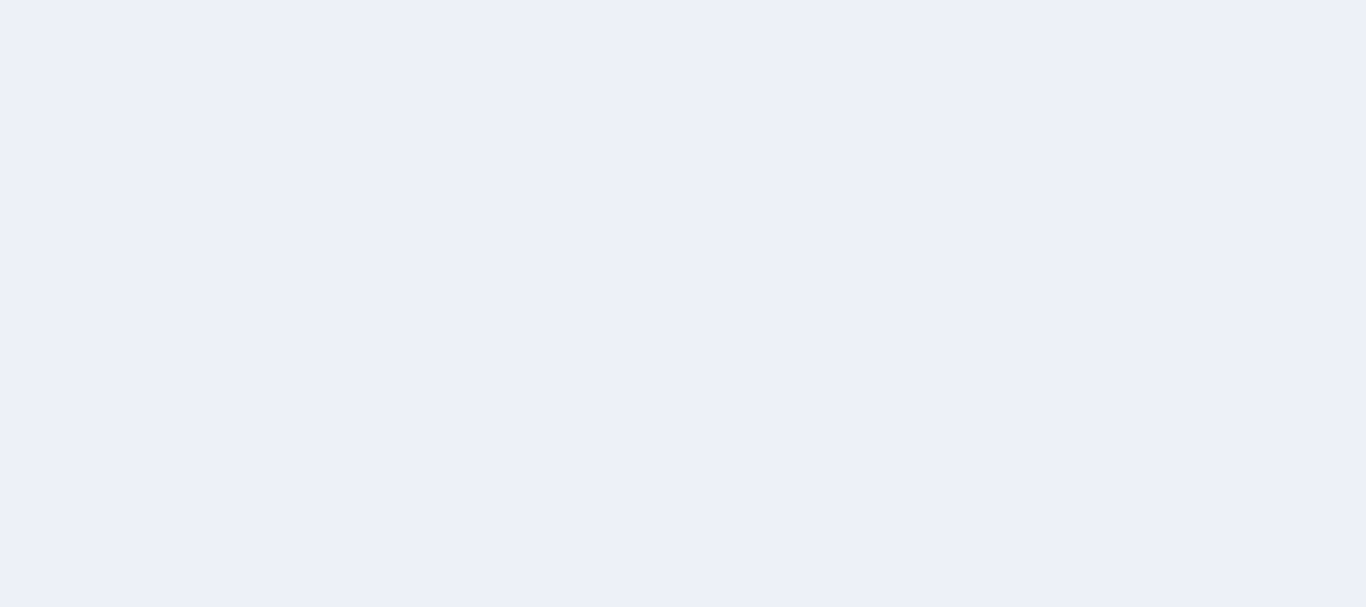 scroll, scrollTop: 0, scrollLeft: 0, axis: both 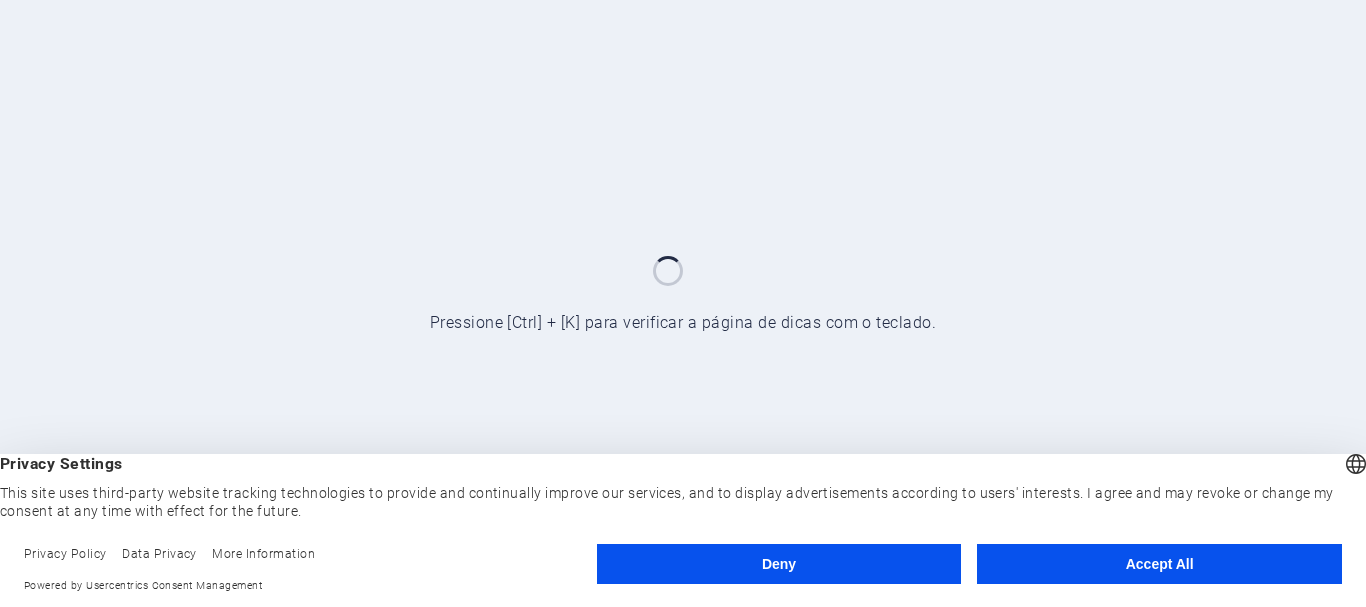 click on "Accept All" at bounding box center (1159, 564) 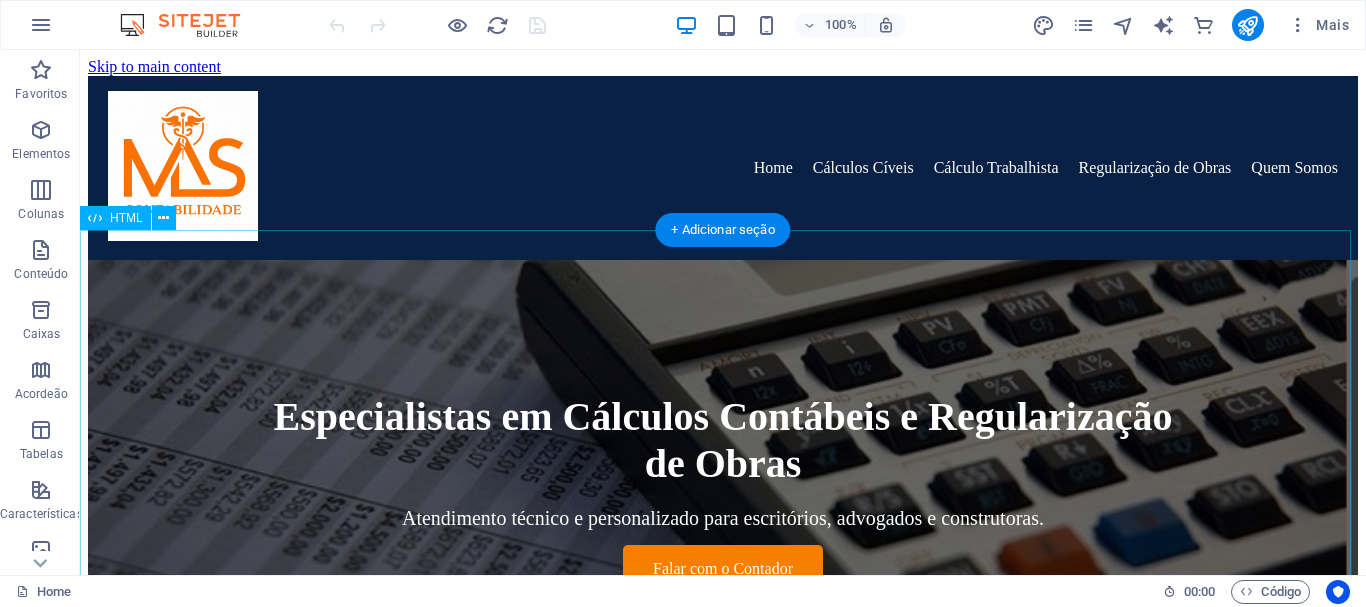 scroll, scrollTop: 0, scrollLeft: 0, axis: both 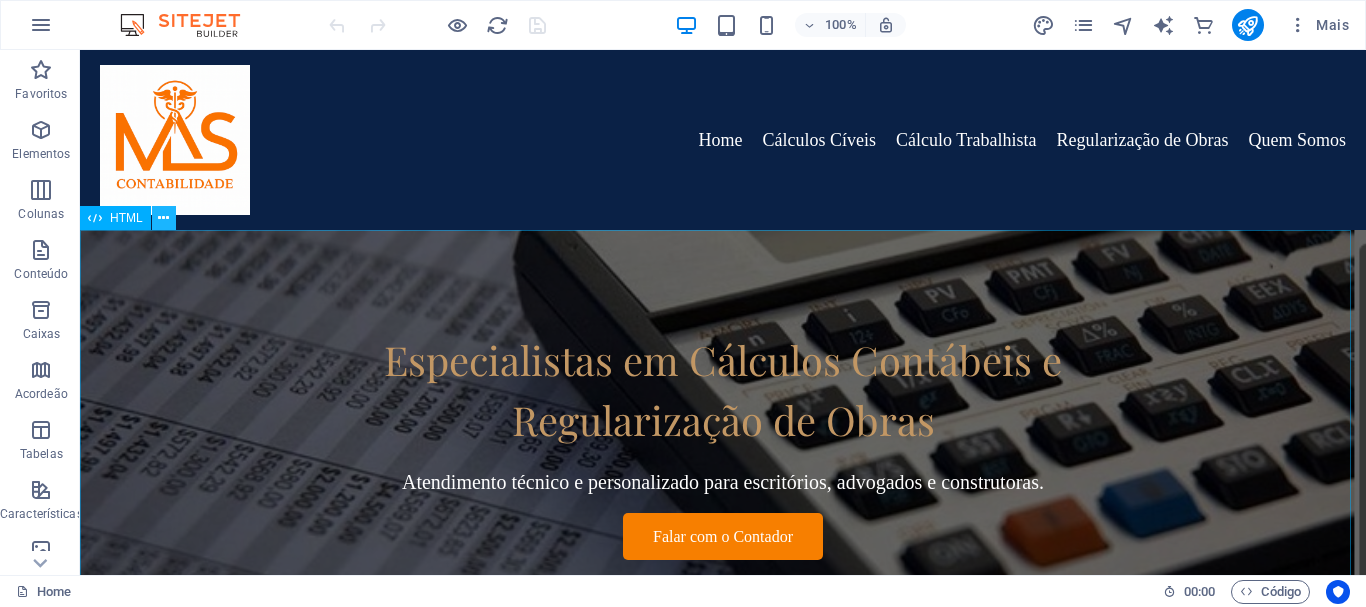 click at bounding box center (164, 218) 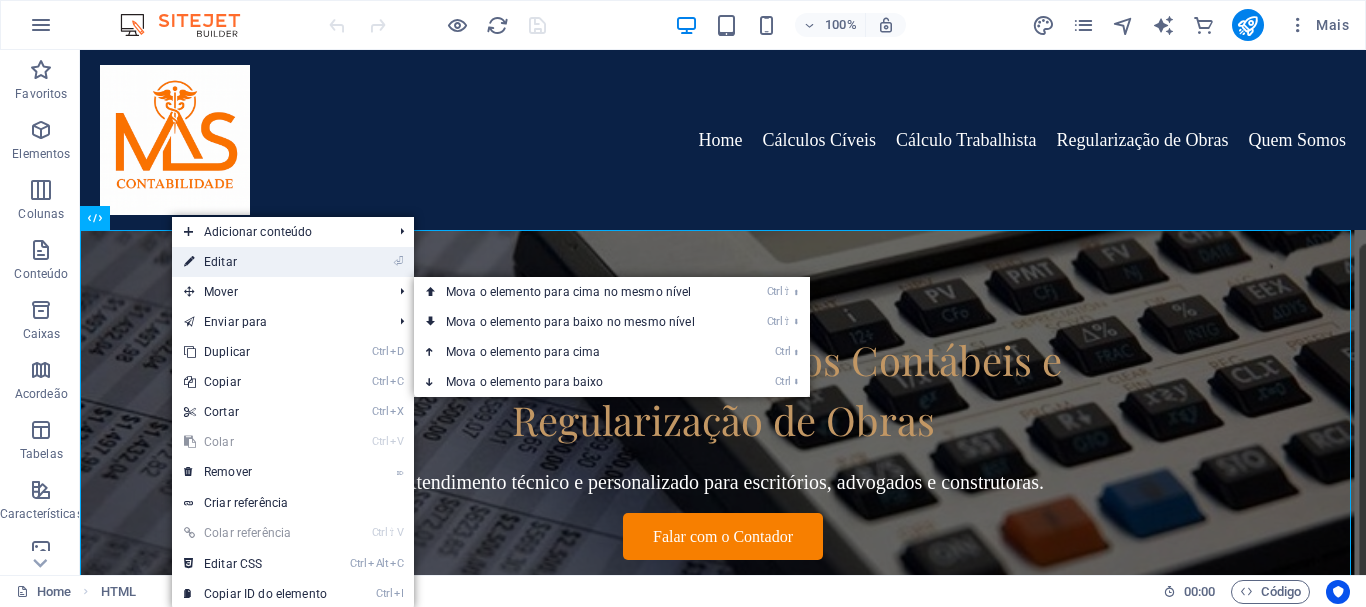 click on "⏎  Editar" at bounding box center (255, 262) 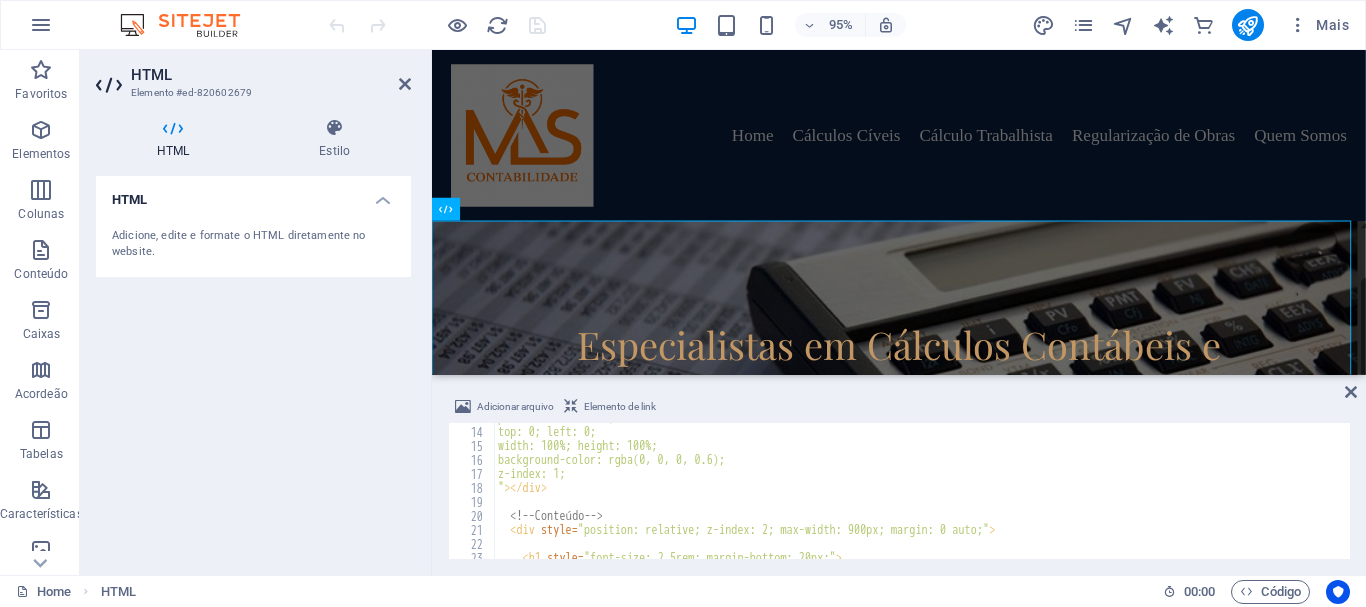scroll, scrollTop: 240, scrollLeft: 0, axis: vertical 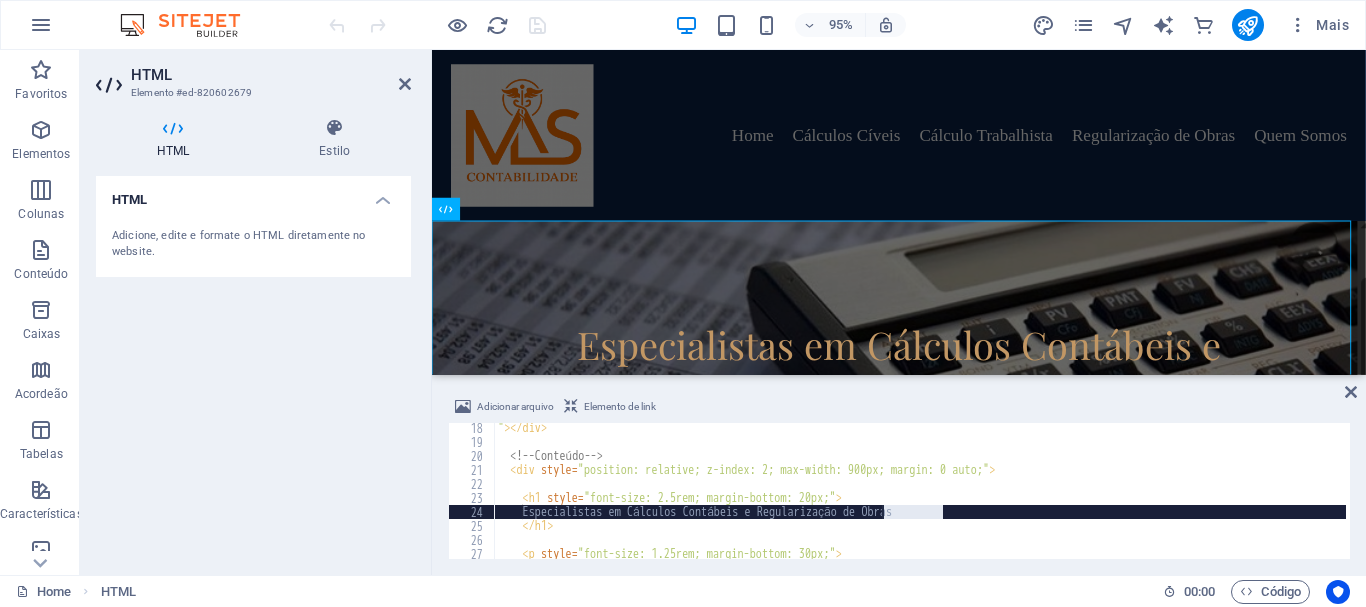 drag, startPoint x: 942, startPoint y: 512, endPoint x: 884, endPoint y: 514, distance: 58.034473 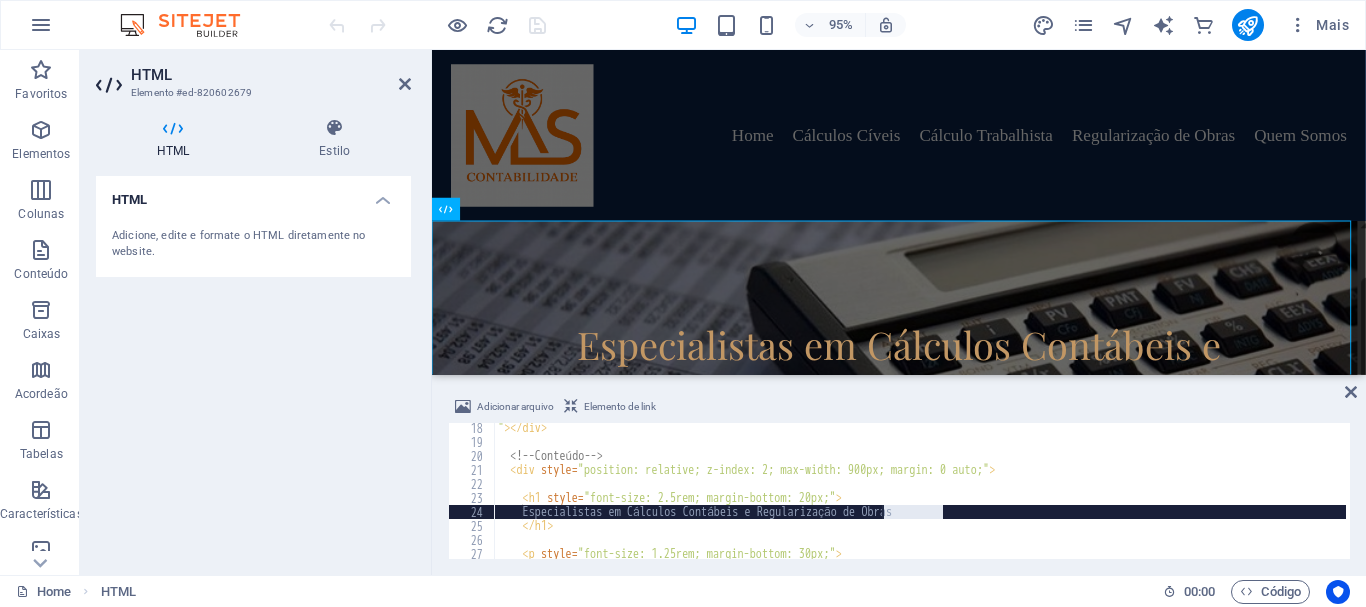 click on "" > </ div >    <!--  Conteúdo  -->    < div   style = "position: relative; z-index: 2; max-width: 900px; margin: 0 auto;" >      < h1   style = "font-size: 2.5rem; margin-bottom: 20px;" >        Especialistas em Cálculos Contábeis e Regularização de Obras      </ h1 >      < p   style = "font-size: 1.25rem; margin-bottom: 30px;" >        Atendimento técnico e personalizado para escritórios, advogados e construtoras." at bounding box center [920, 491] 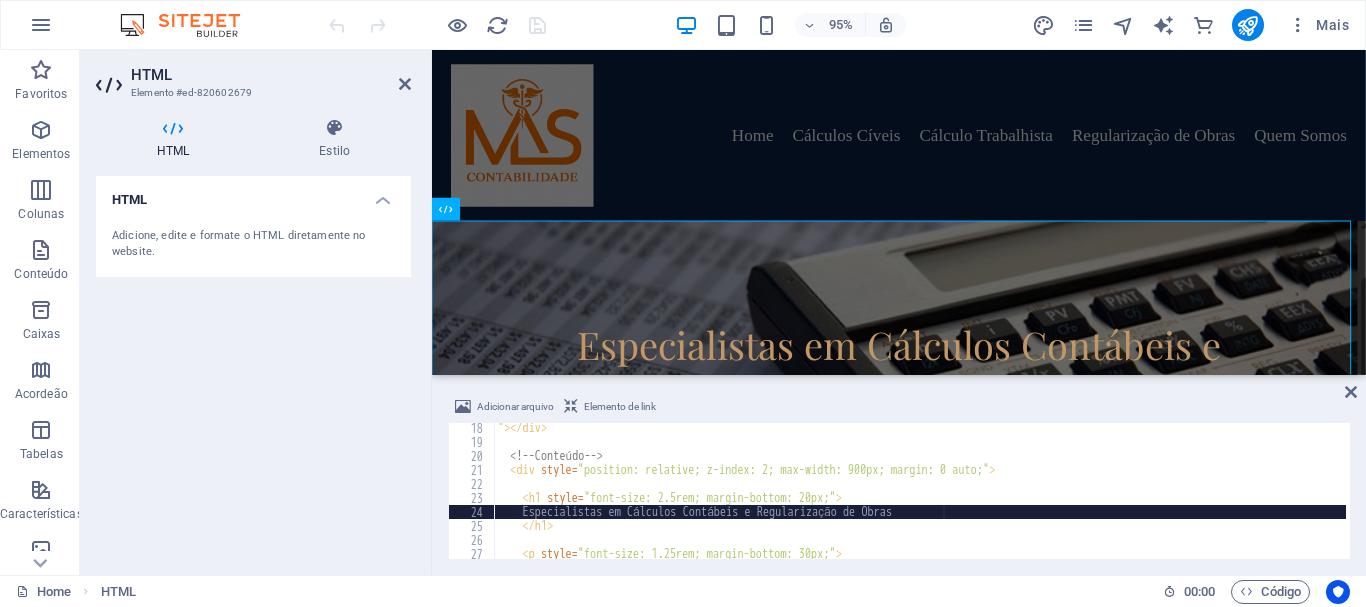 click on "" > </ div >    <!--  Conteúdo  -->    < div   style = "position: relative; z-index: 2; max-width: 900px; margin: 0 auto;" >      < h1   style = "font-size: 2.5rem; margin-bottom: 20px;" >        Especialistas em Cálculos Contábeis e Regularização de Obras      </ h1 >      < p   style = "font-size: 1.25rem; margin-bottom: 30px;" >        Atendimento técnico e personalizado para escritórios, advogados e construtoras." at bounding box center (1387, 501) 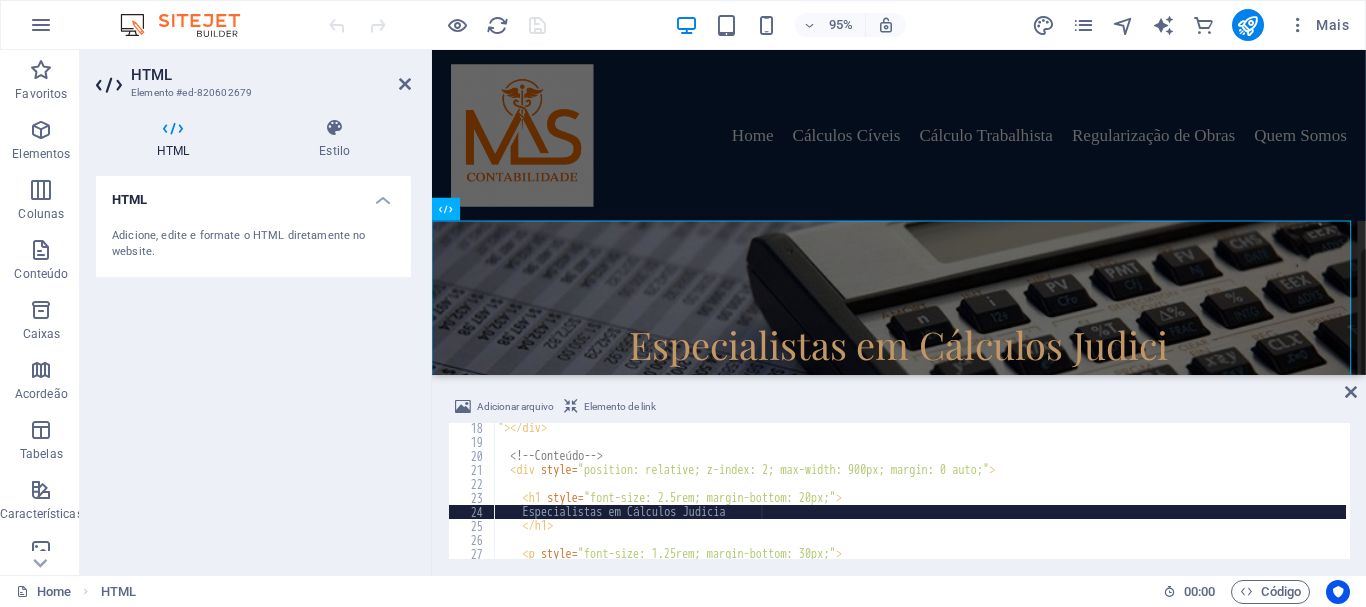 scroll, scrollTop: 0, scrollLeft: 21, axis: horizontal 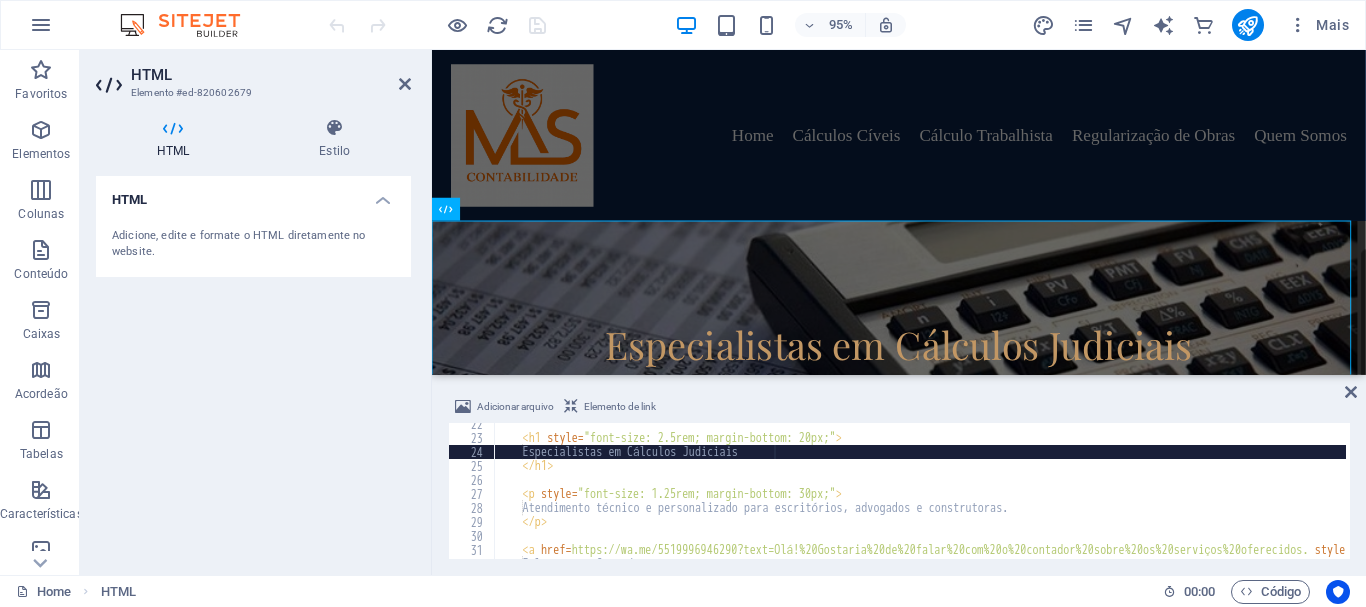 click on "< h1   style = "font-size: 2.5rem; margin-bottom: 20px;" >        Especialistas em Cálculos Judiciais      </ h1 >      < p   style = "font-size: 1.25rem; margin-bottom: 30px;" >        Atendimento técnico e personalizado para escritórios, advogados e construtoras.      </ p >      < a   href = "https://wa.me/5519996946290?text=Olá!%20Gostaria%20de%20falar%20com%20o%20contador%20sobre%20os%20serviços%20oferecidos."   style = "background-color: #f77f00; color: white; padding: 15px 30px; font-size: 1rem; text-decoration: none; border-radius: 5px;" >        Falar com o Contador" at bounding box center (1387, 497) 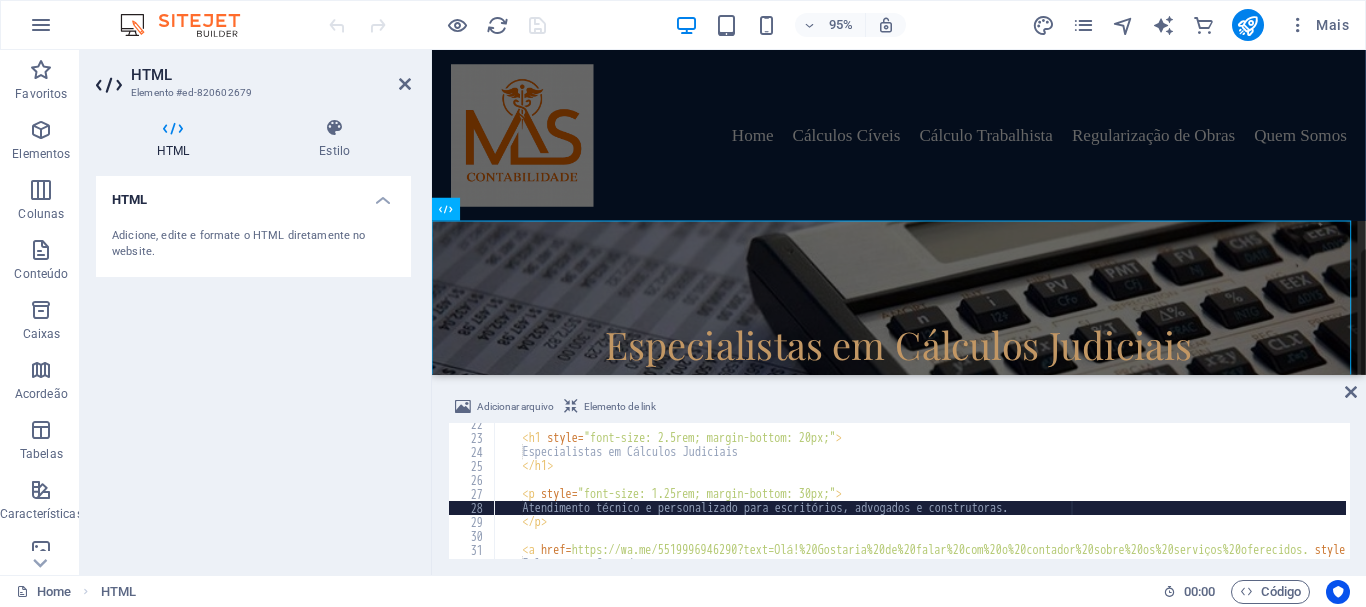 click on "< h1   style = "font-size: 2.5rem; margin-bottom: 20px;" >        Especialistas em Cálculos Judiciais      </ h1 >      < p   style = "font-size: 1.25rem; margin-bottom: 30px;" >        Atendimento técnico e personalizado para escritórios, advogados e construtoras.      </ p >      < a   href = "https://wa.me/5519996946290?text=Olá!%20Gostaria%20de%20falar%20com%20o%20contador%20sobre%20os%20serviços%20oferecidos."   style = "background-color: #f77f00; color: white; padding: 15px 30px; font-size: 1rem; text-decoration: none; border-radius: 5px;" >        Falar com o Contador" at bounding box center (1387, 497) 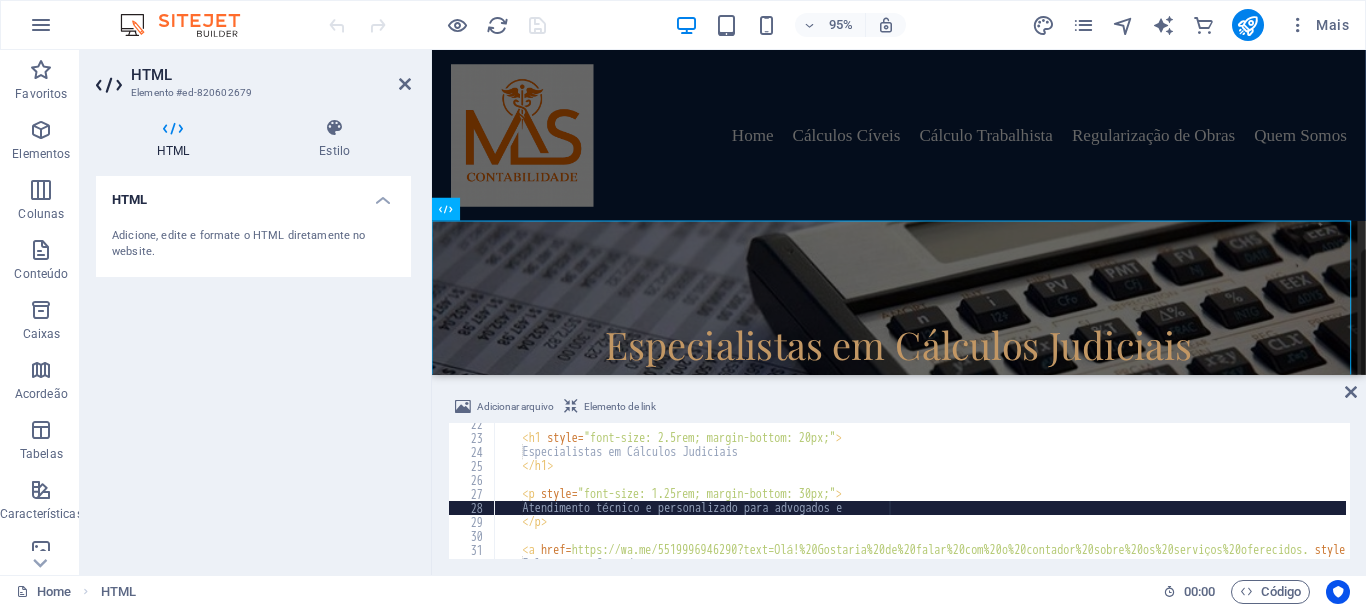 scroll, scrollTop: 0, scrollLeft: 30, axis: horizontal 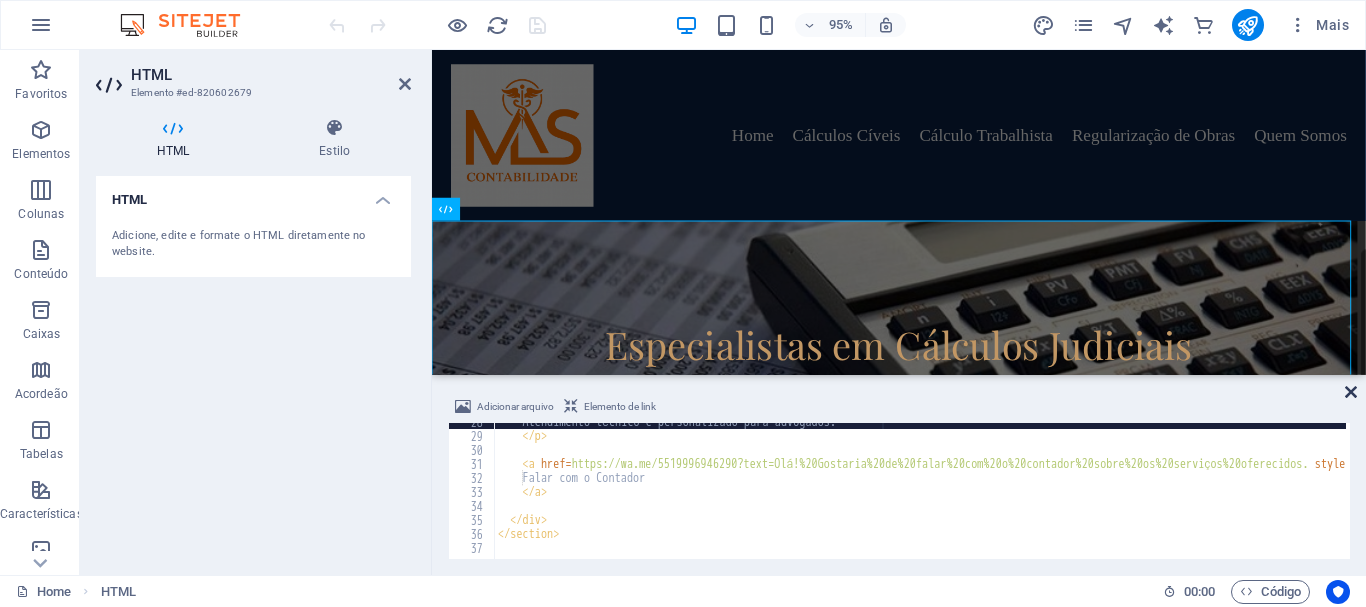 type on "Atendimento técnico e personalizado para advogados." 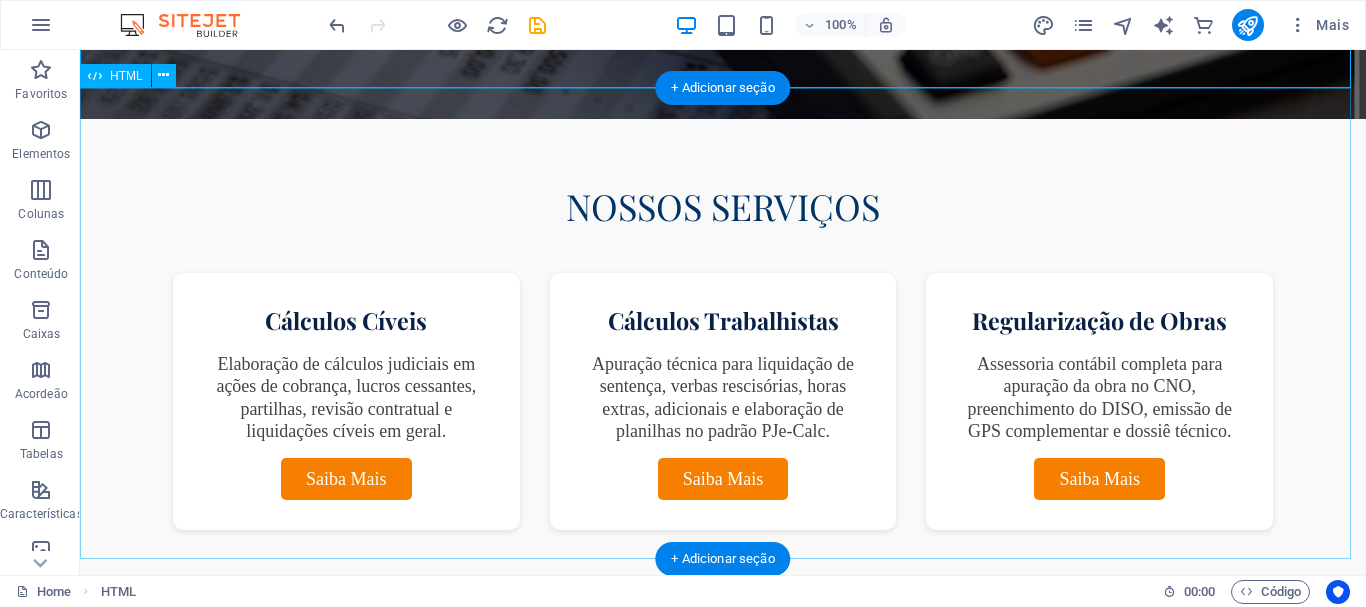 scroll, scrollTop: 500, scrollLeft: 0, axis: vertical 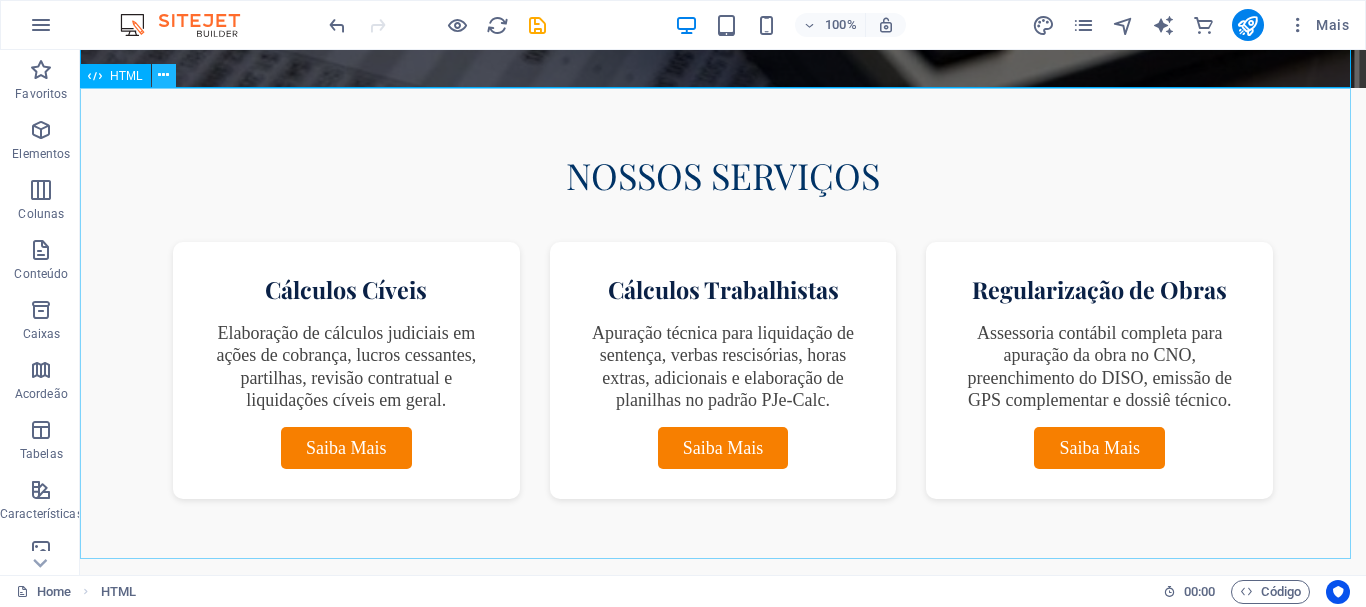 click at bounding box center [163, 75] 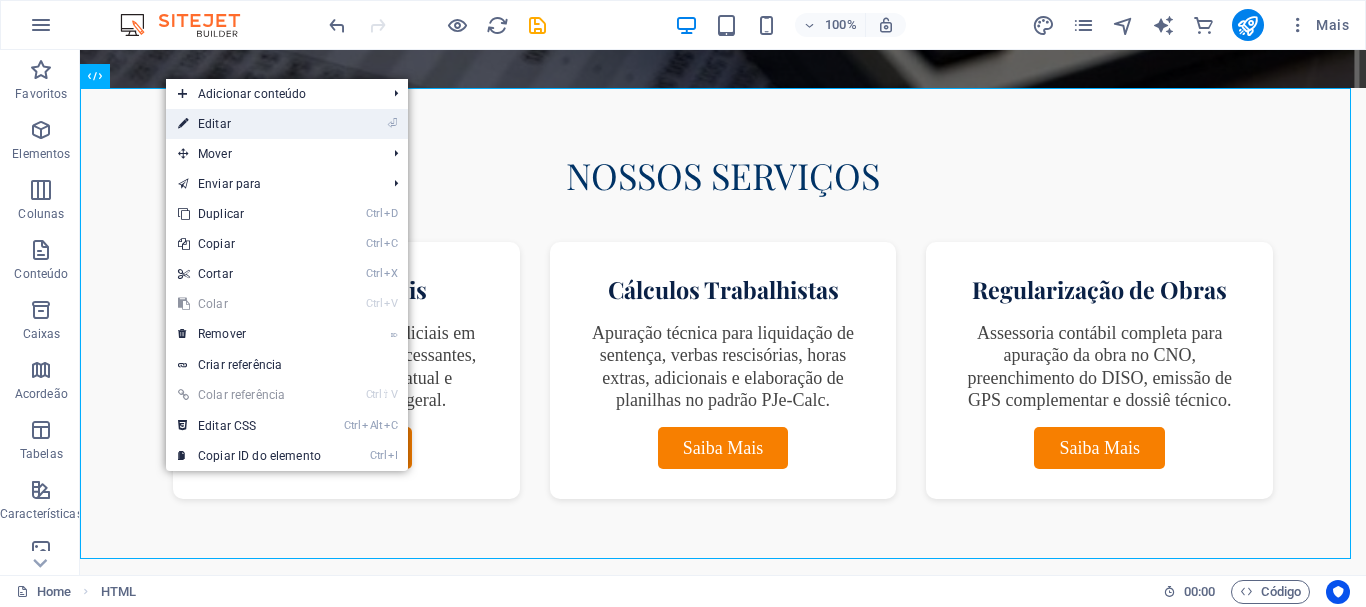 click on "⏎  Editar" at bounding box center [249, 124] 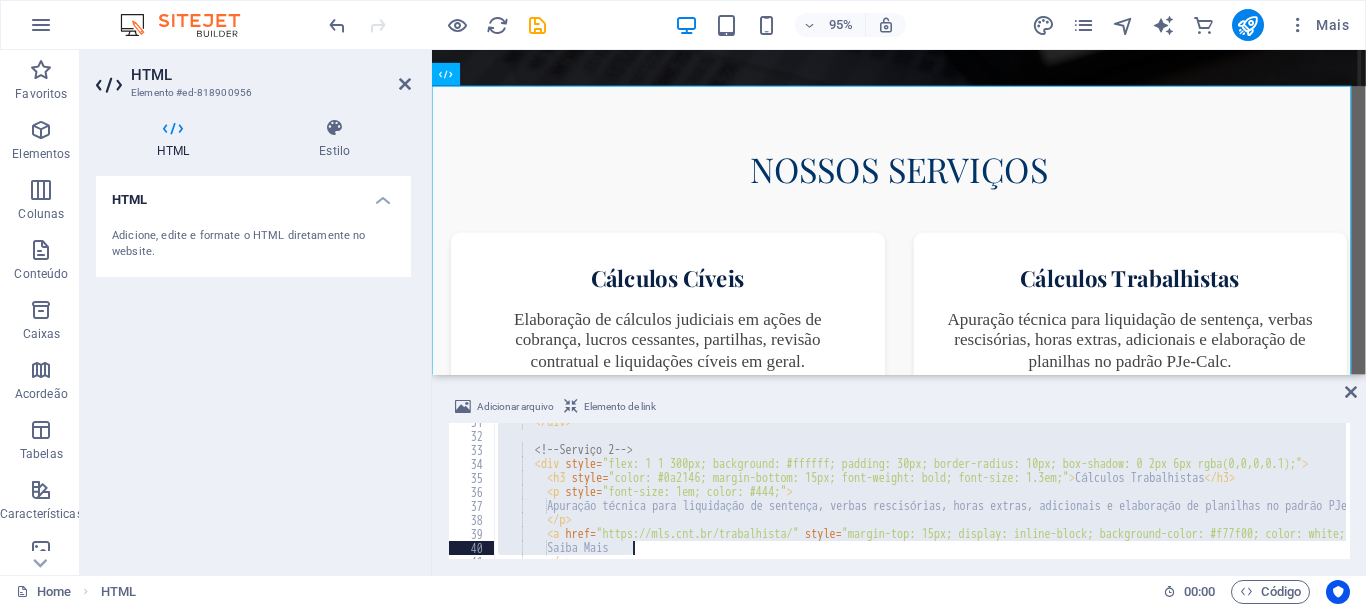 scroll, scrollTop: 680, scrollLeft: 0, axis: vertical 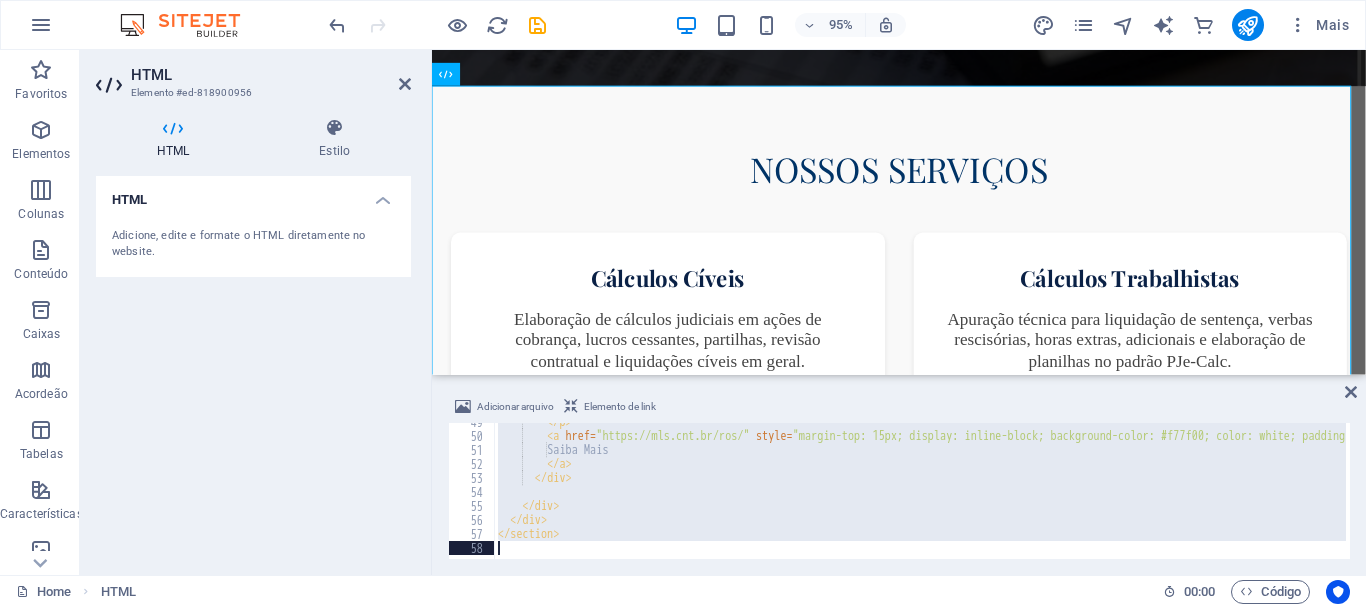 drag, startPoint x: 499, startPoint y: 425, endPoint x: 803, endPoint y: 607, distance: 354.31625 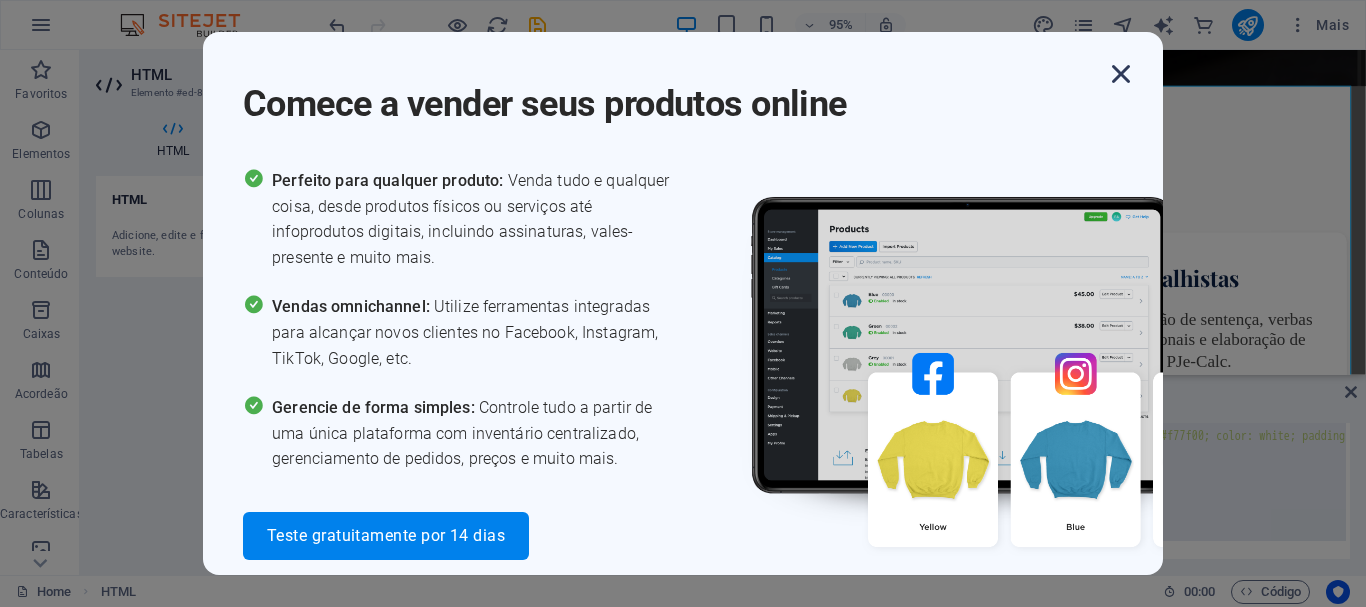 click at bounding box center [1121, 74] 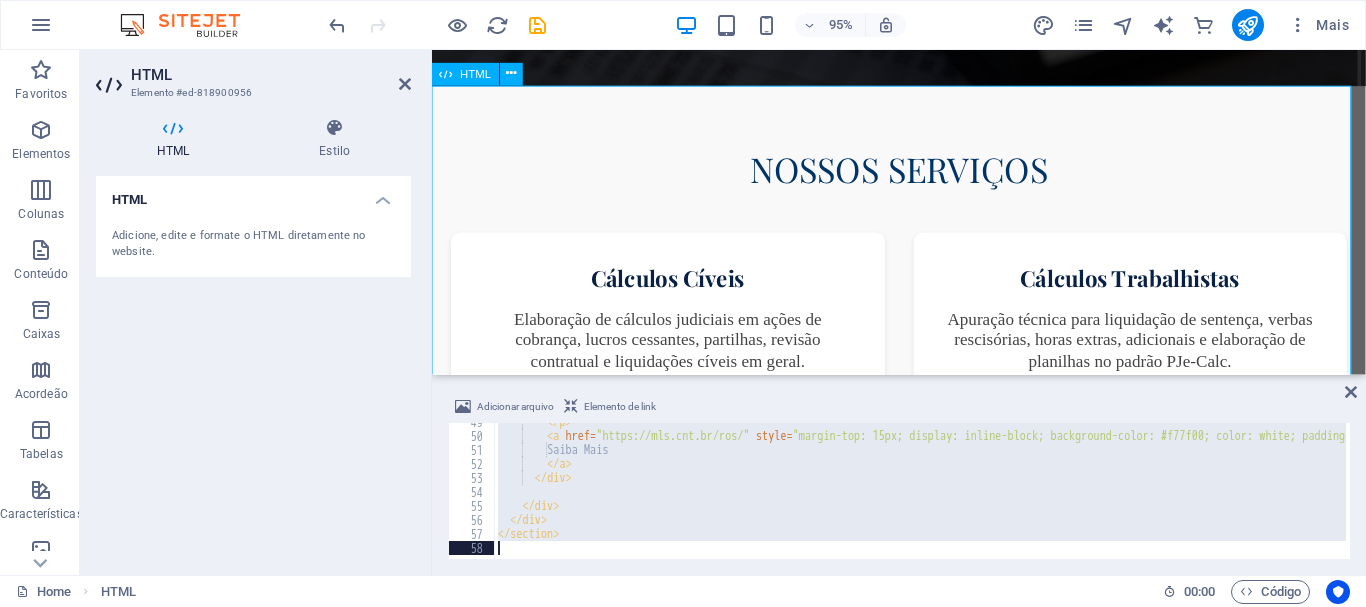 paste 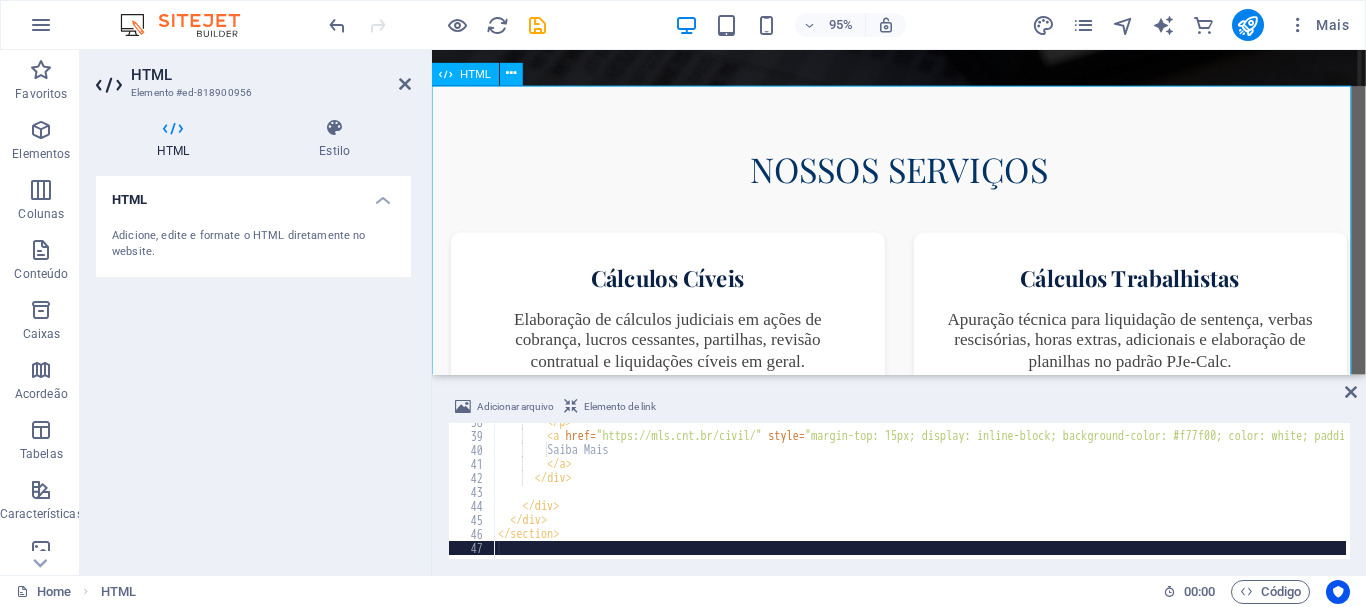 scroll, scrollTop: 526, scrollLeft: 0, axis: vertical 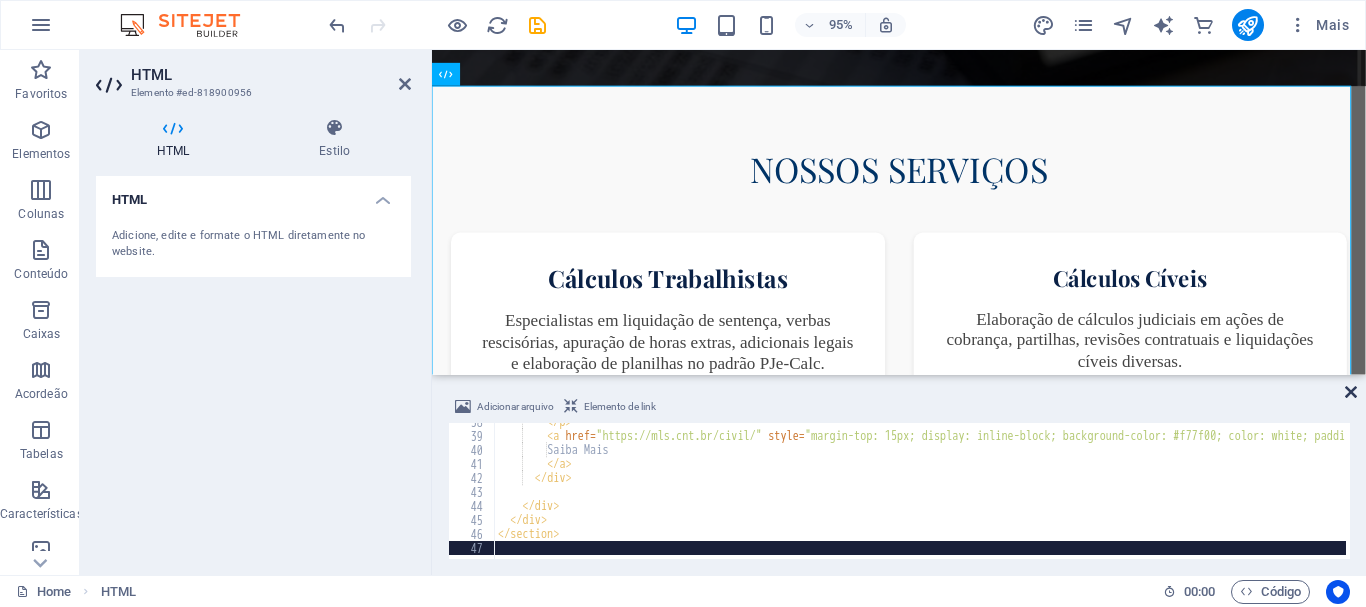 click at bounding box center [1351, 392] 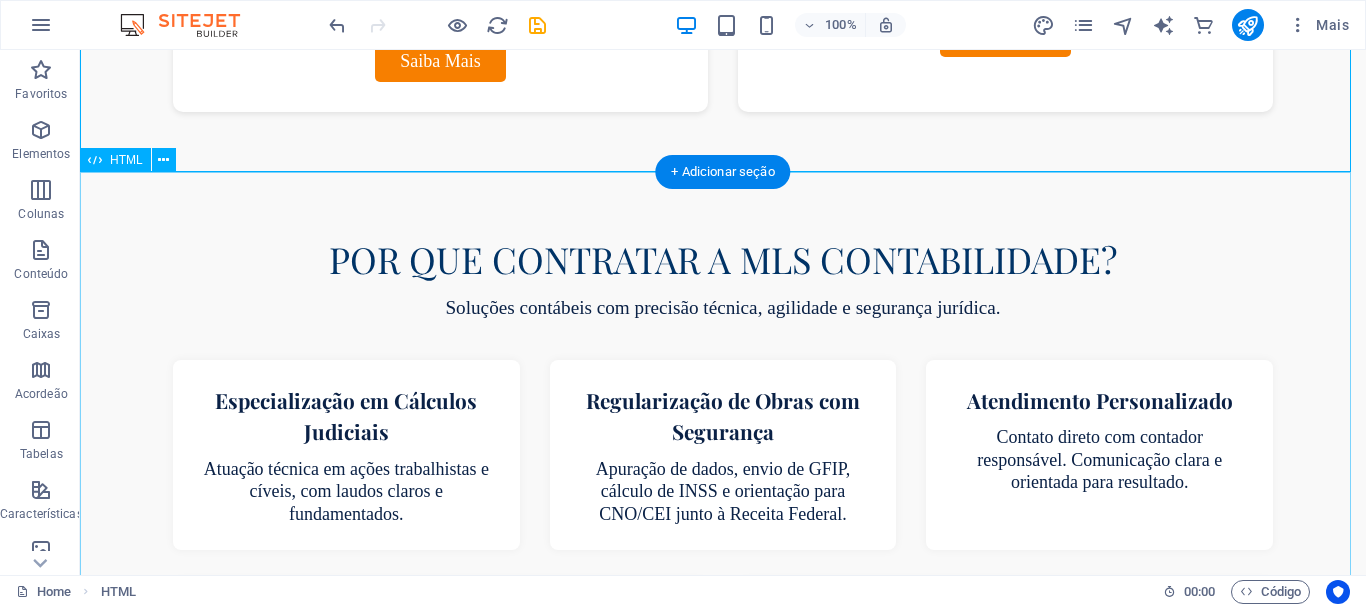 scroll, scrollTop: 900, scrollLeft: 0, axis: vertical 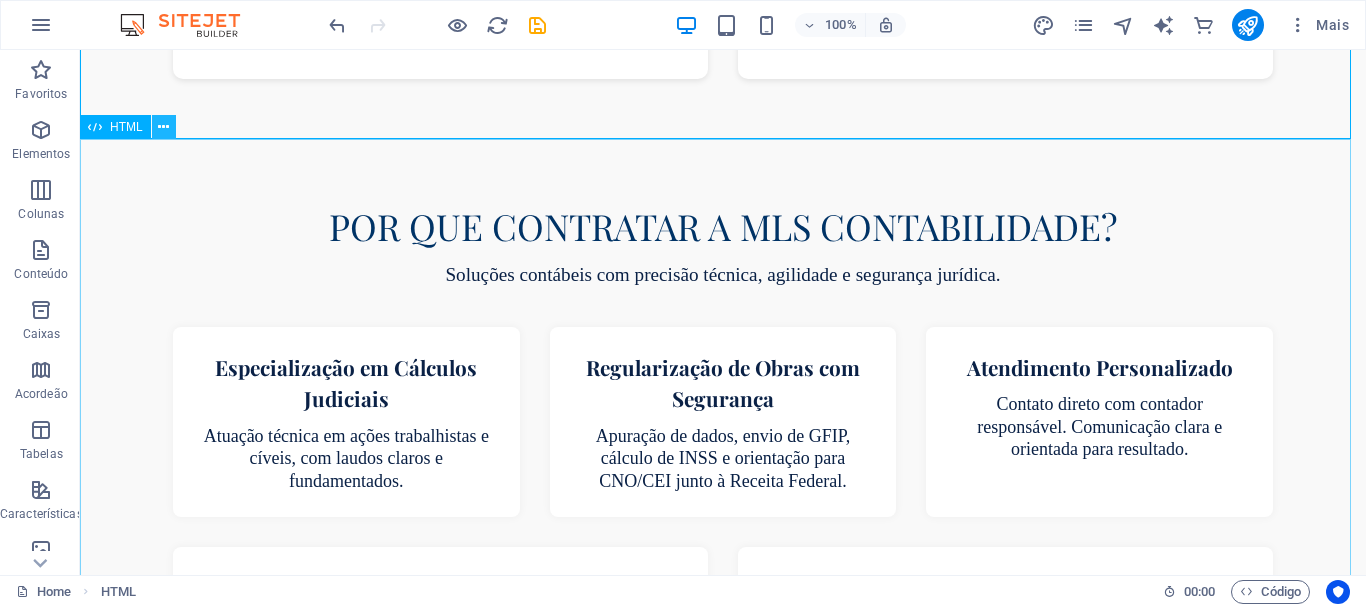 click at bounding box center [163, 127] 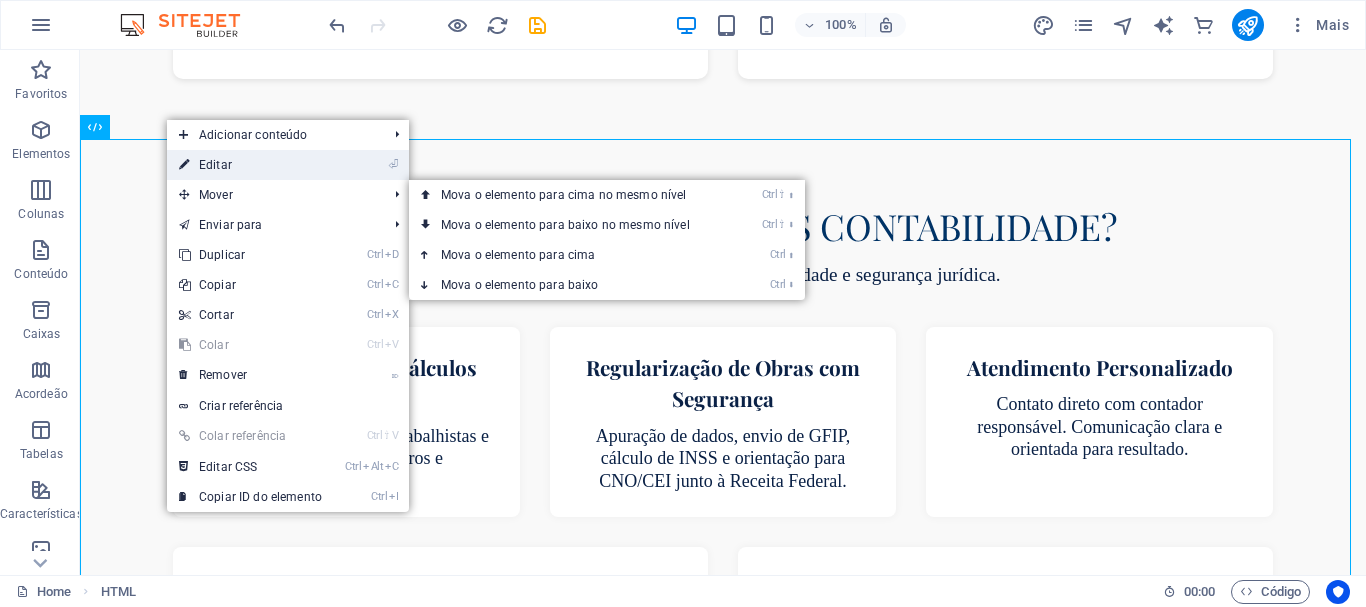 click on "⏎  Editar" at bounding box center [250, 165] 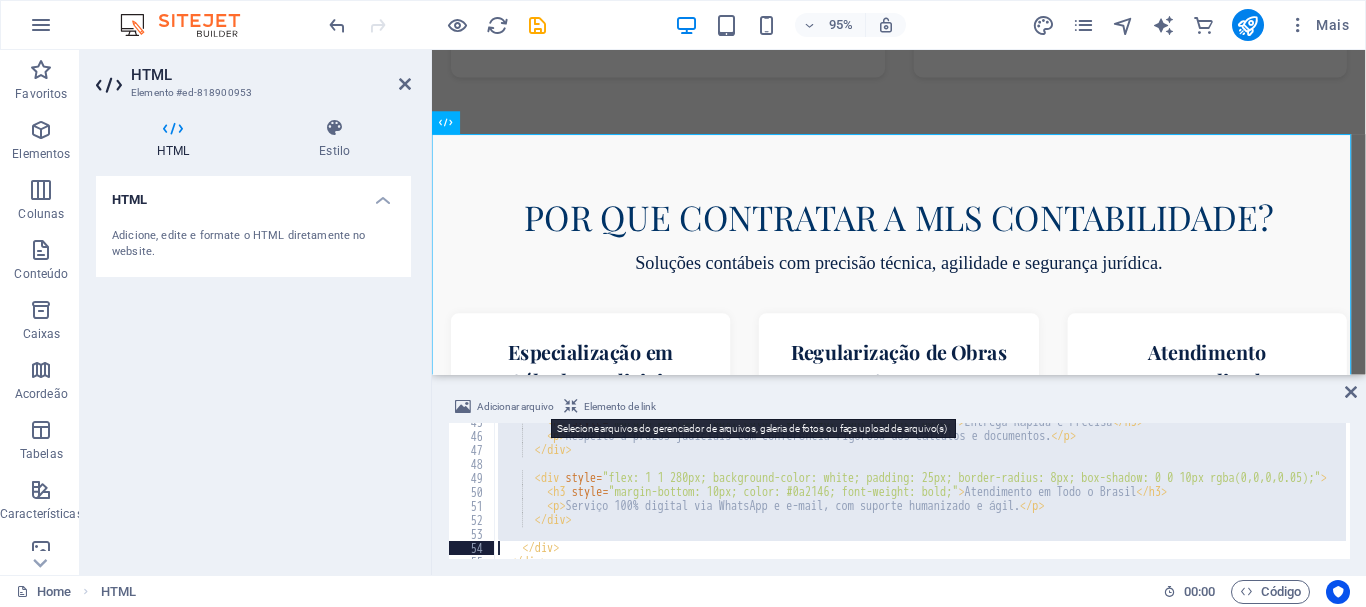 type on "</section>" 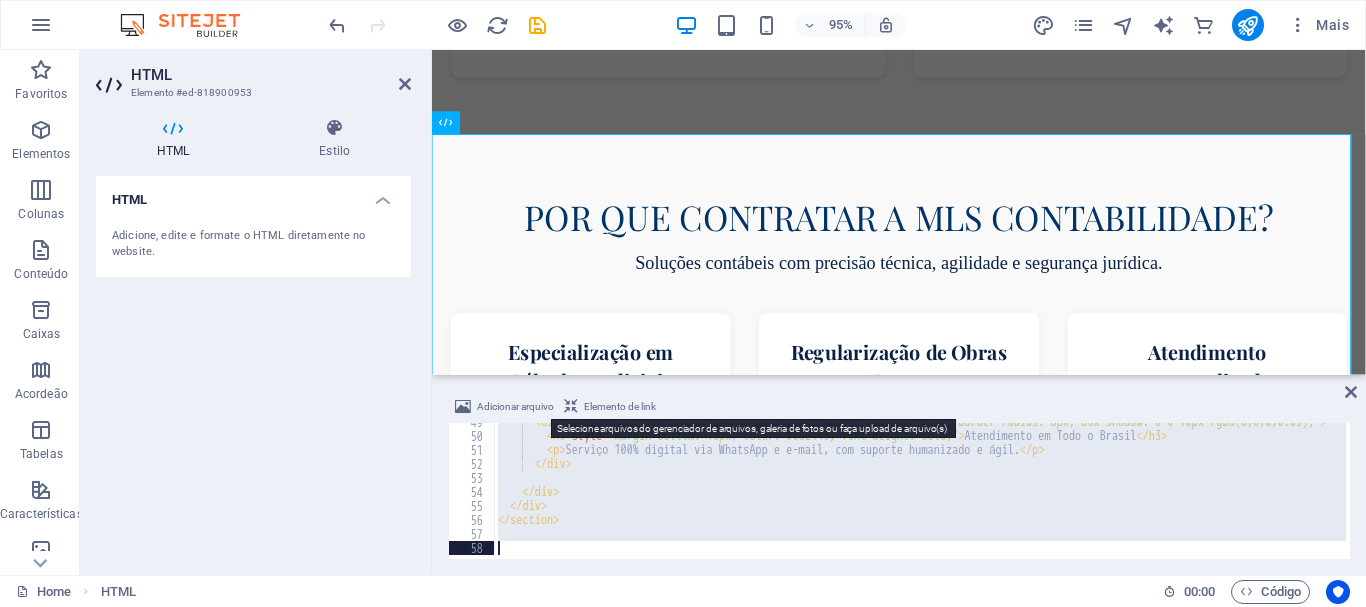 scroll, scrollTop: 680, scrollLeft: 0, axis: vertical 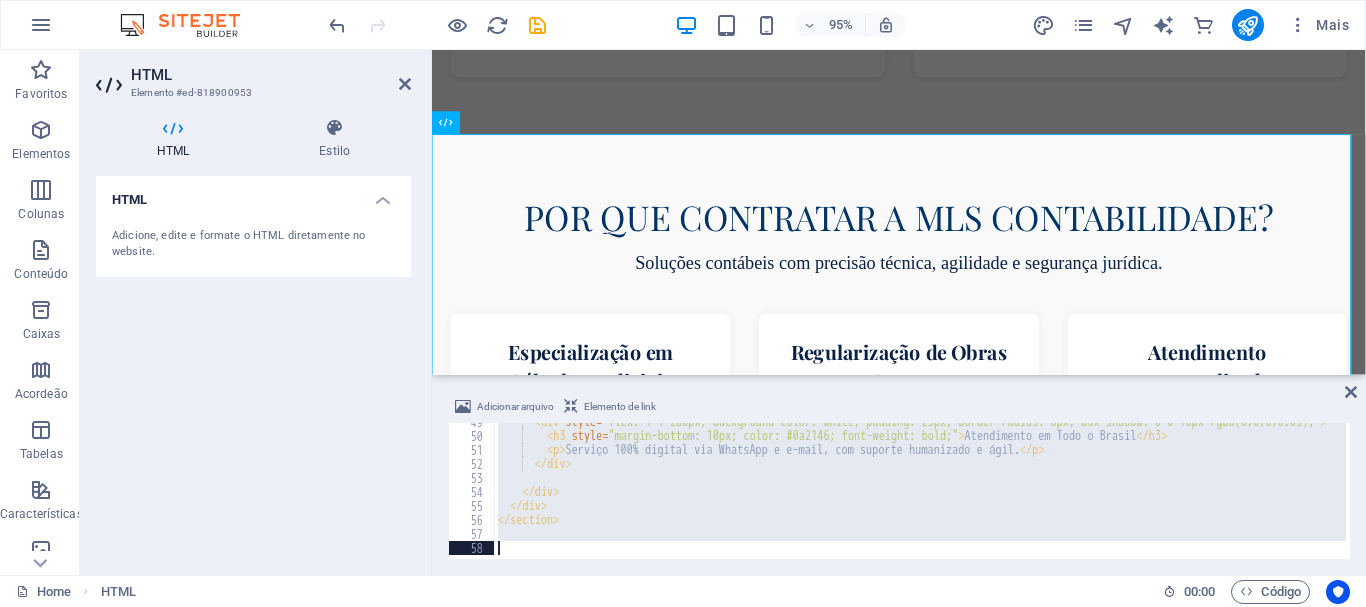 paste 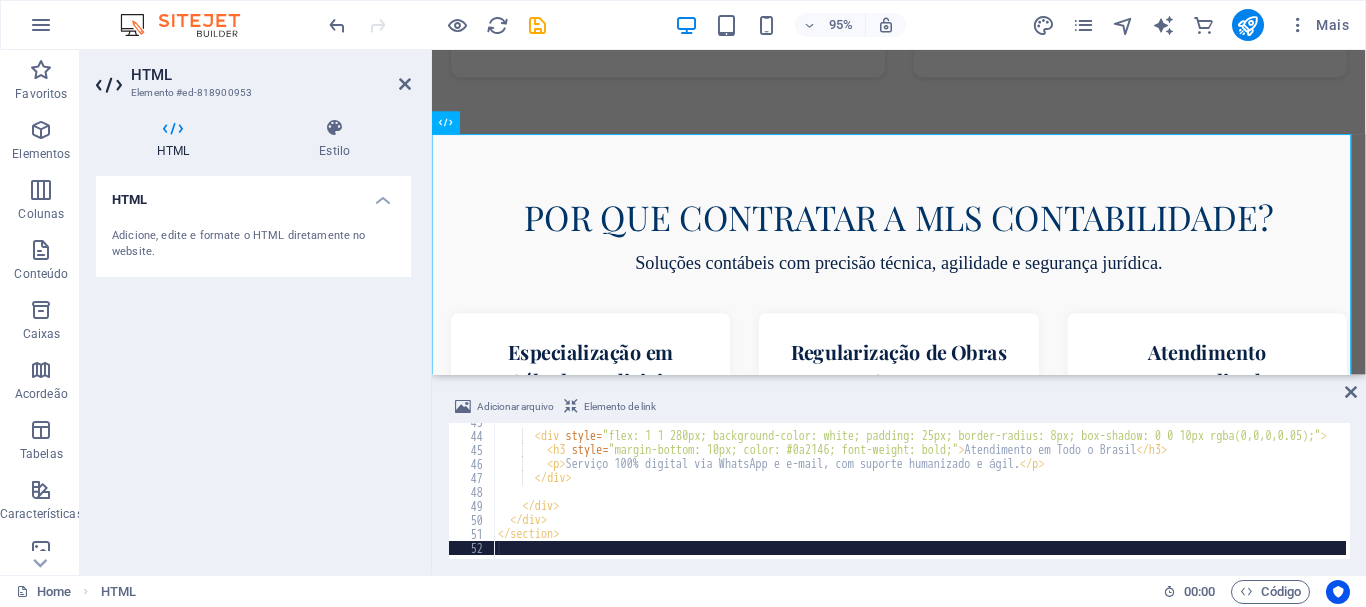scroll, scrollTop: 596, scrollLeft: 0, axis: vertical 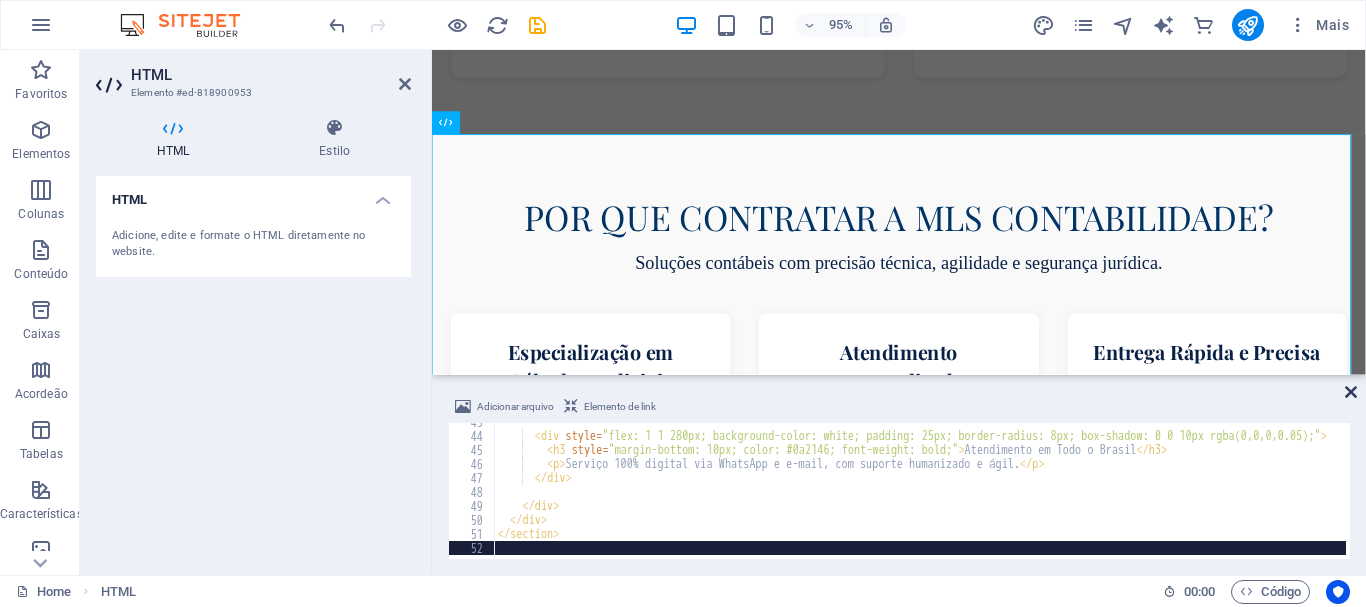 click at bounding box center (1351, 392) 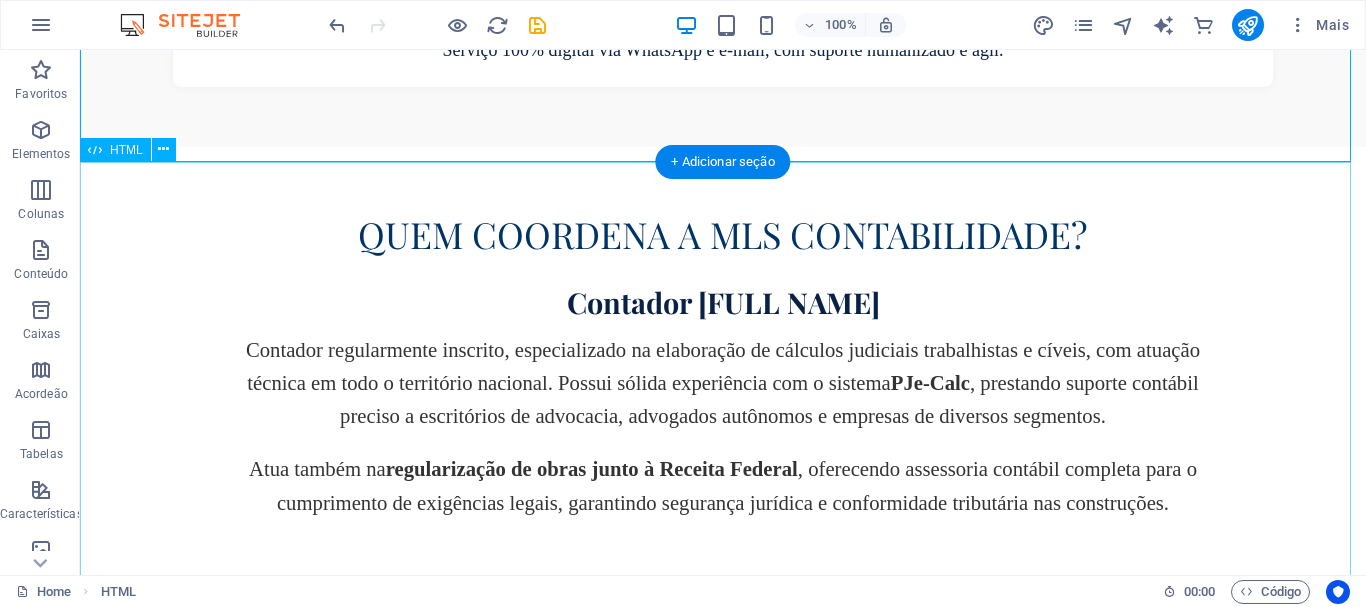 scroll, scrollTop: 1500, scrollLeft: 0, axis: vertical 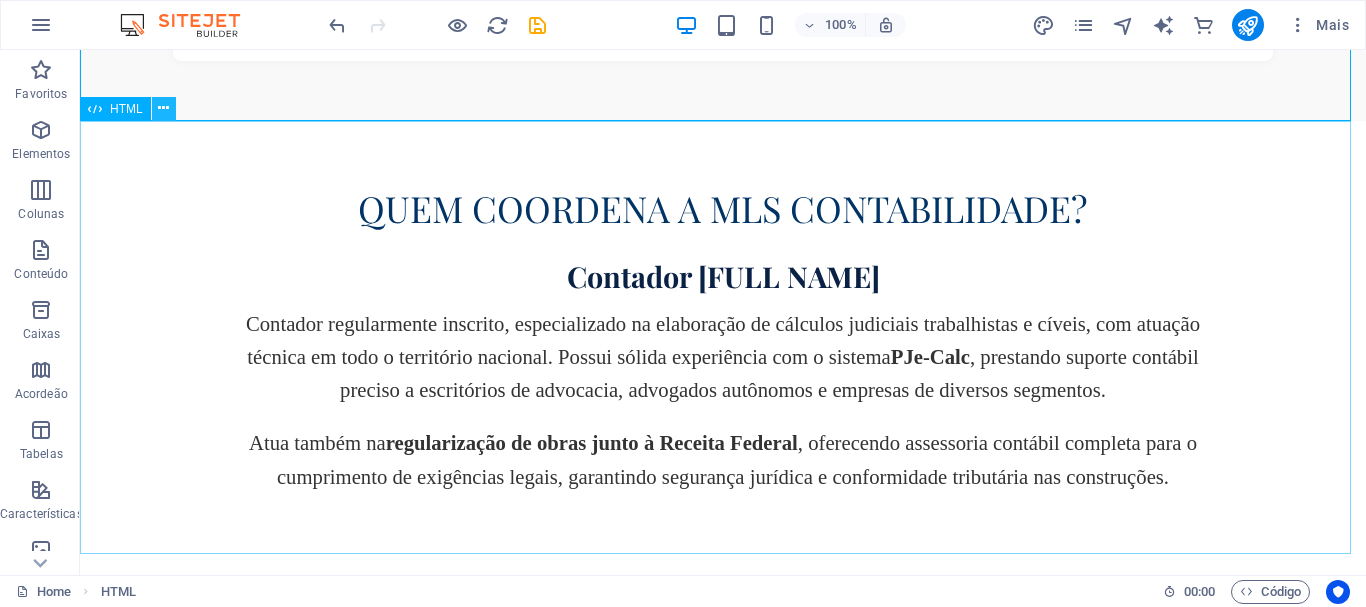 click at bounding box center (163, 108) 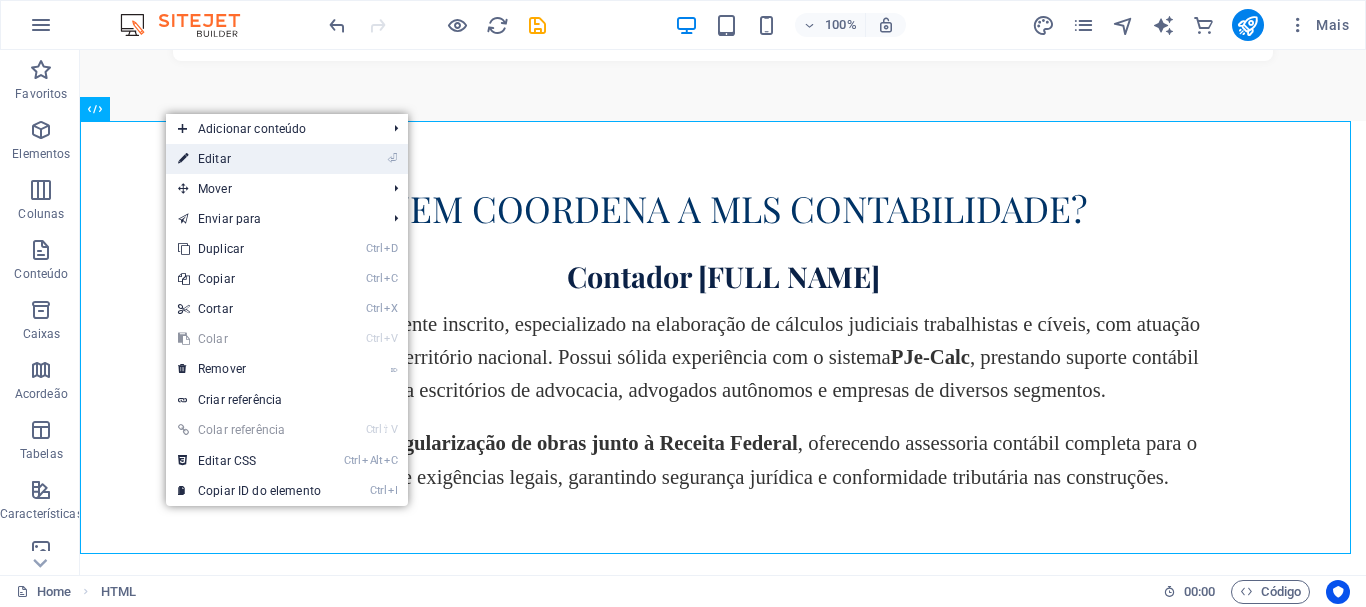 click on "⏎  Editar" at bounding box center [249, 159] 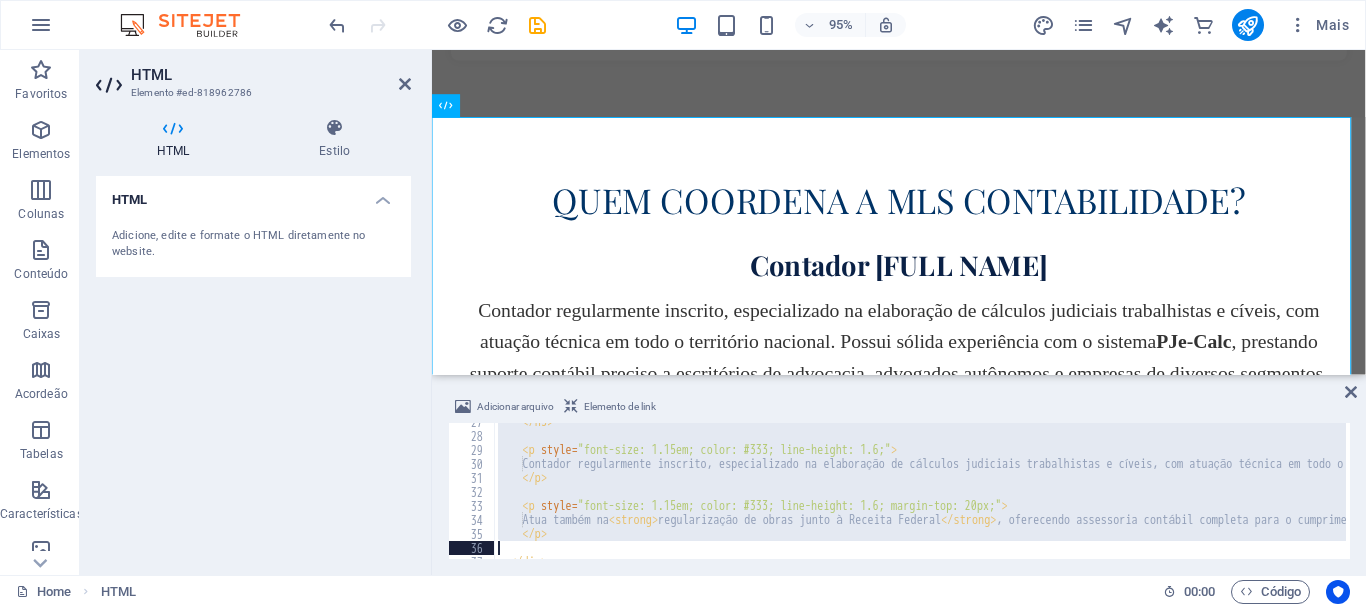 scroll, scrollTop: 414, scrollLeft: 0, axis: vertical 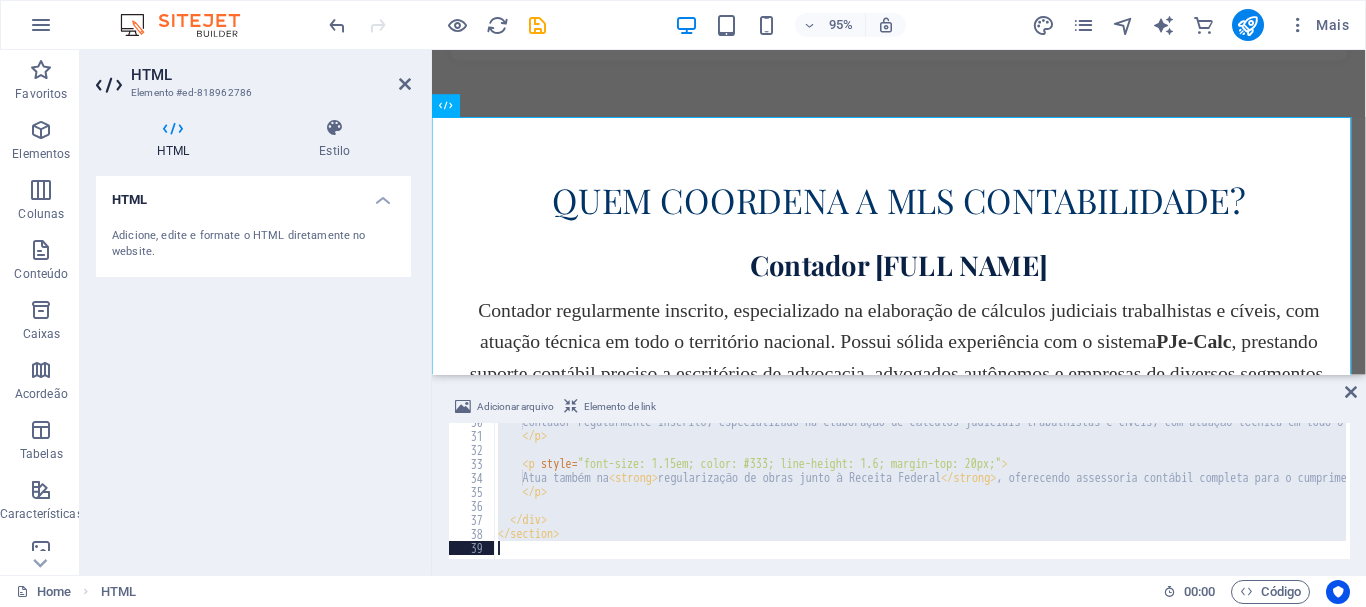 paste 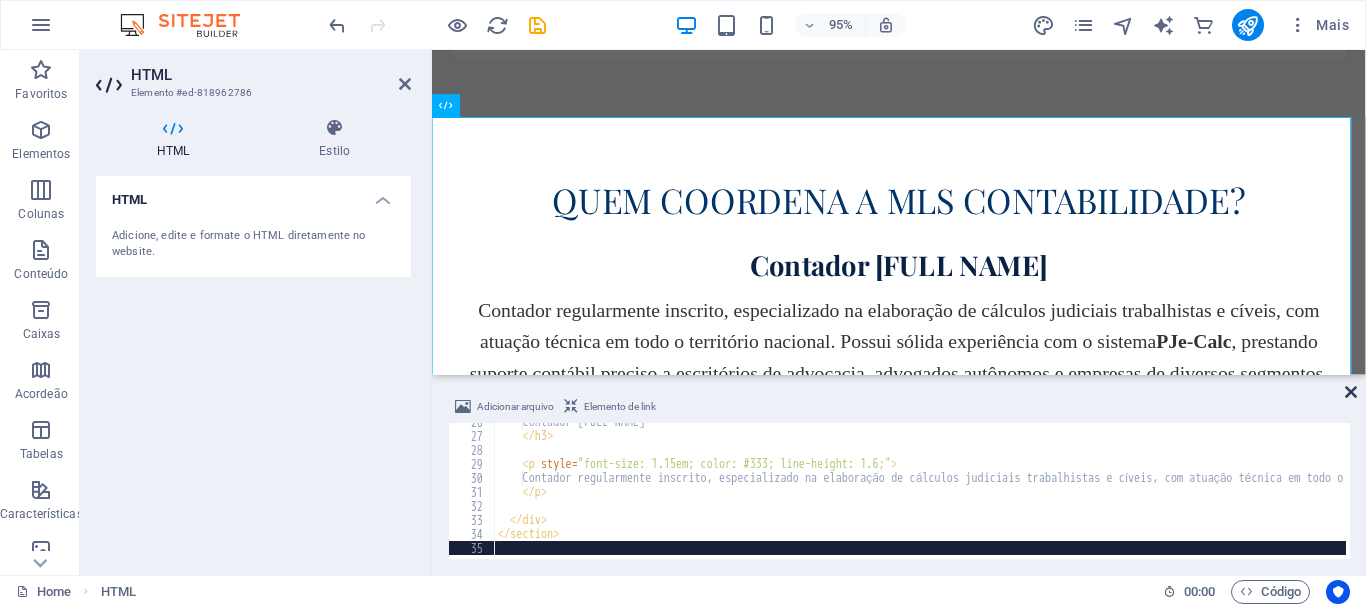 drag, startPoint x: 1356, startPoint y: 388, endPoint x: 1273, endPoint y: 338, distance: 96.89685 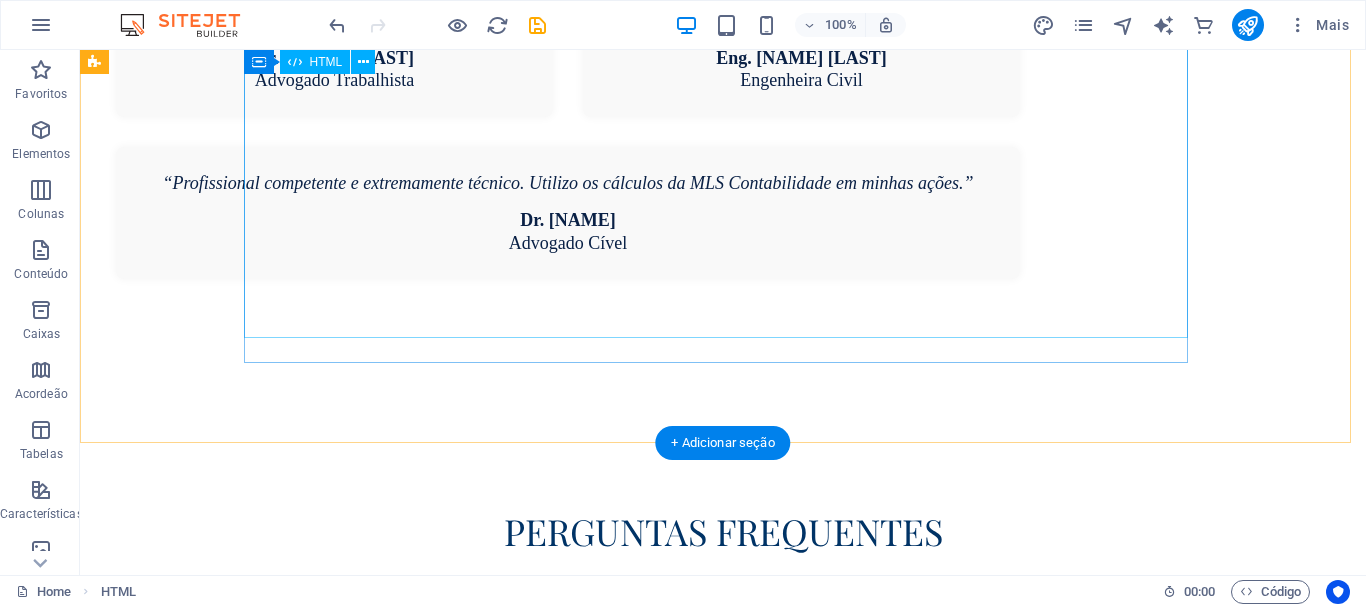 scroll, scrollTop: 2300, scrollLeft: 0, axis: vertical 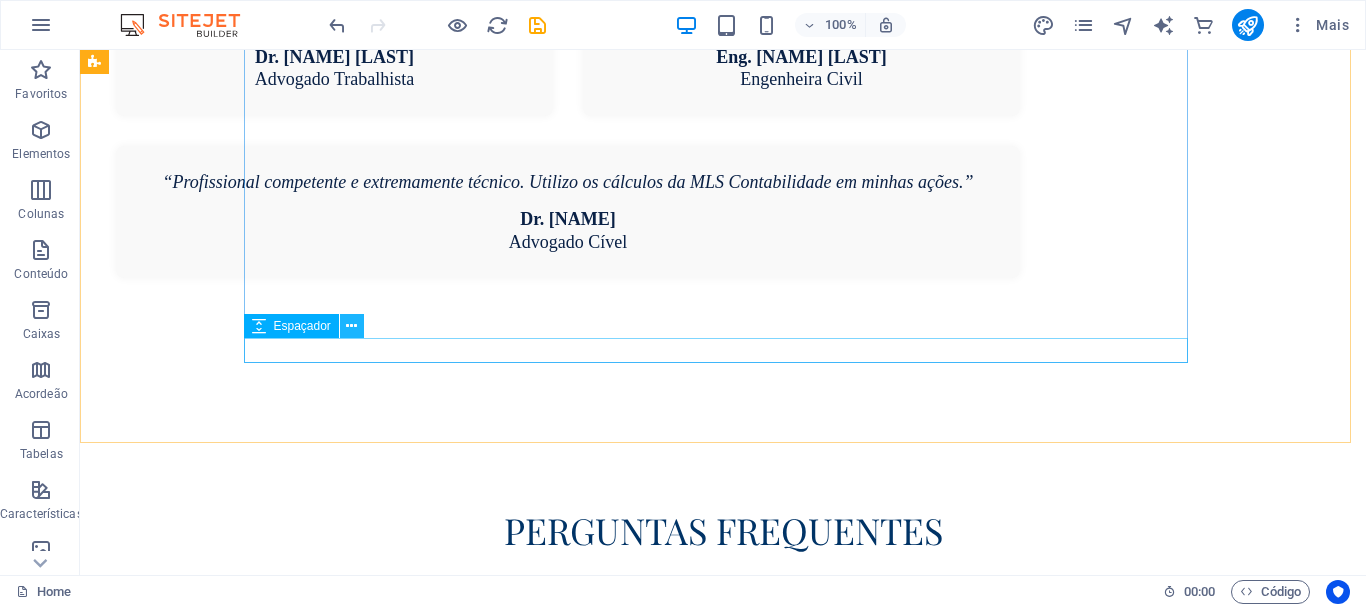 click at bounding box center (351, 326) 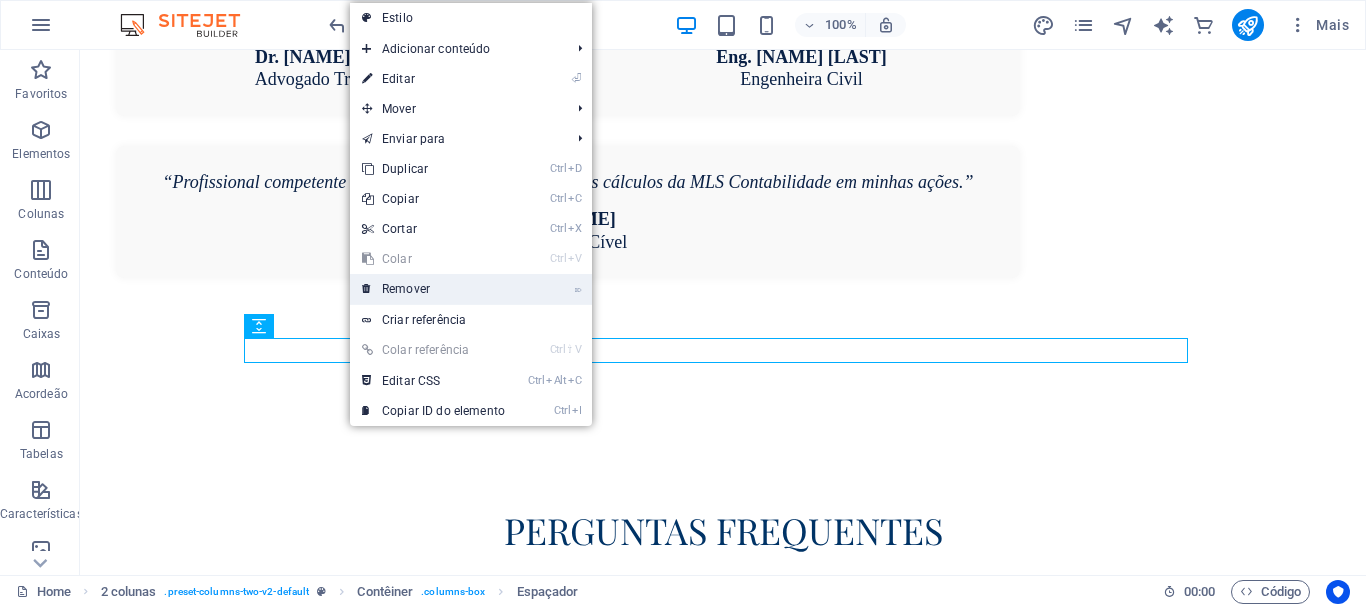 click on "⌦  Remover" at bounding box center (433, 289) 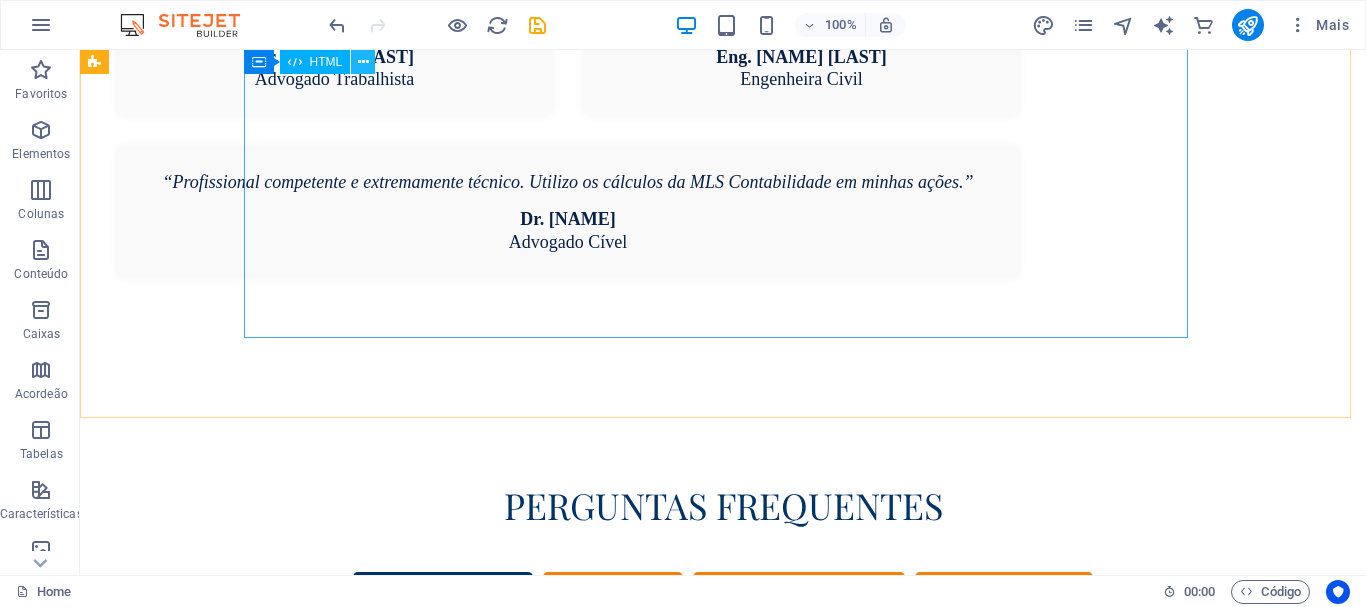 click at bounding box center [363, 62] 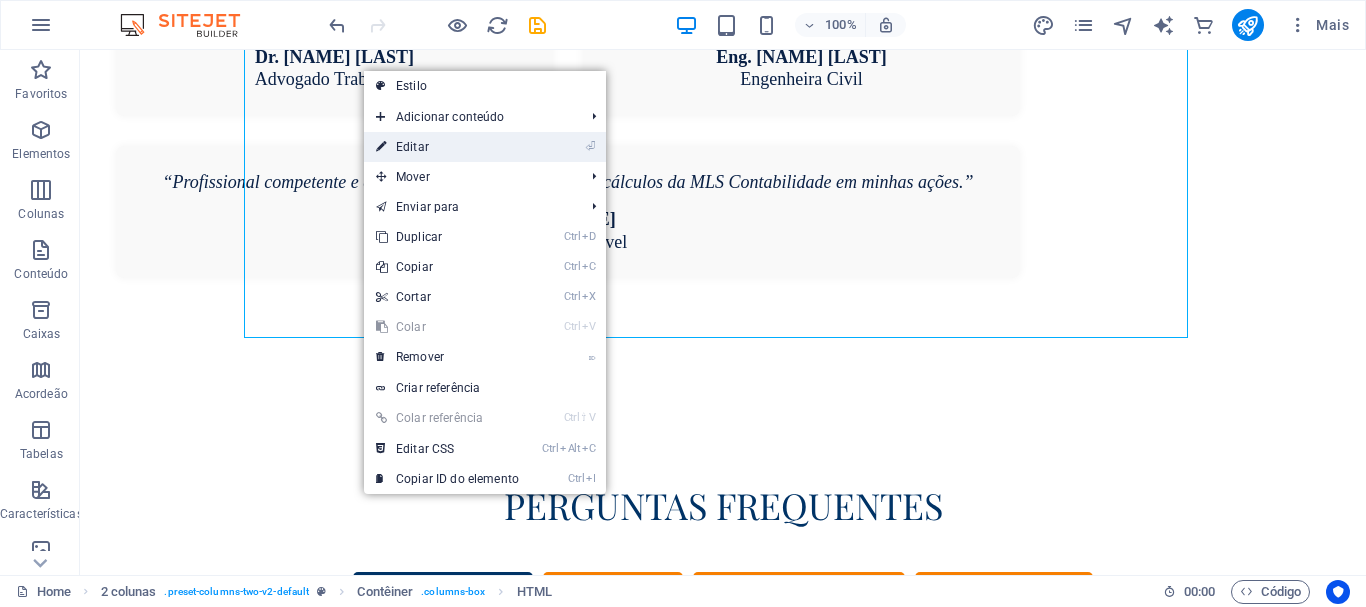 click on "⏎  Editar" at bounding box center [447, 147] 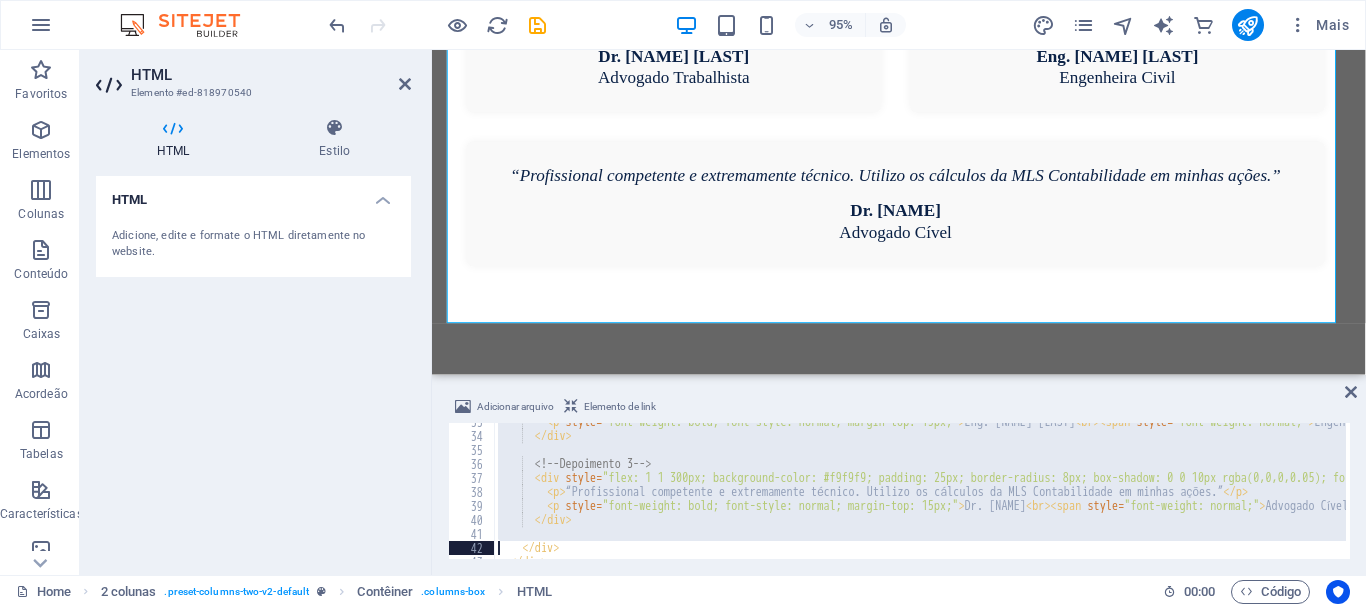 scroll, scrollTop: 498, scrollLeft: 0, axis: vertical 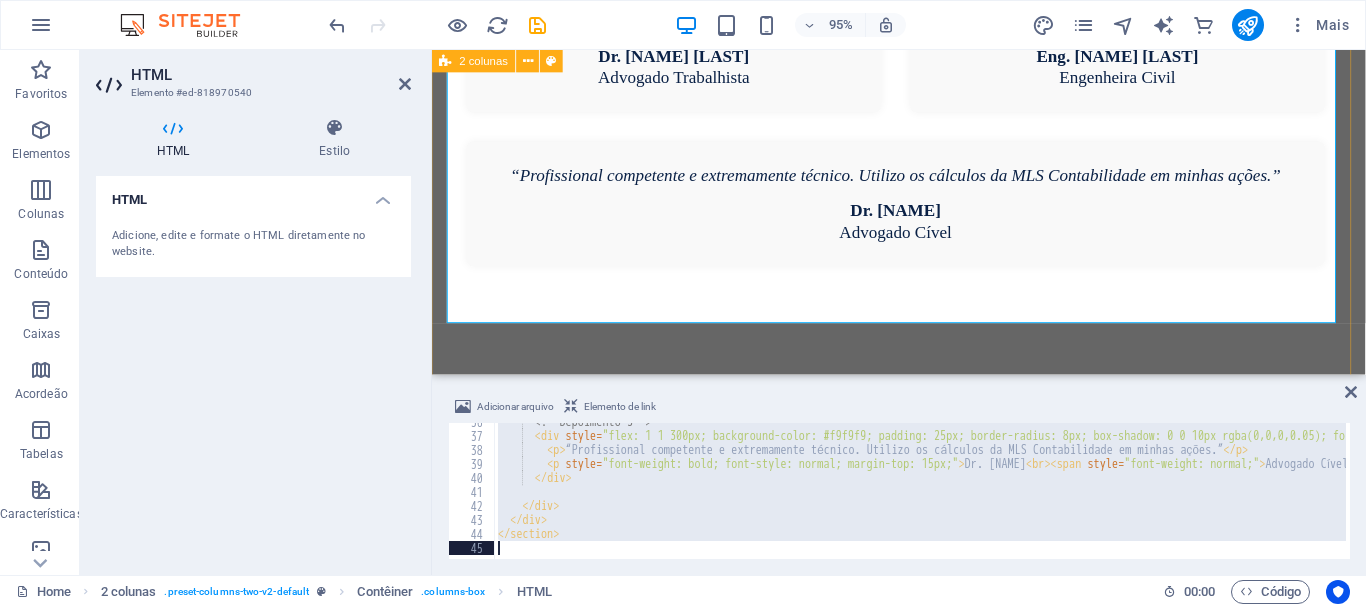 paste 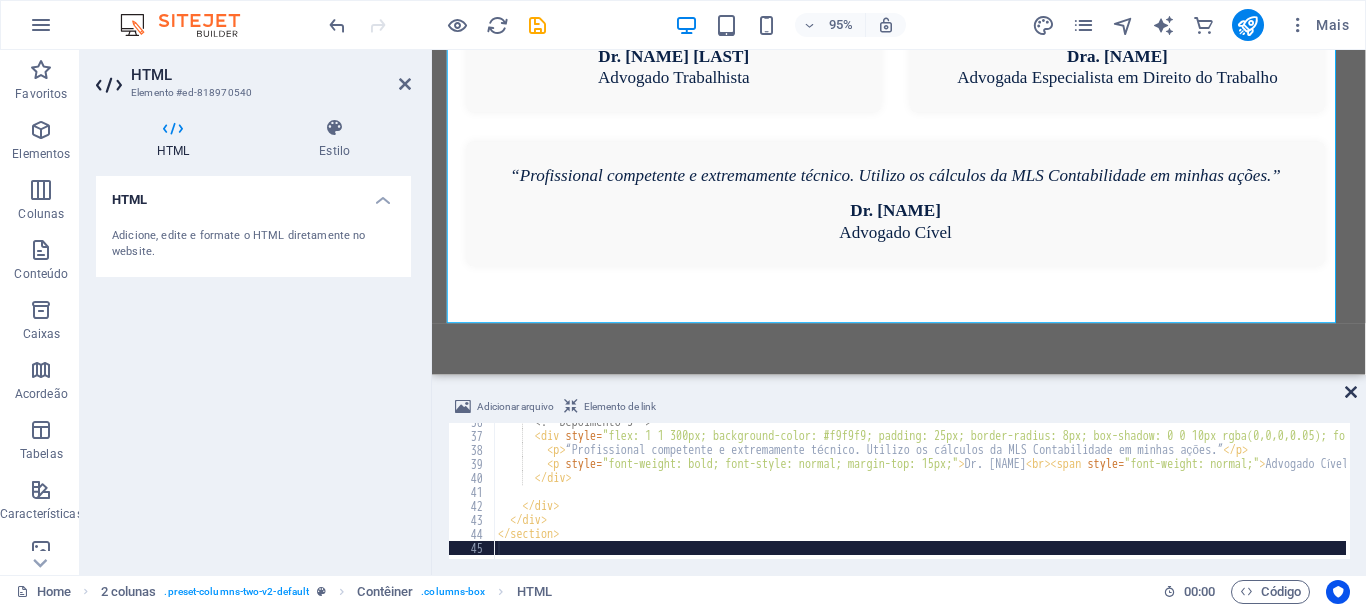click at bounding box center [1351, 392] 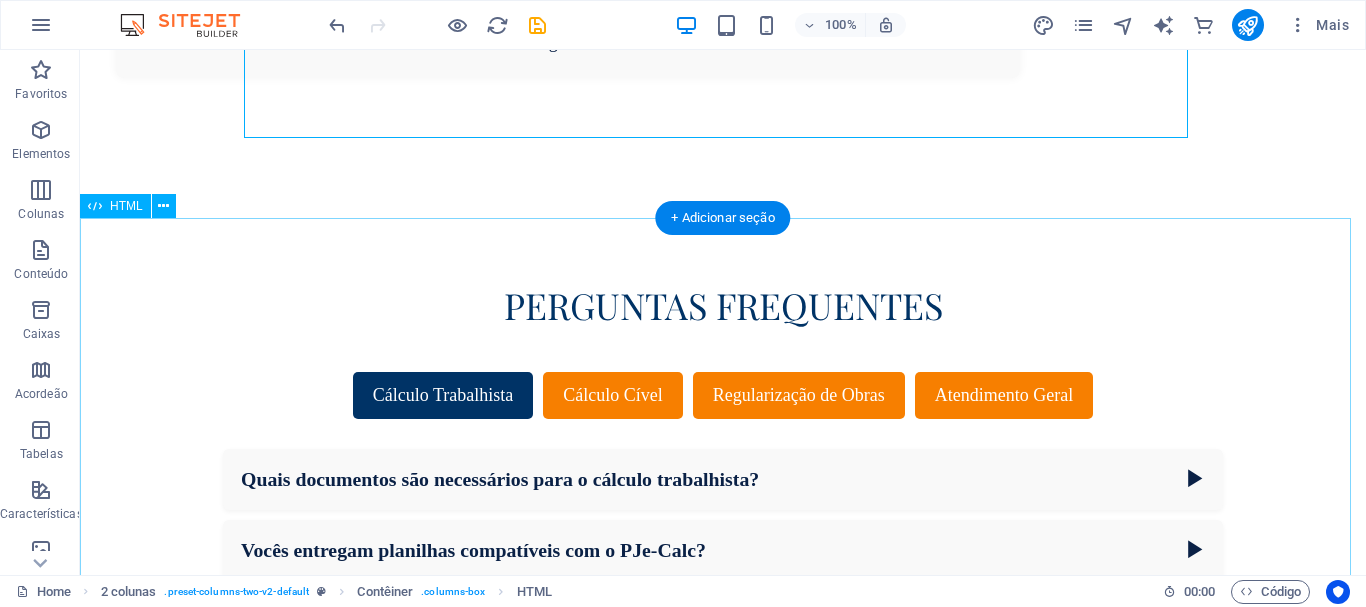 scroll, scrollTop: 2600, scrollLeft: 0, axis: vertical 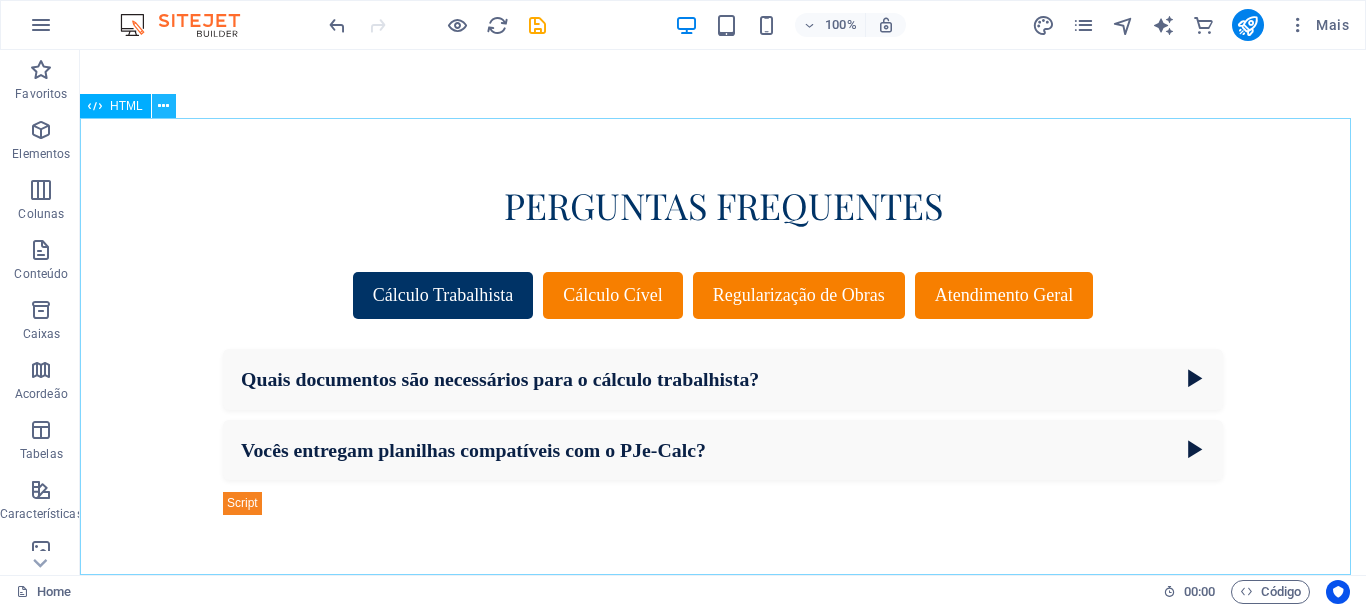 click at bounding box center [163, 106] 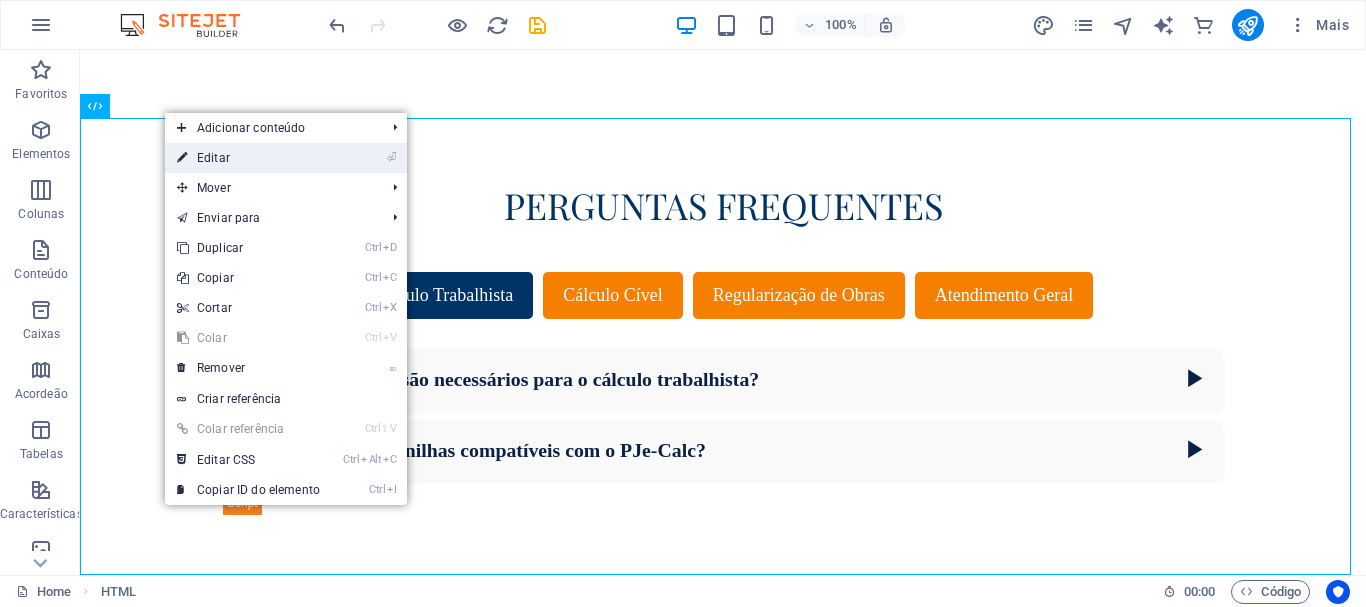 click on "⏎  Editar" at bounding box center (248, 158) 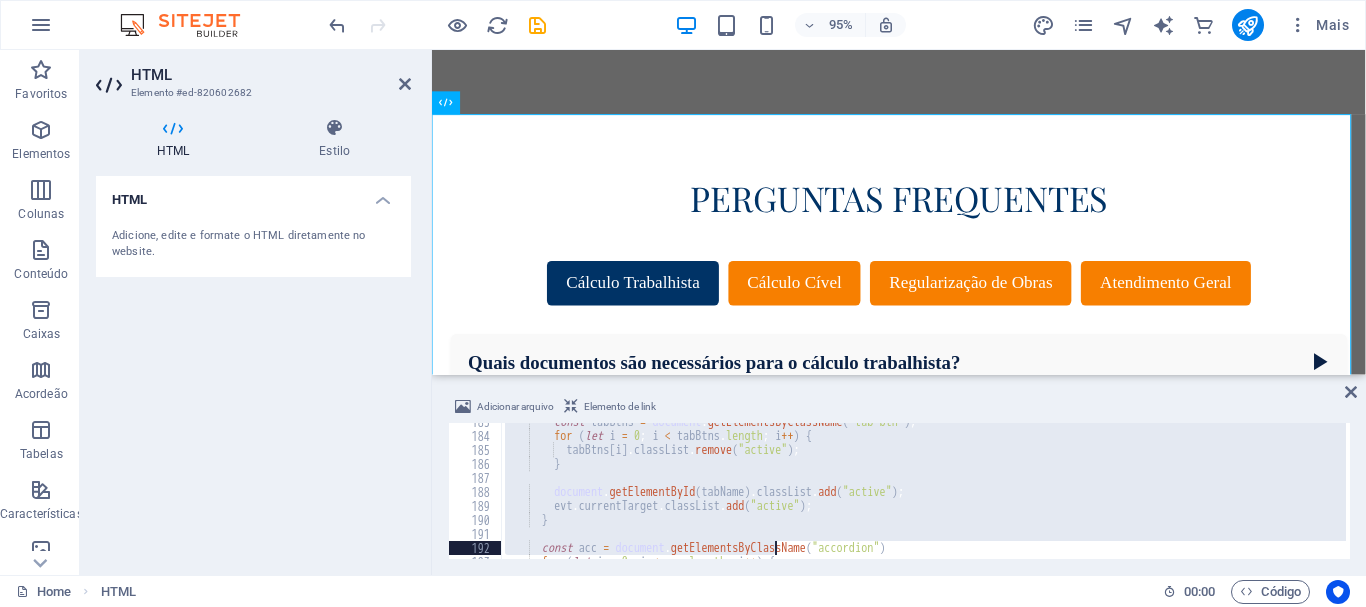 scroll, scrollTop: 2822, scrollLeft: 0, axis: vertical 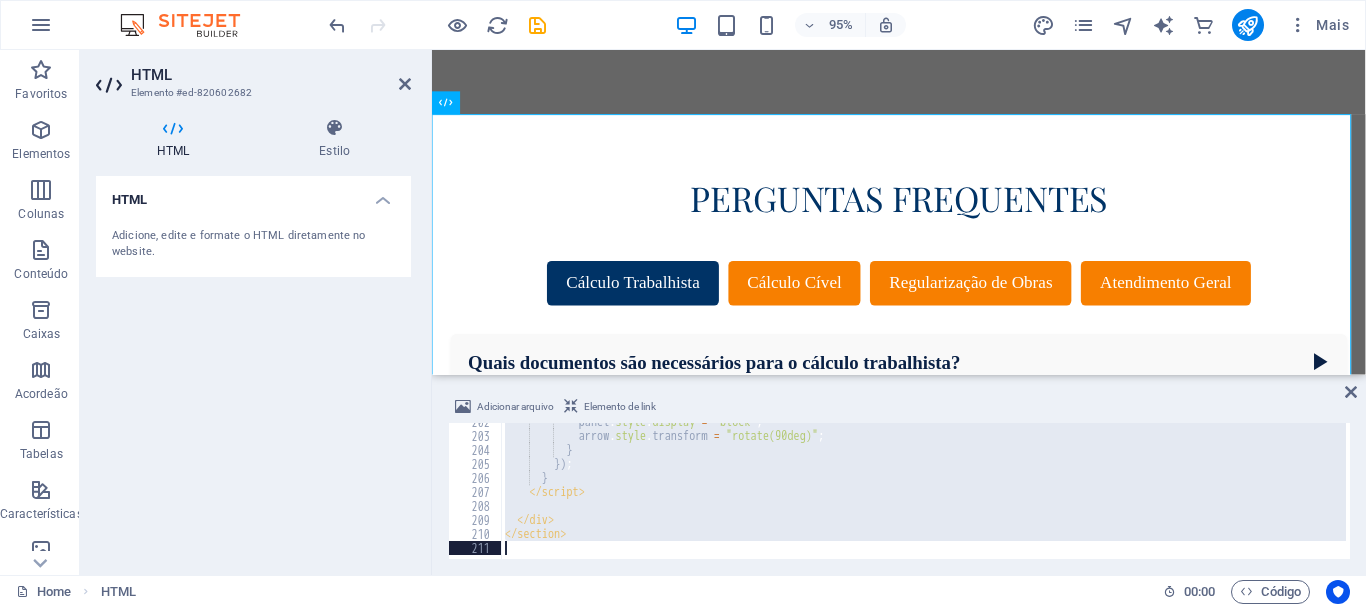 drag, startPoint x: 497, startPoint y: 427, endPoint x: 786, endPoint y: 635, distance: 356.06882 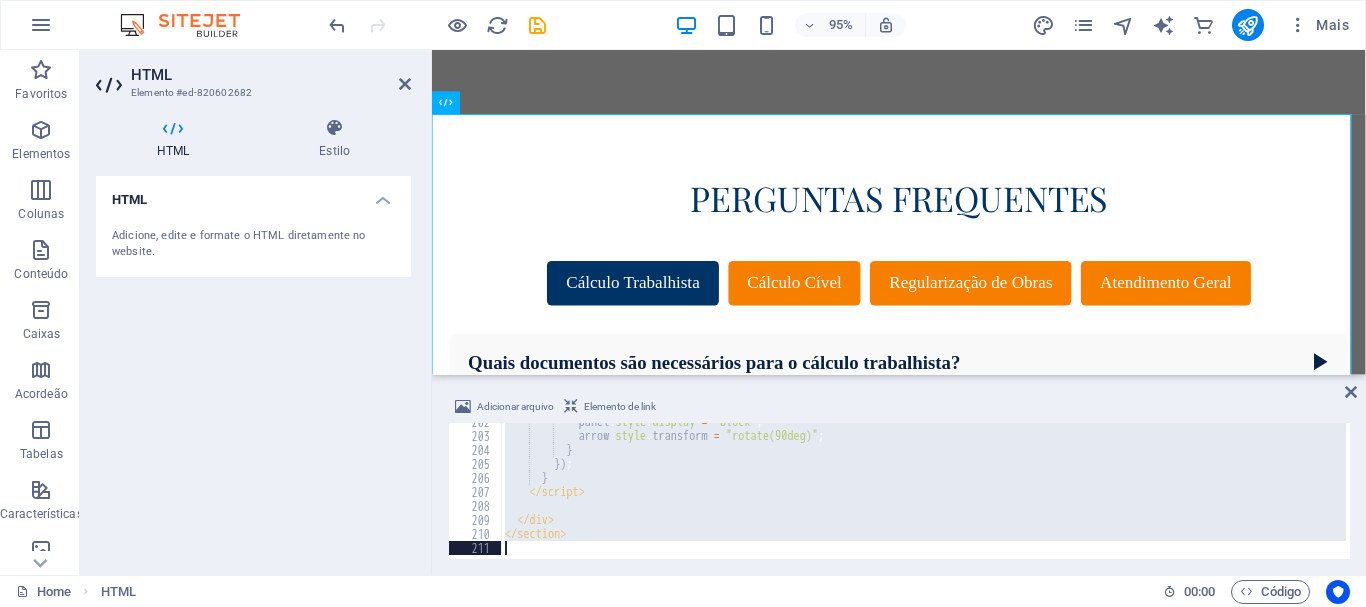paste 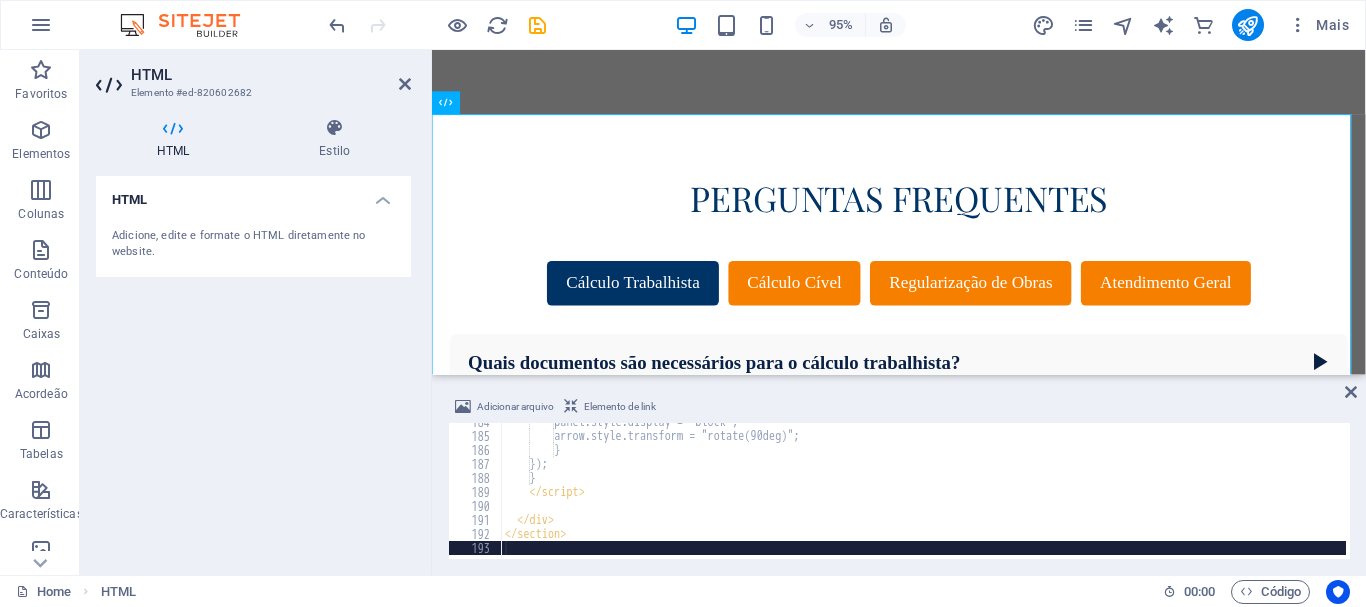 type 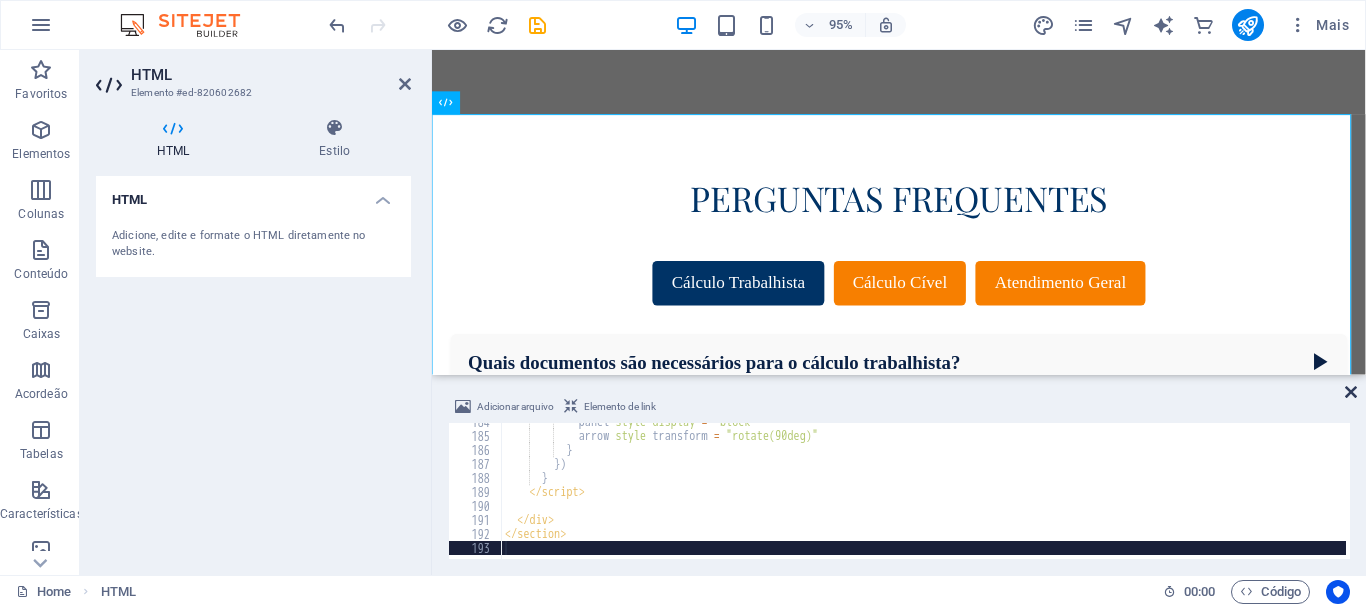 click at bounding box center (1351, 392) 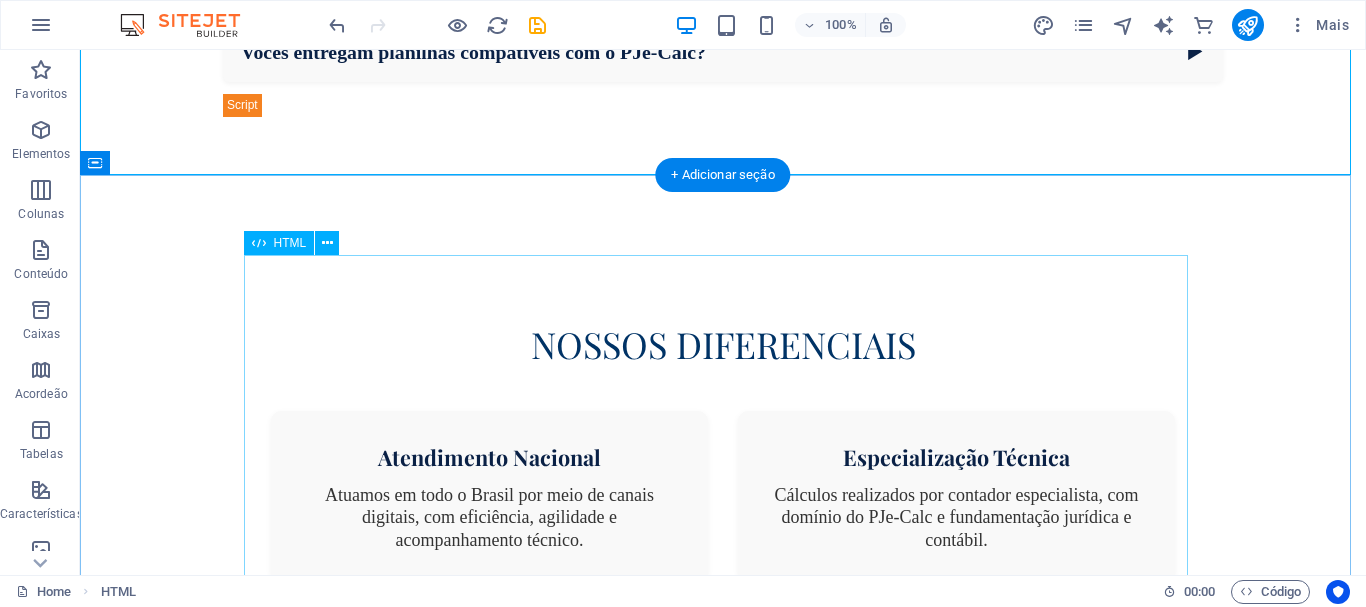 scroll, scrollTop: 3000, scrollLeft: 0, axis: vertical 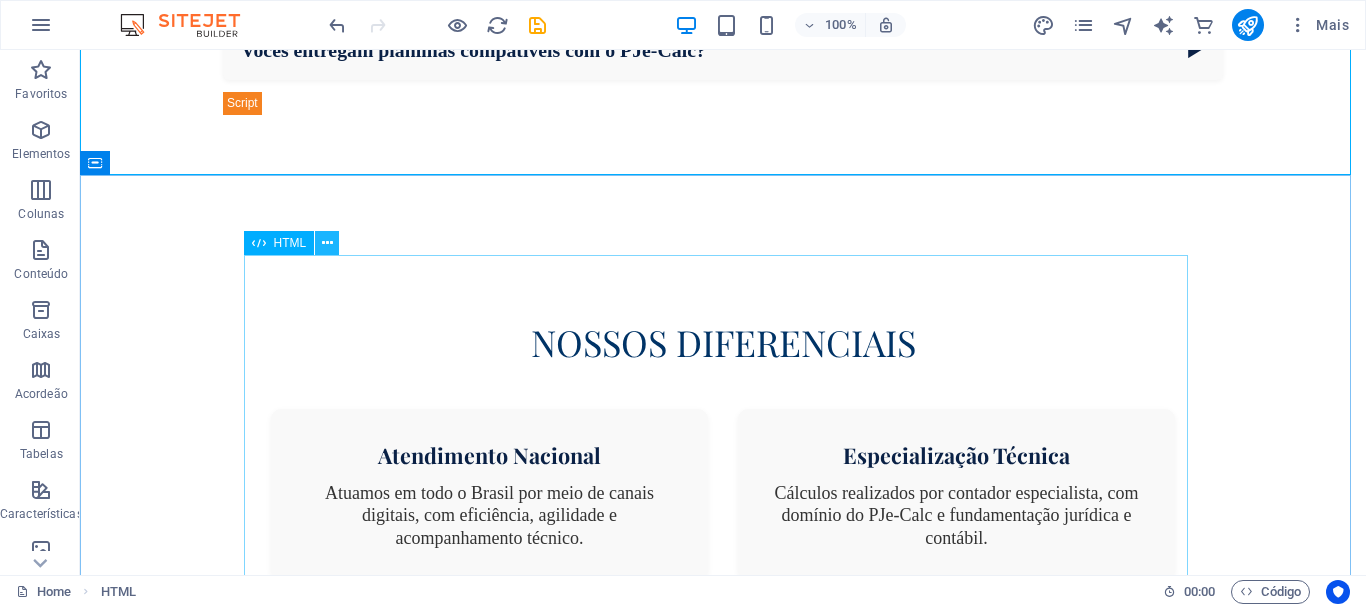 click at bounding box center [327, 243] 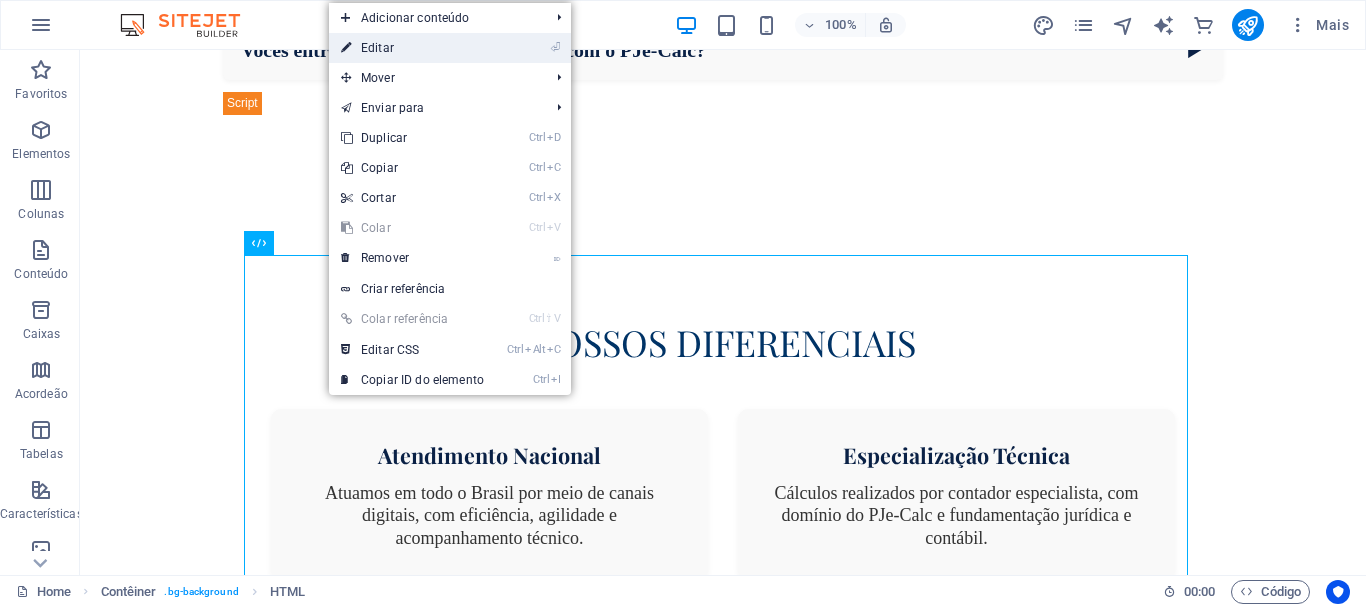 click on "⏎  Editar" at bounding box center [412, 48] 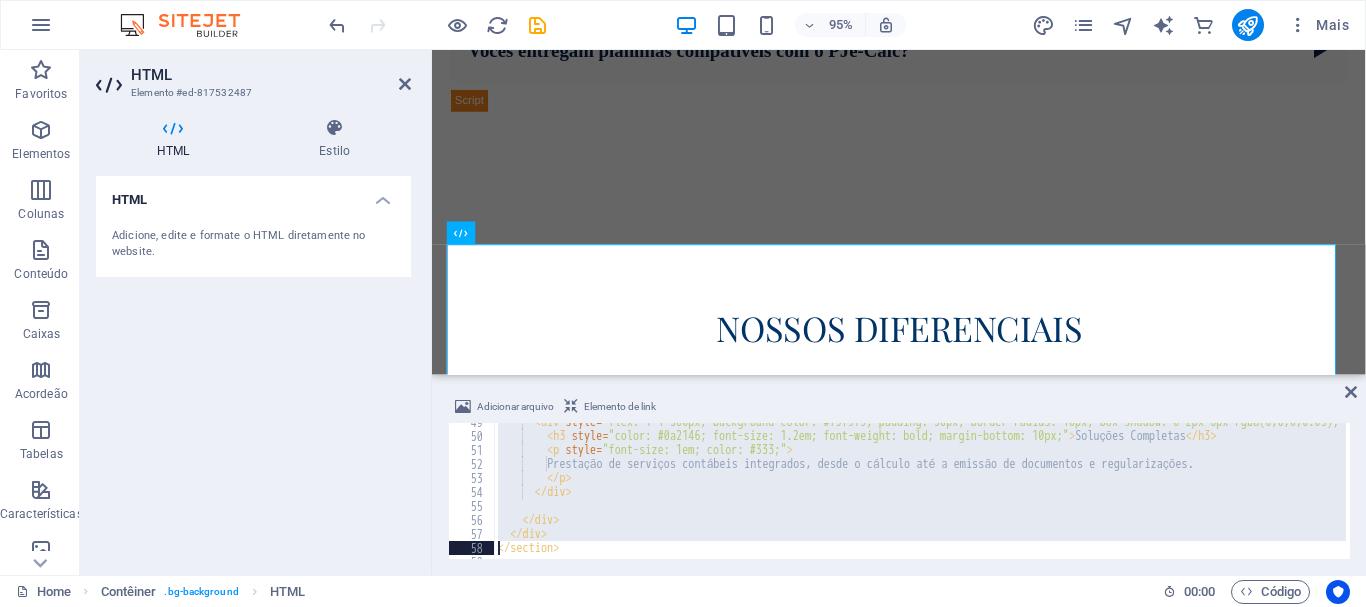 scroll, scrollTop: 694, scrollLeft: 0, axis: vertical 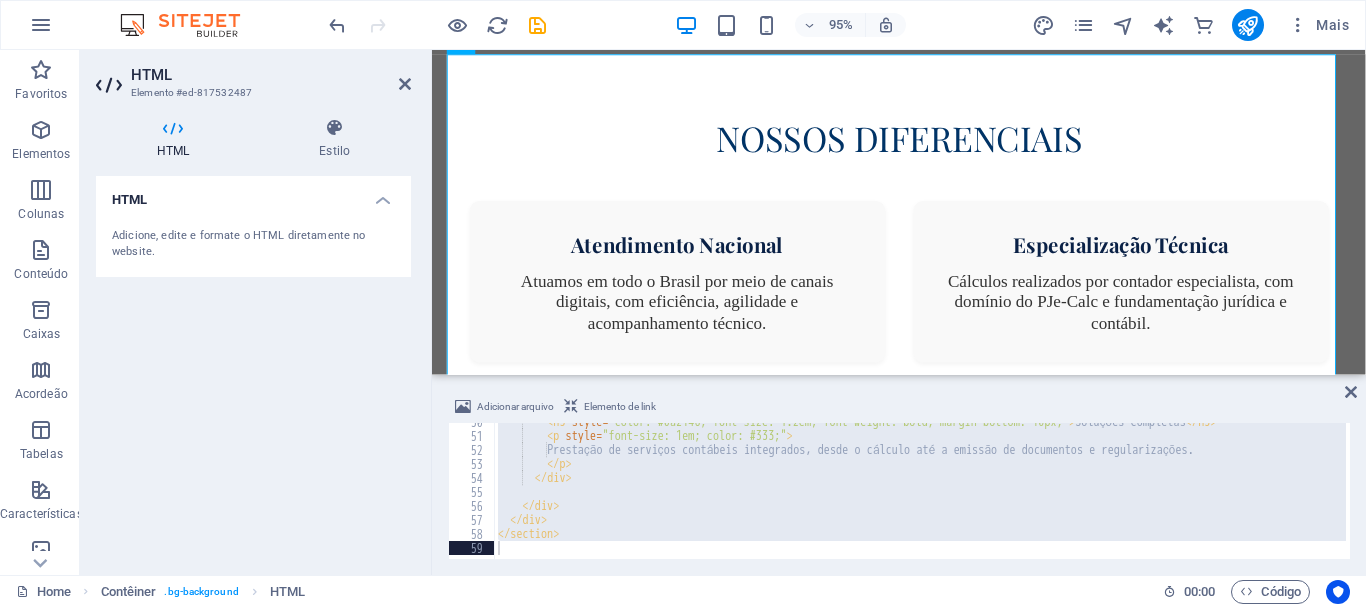 click on "< h3   style = "color: #0a2146; font-size: 1.2em; font-weight: bold; margin-bottom: 10px;" > Soluções Completas </ h3 >           < p   style = "font-size: 1em; color: #333;" >             Prestação de serviços contábeis integrados, desde o cálculo até a emissão de documentos e regularizações.           </ p >         </ div >      </ div >    </ div > </ section >" at bounding box center (920, 491) 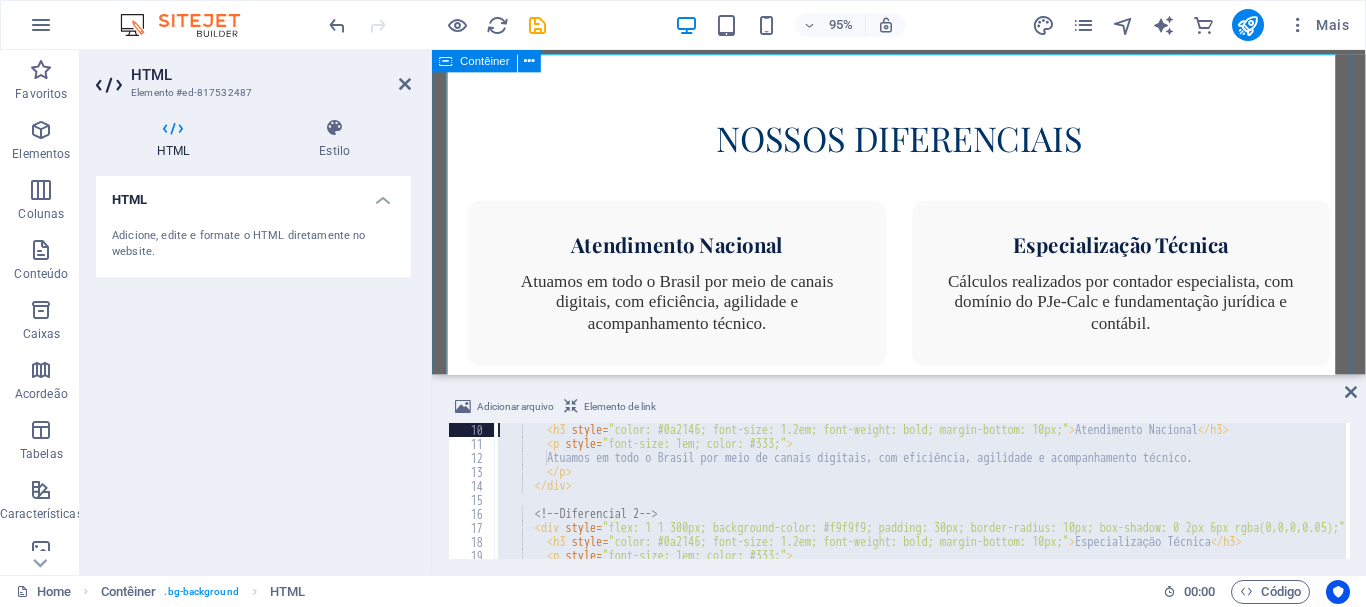 scroll, scrollTop: 0, scrollLeft: 0, axis: both 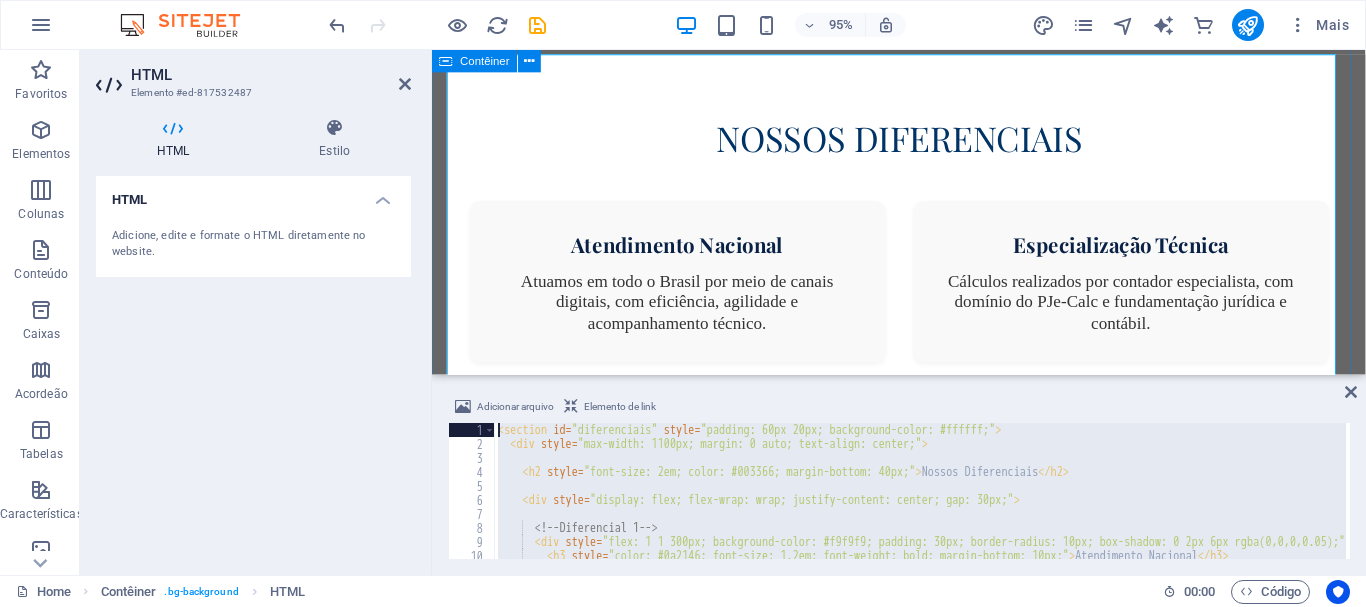 drag, startPoint x: 1065, startPoint y: 585, endPoint x: 440, endPoint y: 375, distance: 659.3368 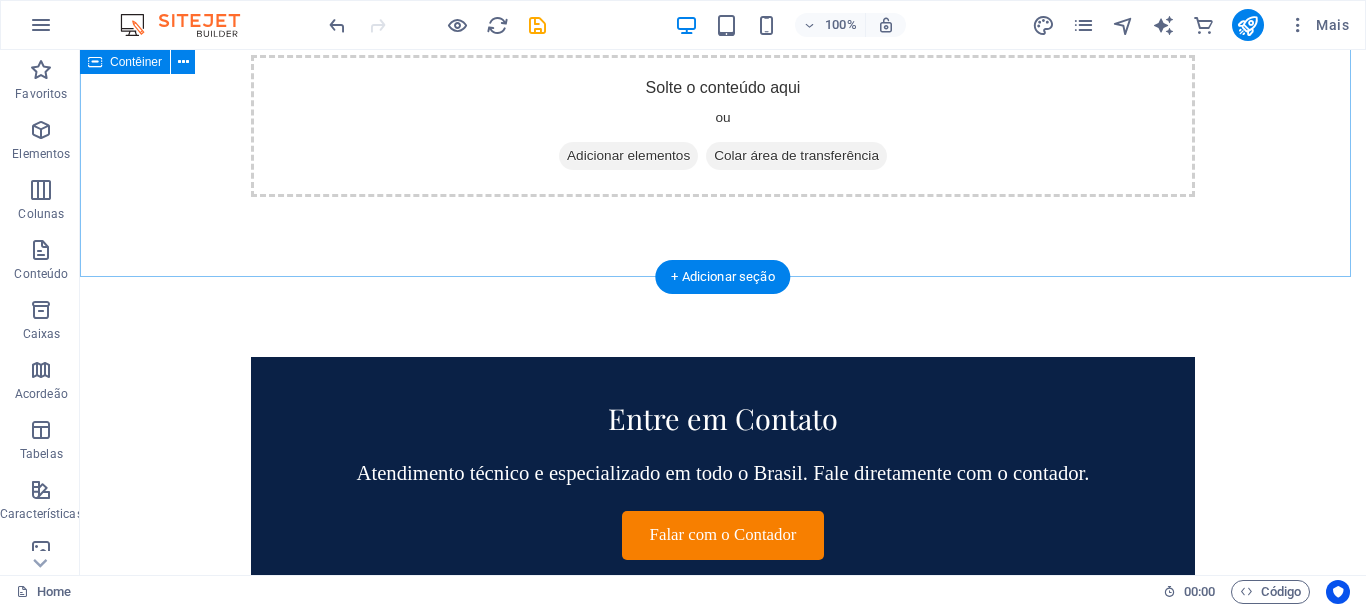 click on "Adicionar elementos" at bounding box center [628, 156] 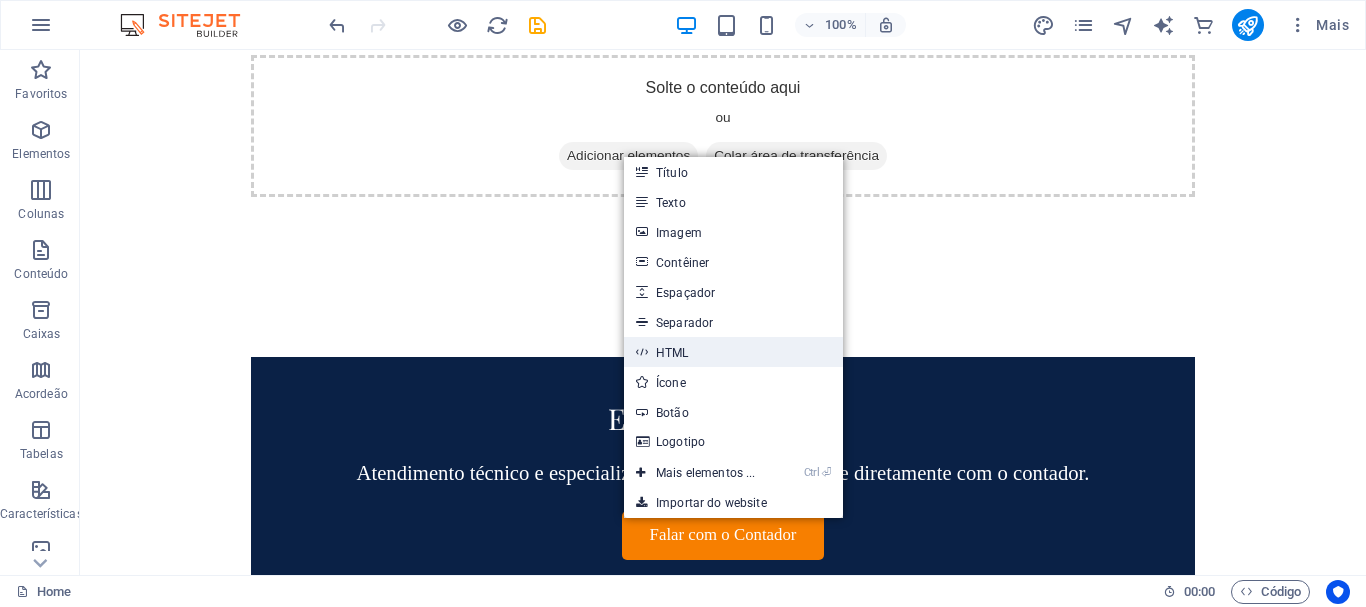 click on "HTML" at bounding box center [733, 352] 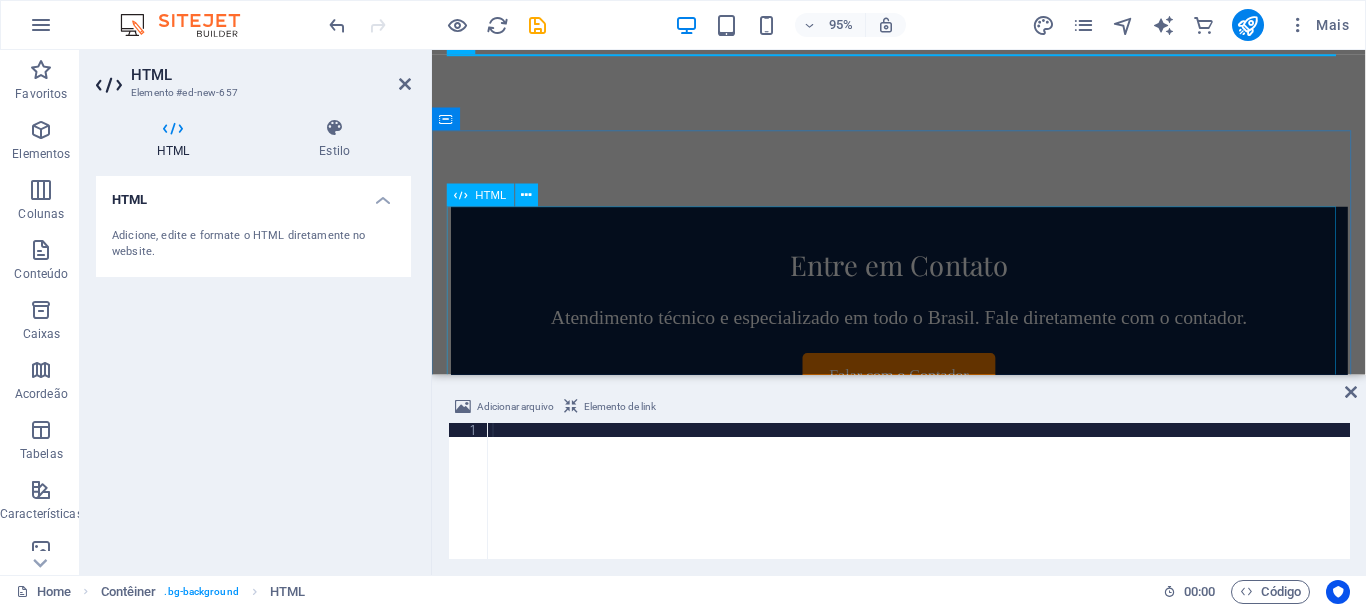 scroll, scrollTop: 886, scrollLeft: 0, axis: vertical 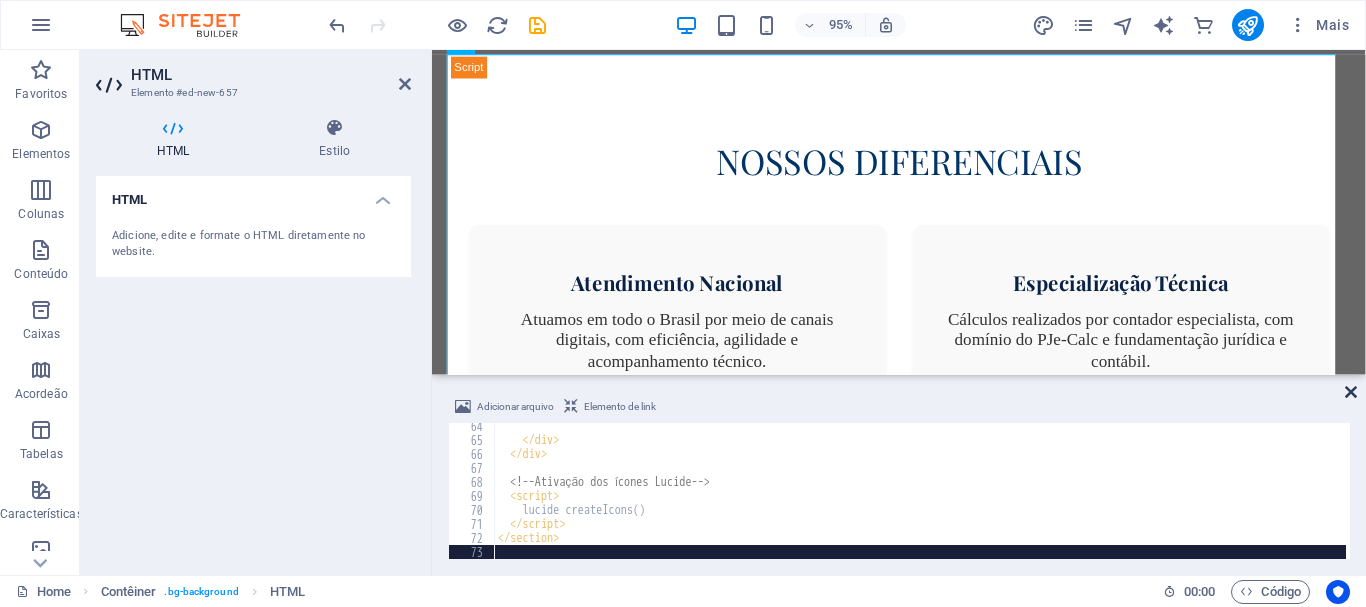 click at bounding box center [1351, 392] 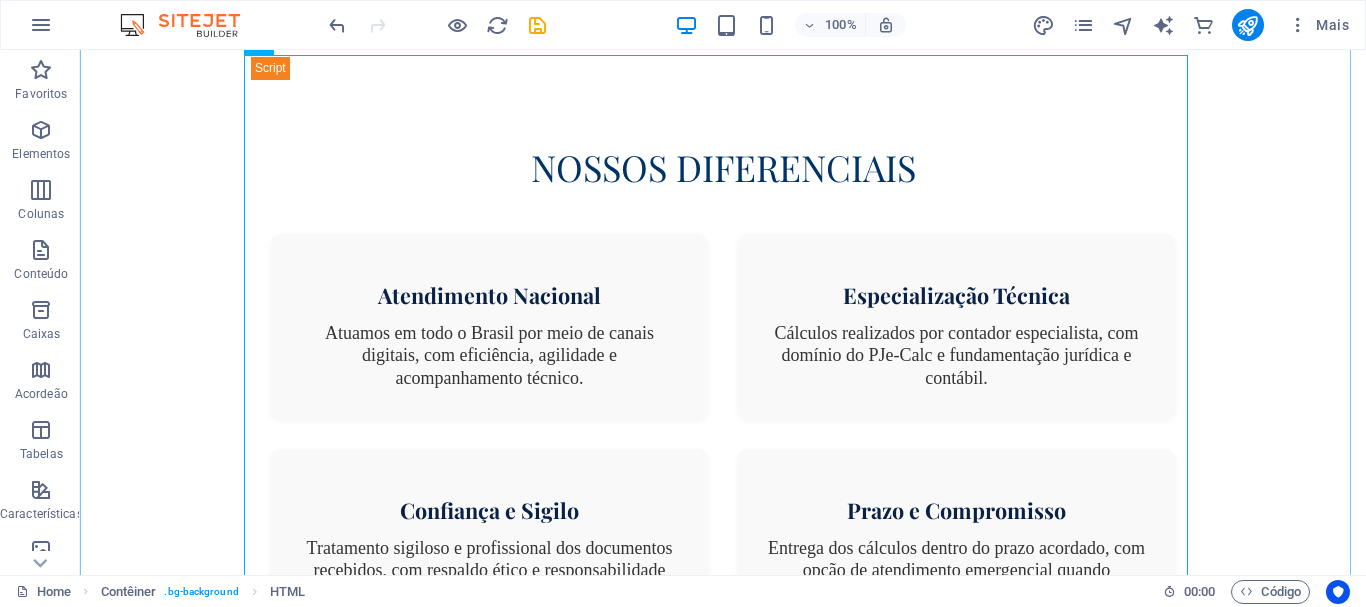 click on "Nossos Diferenciais
Atendimento Nacional
Atuamos em todo o Brasil por meio de canais digitais, com eficiência, agilidade e acompanhamento técnico.
Especialização Técnica
Cálculos realizados por contador especialista, com domínio do PJe-Calc e fundamentação jurídica e contábil.
Confiança e Sigilo
Tratamento sigiloso e profissional dos documentos recebidos, com respaldo ético e responsabilidade técnica.
Prazo e Compromisso
Entrega dos cálculos dentro do prazo acordado, com opção de atendimento emergencial quando necessário.
Atendimento Humanizado
Soluções Completas em Cálculos" at bounding box center [723, 494] 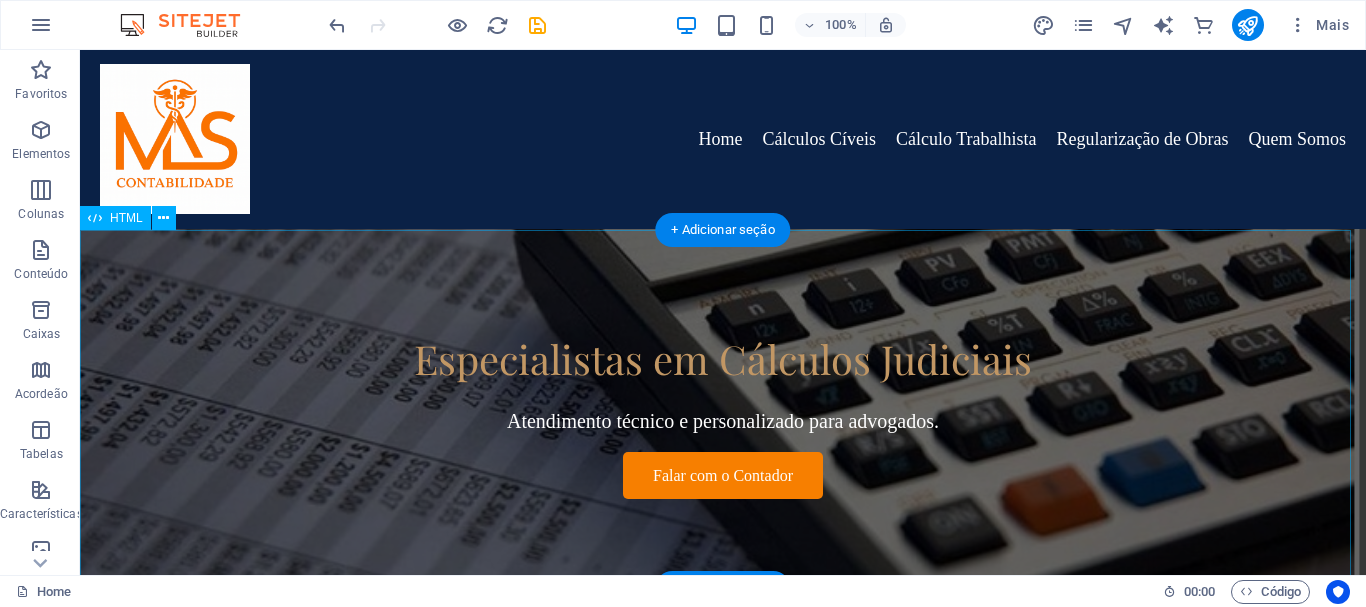 scroll, scrollTop: 0, scrollLeft: 0, axis: both 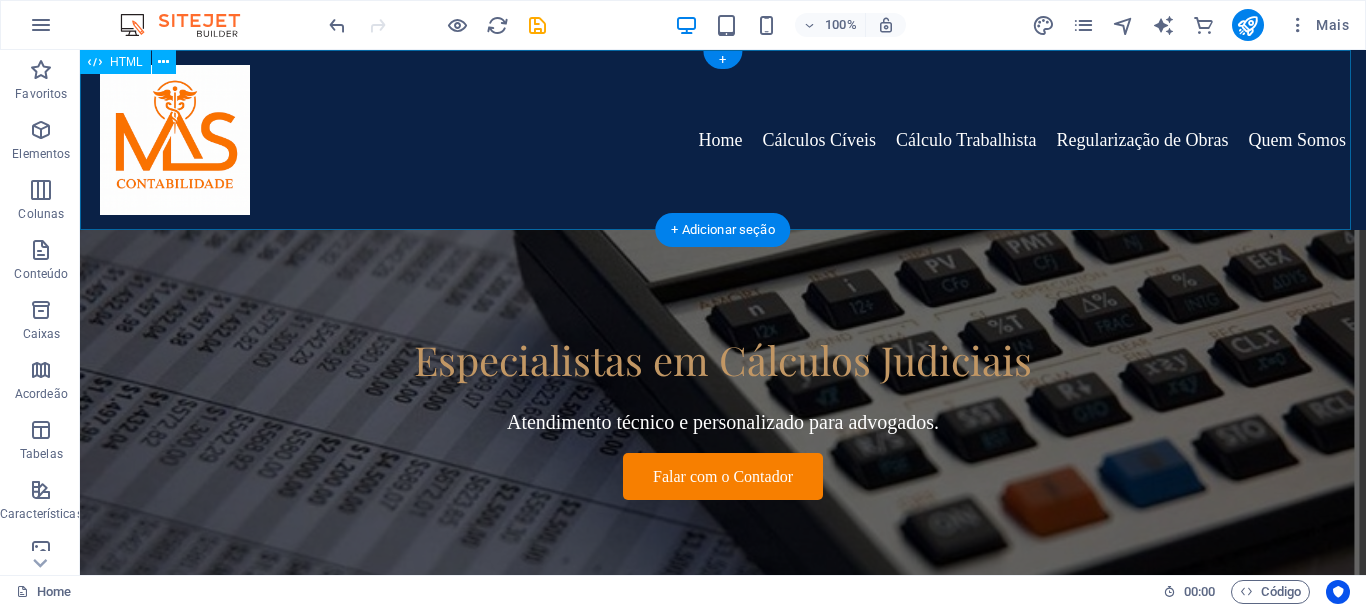 click on "Home
Cálculos Cíveis
Cálculo Trabalhista
Regularização de Obras
Quem Somos" at bounding box center [723, 140] 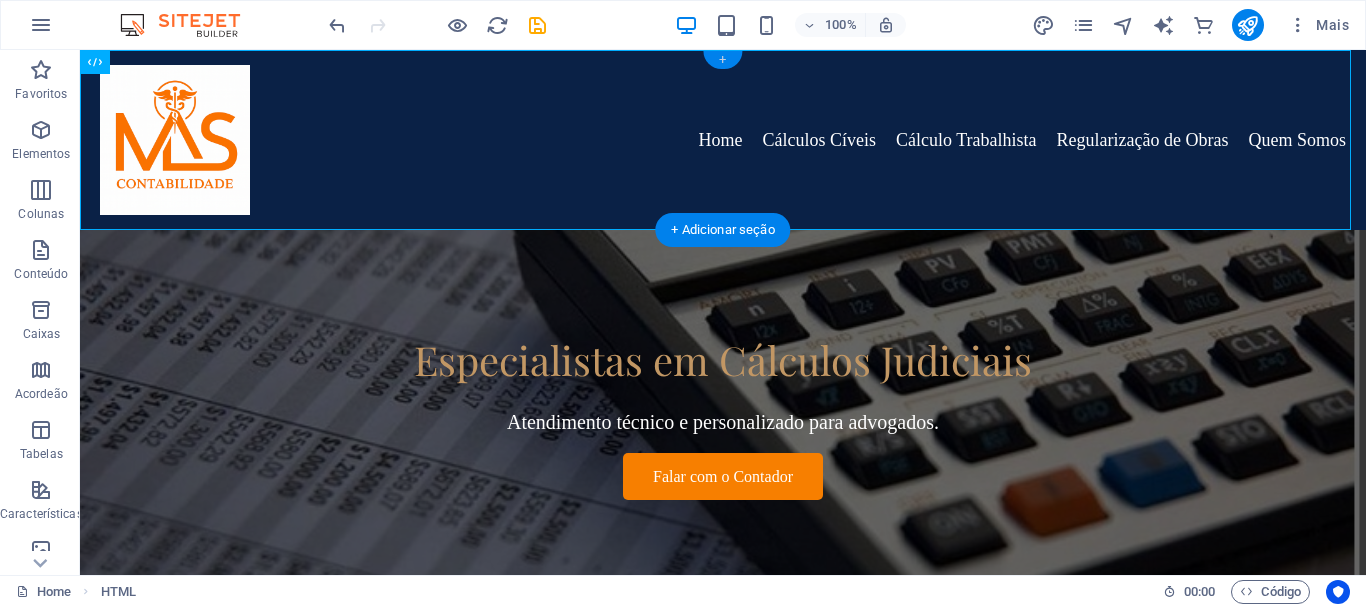 drag, startPoint x: 292, startPoint y: 9, endPoint x: 715, endPoint y: 57, distance: 425.7147 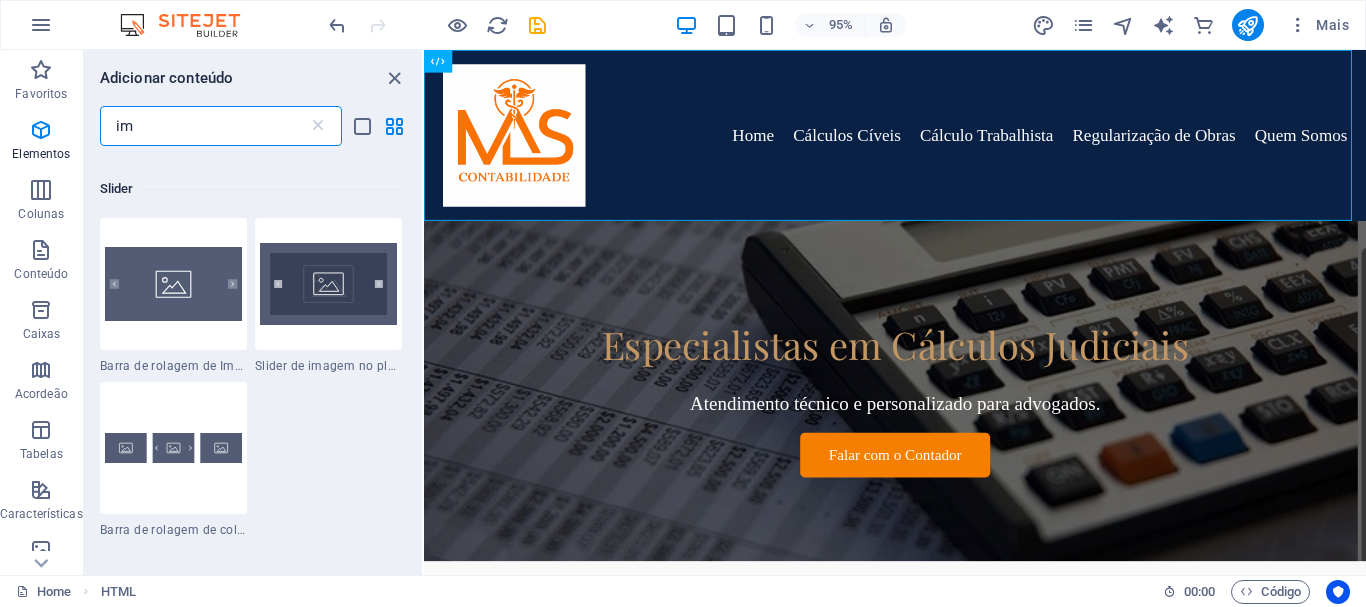scroll, scrollTop: 0, scrollLeft: 0, axis: both 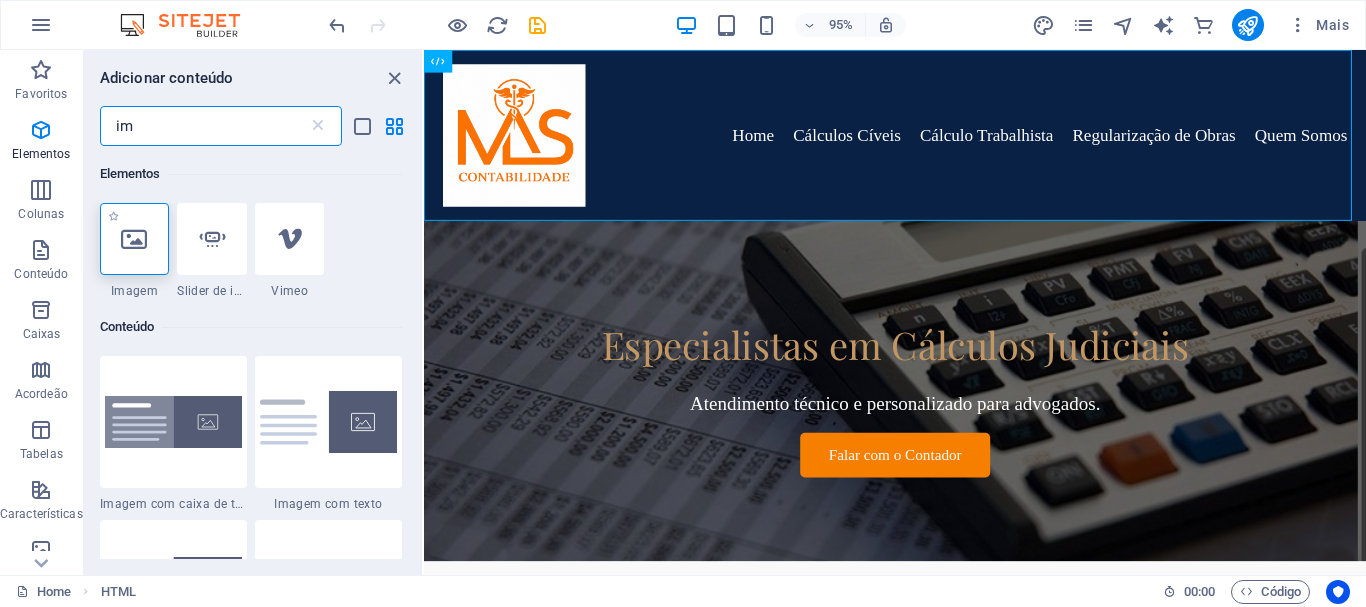 type on "im" 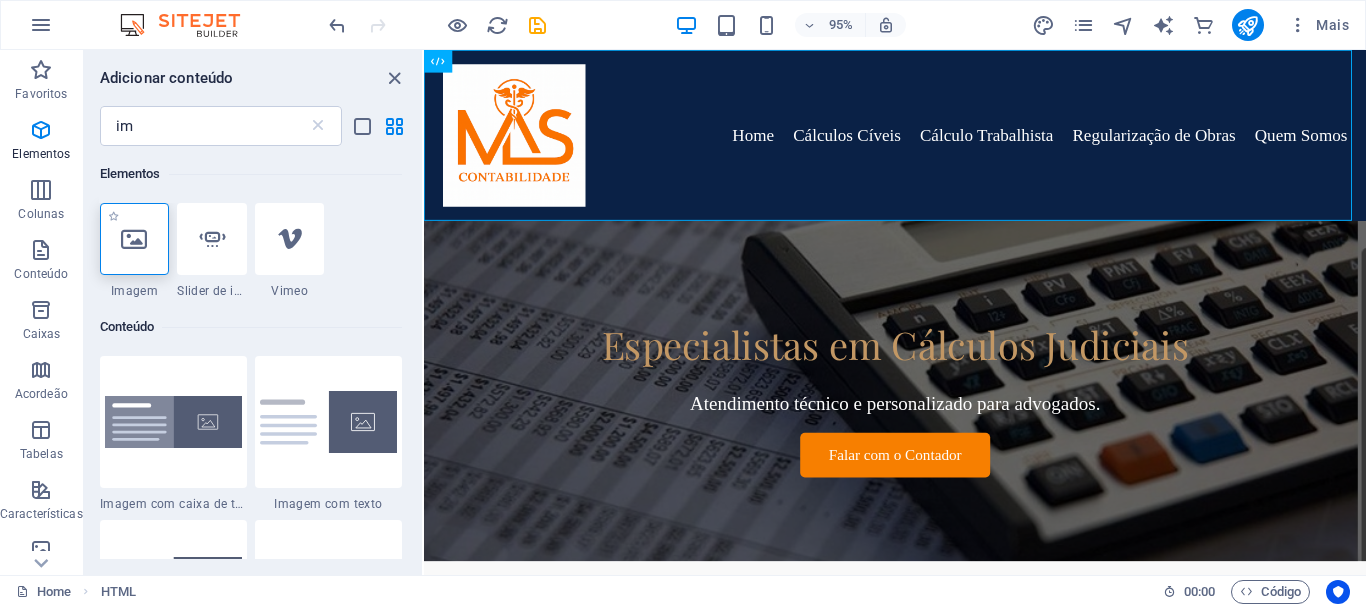 click at bounding box center [135, 239] 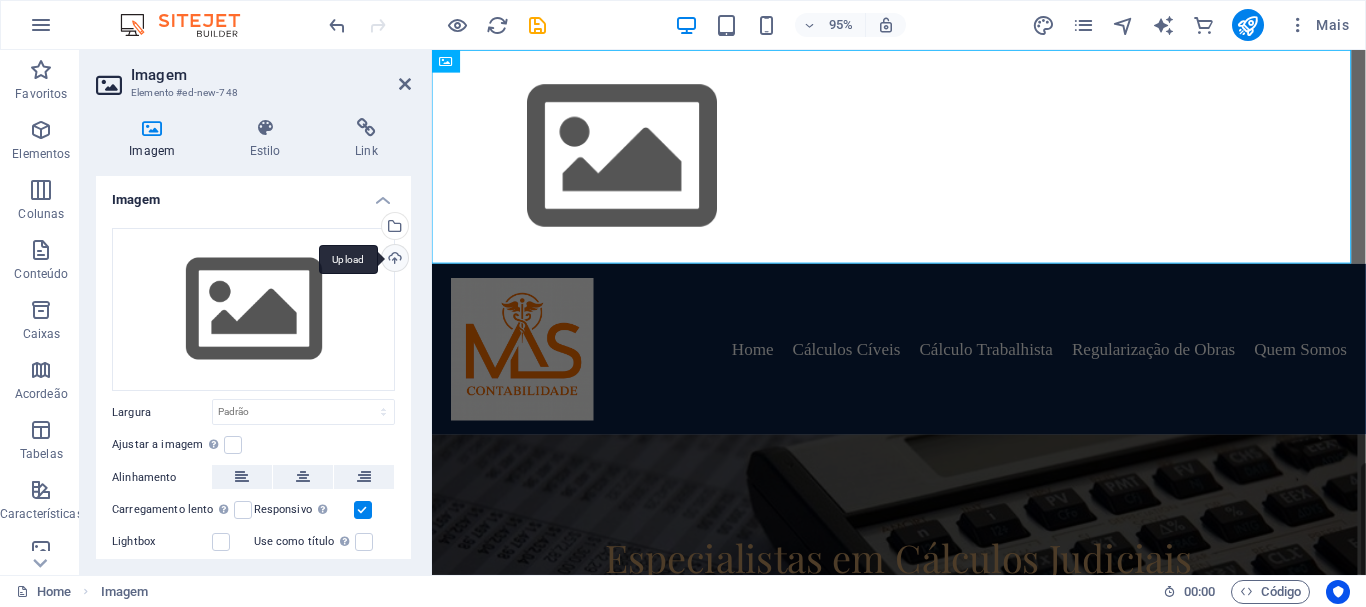 click on "Upload" at bounding box center (393, 260) 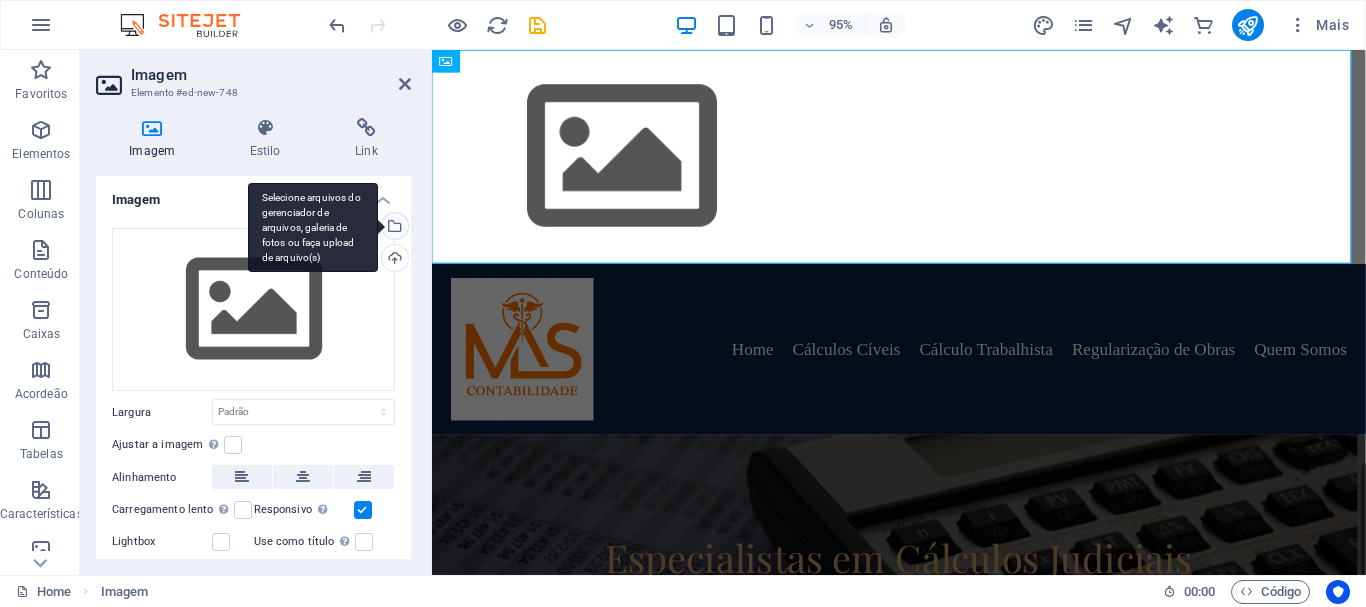 click on "Selecione arquivos do gerenciador de arquivos, galeria de fotos ou faça upload de arquivo(s)" at bounding box center (313, 228) 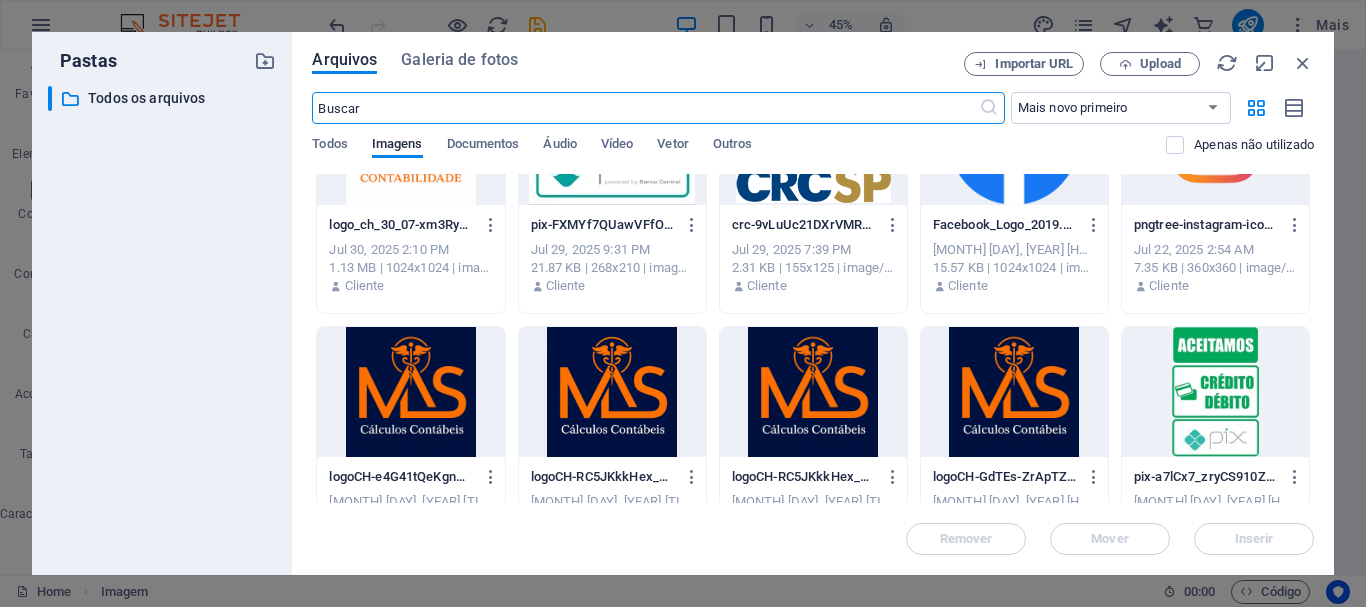 scroll, scrollTop: 400, scrollLeft: 0, axis: vertical 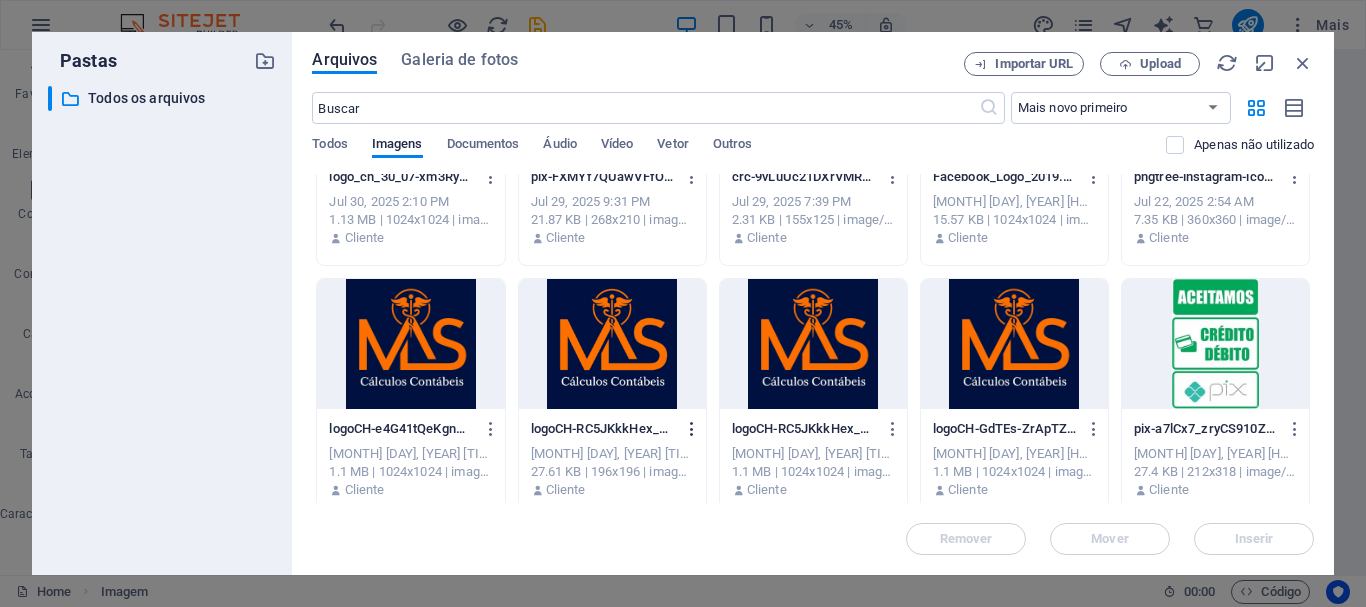 click at bounding box center [692, 429] 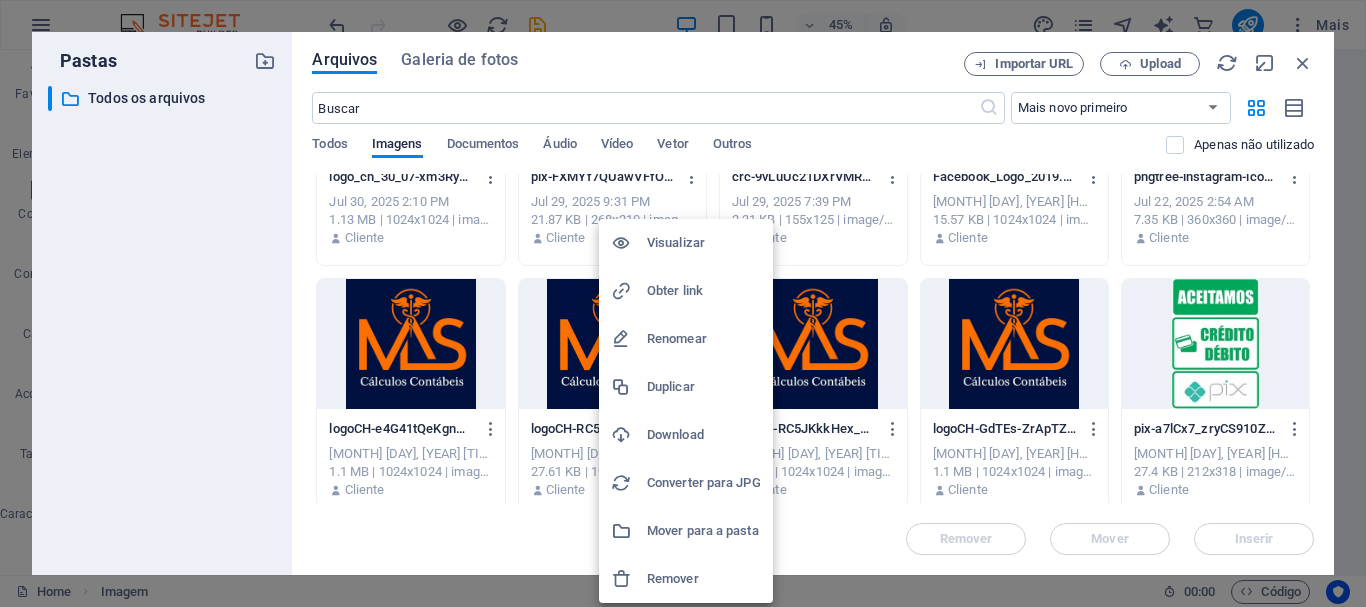 click on "Visualizar" at bounding box center [704, 243] 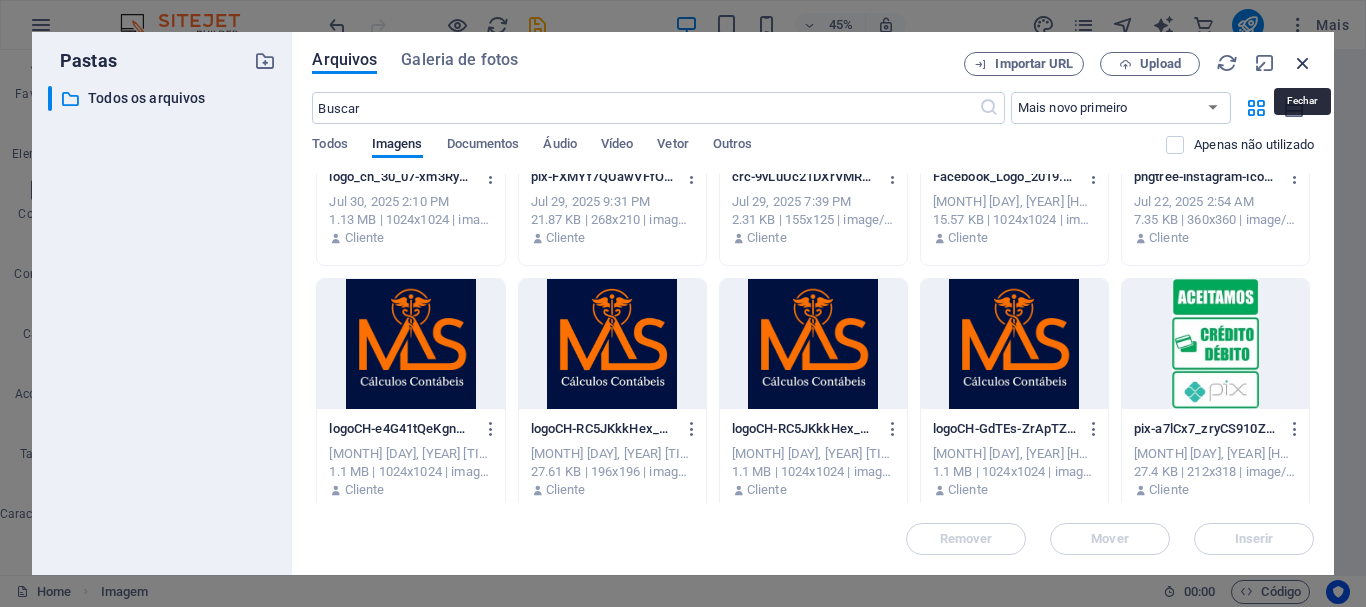 click at bounding box center [1303, 63] 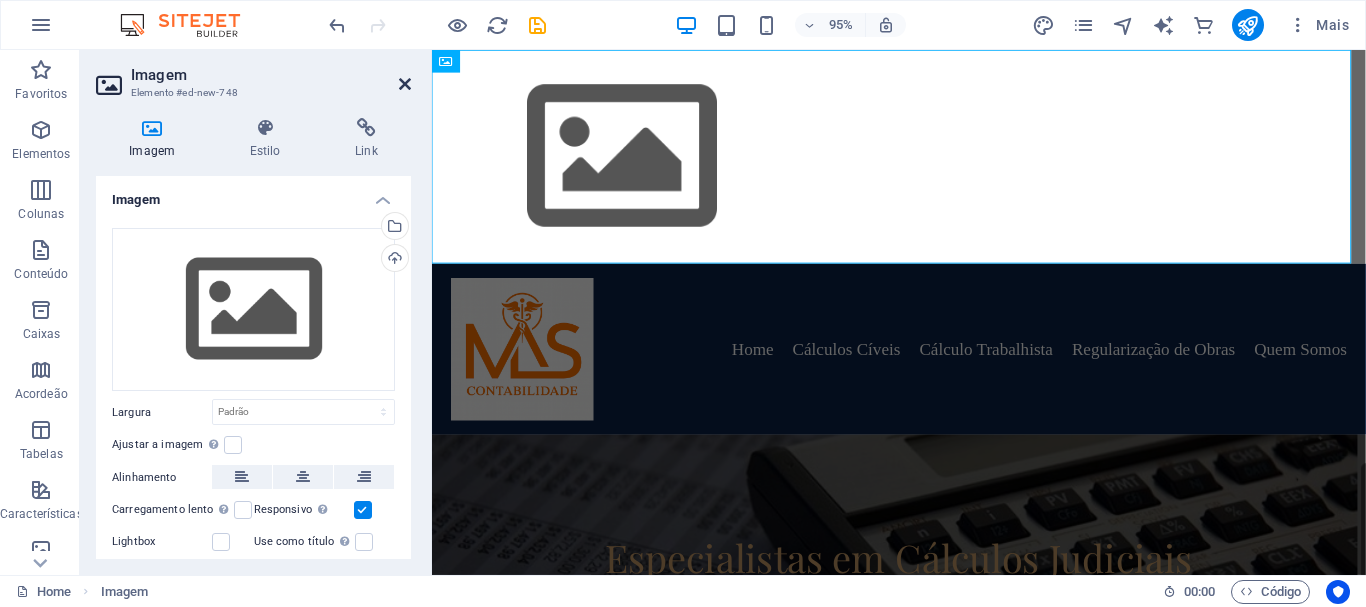 click at bounding box center [405, 84] 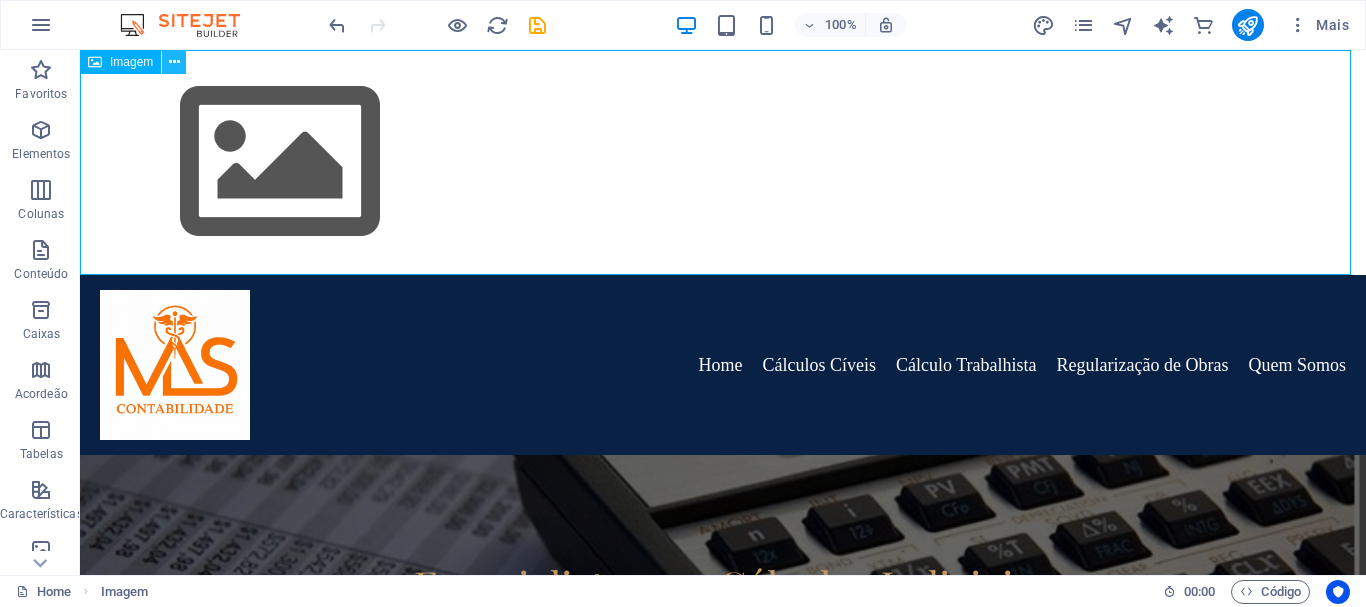 click at bounding box center [174, 62] 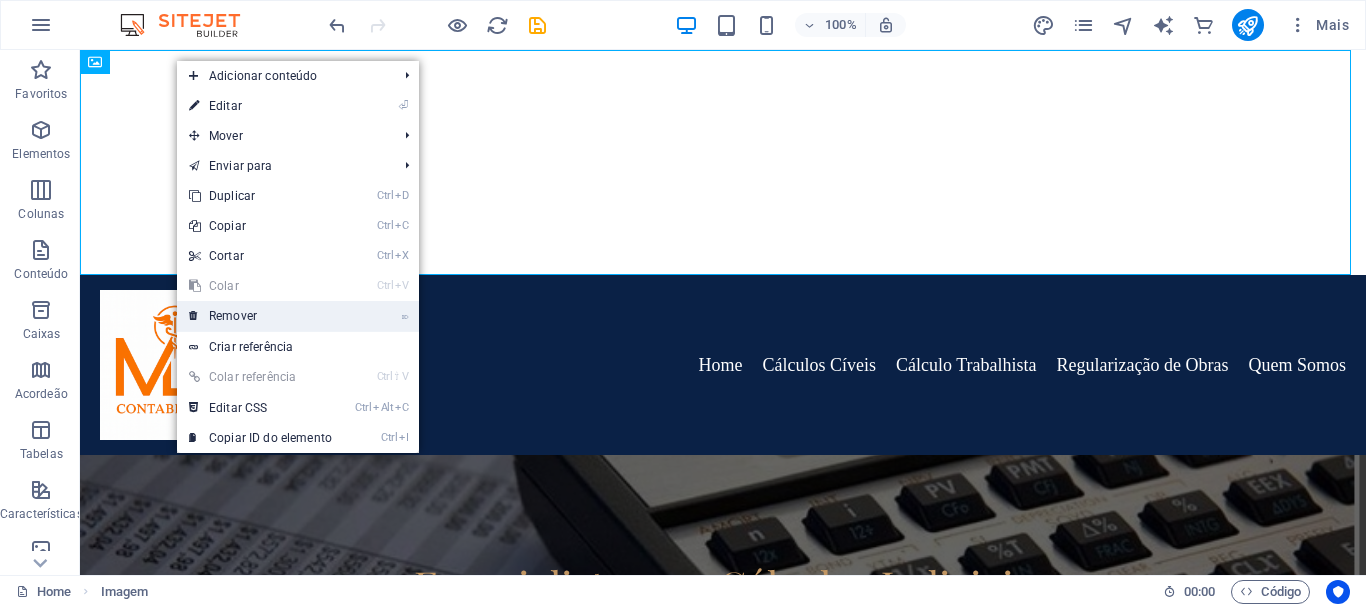 click on "⌦  Remover" at bounding box center (260, 316) 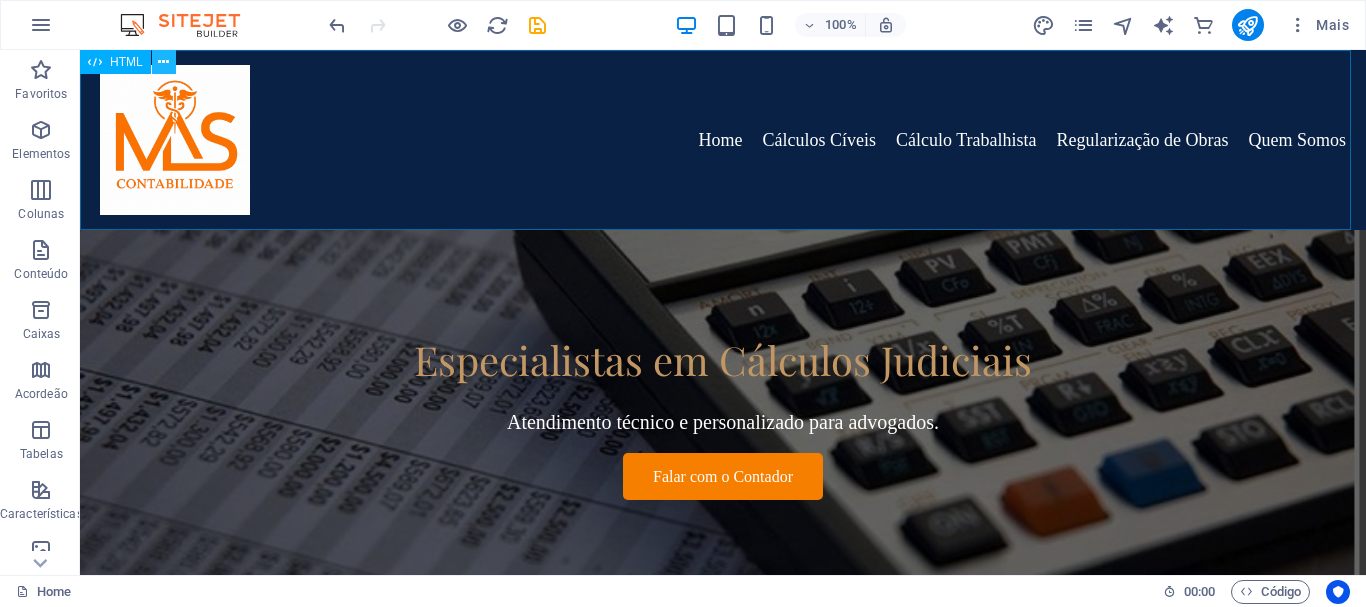 click at bounding box center [163, 62] 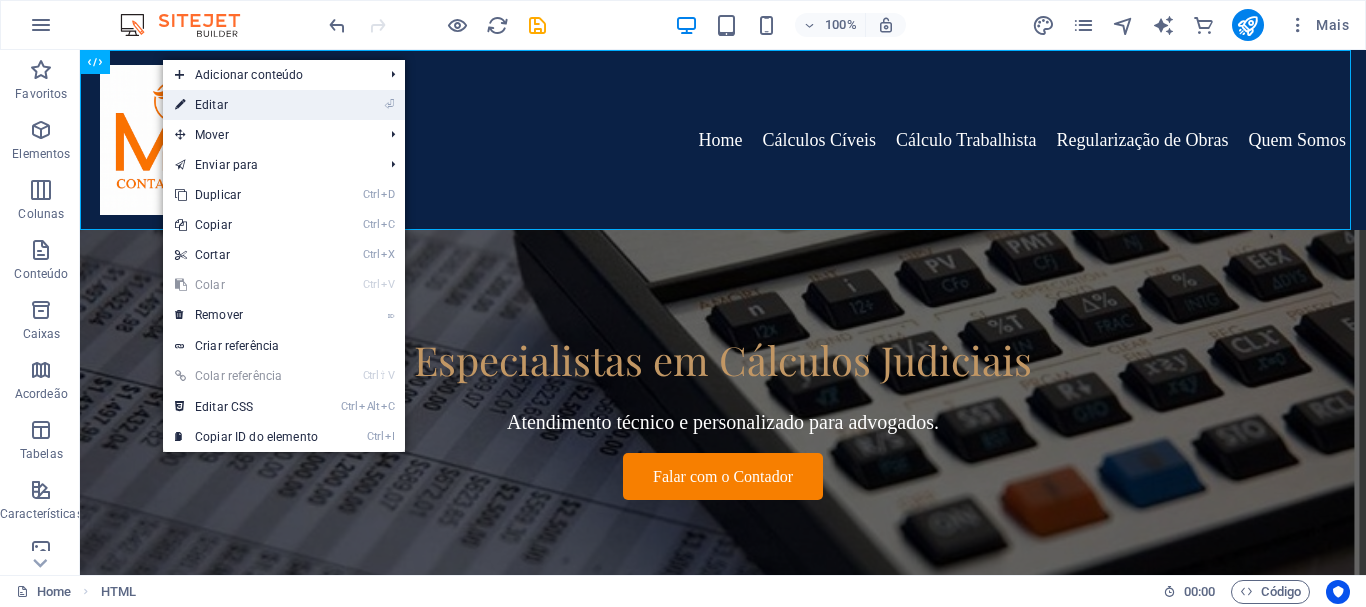 click on "⏎  Editar" at bounding box center [246, 105] 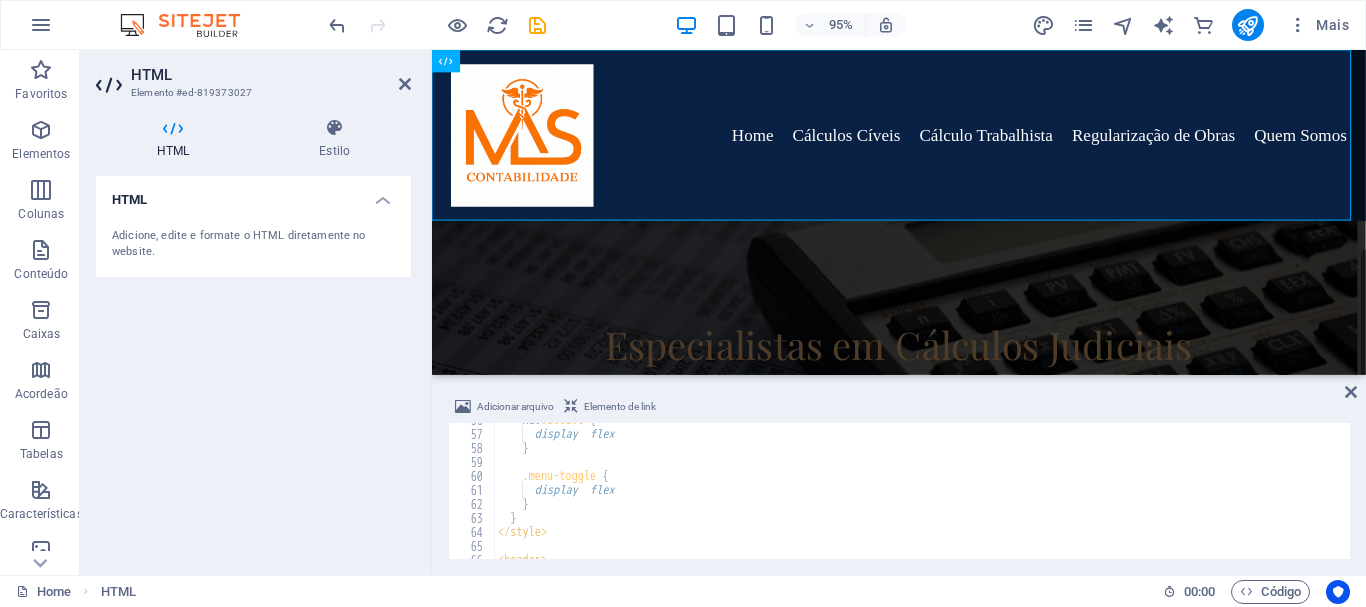 scroll, scrollTop: 840, scrollLeft: 0, axis: vertical 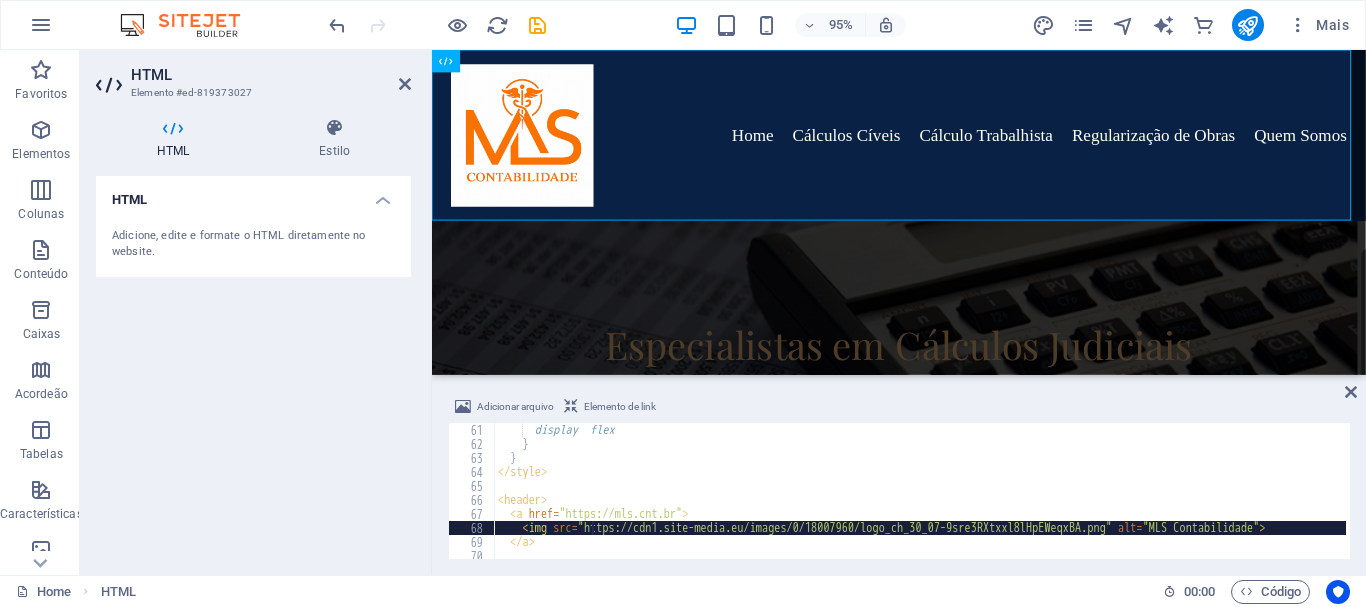 click on "display :   flex ;      }    } </ style > < header >    < a   href = "https://mls.cnt.br" >      < img   src = "https://cdn1.site-media.eu/images/0/18007960/logo_ch_30_07-9sre3RXtxxl8lHpEWeqxBA.png"   alt = "MLS Contabilidade" >    </ a >    < div   class = "menu-toggle"   onclick = "document.querySelector('nav').classList.toggle('active')" >" at bounding box center (920, 505) 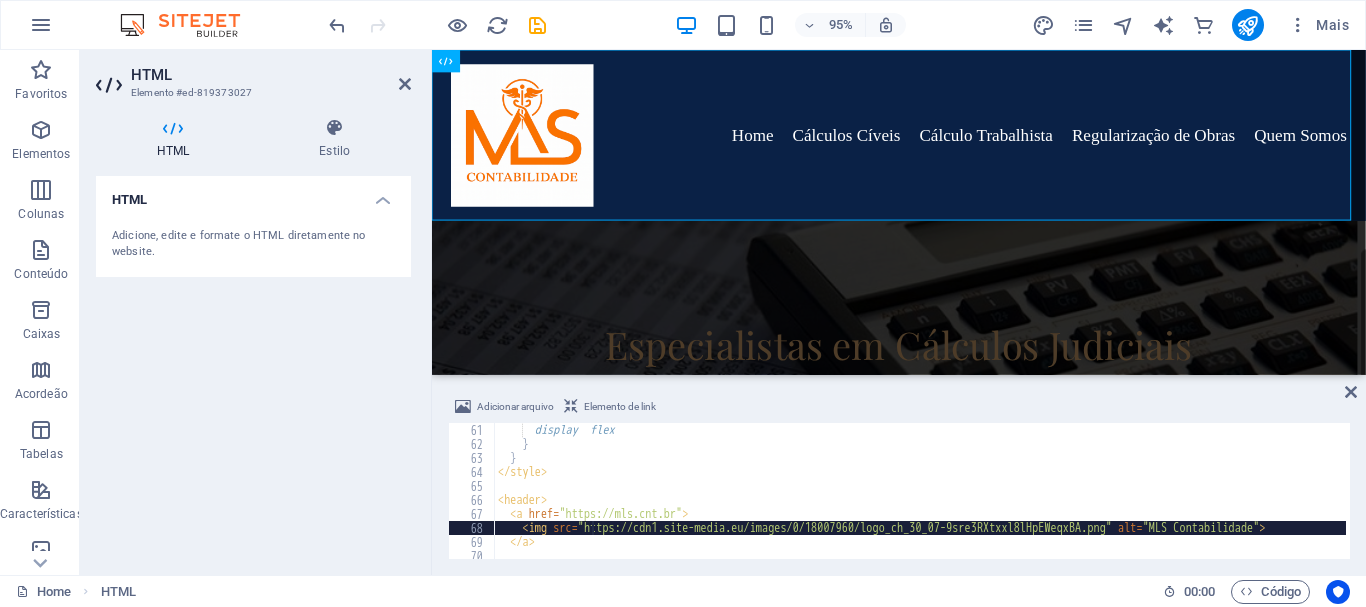 click on "display :   flex ;      }    } </ style > < header >    < a   href = "https://mls.cnt.br" >      < img   src = "https://cdn1.site-media.eu/images/0/18007960/logo_ch_30_07-9sre3RXtxxl8lHpEWeqxBA.png"   alt = "MLS Contabilidade" >    </ a >    < div   class = "menu-toggle"   onclick = "document.querySelector('nav').classList.toggle('active')" >" at bounding box center (920, 505) 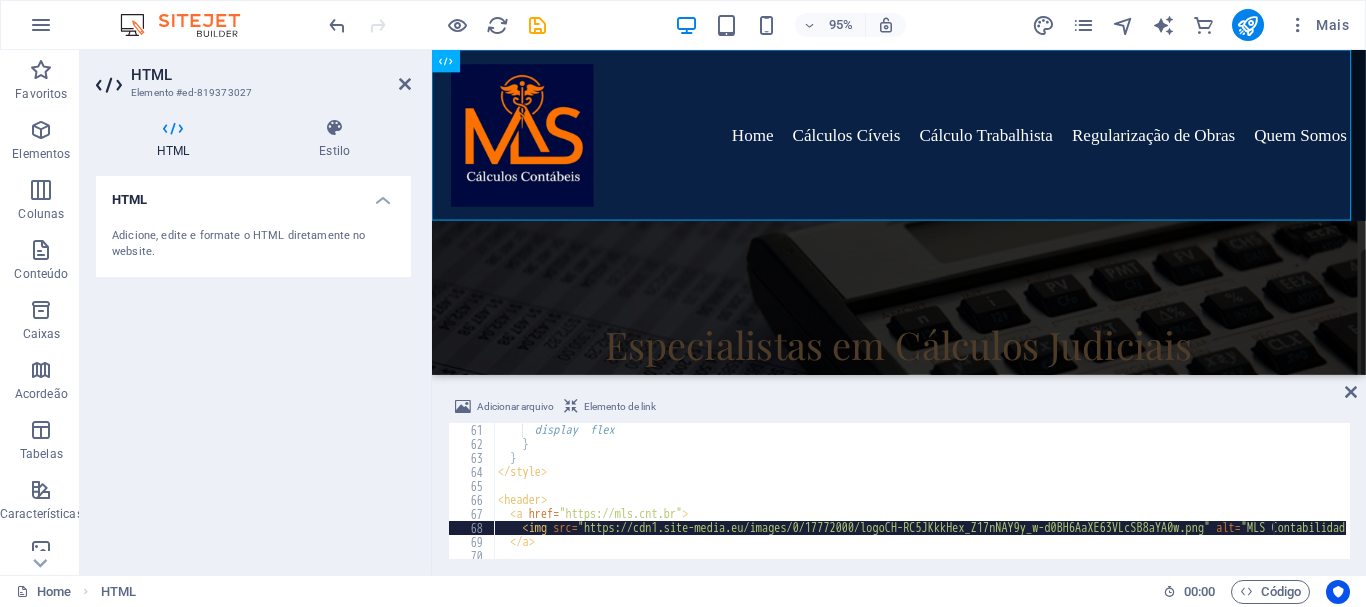 click on "display :   flex ;      }    } </ style > < header >    < a   href = "https://mls.cnt.br" >      < img   src = "https://cdn1.site-media.eu/images/0/17772000/logoCH-RC5JKkkHex_Z17nNAY9y_w-d0BH6AaXE63VLcSB8aYA0w.png"   alt = "MLS Contabilidade" >    </ a >    < div   class = "menu-toggle"   onclick = "document.querySelector('nav').classList.toggle('active')" >" at bounding box center (973, 503) 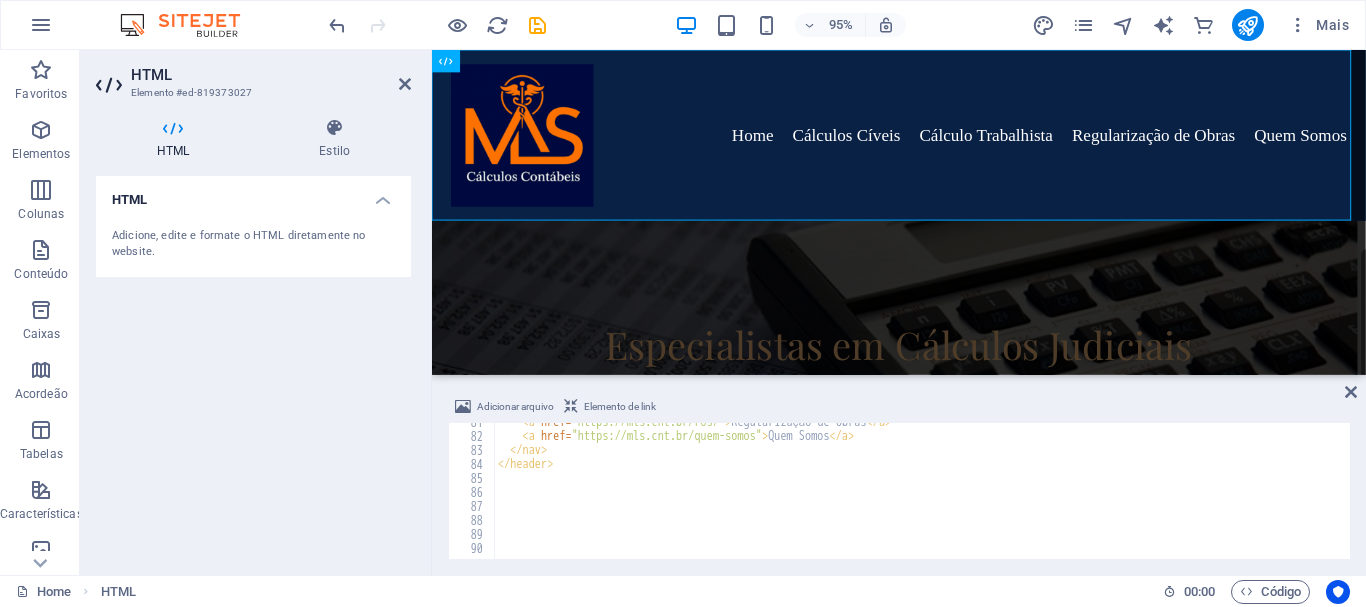 scroll, scrollTop: 1128, scrollLeft: 0, axis: vertical 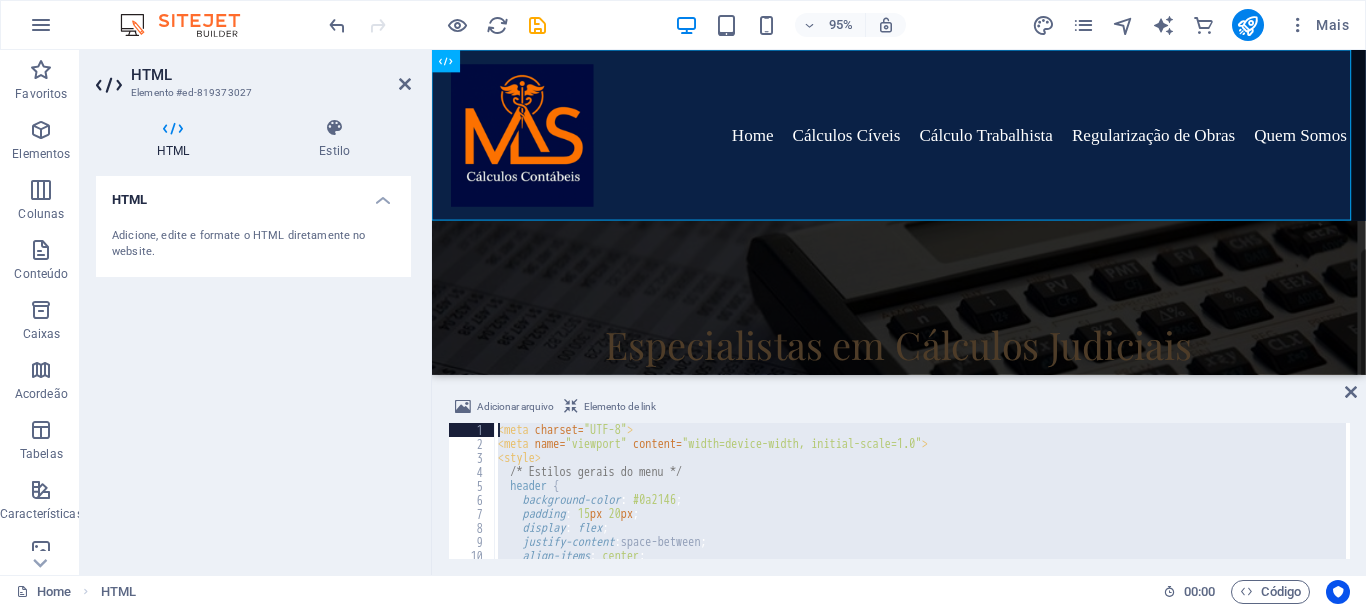 drag, startPoint x: 560, startPoint y: 501, endPoint x: 413, endPoint y: 337, distance: 220.23851 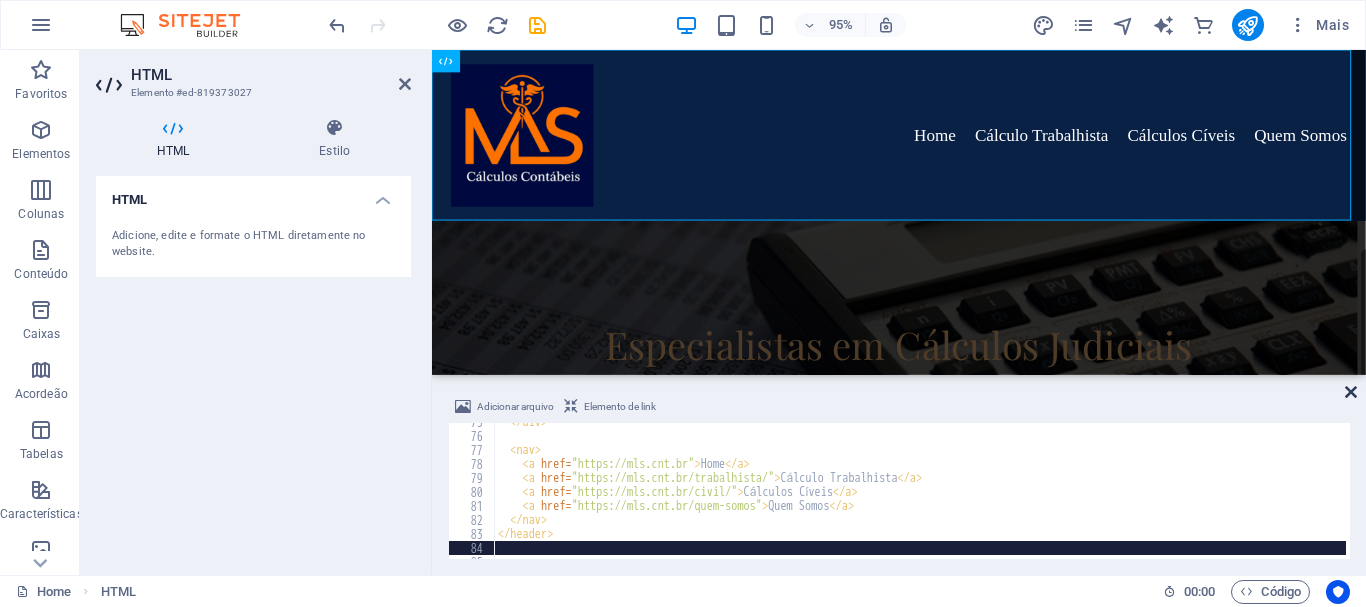 drag, startPoint x: 1351, startPoint y: 397, endPoint x: 1271, endPoint y: 347, distance: 94.33981 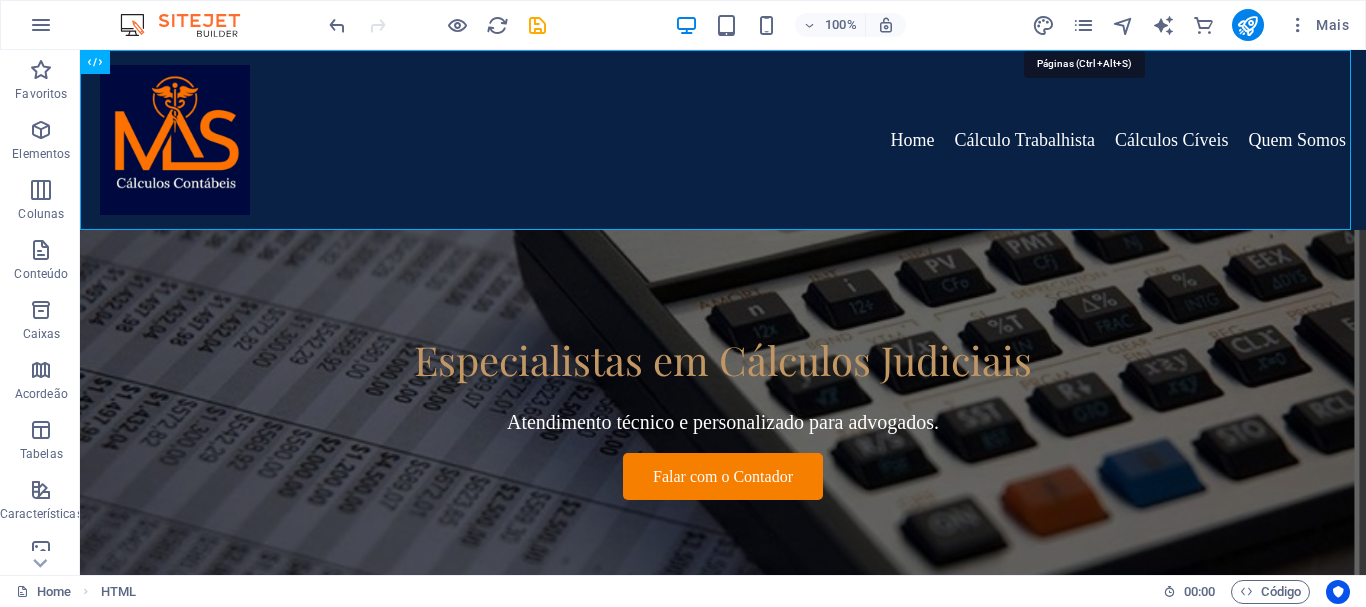 click on "Mais" at bounding box center (1194, 25) 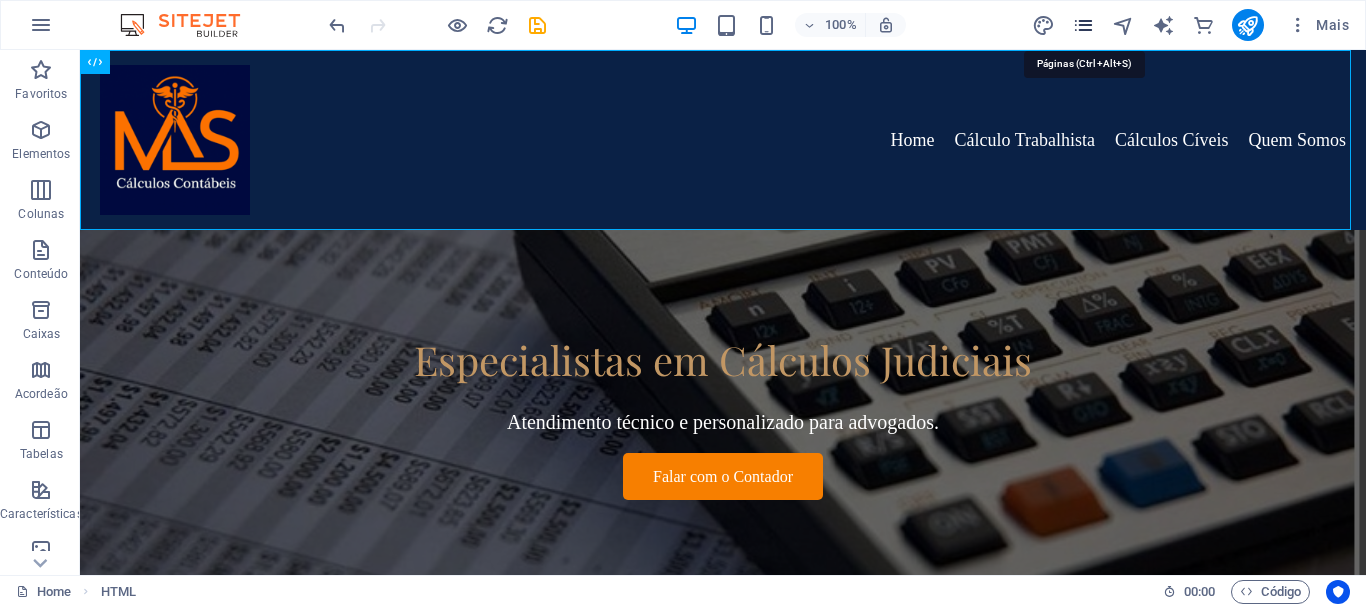 click at bounding box center [1083, 25] 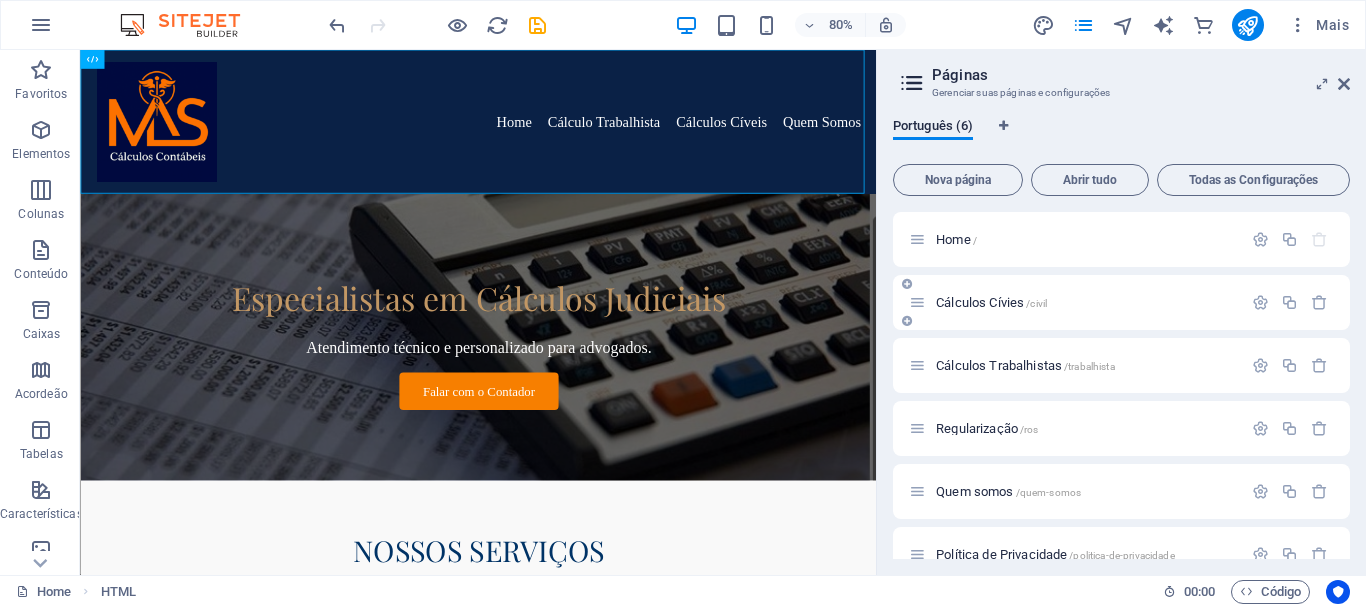click on "Cálculos Cívies /civil" at bounding box center (991, 302) 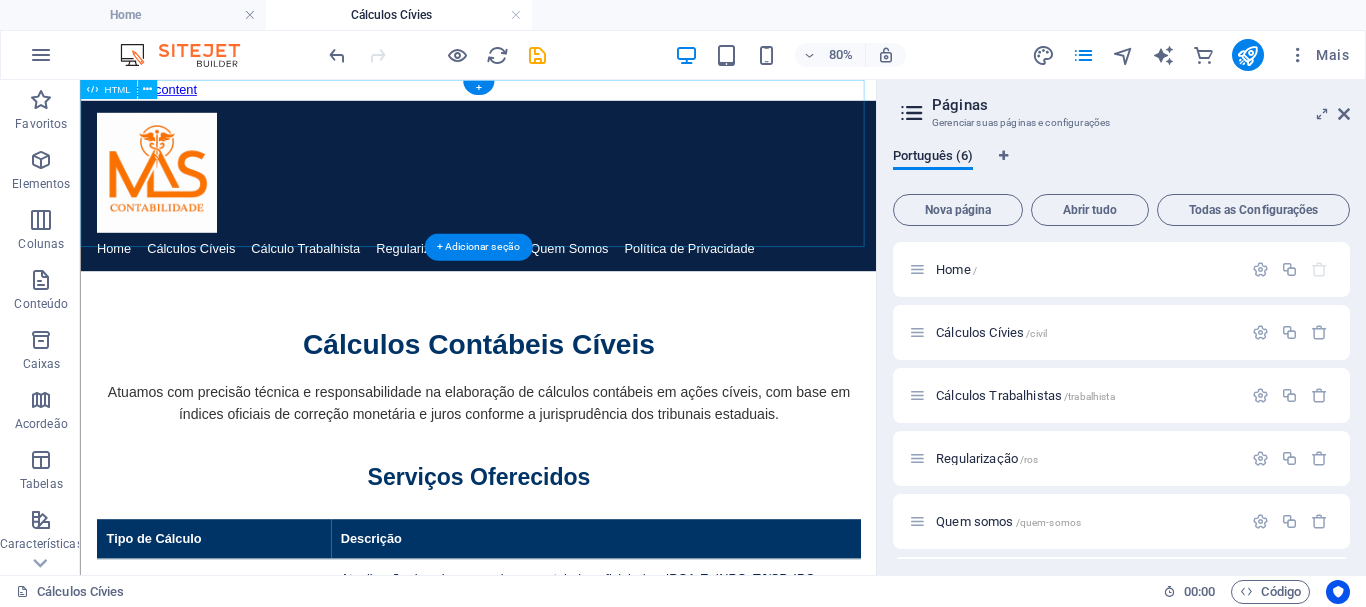 scroll, scrollTop: 0, scrollLeft: 0, axis: both 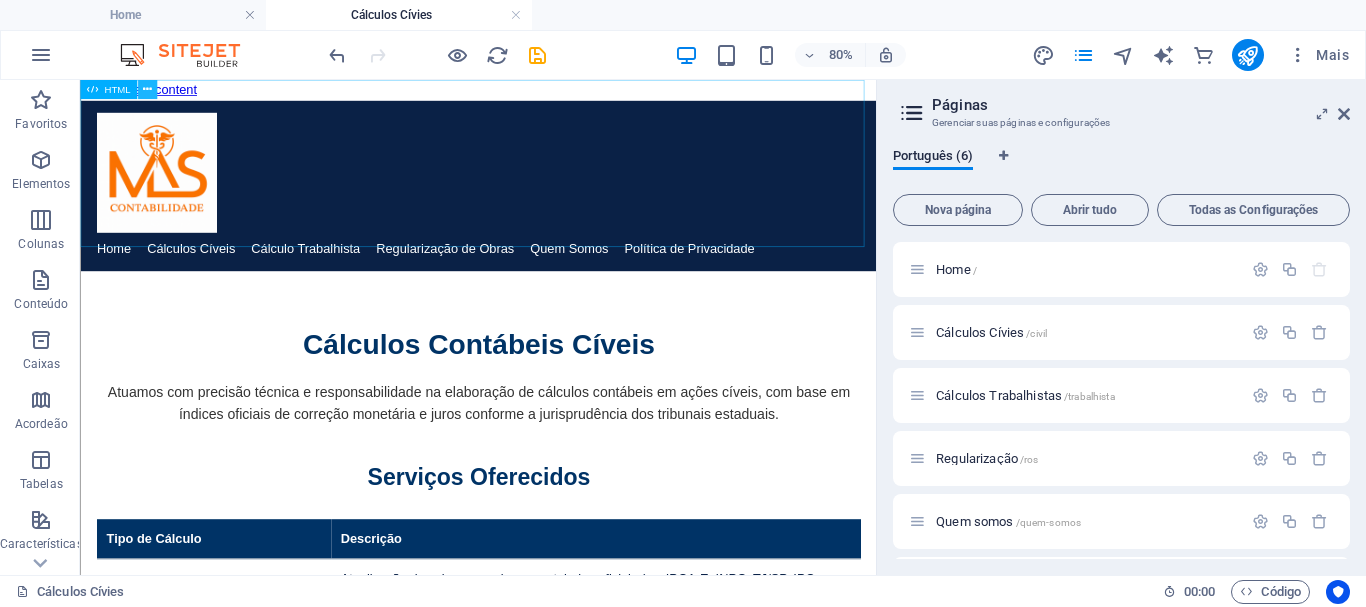 click at bounding box center [147, 89] 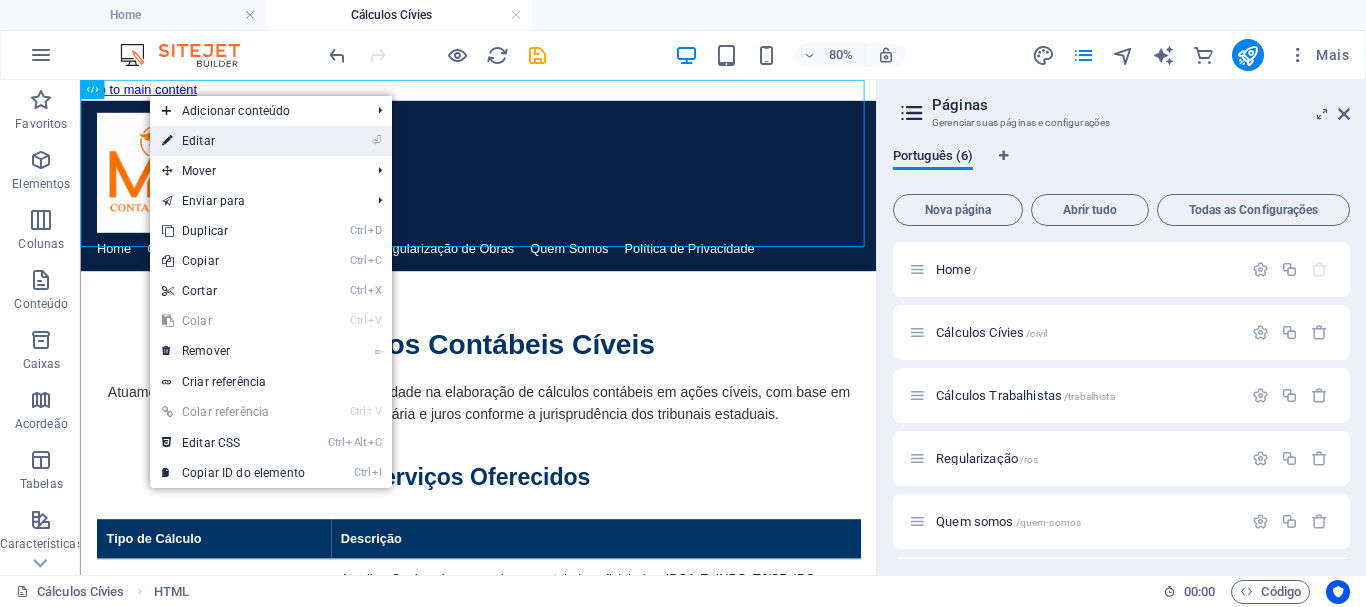 click on "⏎  Editar" at bounding box center (233, 141) 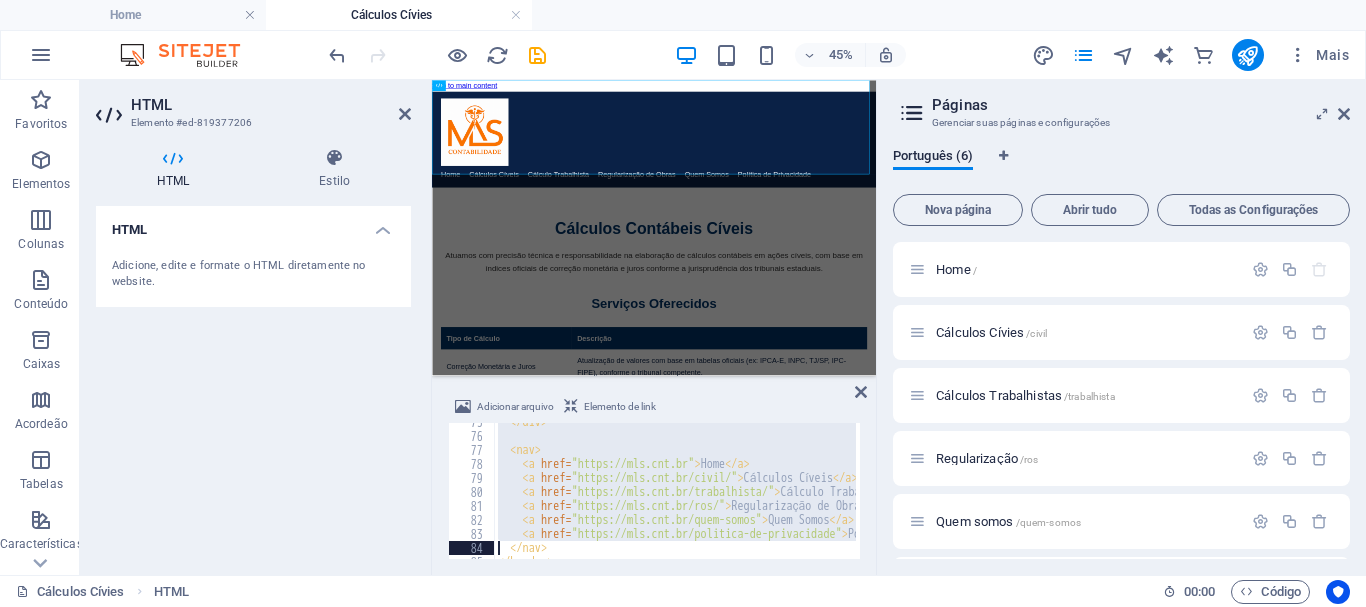 scroll, scrollTop: 1072, scrollLeft: 0, axis: vertical 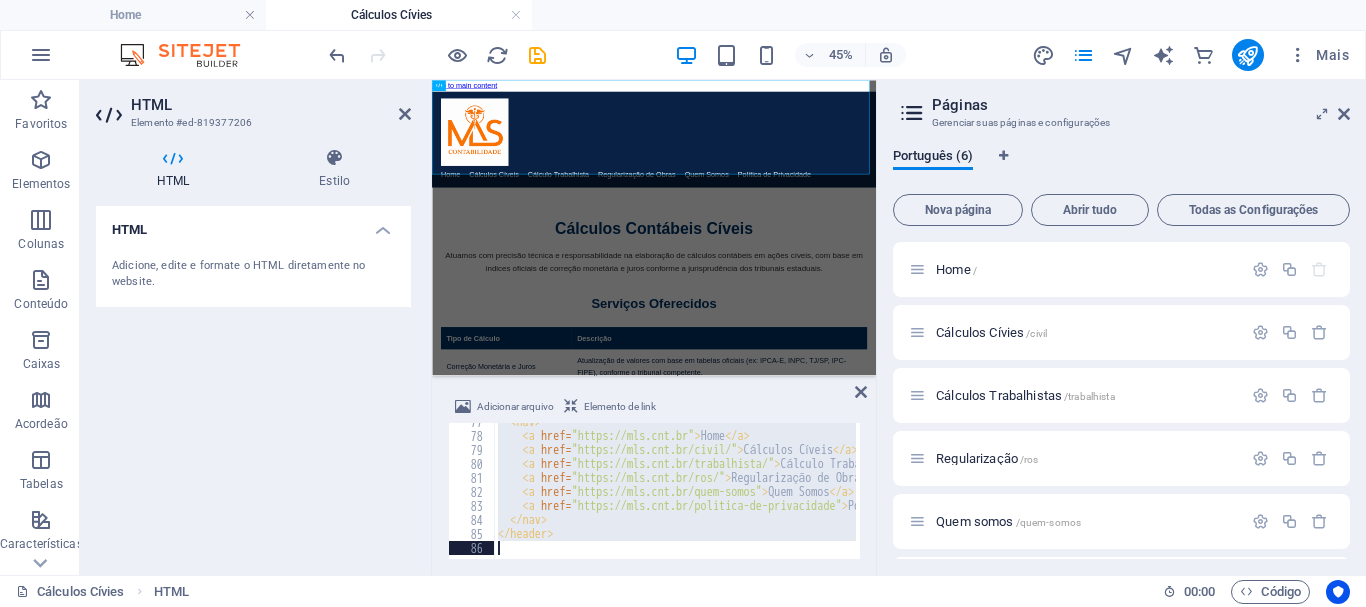 type 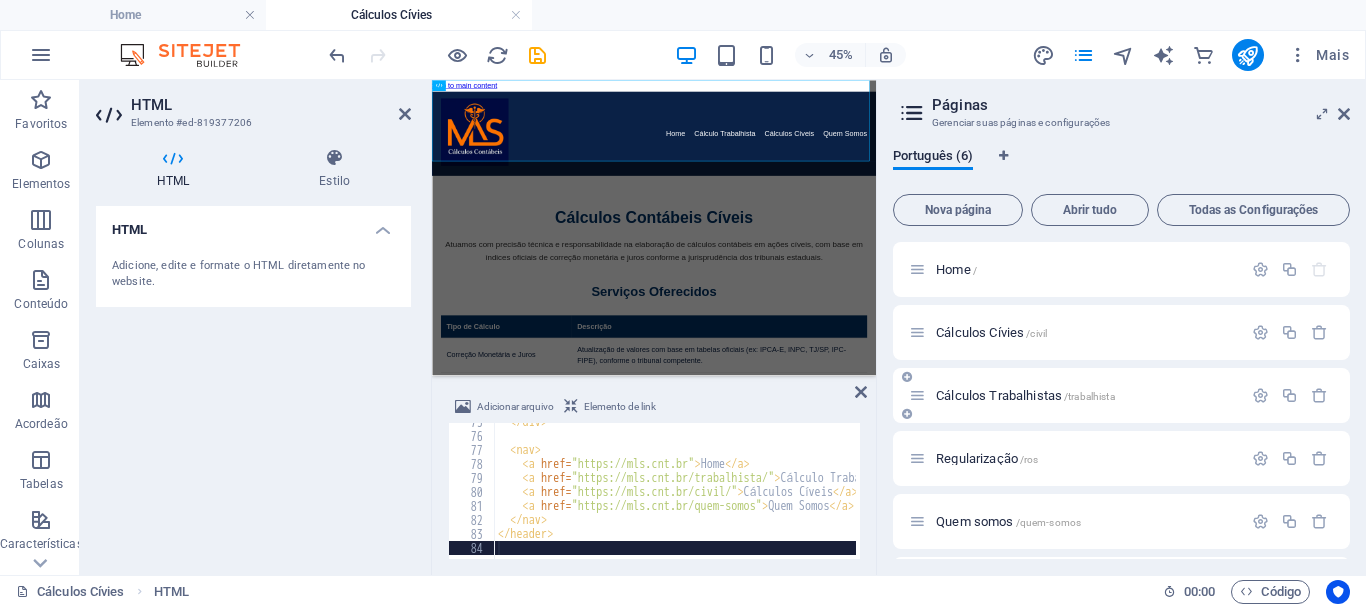 click on "Cálculos Trabalhistas /trabalhista" at bounding box center [1025, 395] 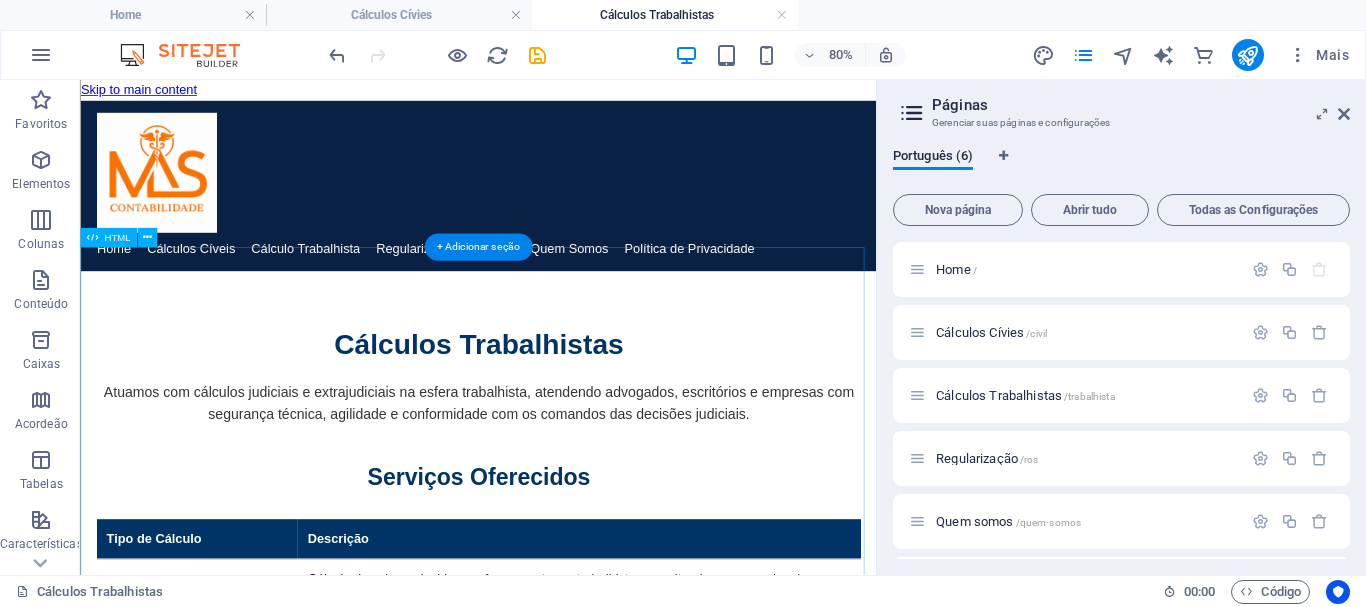 scroll, scrollTop: 0, scrollLeft: 0, axis: both 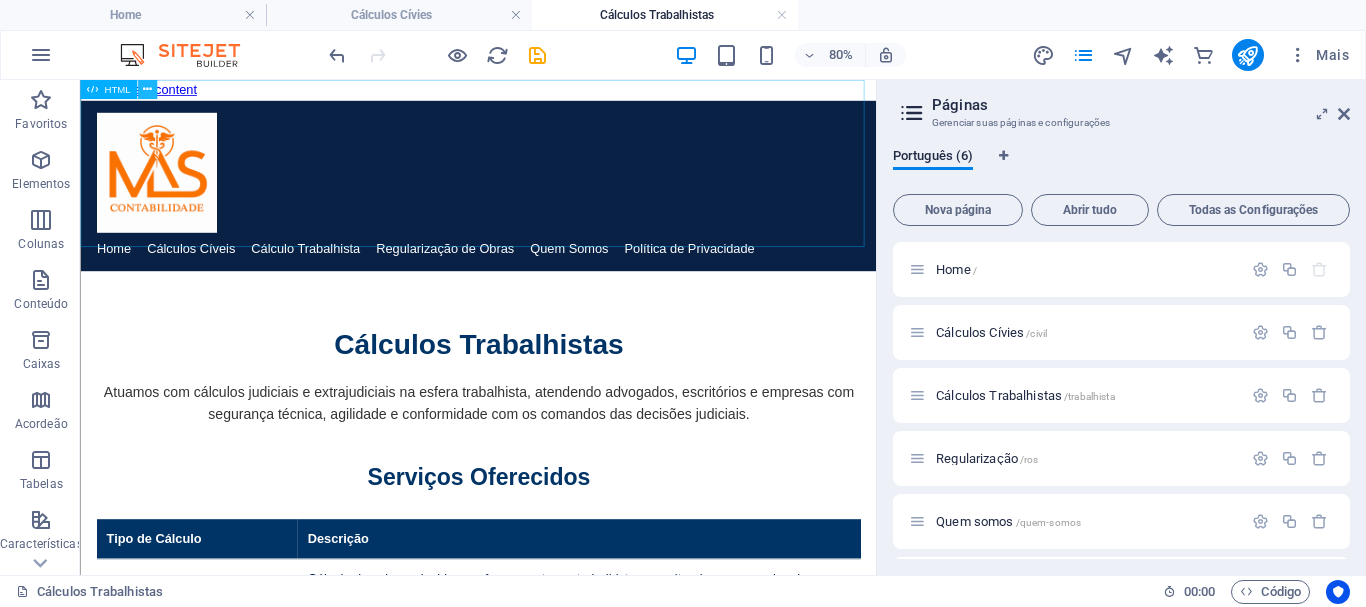 click at bounding box center (146, 89) 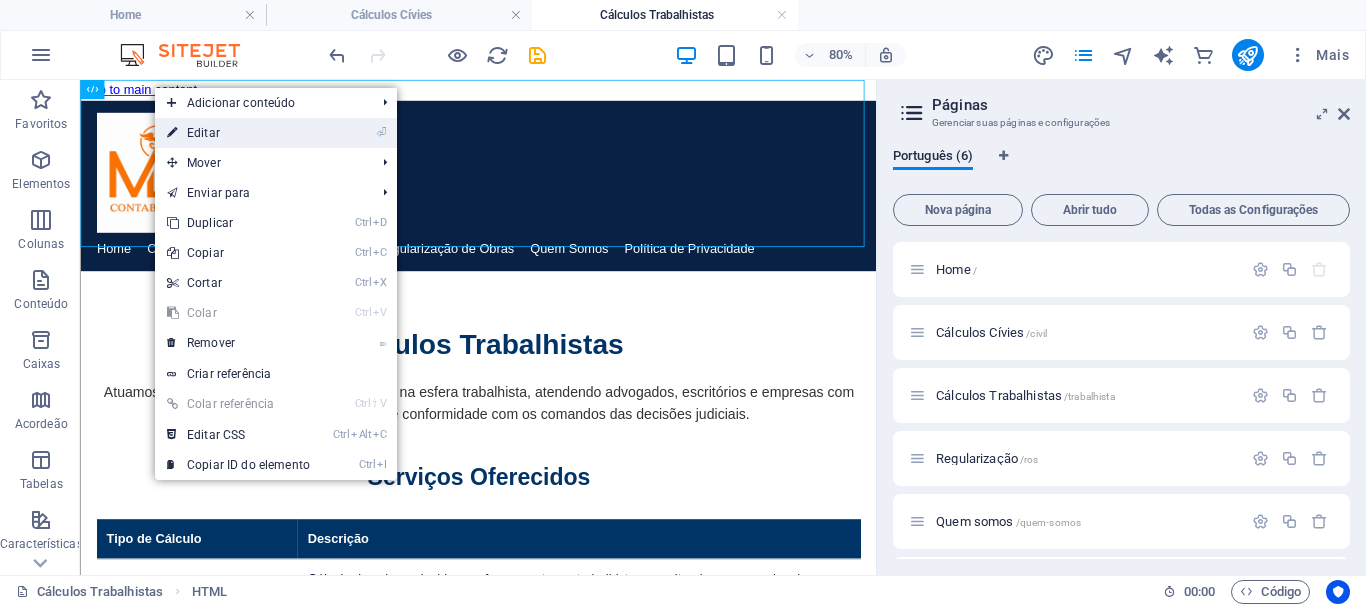 click on "⏎  Editar" at bounding box center (238, 133) 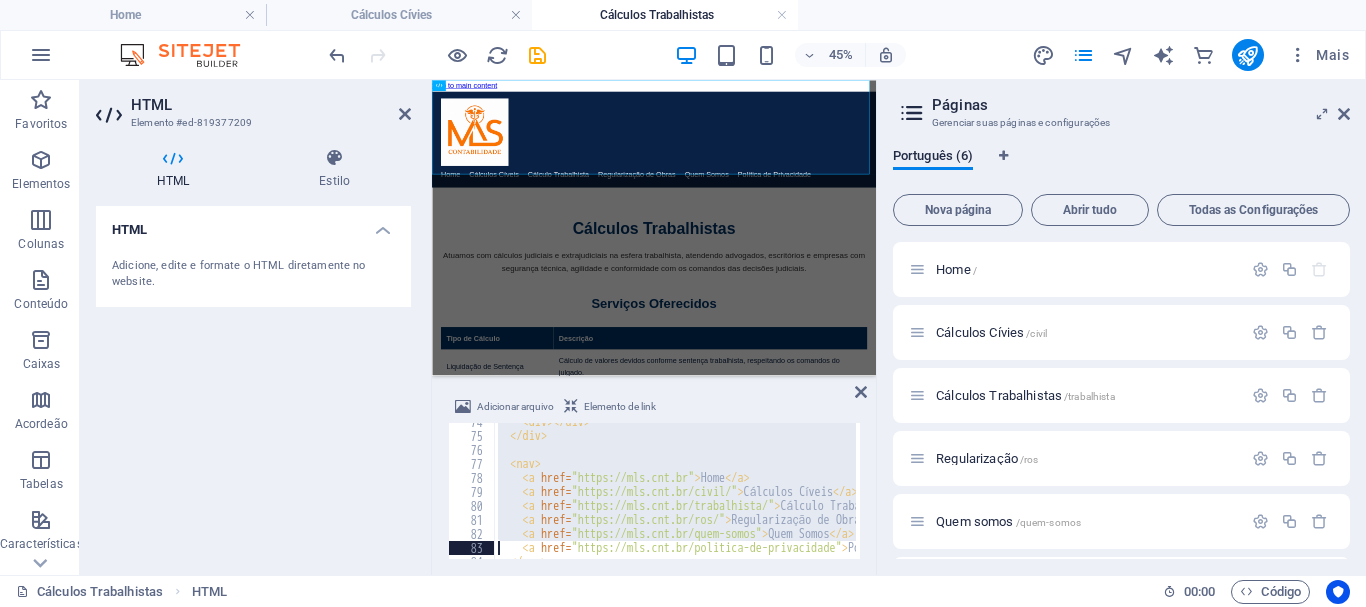 type on "</header>" 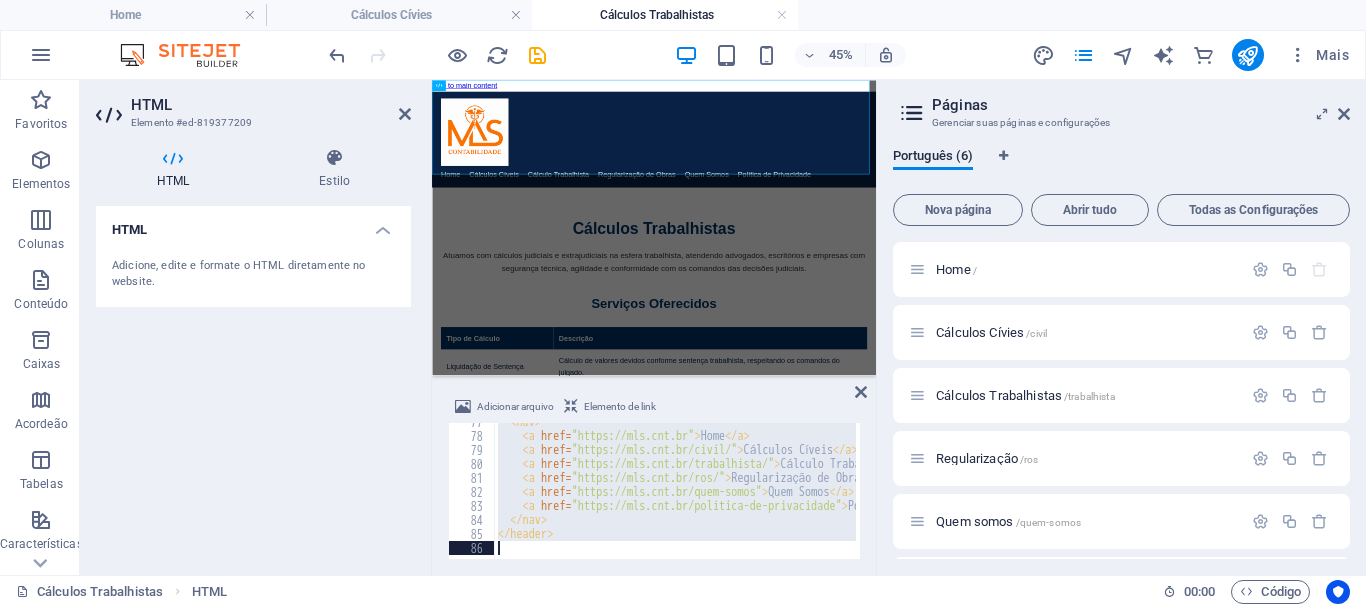 type 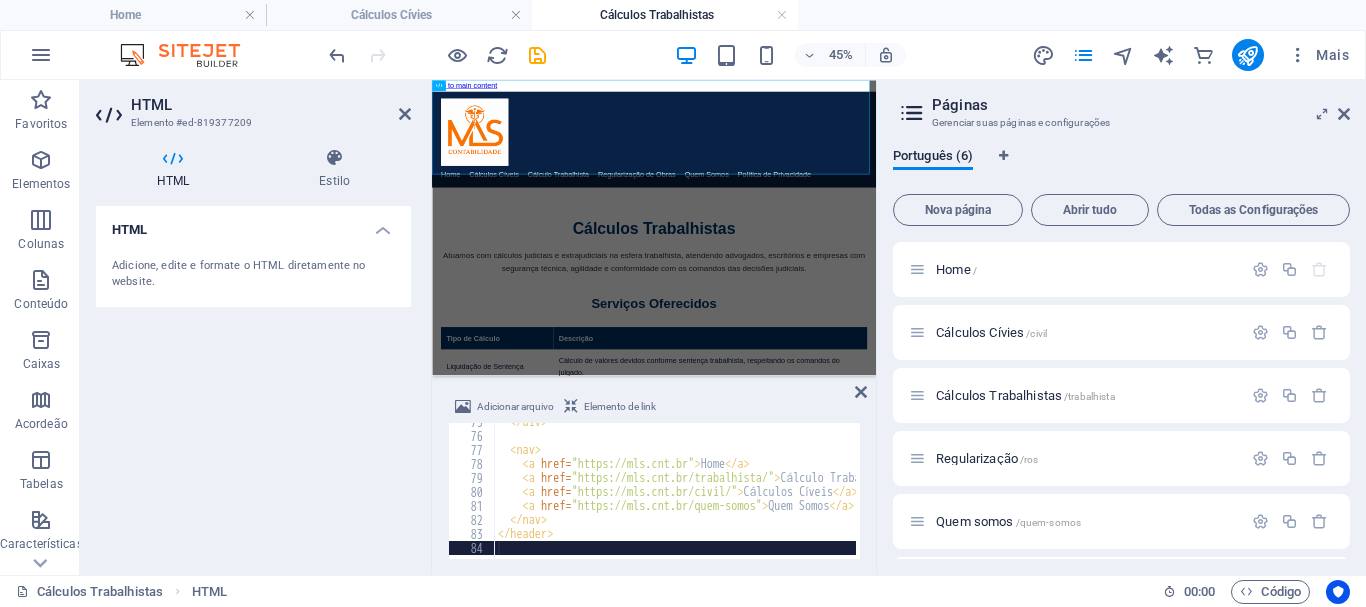 scroll, scrollTop: 1044, scrollLeft: 0, axis: vertical 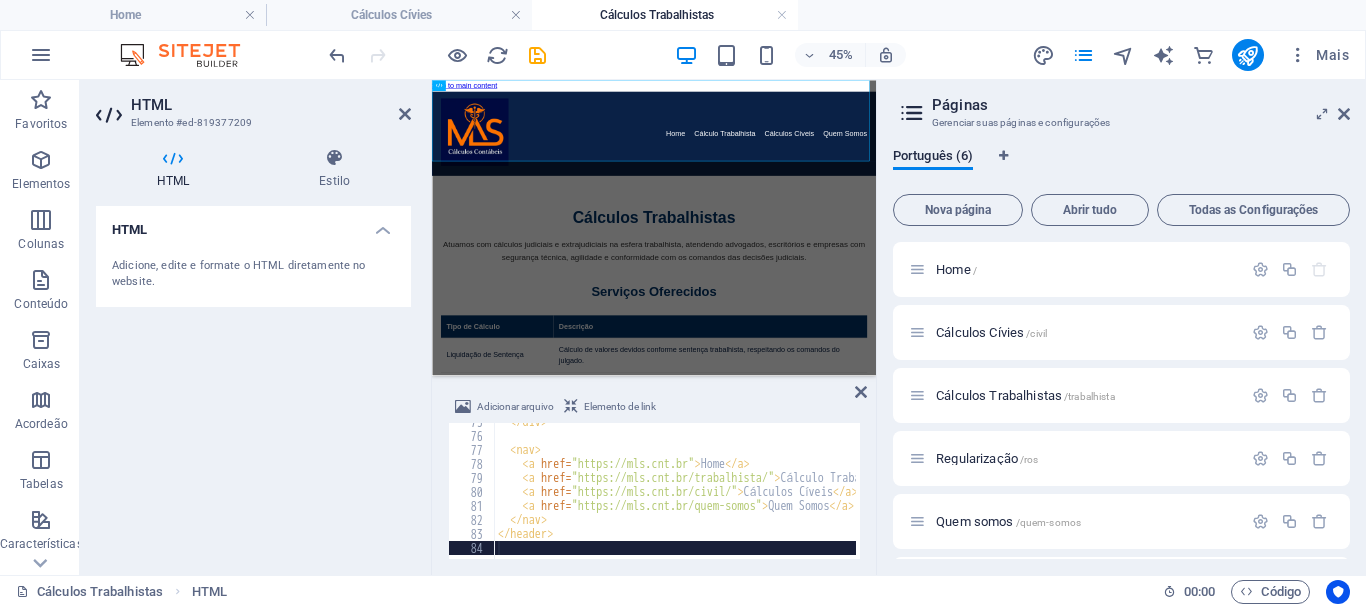 click on "Quem somos /quem-somos" at bounding box center (1008, 521) 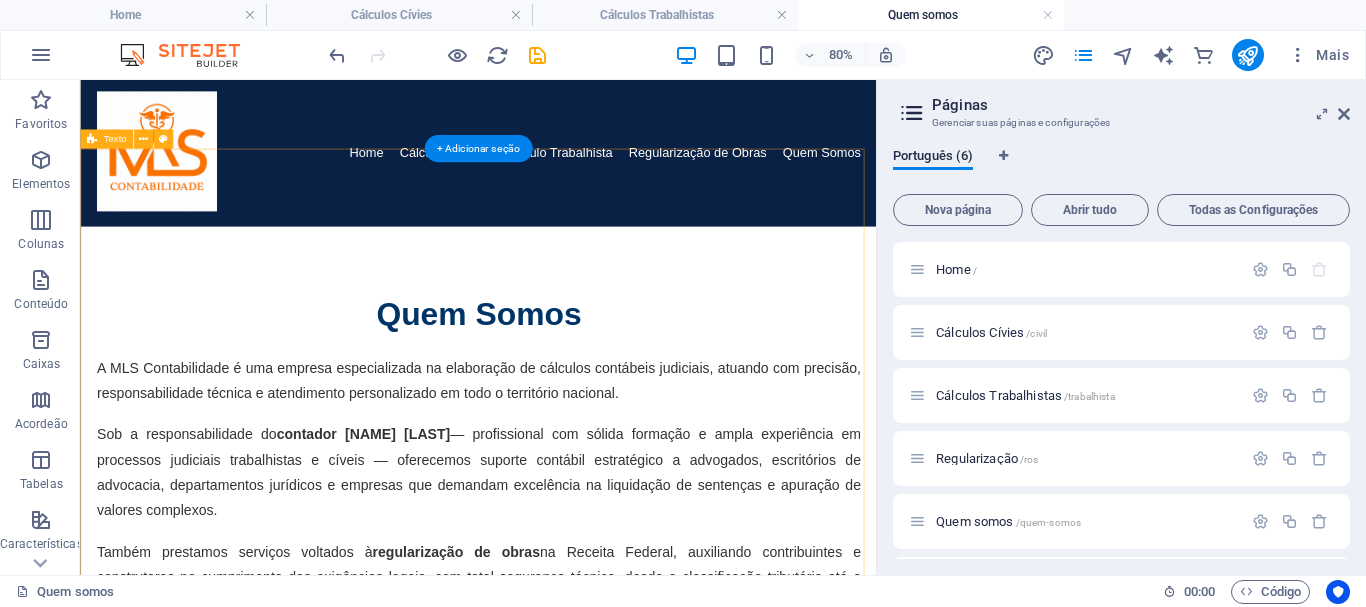 scroll, scrollTop: 0, scrollLeft: 0, axis: both 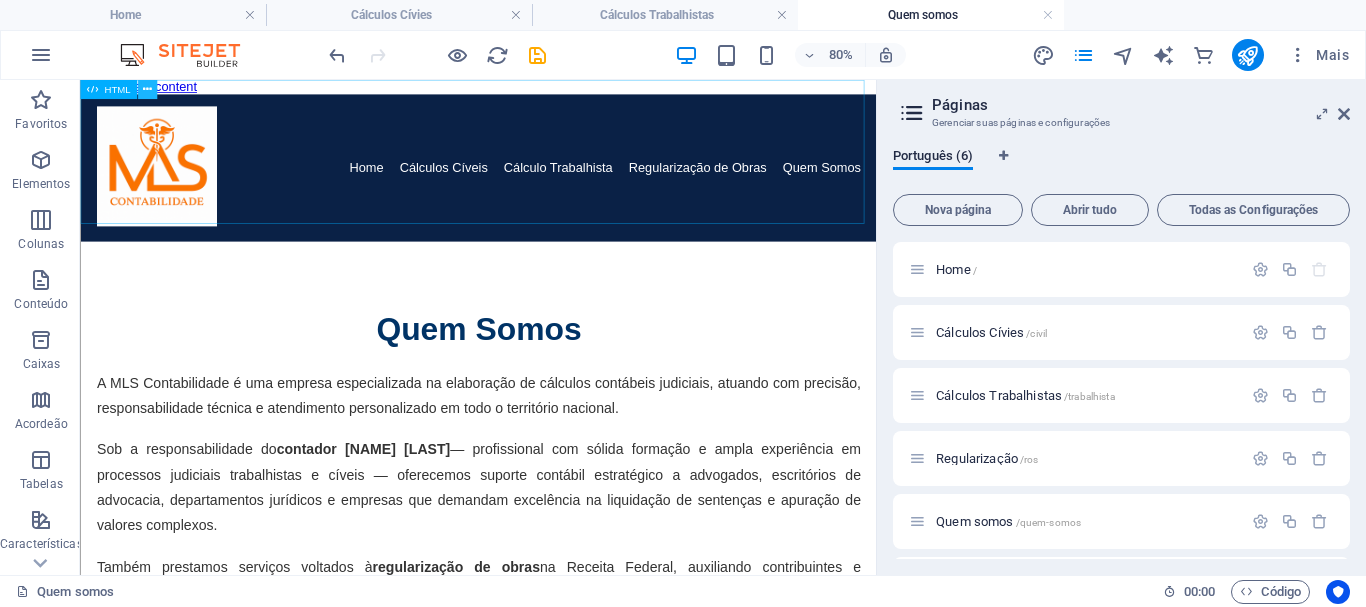 click at bounding box center [146, 89] 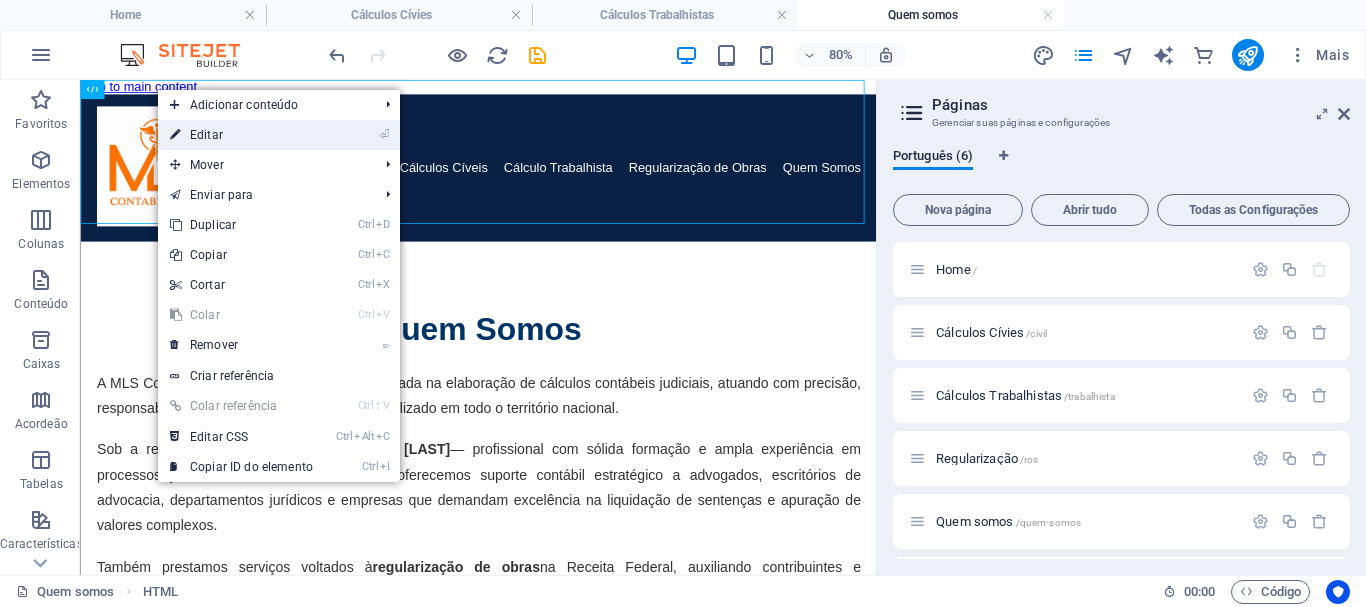 click on "⏎  Editar" at bounding box center [241, 135] 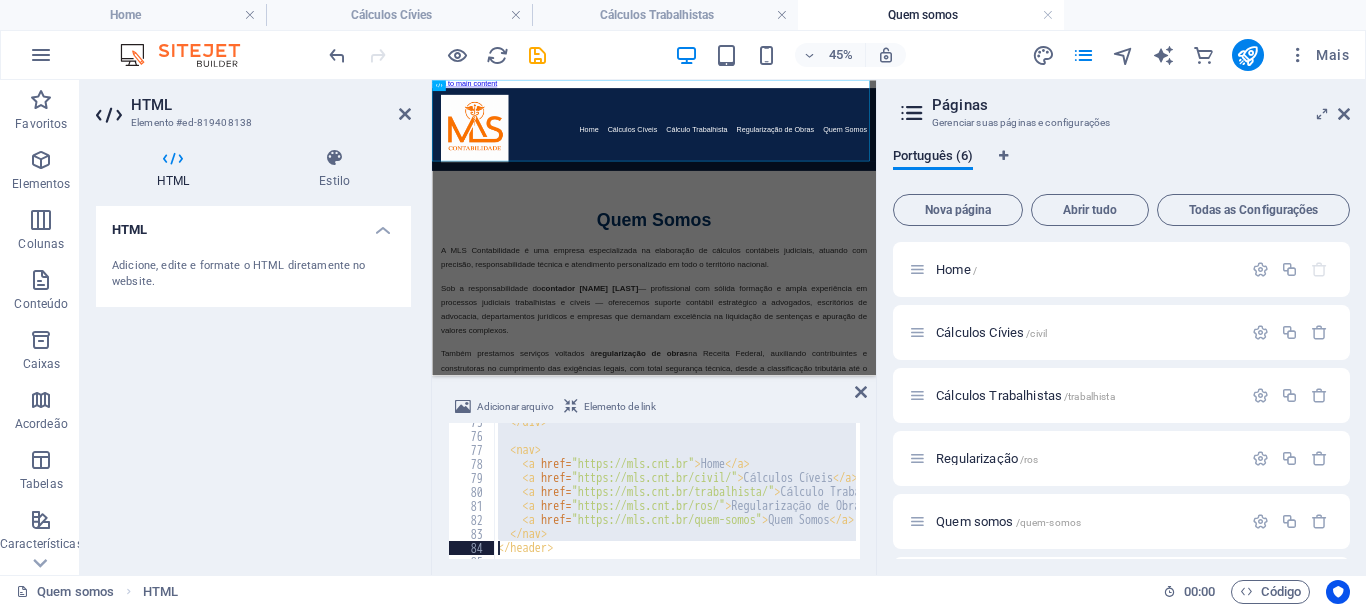 type on "</header>" 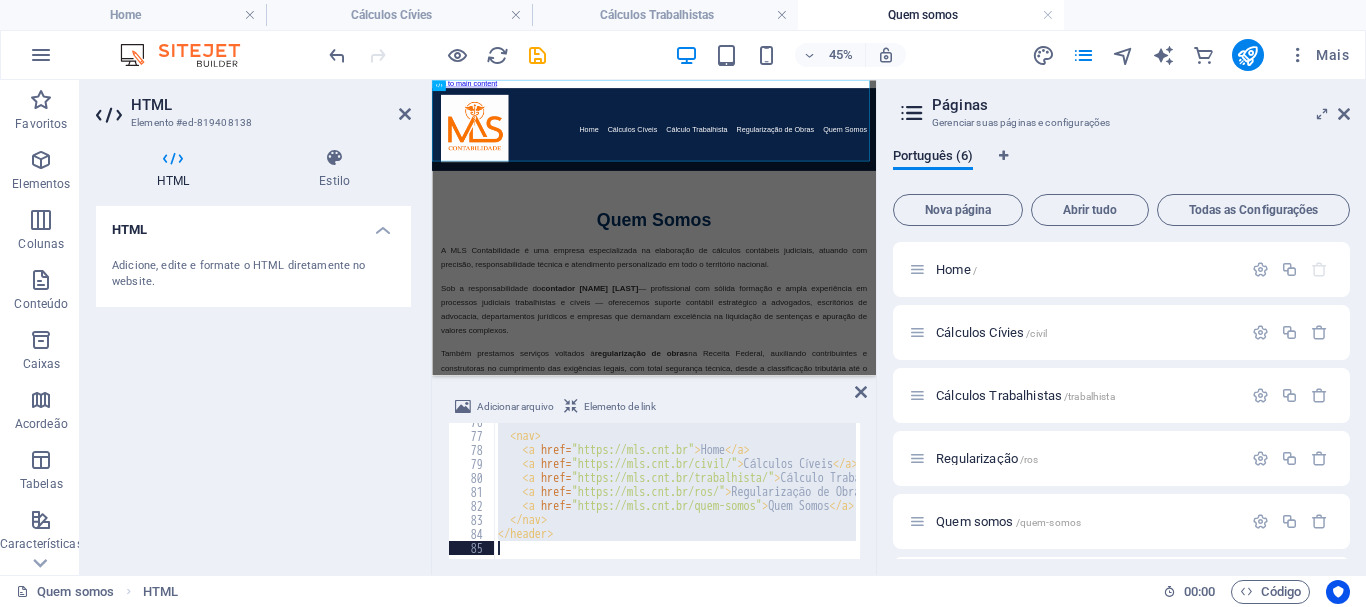 type 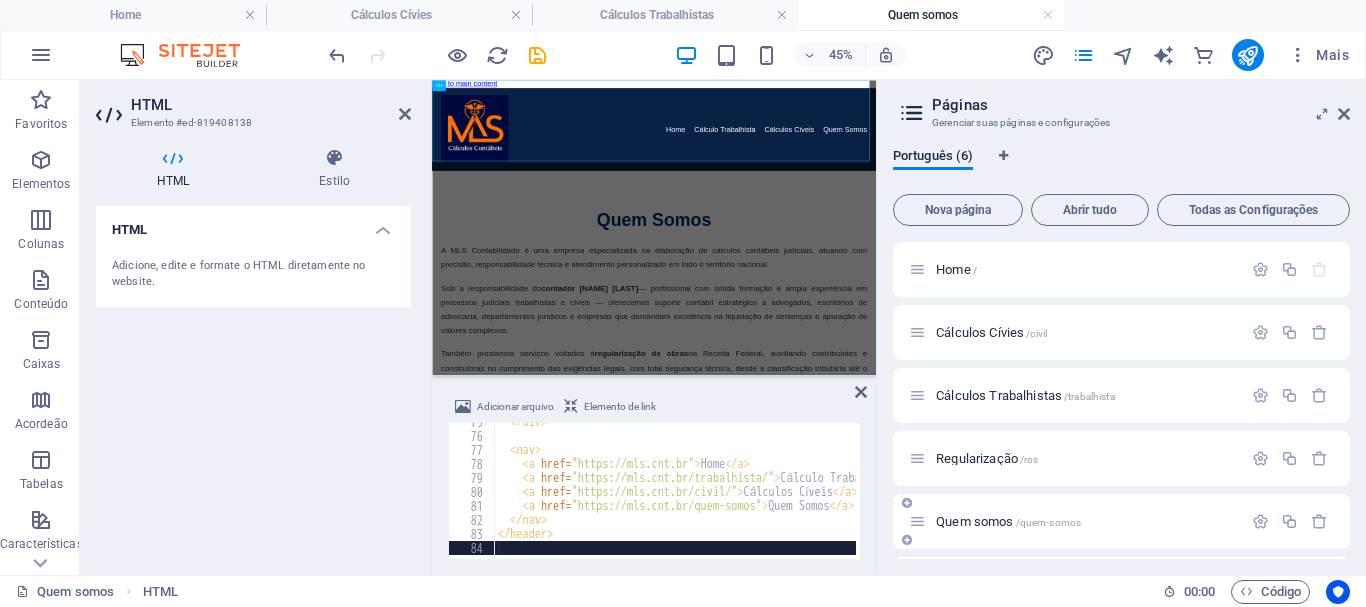 scroll, scrollTop: 61, scrollLeft: 0, axis: vertical 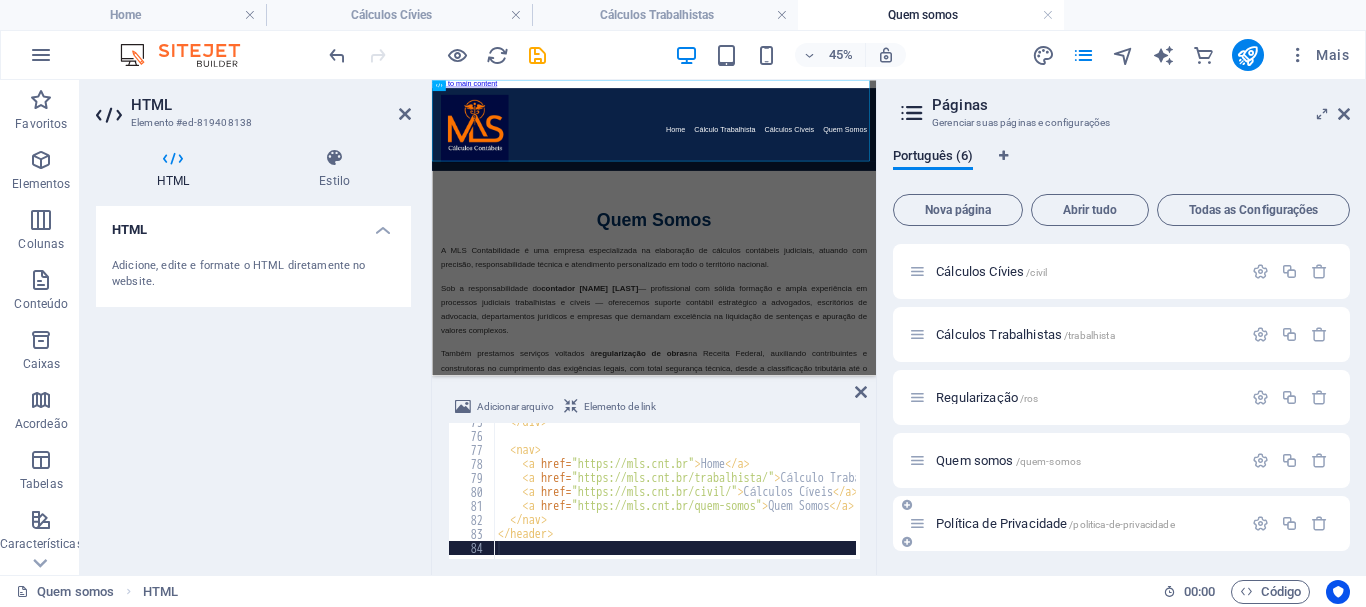 click on "Política de Privacidade /politica-de-privacidade" at bounding box center (1055, 523) 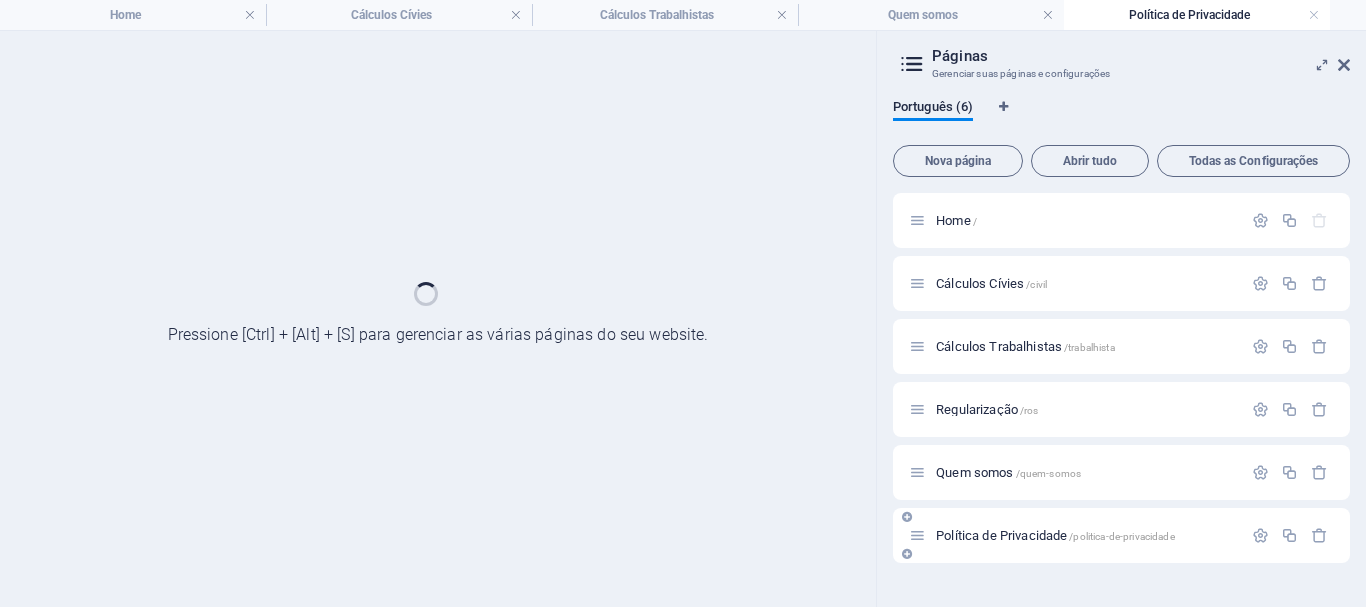 scroll, scrollTop: 0, scrollLeft: 0, axis: both 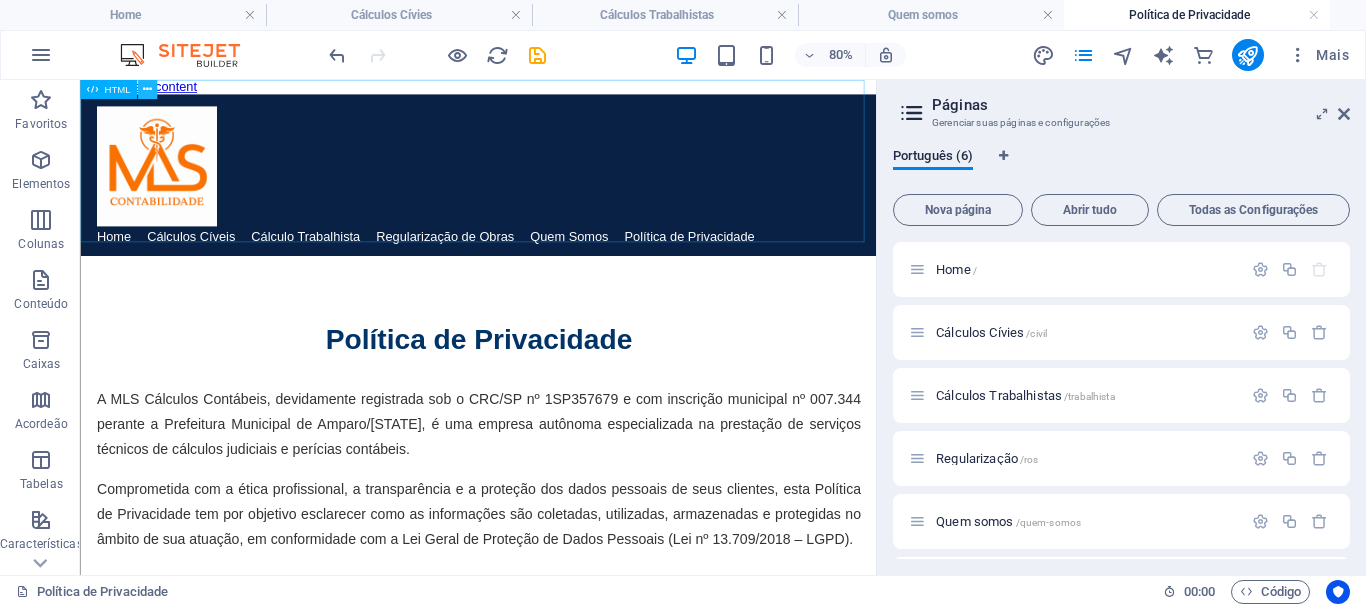 click at bounding box center (147, 89) 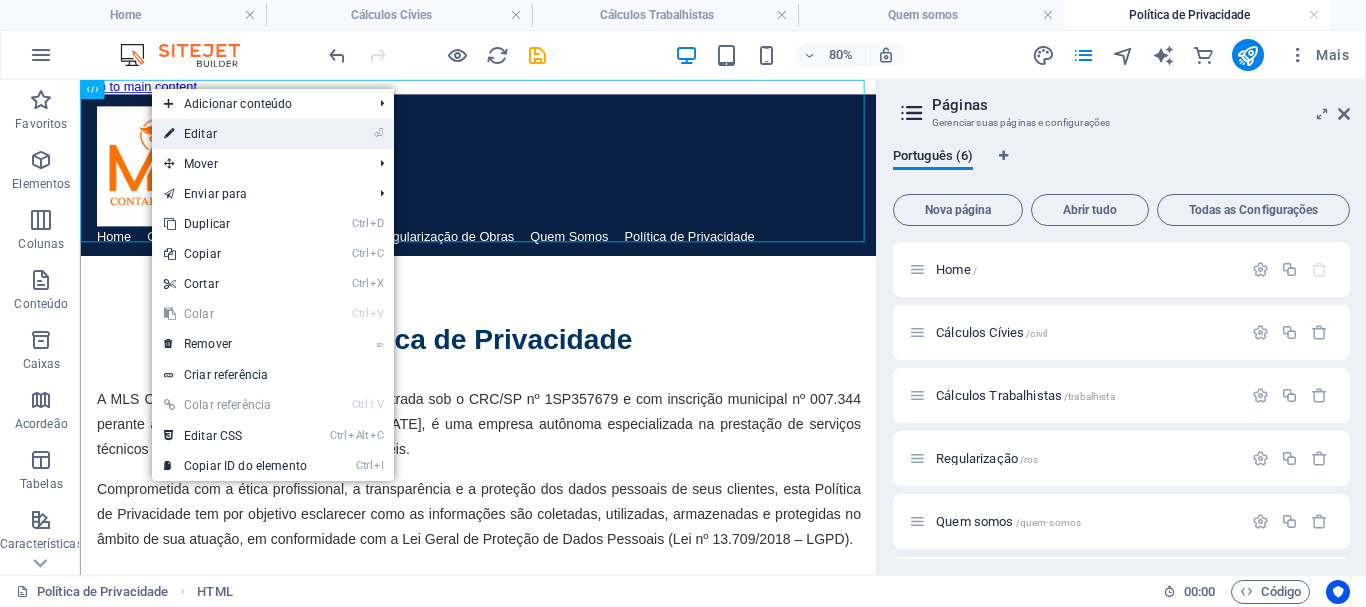 click on "⏎  Editar" at bounding box center [235, 134] 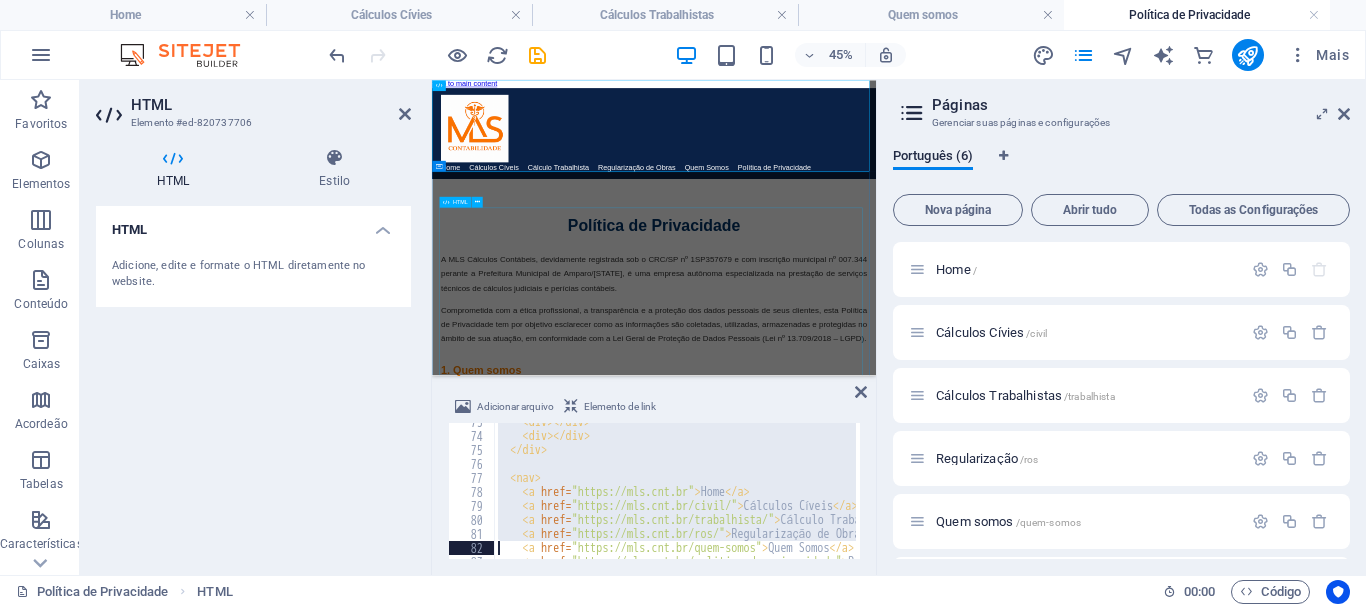 type on "</header>" 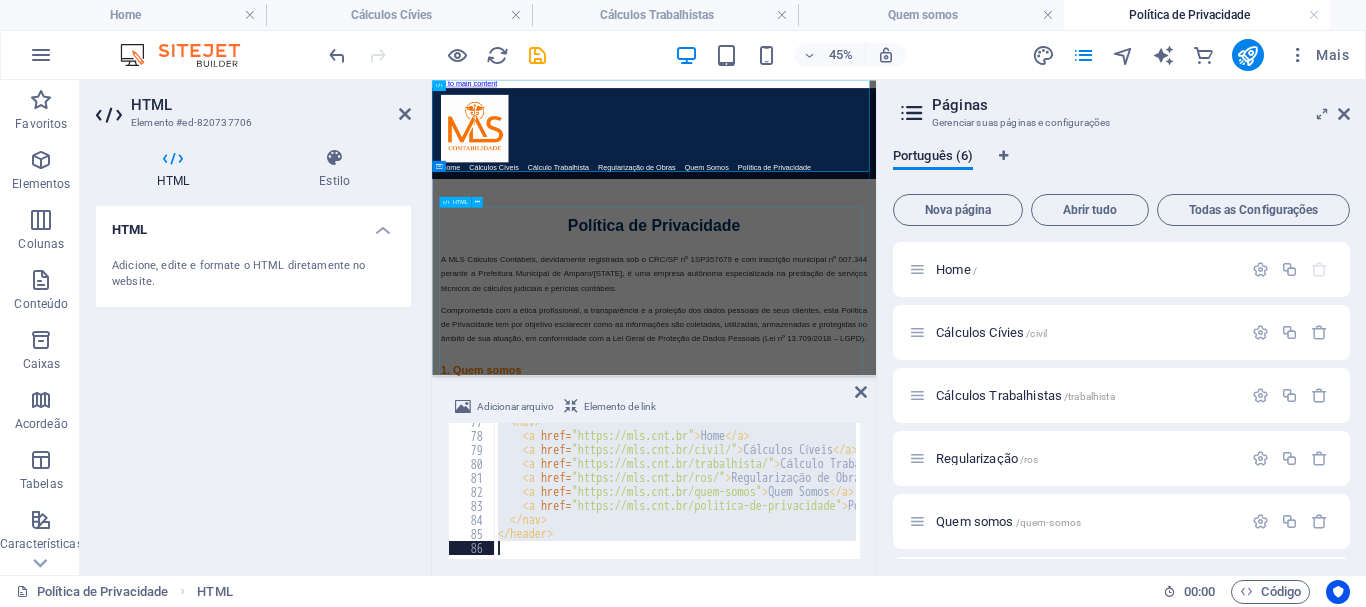 type 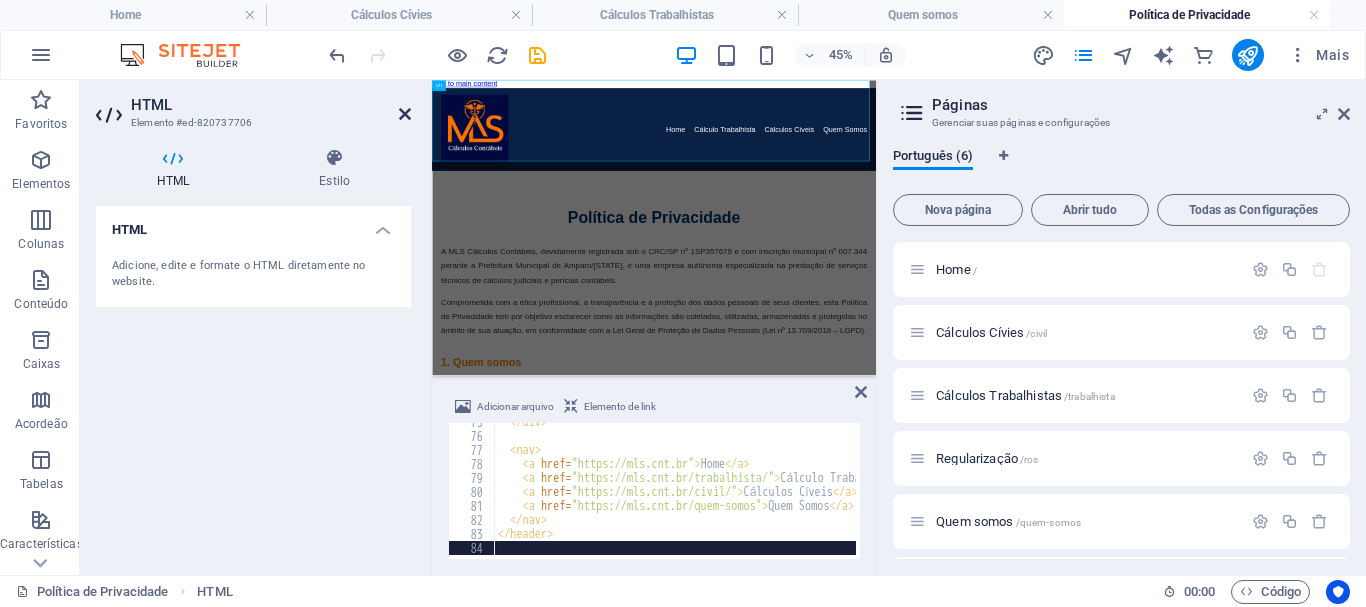 click at bounding box center (405, 114) 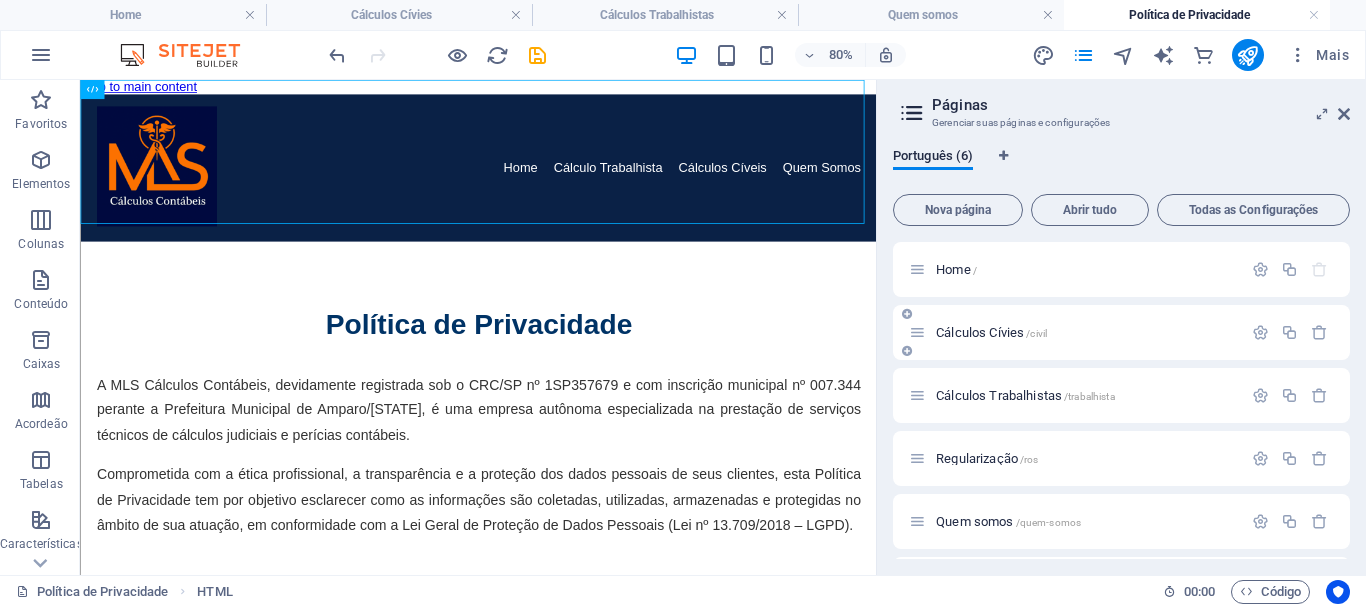 click on "Cálculos Cívies /civil" at bounding box center [991, 332] 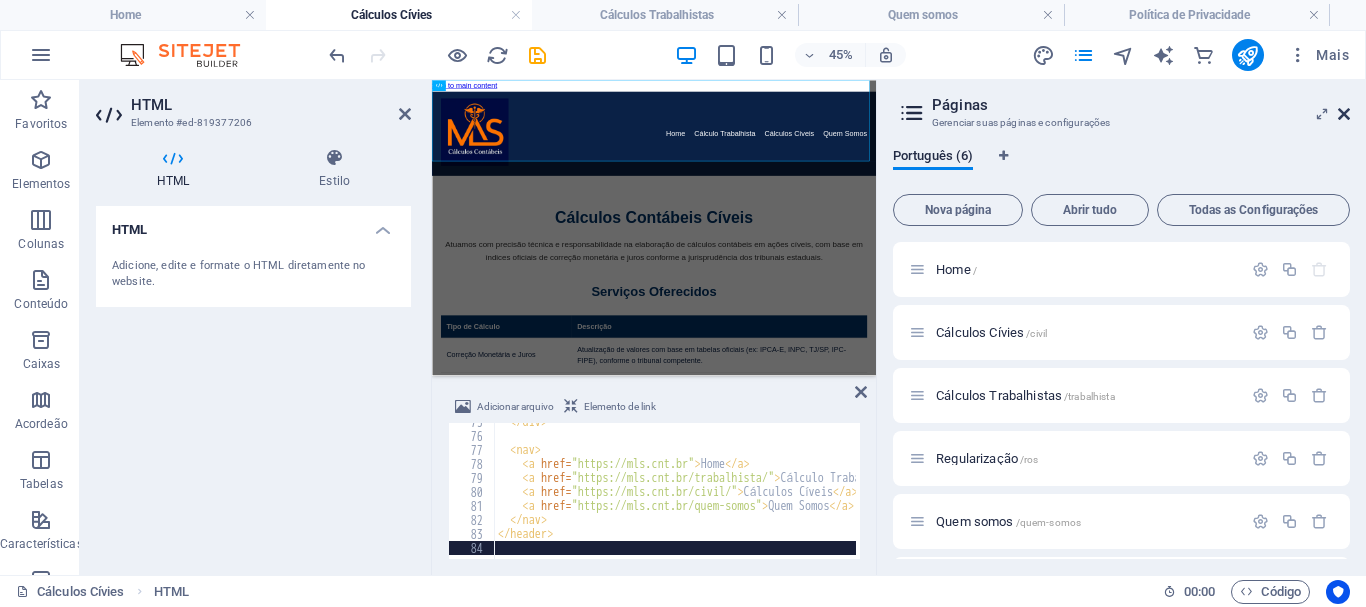 drag, startPoint x: 1343, startPoint y: 108, endPoint x: 958, endPoint y: 30, distance: 392.82184 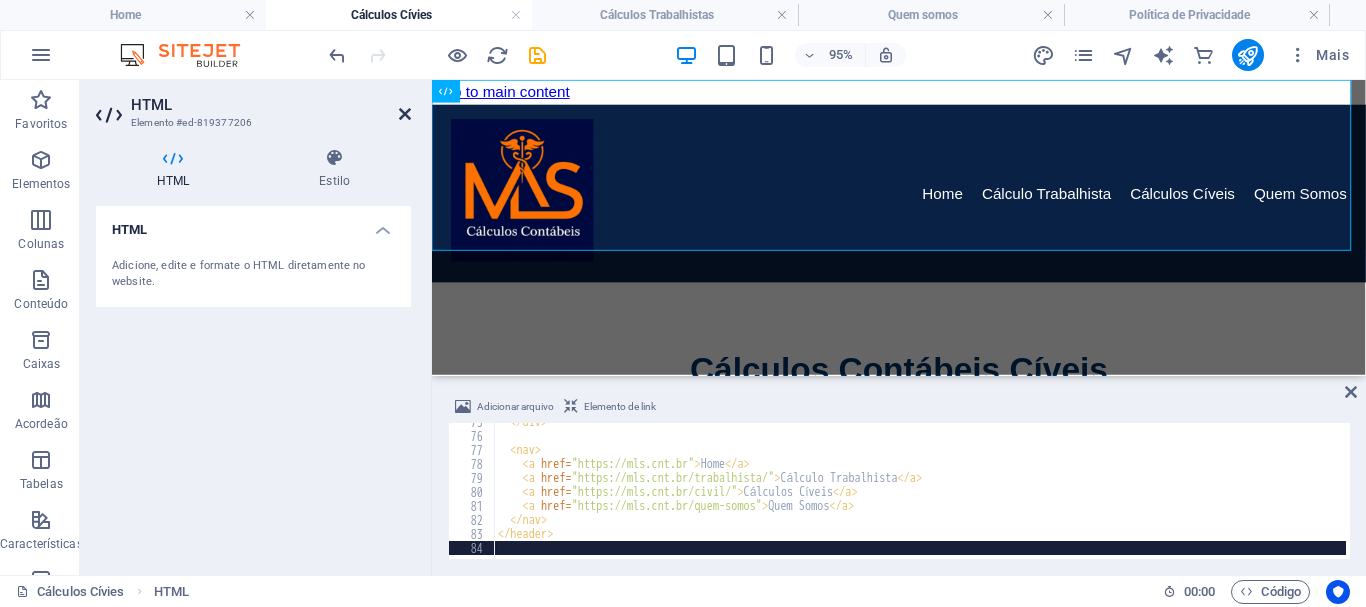 click at bounding box center [405, 114] 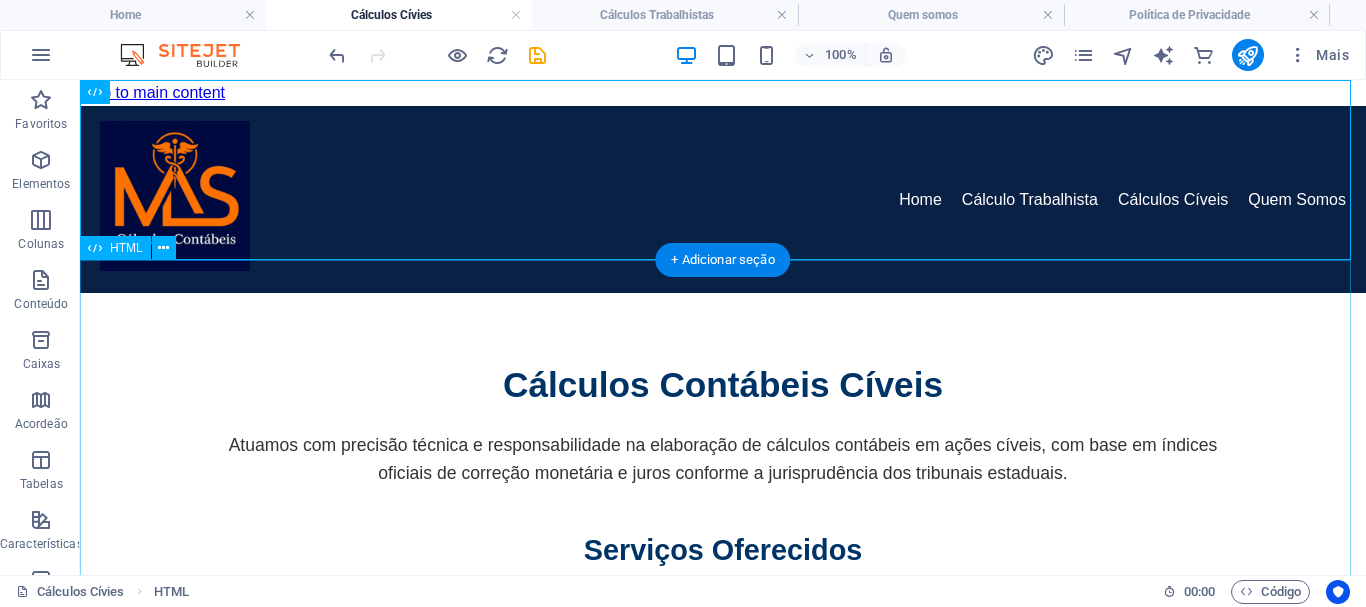 click on "Cálculos Contábeis Cíveis - MLS Contabilidade
Cálculos Contábeis Cíveis
Atuamos com precisão técnica e responsabilidade na elaboração de cálculos contábeis em ações cíveis, com base em índices oficiais de correção monetária e juros conforme a jurisprudência dos tribunais estaduais.
Serviços Oferecidos
Tipo de Cálculo
Descrição
Correção Monetária e Juros
Atualização de valores com base em tabelas oficiais (ex: IPCA-E, INPC, TJ/SP, IPC-FIPE), conforme o tribunal competente.
Cobrança de Dívidas e Títulos
Execução de valores devidos em contratos, confissões de dívida, notas promissórias e títulos extrajudiciais.
Lucros Cessantes e Danos Emergentes
Revisão de Juros Abusivos" at bounding box center (723, 889) 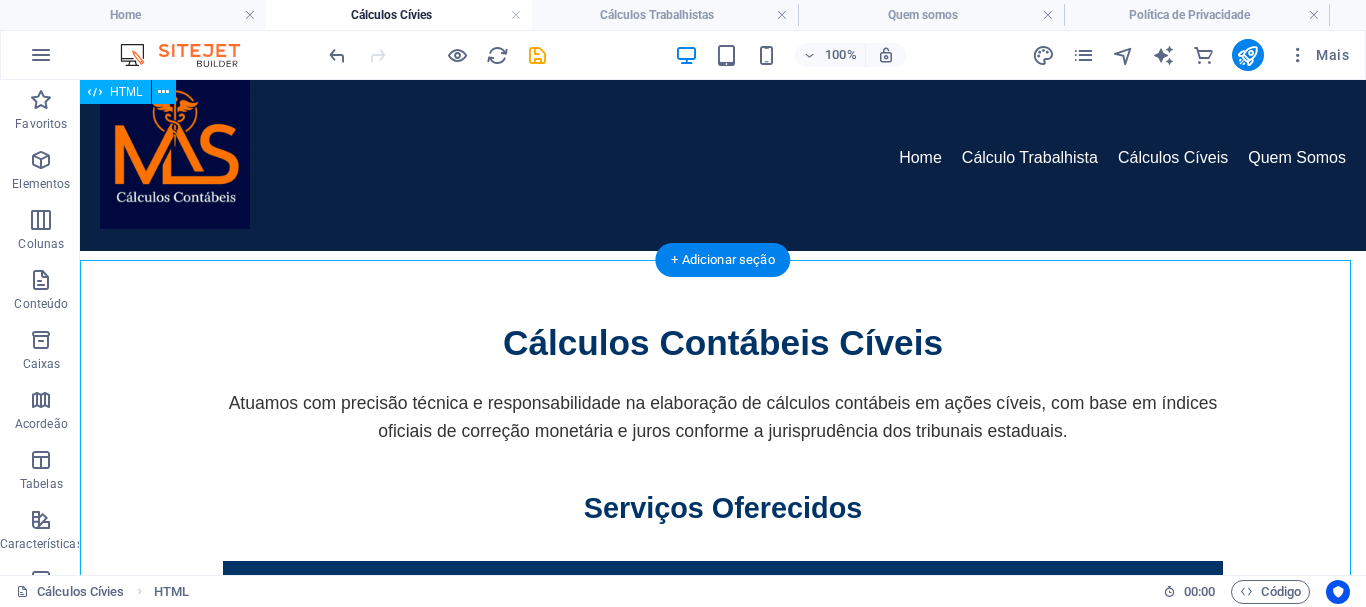scroll, scrollTop: 0, scrollLeft: 0, axis: both 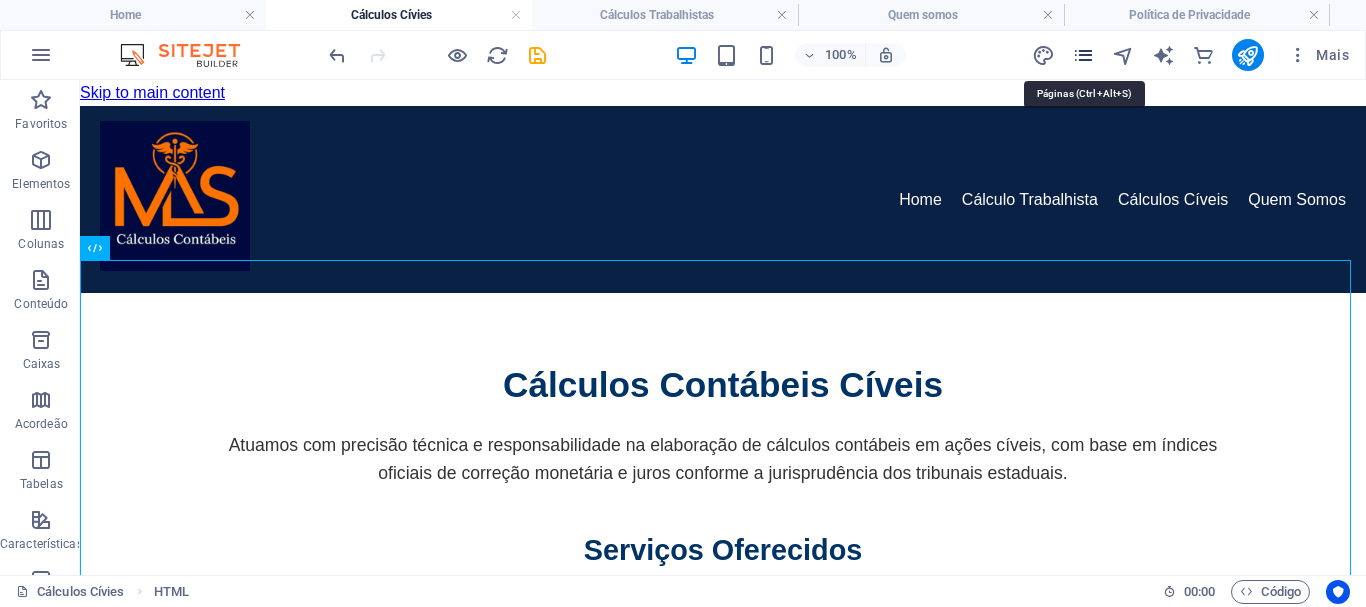 click at bounding box center [1083, 55] 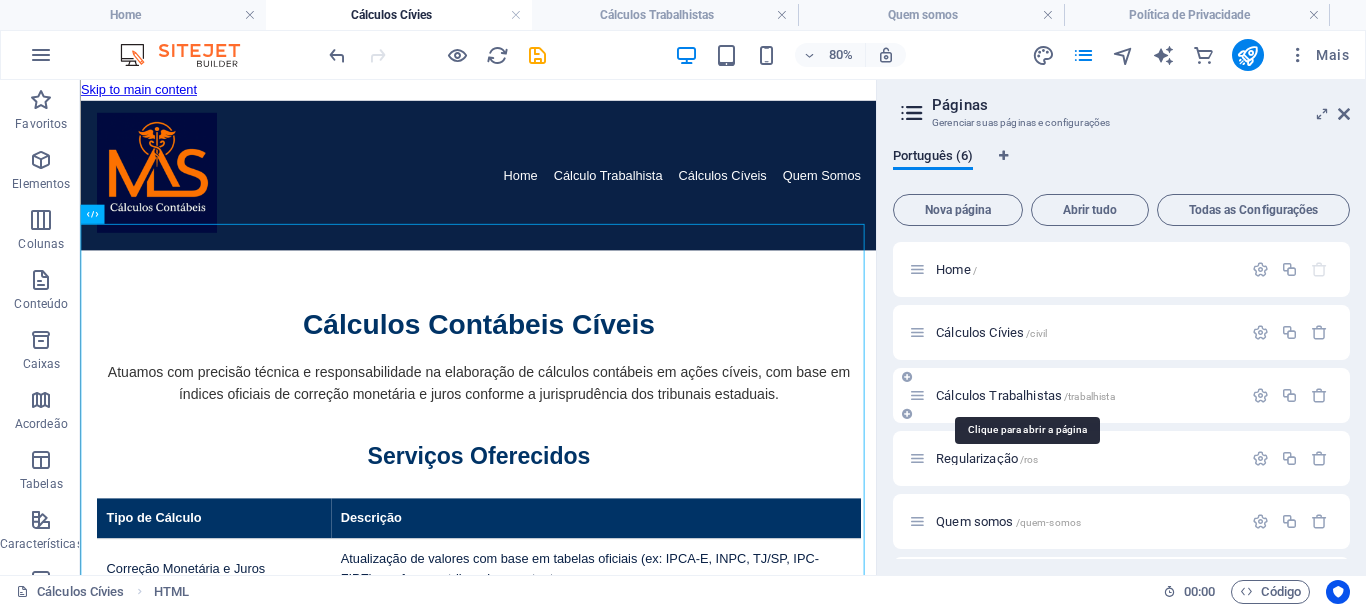 click on "Cálculos Trabalhistas /trabalhista" at bounding box center (1025, 395) 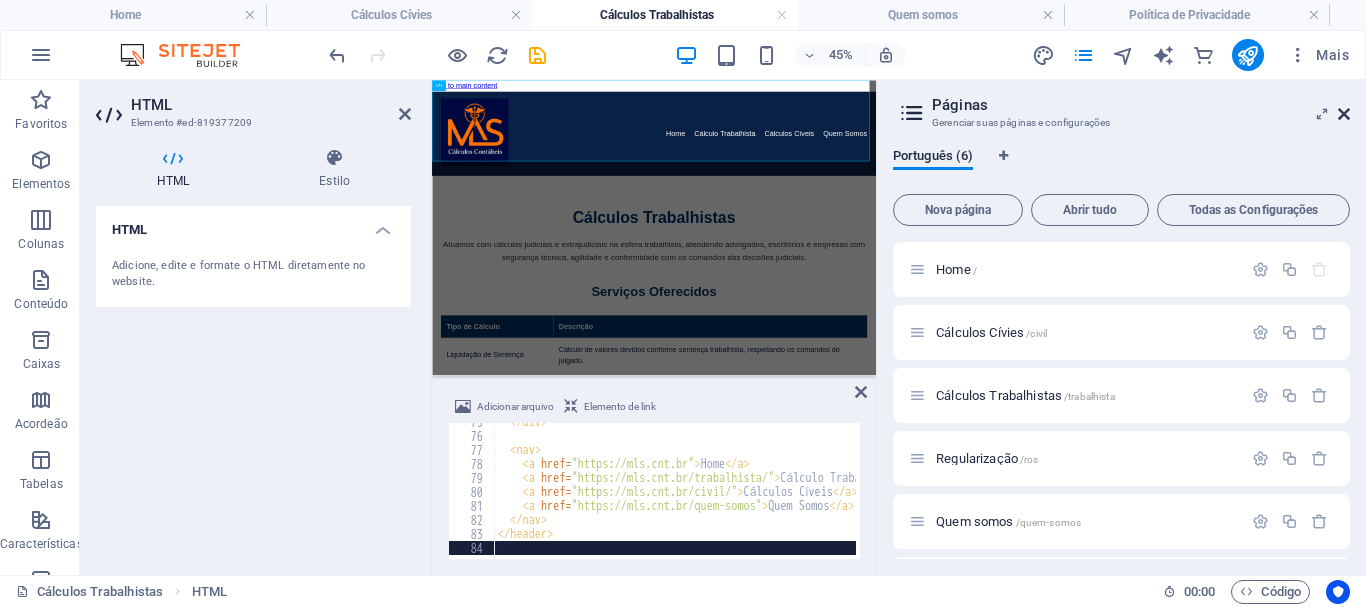 click at bounding box center (1344, 114) 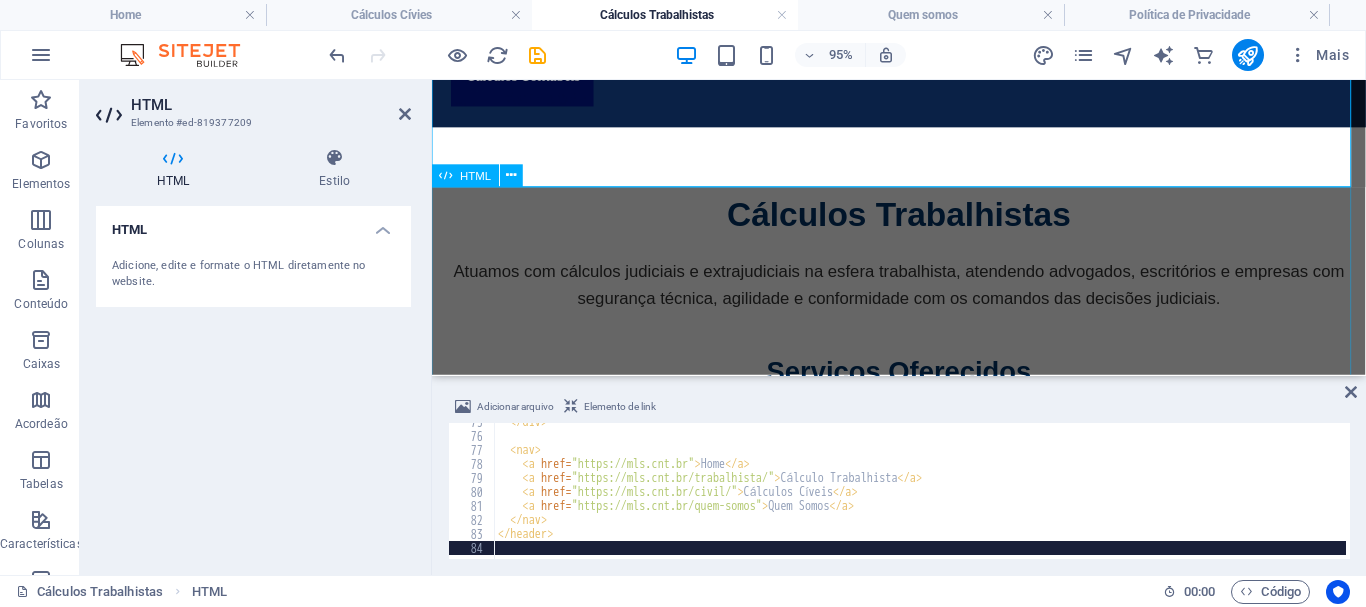 scroll, scrollTop: 200, scrollLeft: 0, axis: vertical 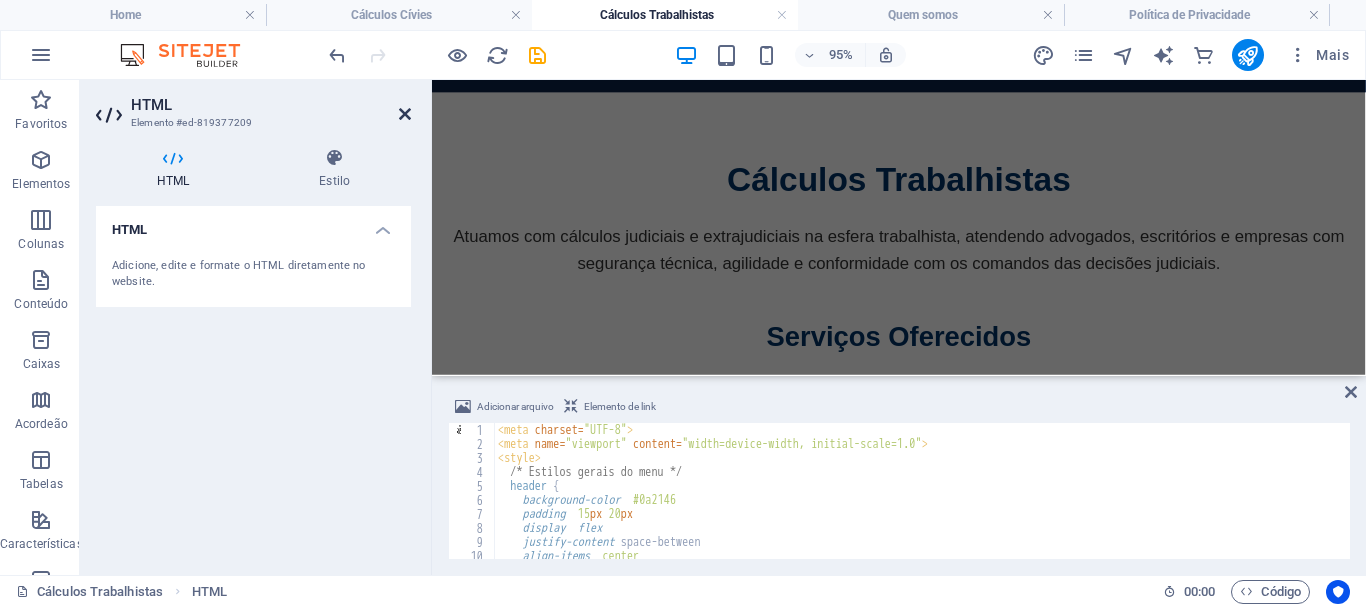click at bounding box center (405, 114) 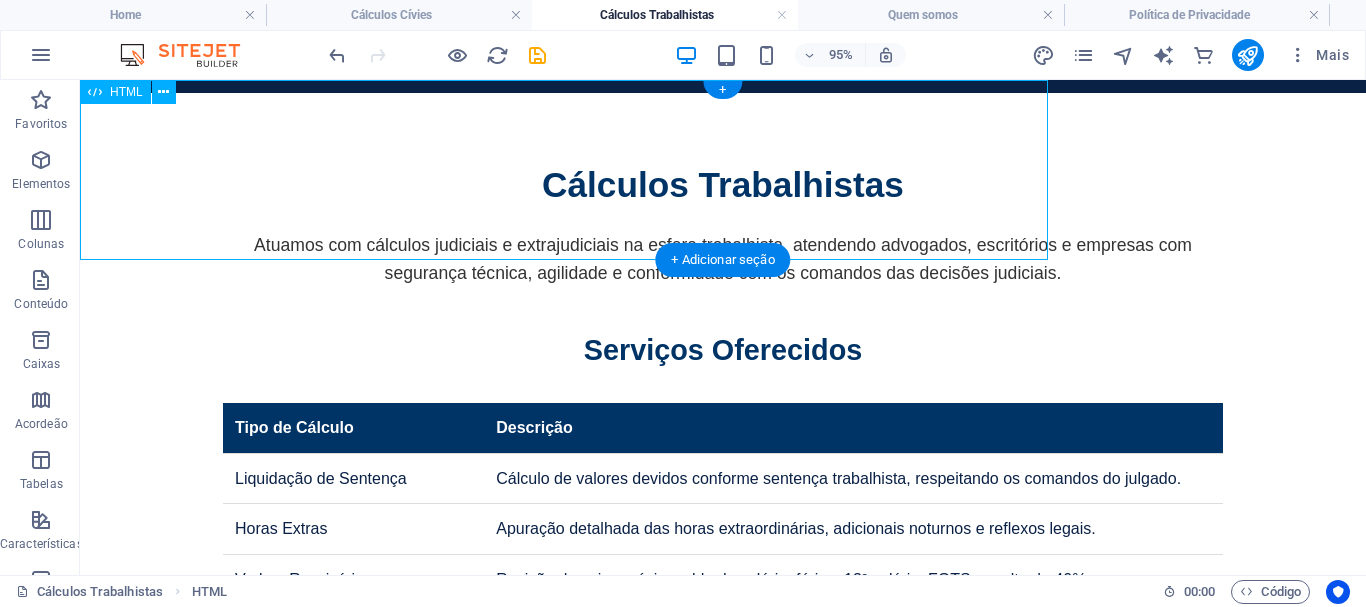 scroll, scrollTop: 0, scrollLeft: 0, axis: both 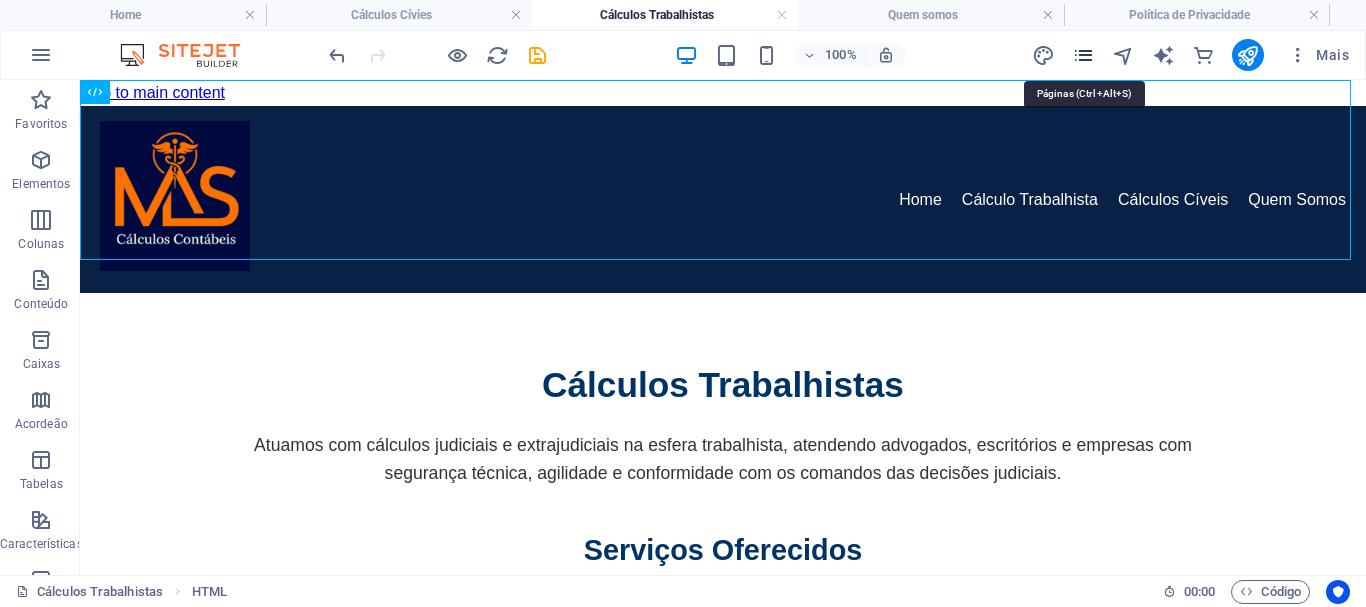 click at bounding box center (1083, 55) 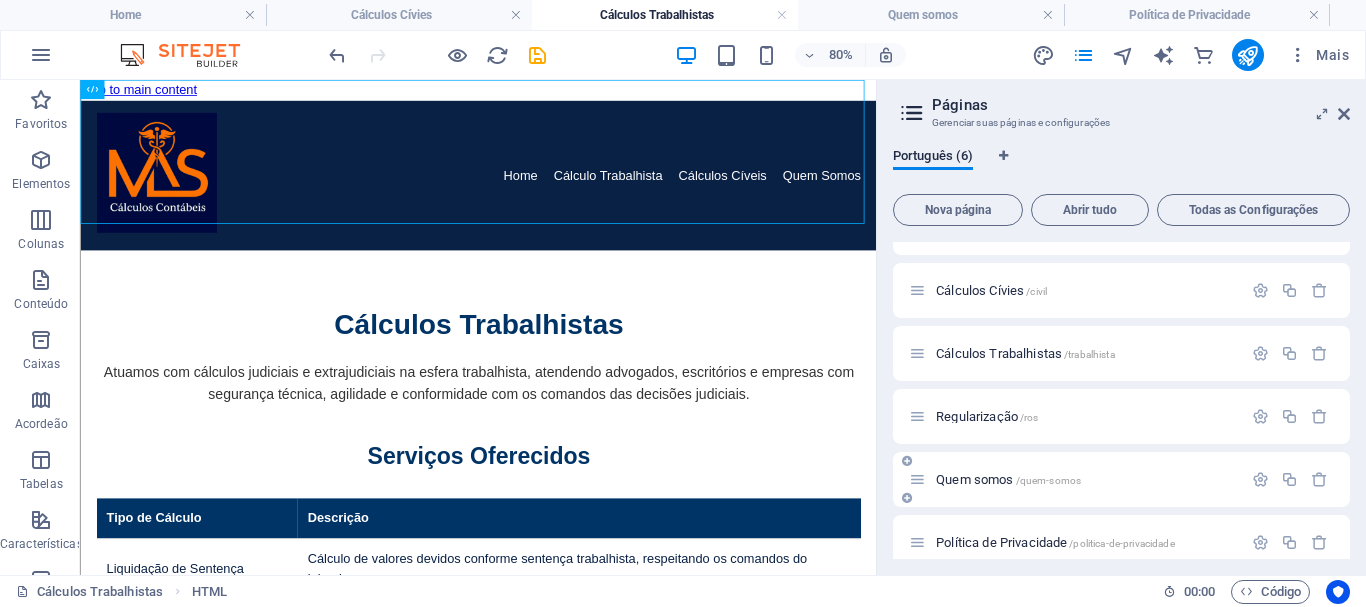 scroll, scrollTop: 61, scrollLeft: 0, axis: vertical 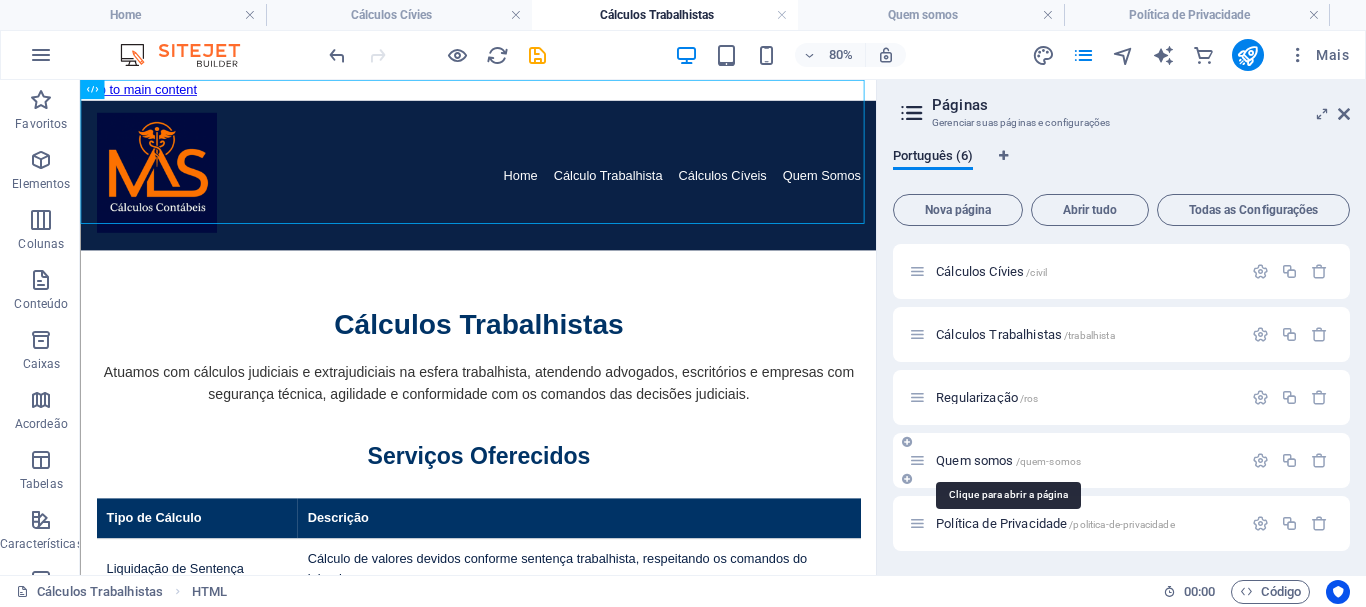 click on "Quem somos /quem-somos" at bounding box center (1075, 460) 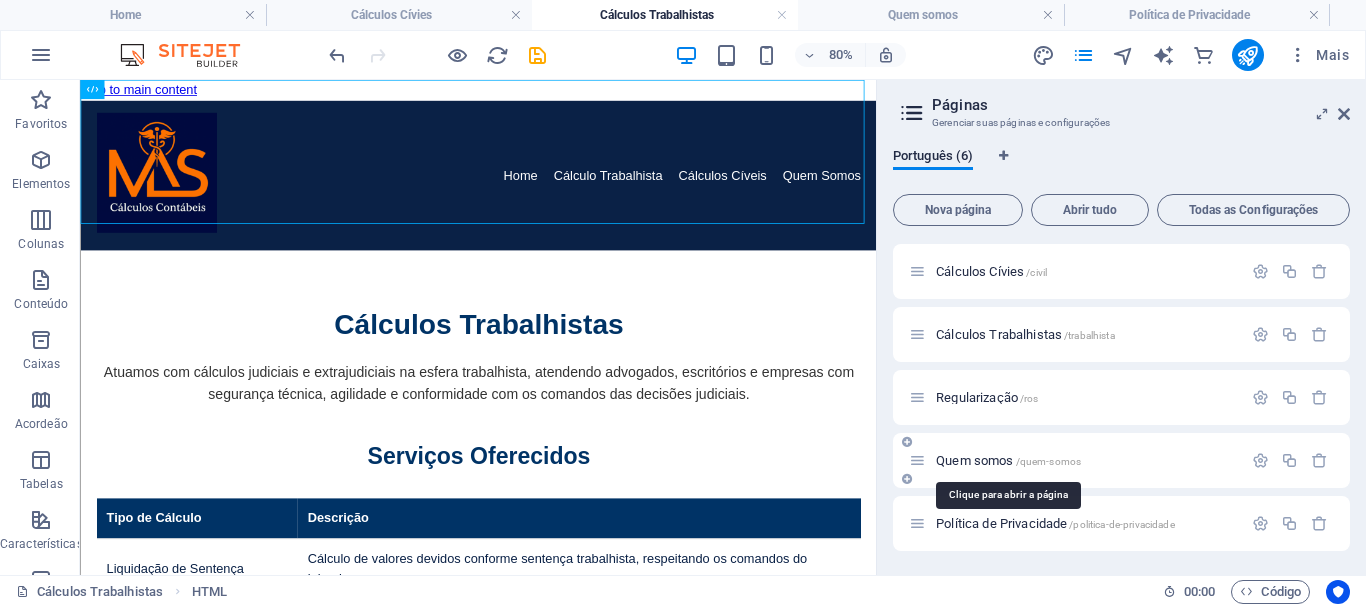 click on "Quem somos /quem-somos" at bounding box center [1008, 460] 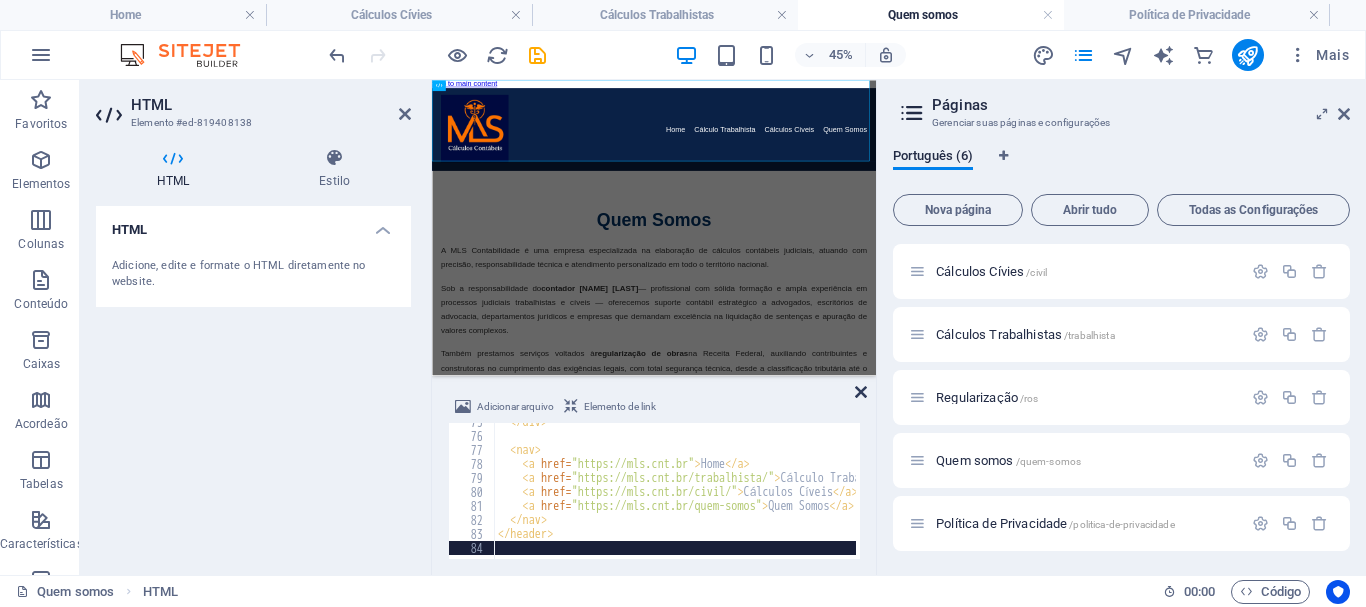 click at bounding box center (861, 392) 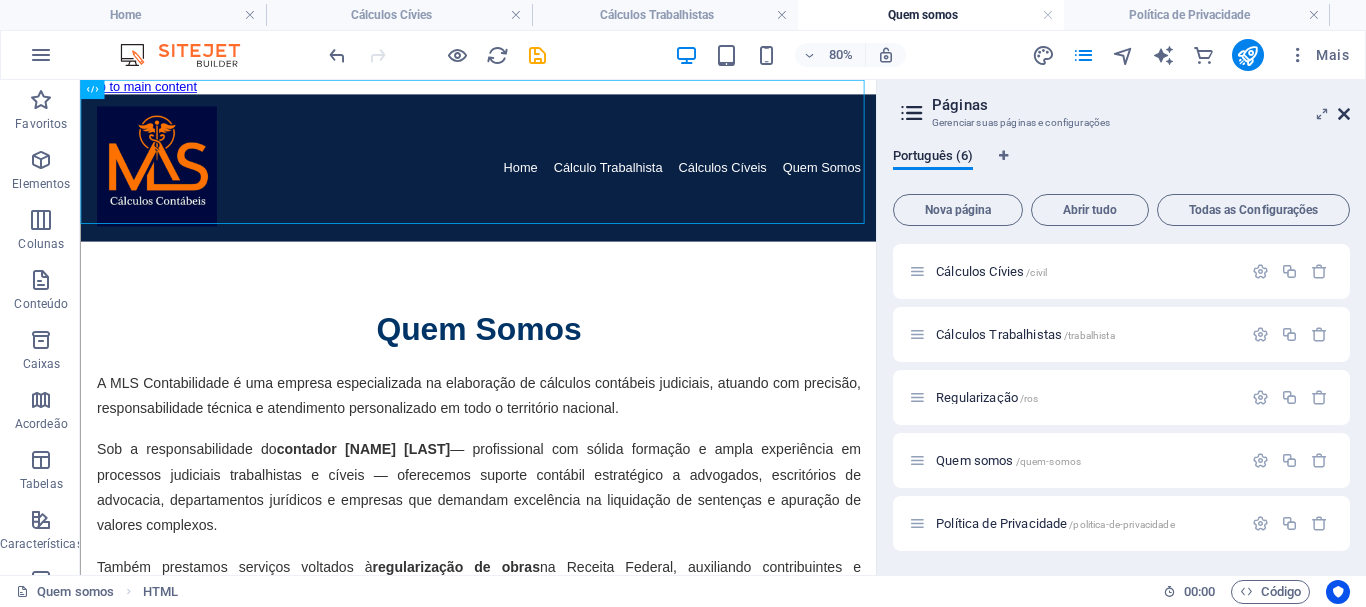 click at bounding box center [1344, 114] 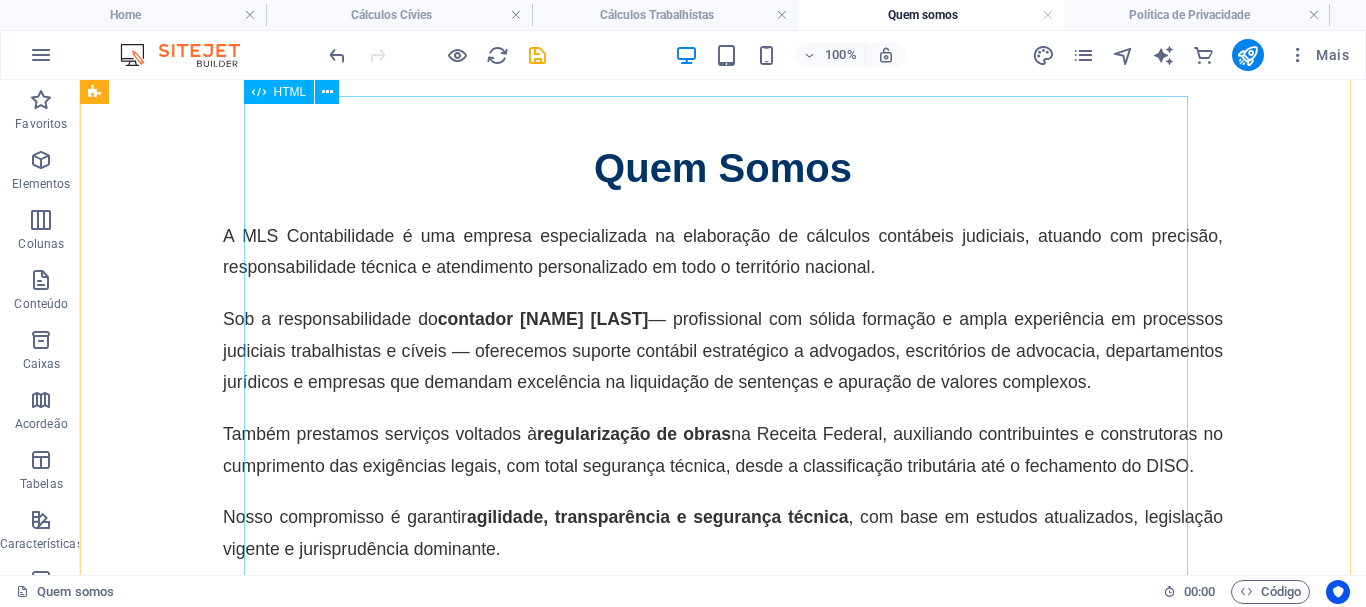 scroll, scrollTop: 200, scrollLeft: 0, axis: vertical 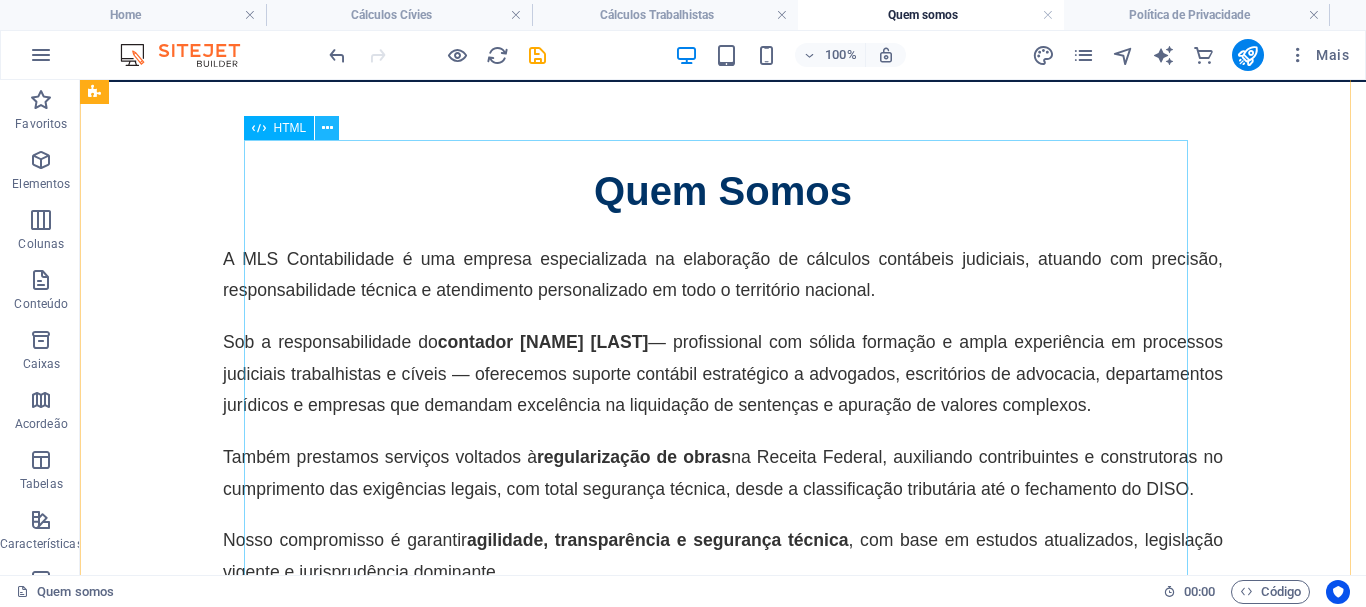 click at bounding box center (327, 128) 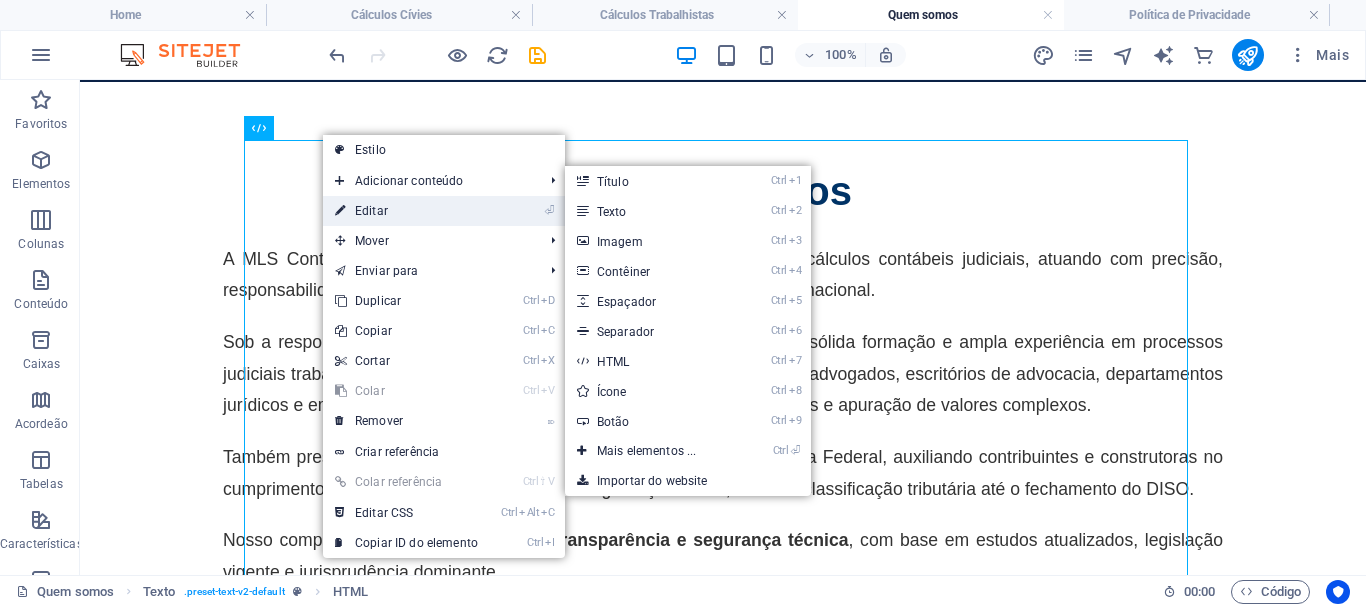 click on "⏎  Editar" at bounding box center (406, 211) 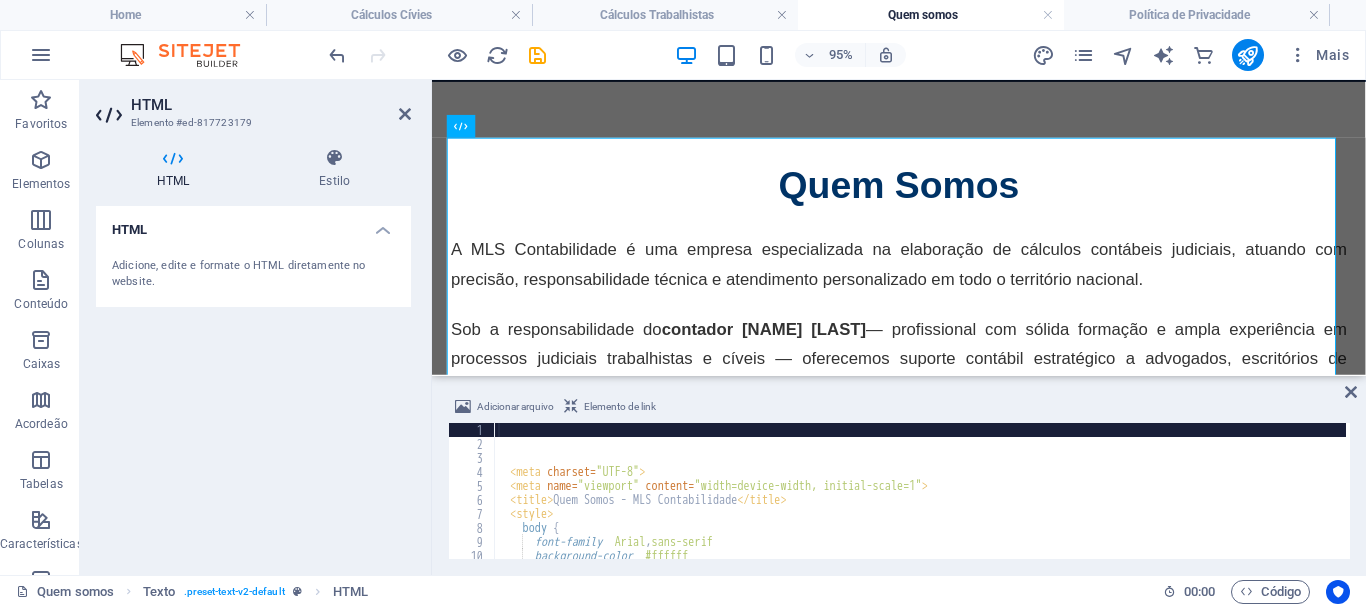 scroll, scrollTop: 199, scrollLeft: 0, axis: vertical 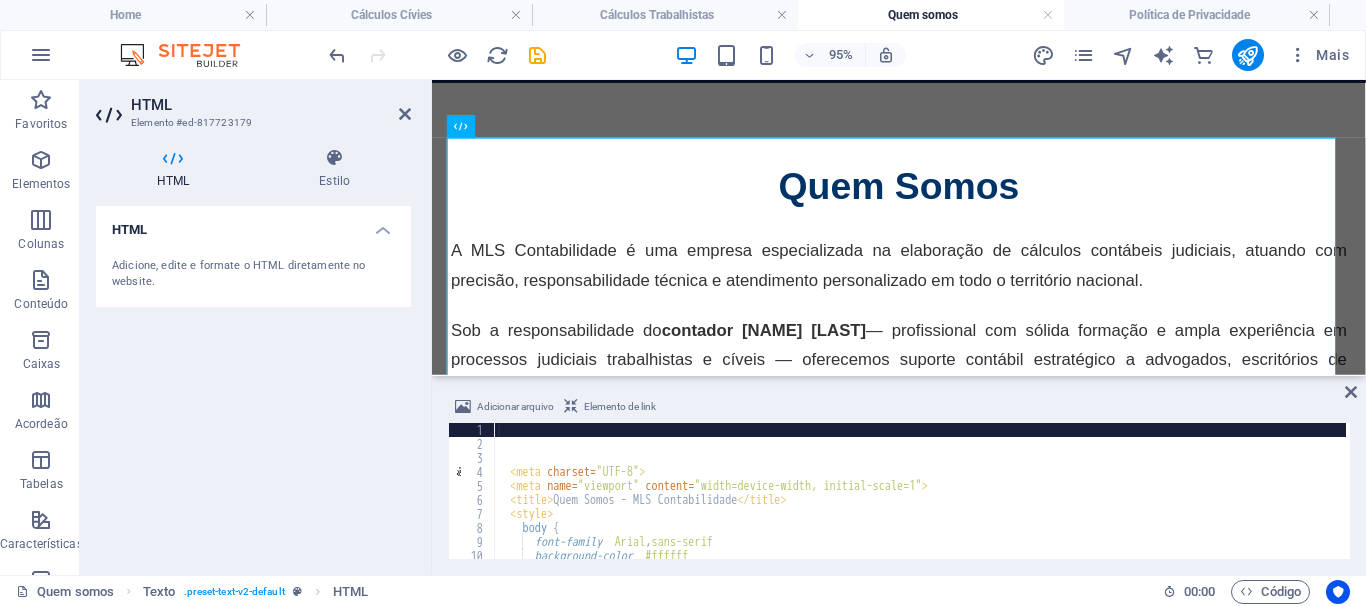click on "< meta   charset = "UTF-8" >    < meta   name = "viewport"   content = "width=device-width, initial-scale=1" >    < title > Quem Somos - MLS Contabilidade </ title >    < style >      body   {         font-family :   Arial ,  sans-serif ;         background-color :   #ffffff ;         color :   #0a2146 ;" at bounding box center (1792, 503) 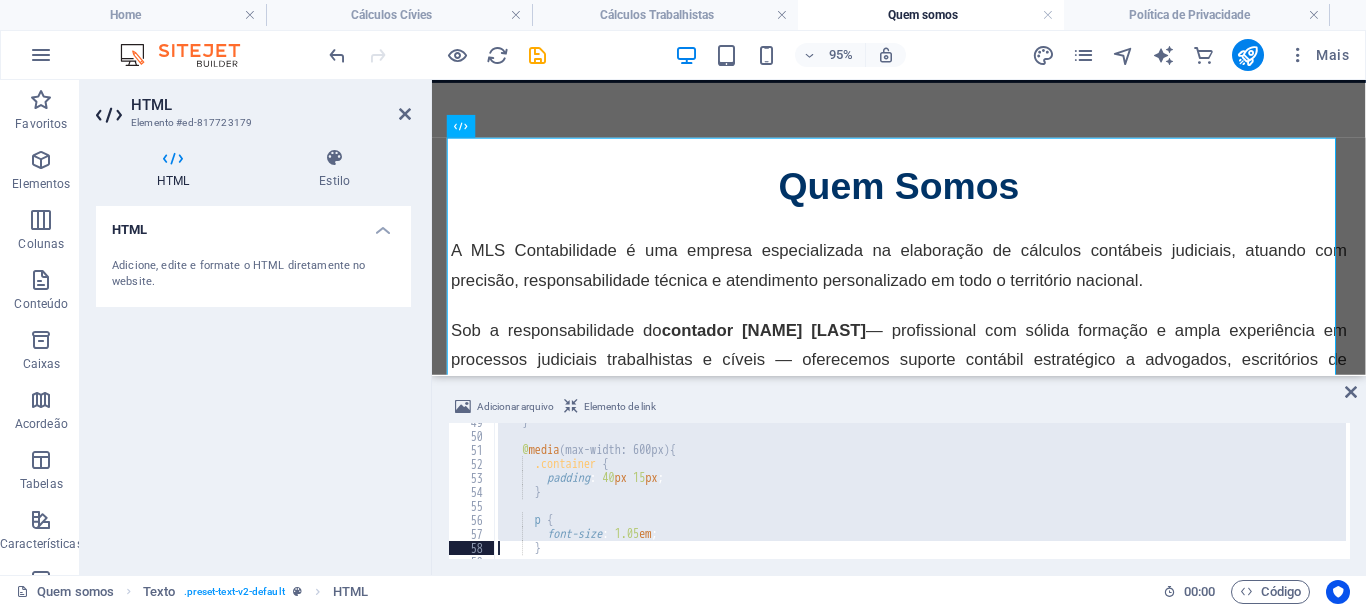 type on "</style>" 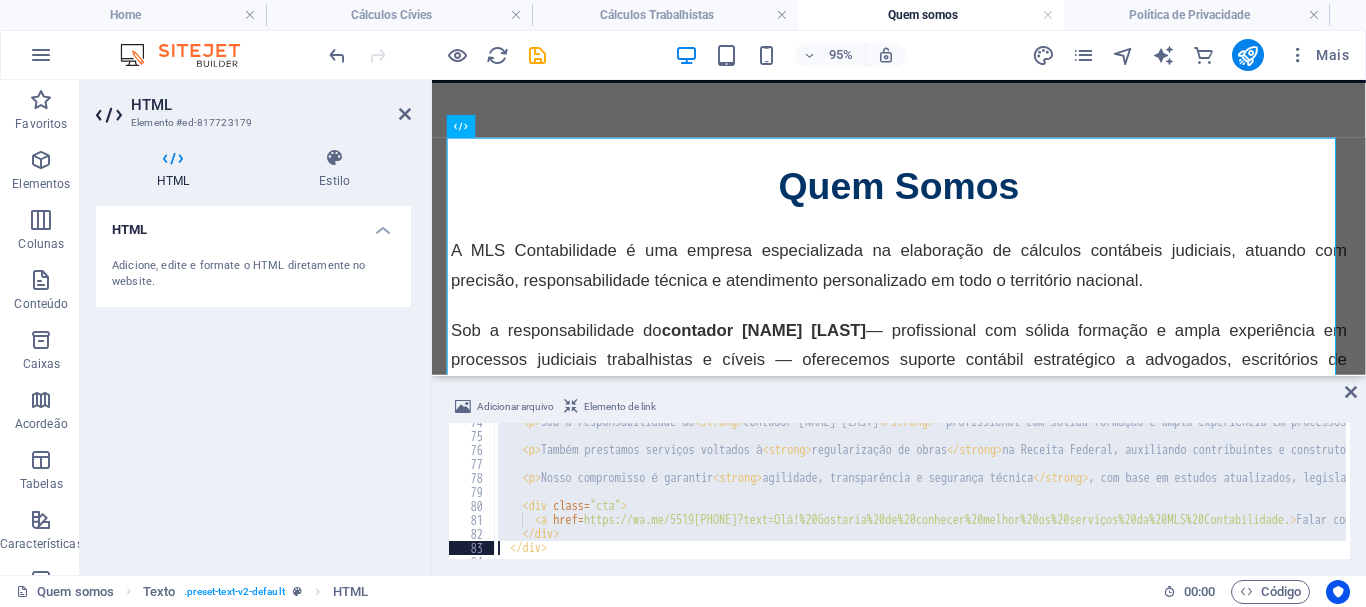scroll, scrollTop: 1072, scrollLeft: 0, axis: vertical 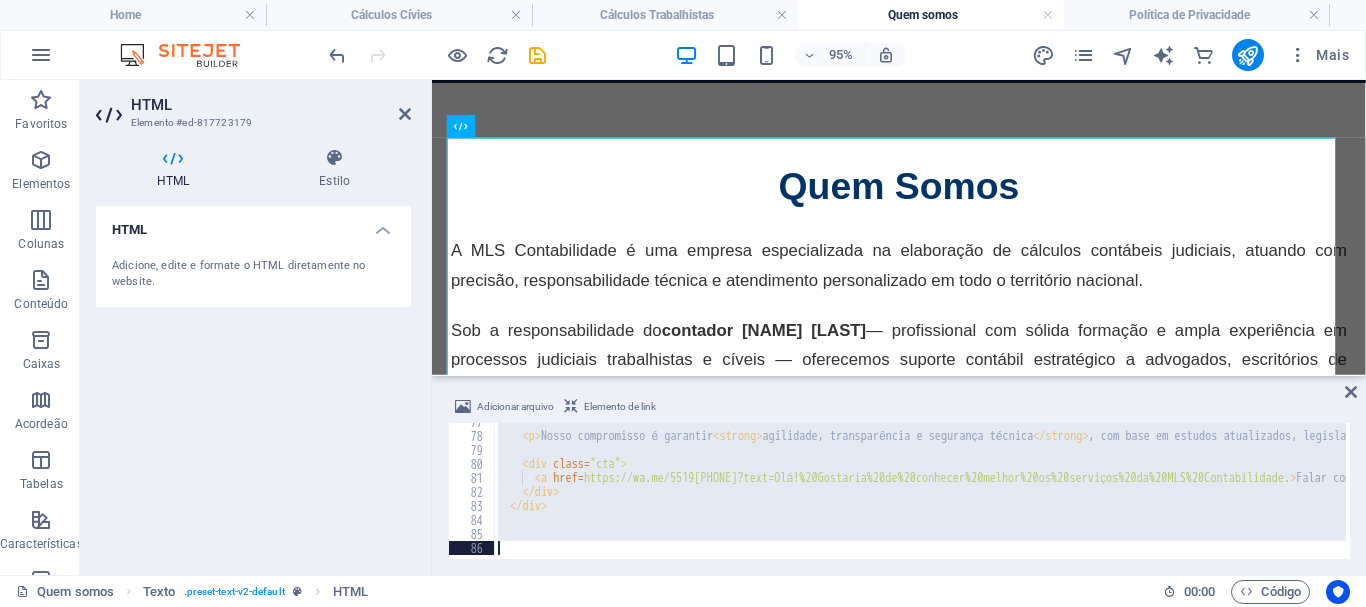paste 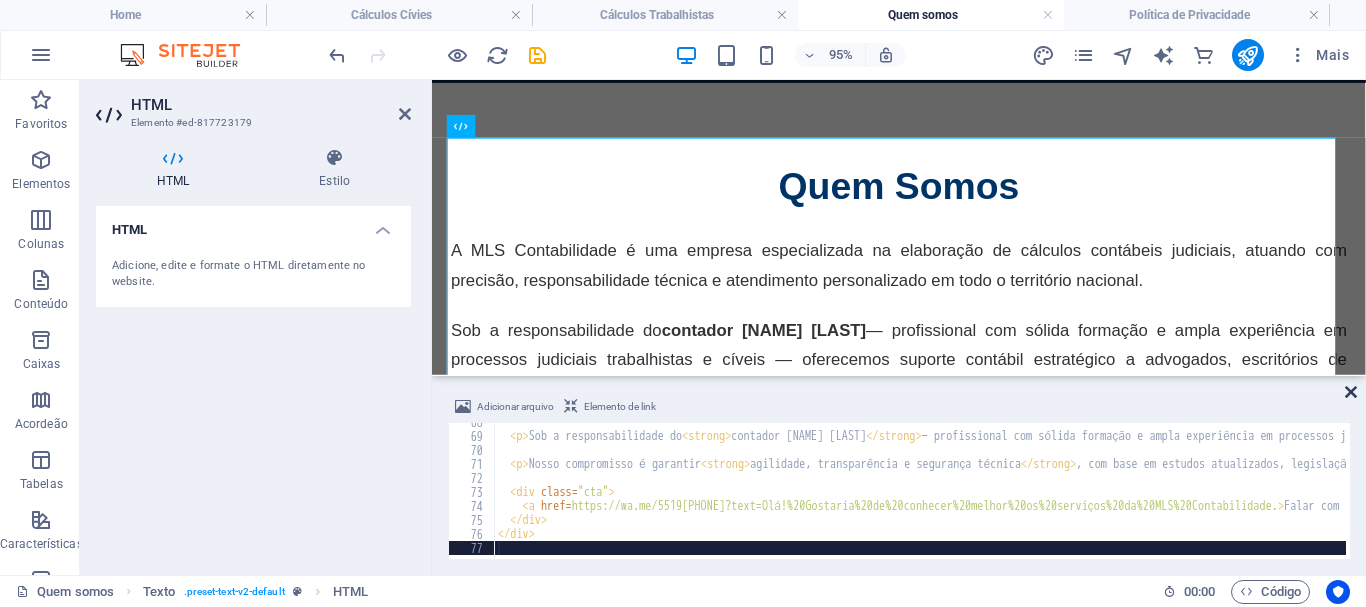 click at bounding box center (1351, 392) 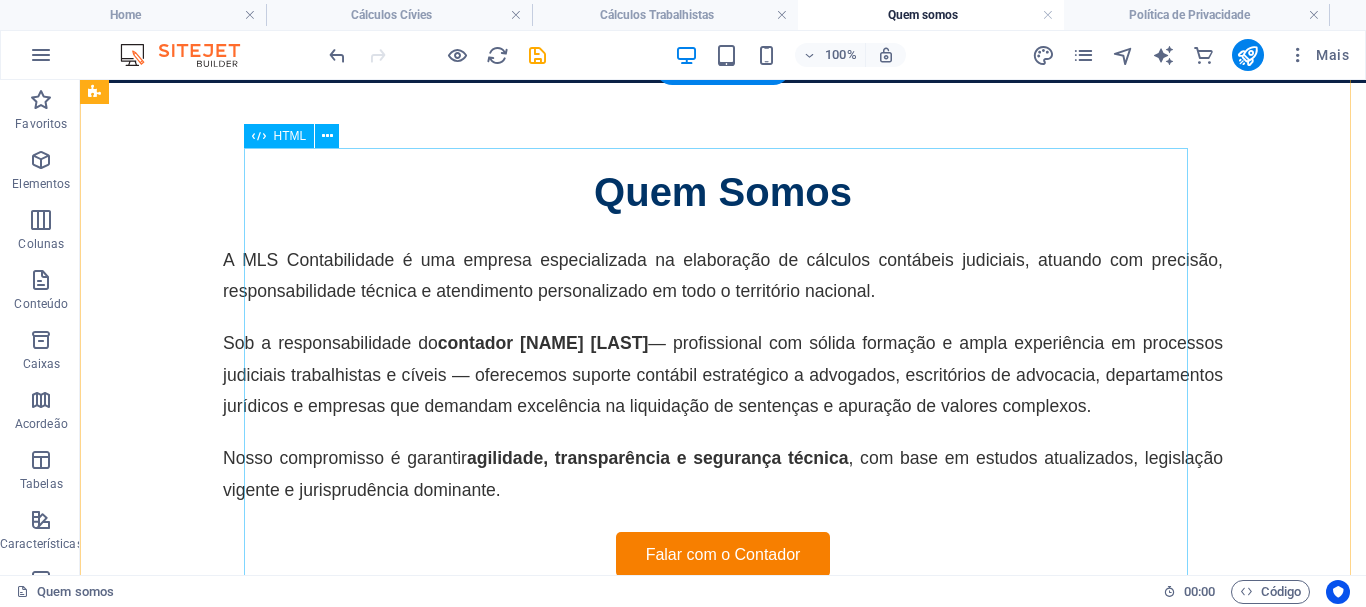 scroll, scrollTop: 0, scrollLeft: 0, axis: both 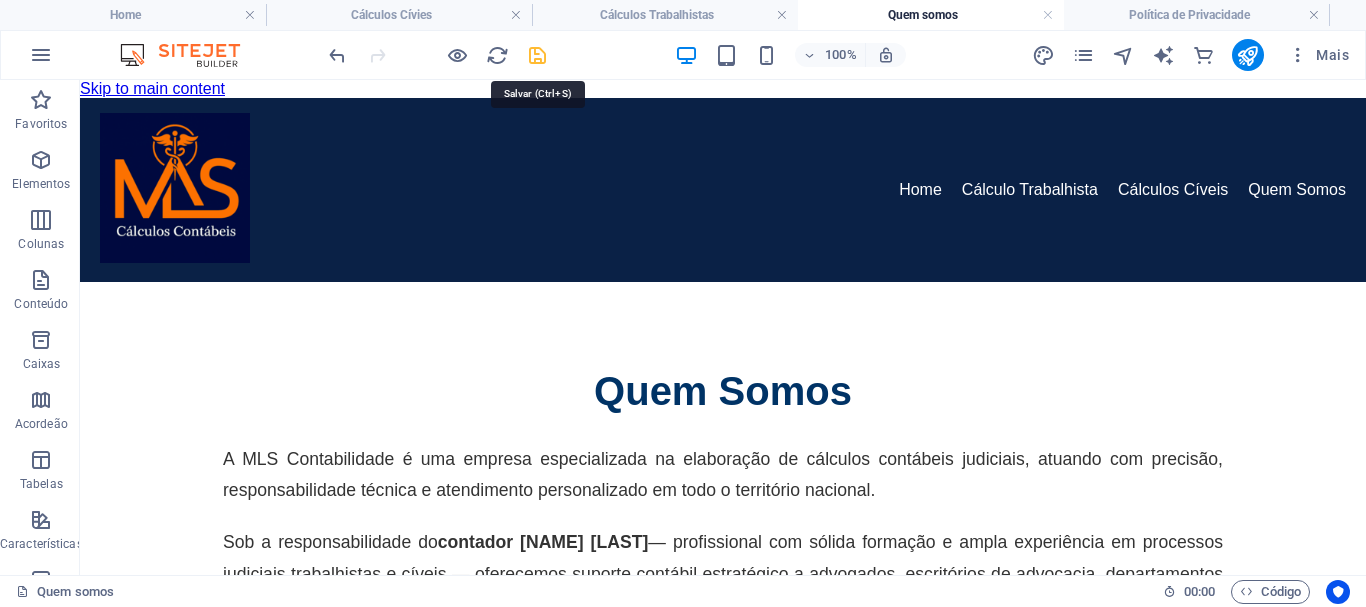 click at bounding box center (537, 55) 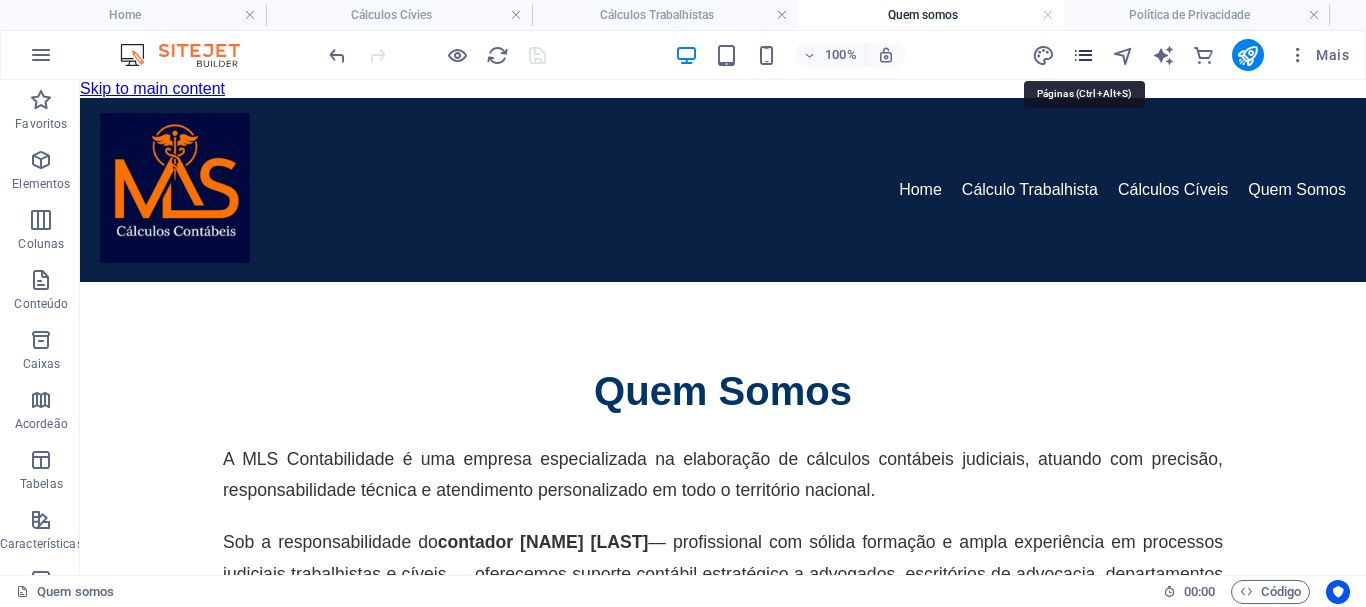 click at bounding box center (1083, 55) 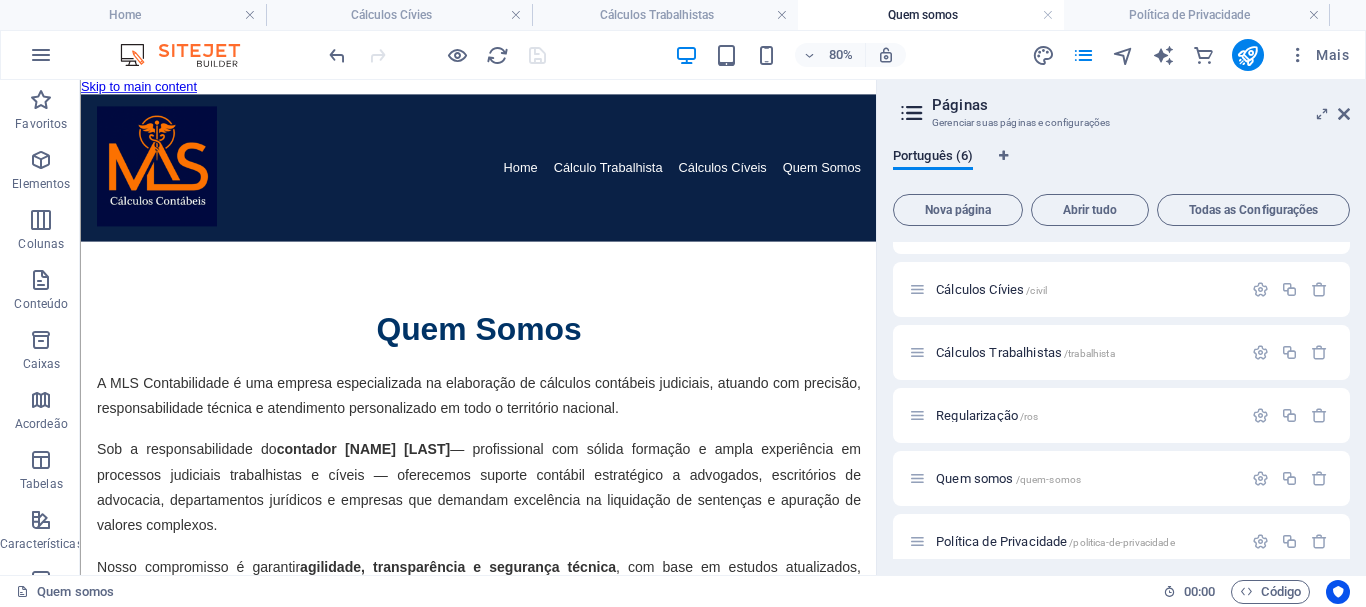 scroll, scrollTop: 61, scrollLeft: 0, axis: vertical 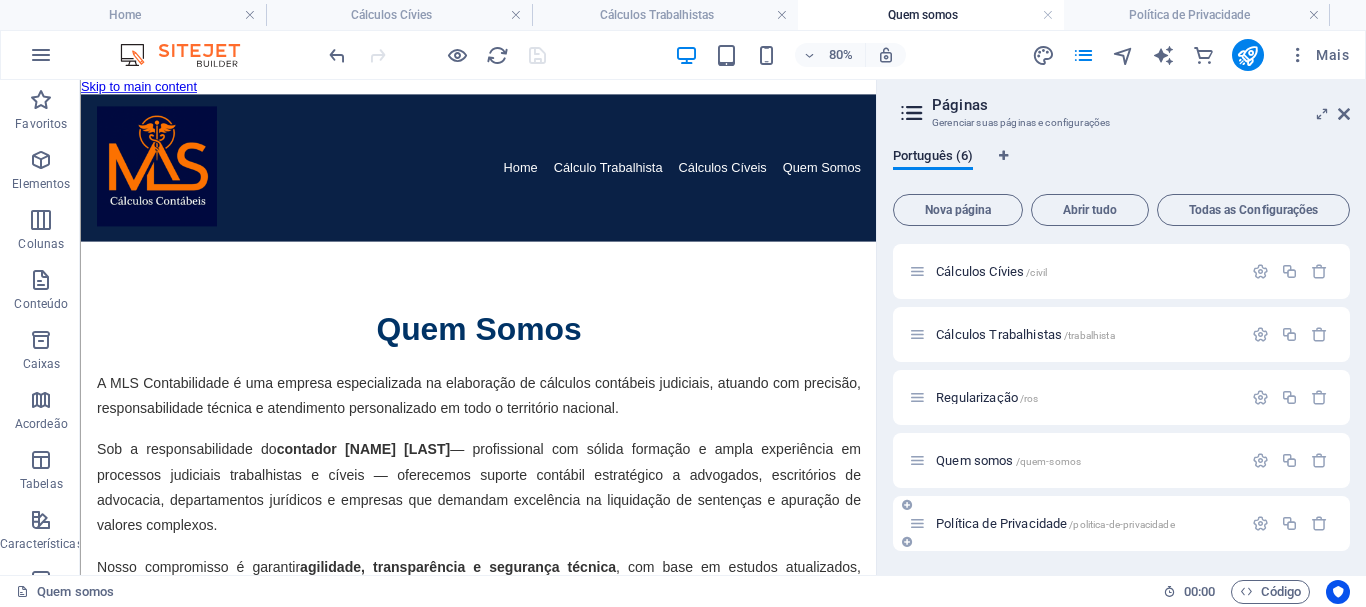 click on "Política de Privacidade /politica-de-privacidade" at bounding box center (1055, 523) 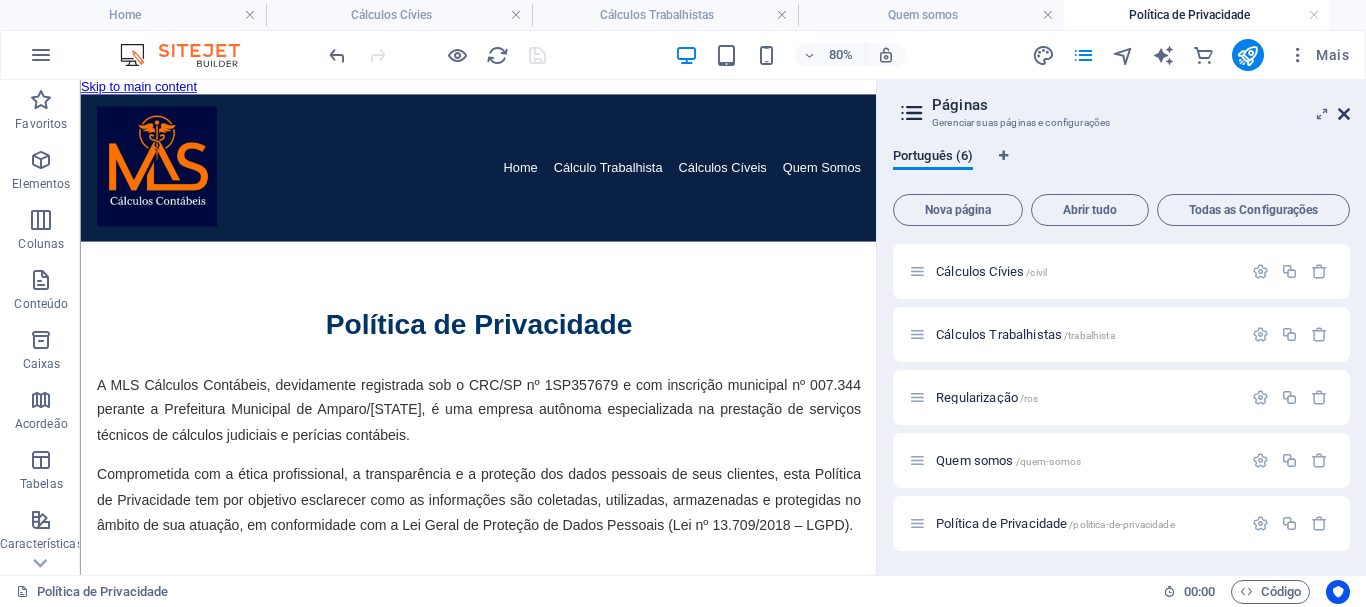 click at bounding box center (1344, 114) 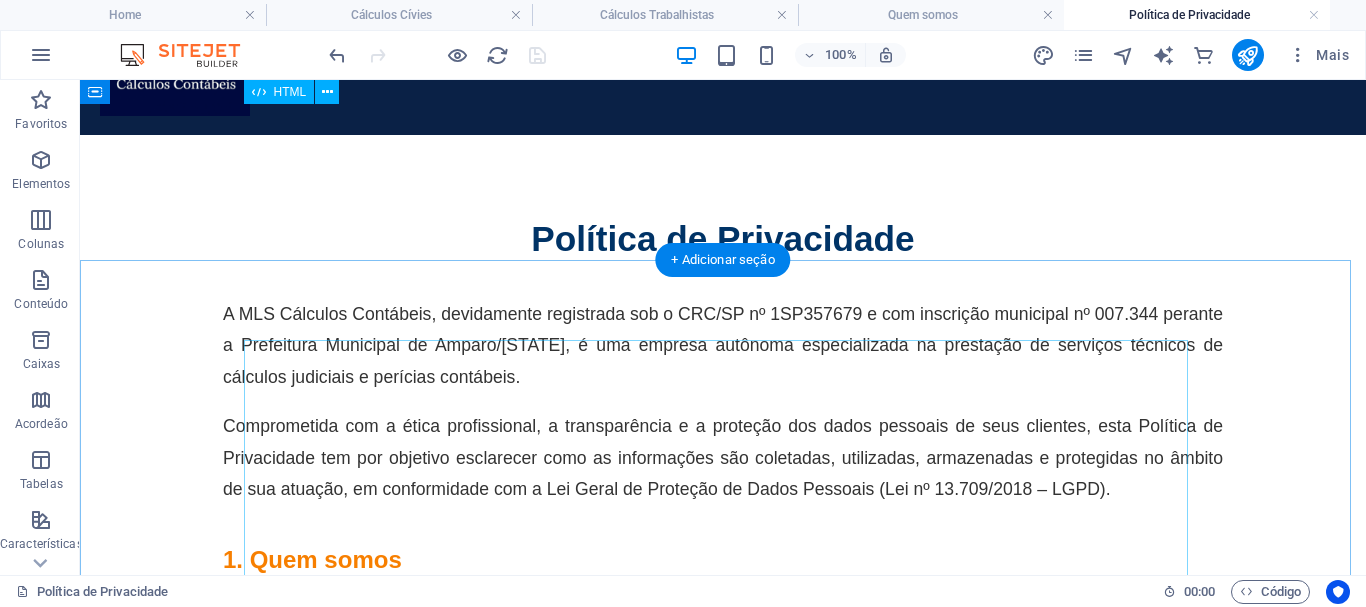 scroll, scrollTop: 0, scrollLeft: 0, axis: both 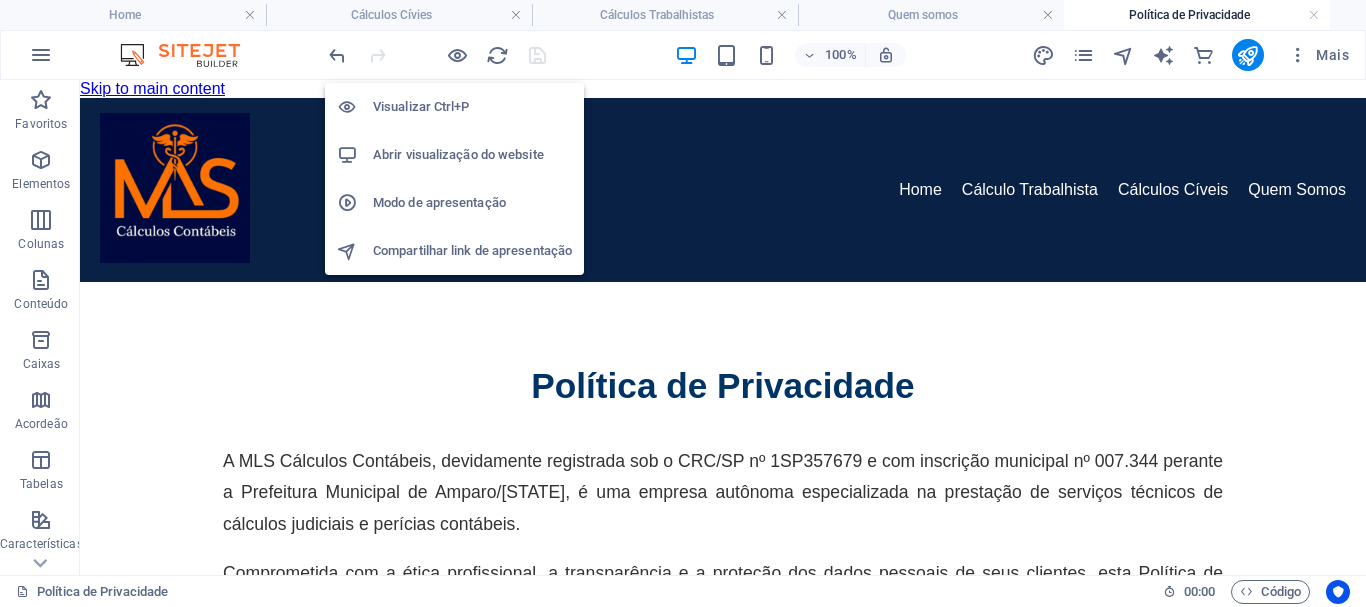 click on "Abrir visualização do website" at bounding box center (472, 155) 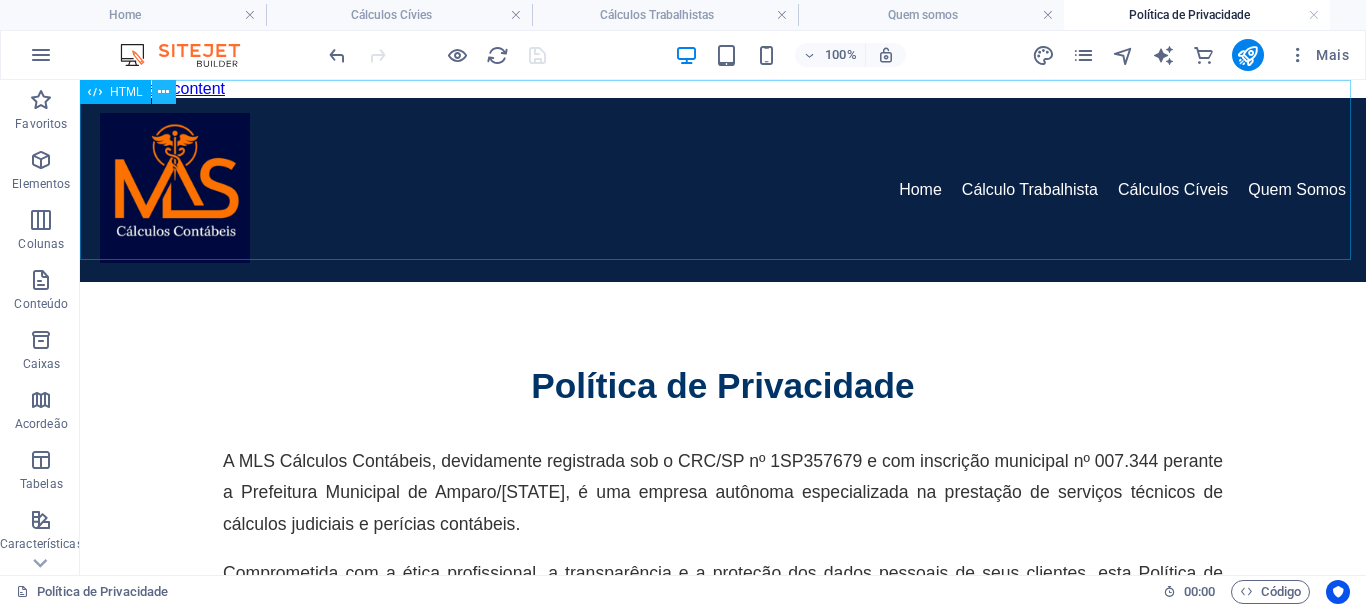 click at bounding box center (163, 92) 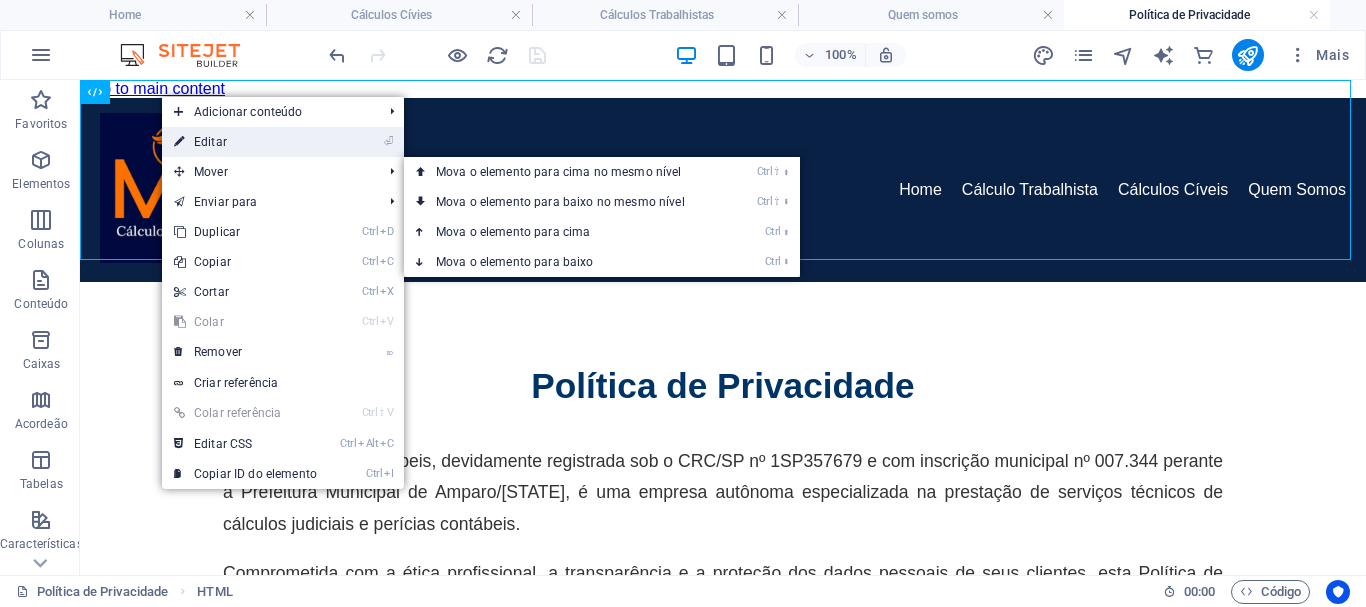 click on "⏎  Editar" at bounding box center (245, 142) 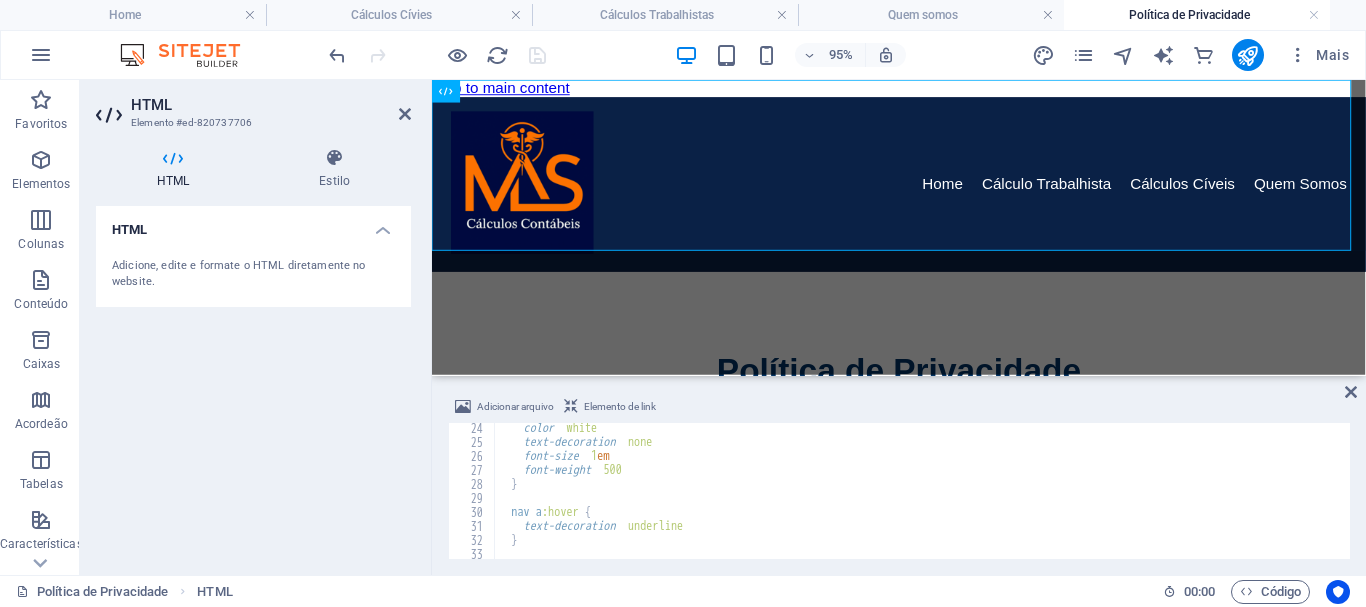 scroll, scrollTop: 0, scrollLeft: 0, axis: both 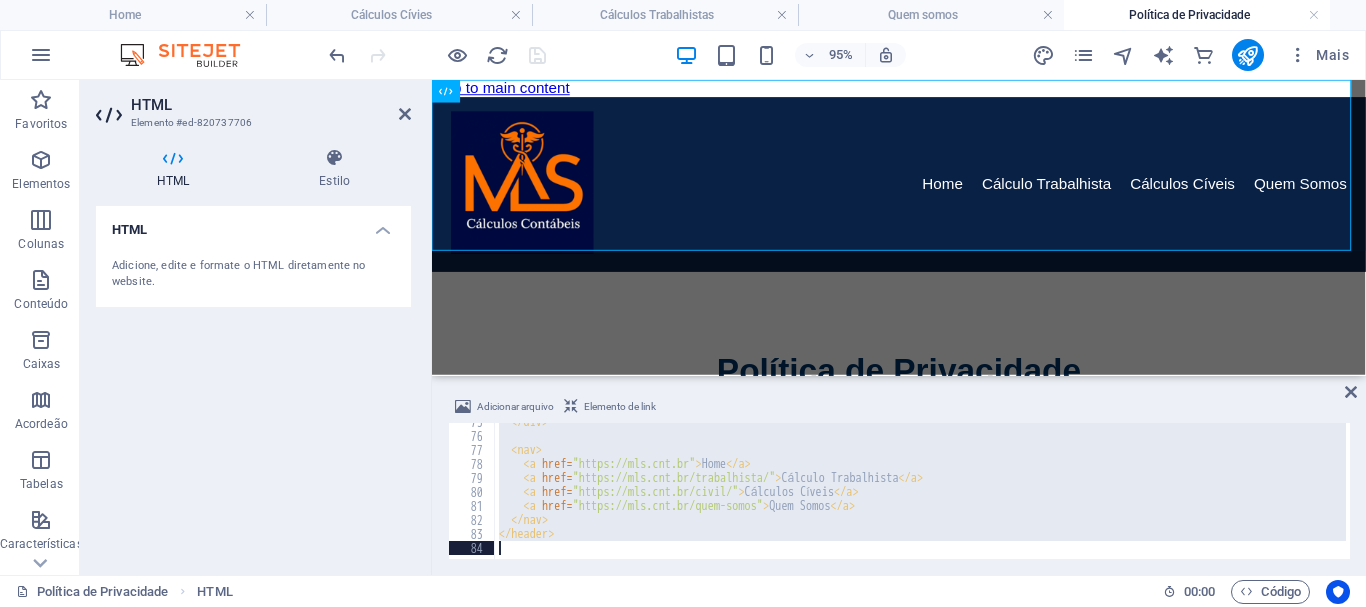 drag, startPoint x: 496, startPoint y: 428, endPoint x: 685, endPoint y: 646, distance: 288.5221 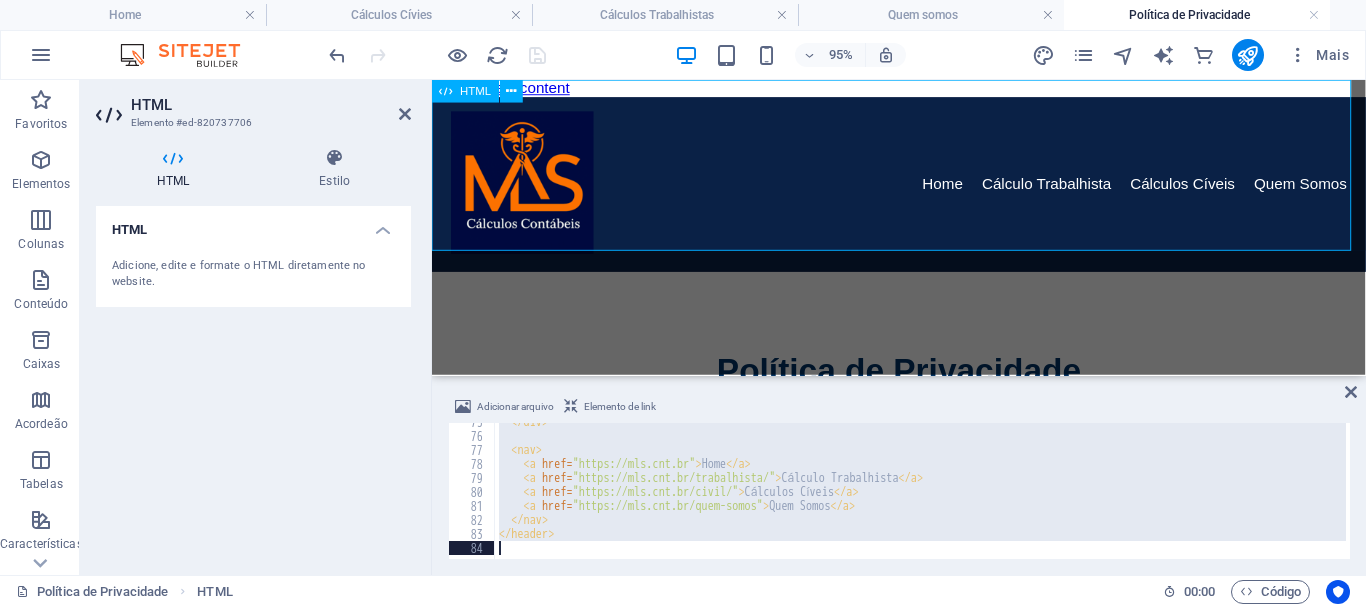 paste 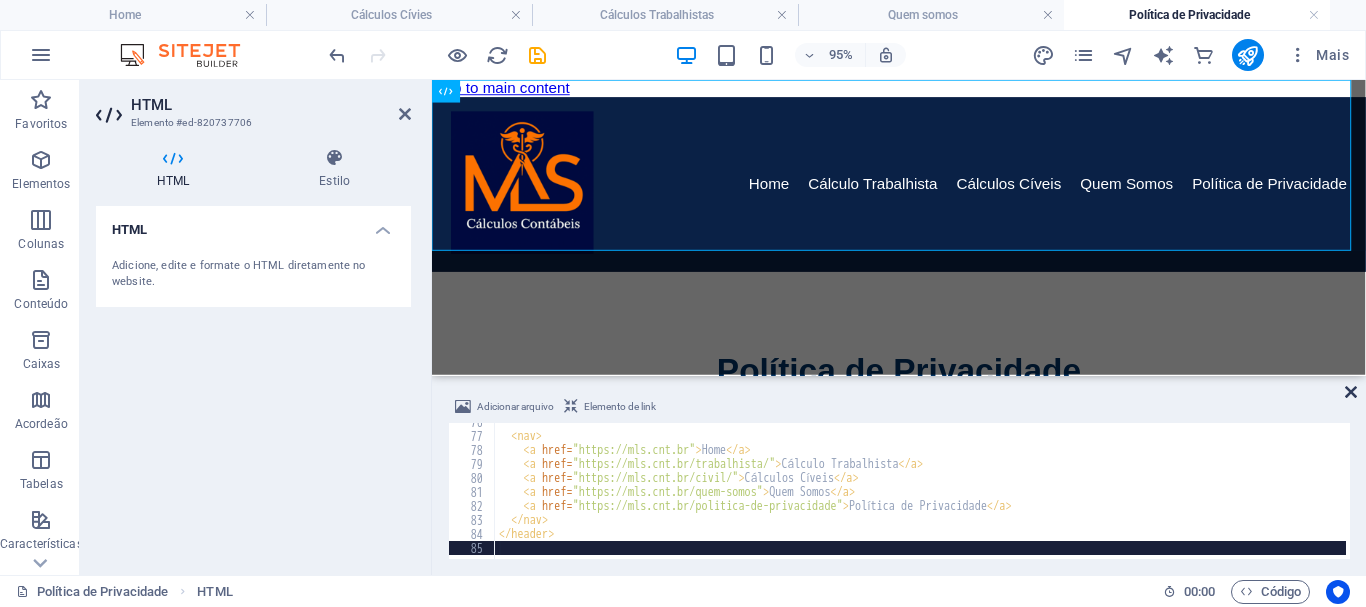 click at bounding box center (1351, 392) 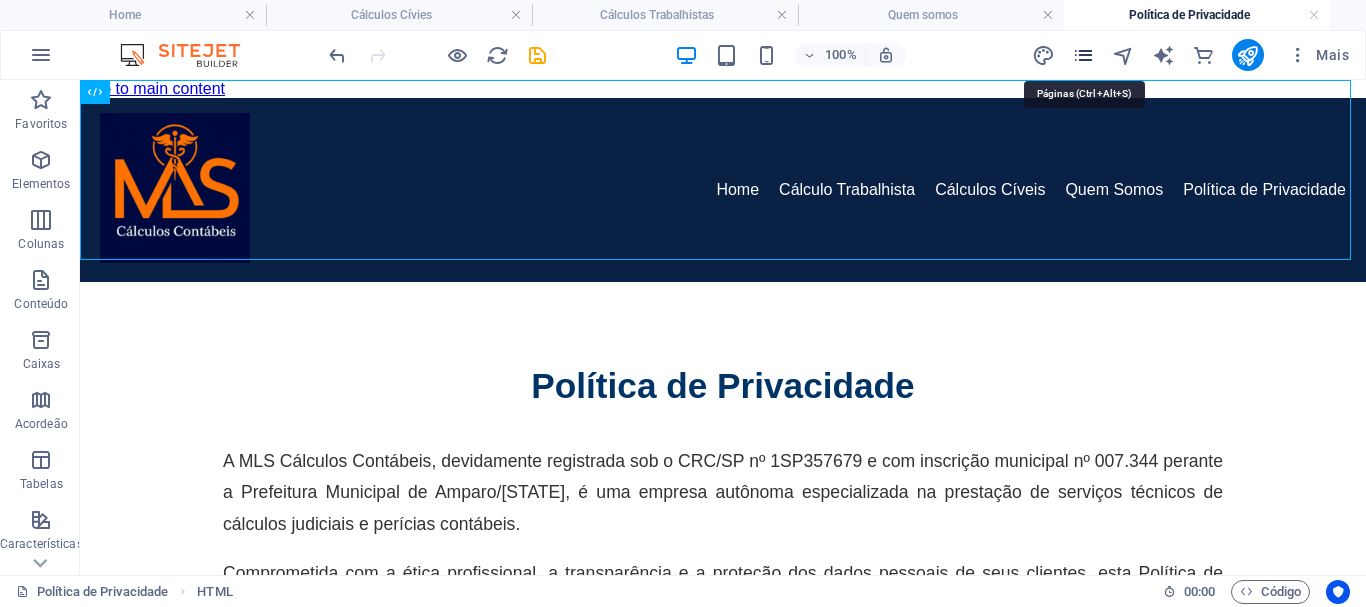click at bounding box center (1083, 55) 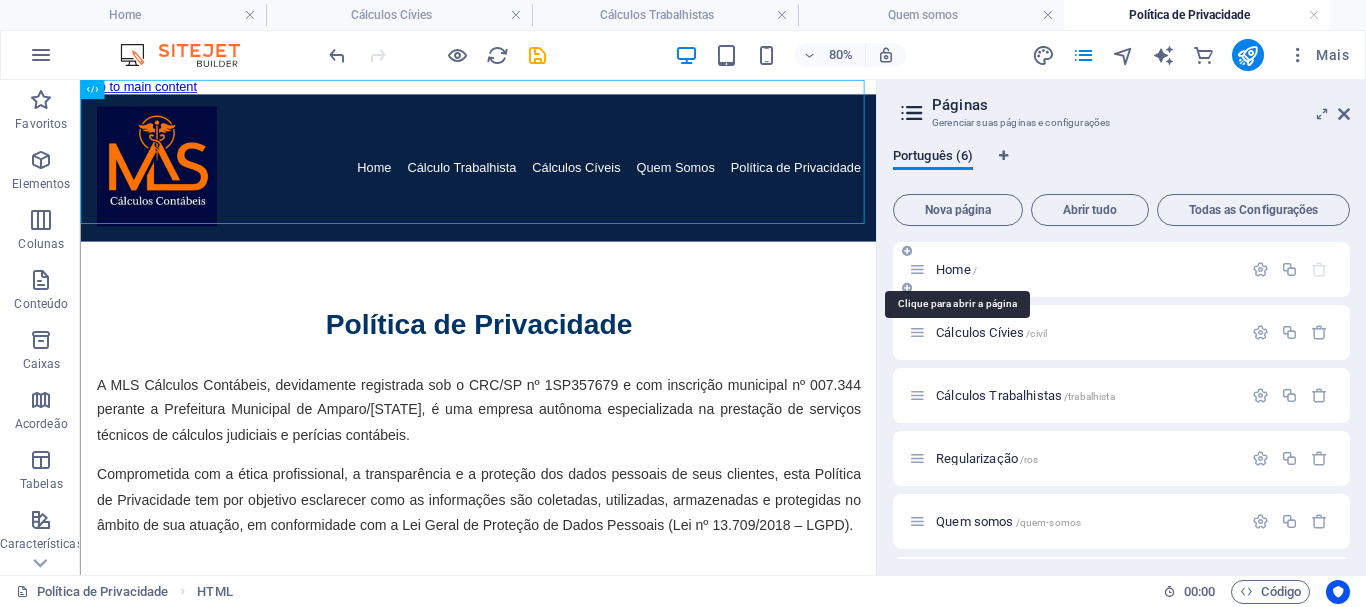 click on "Home /" at bounding box center (956, 269) 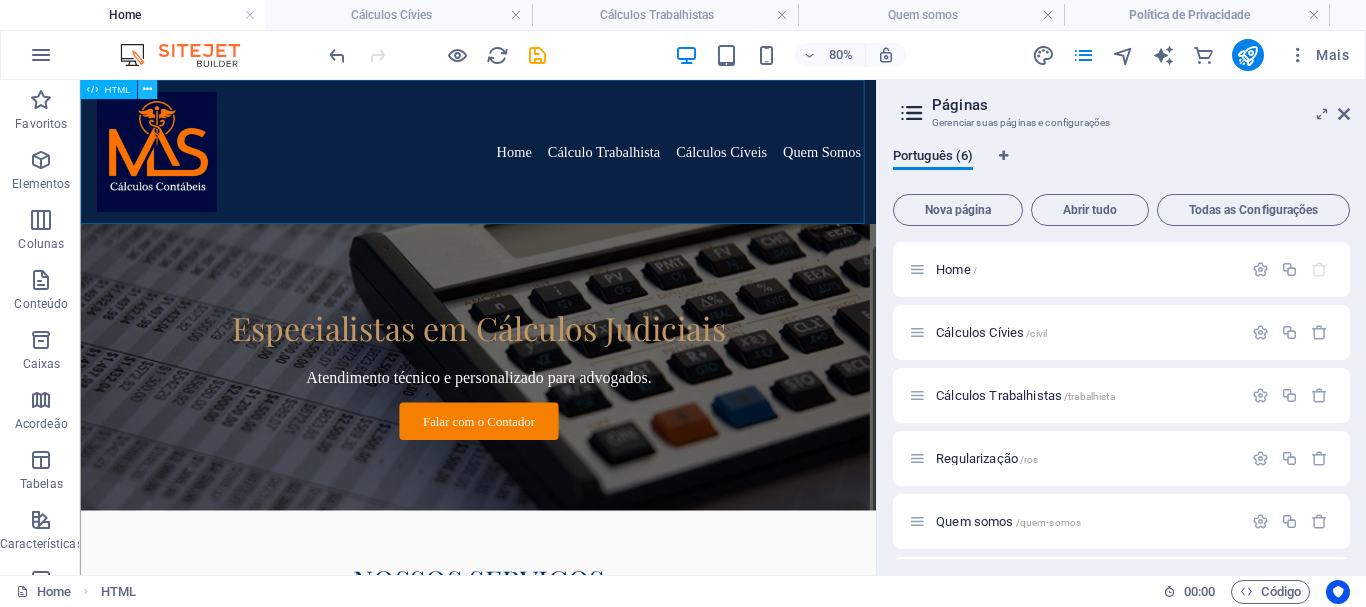 click at bounding box center [147, 89] 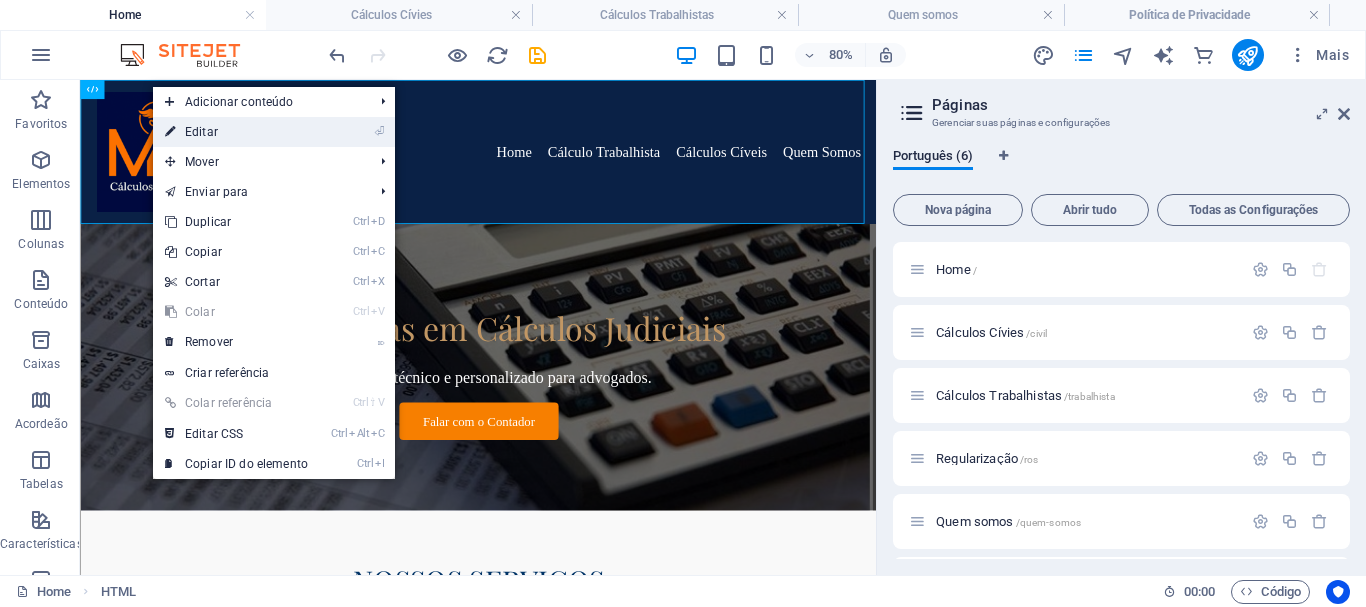 click on "⏎  Editar" at bounding box center [236, 132] 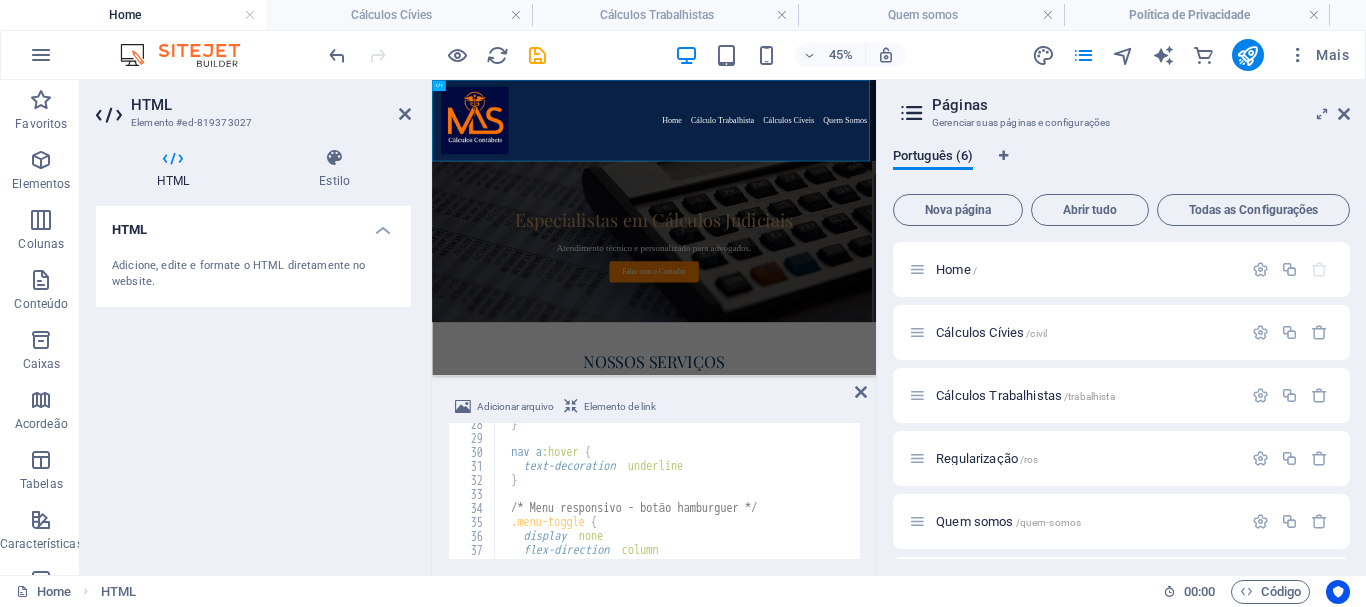 scroll, scrollTop: 0, scrollLeft: 0, axis: both 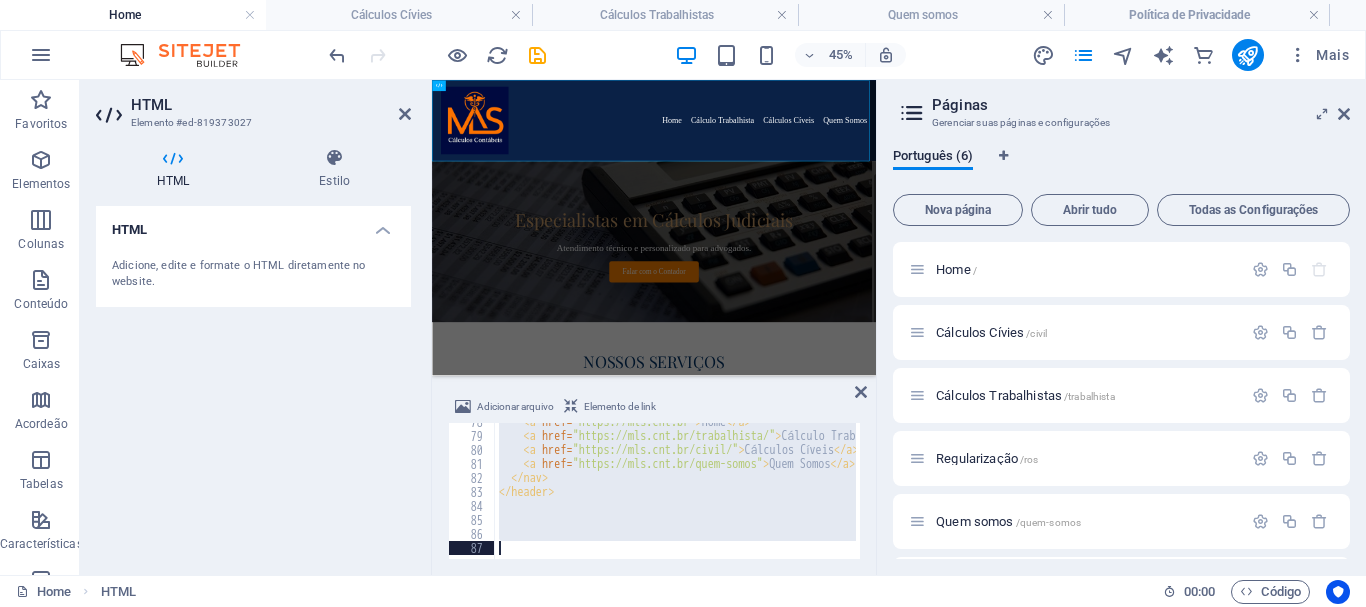 drag, startPoint x: 497, startPoint y: 432, endPoint x: 719, endPoint y: 646, distance: 308.35046 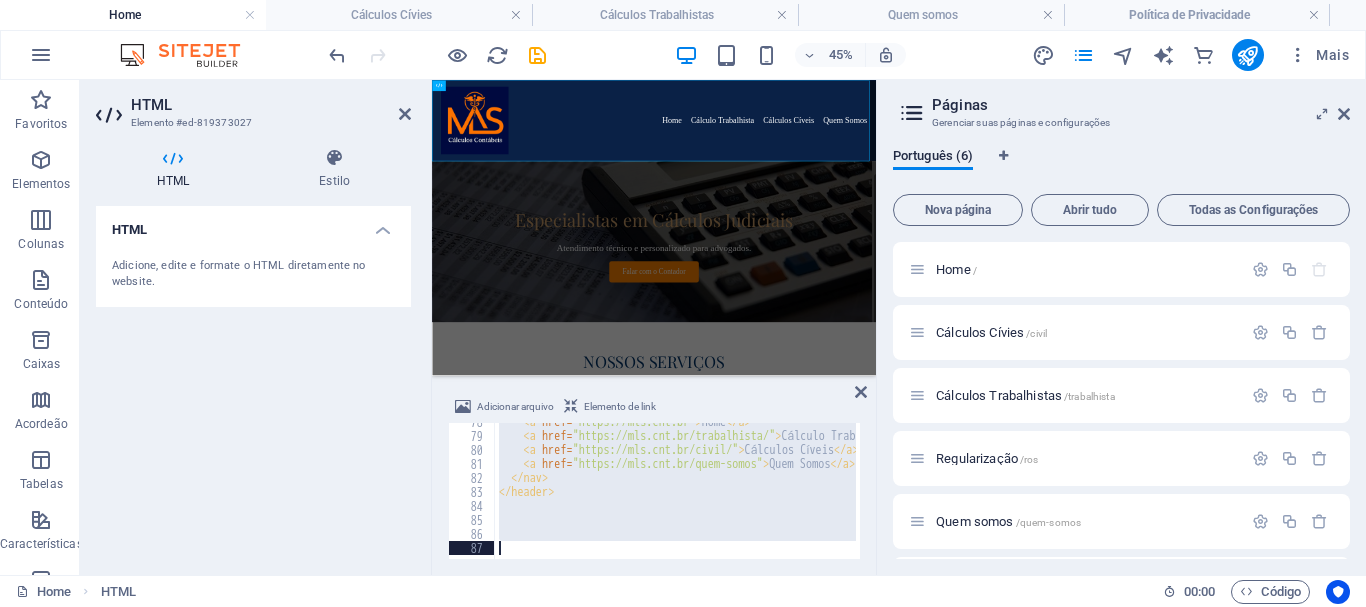 type 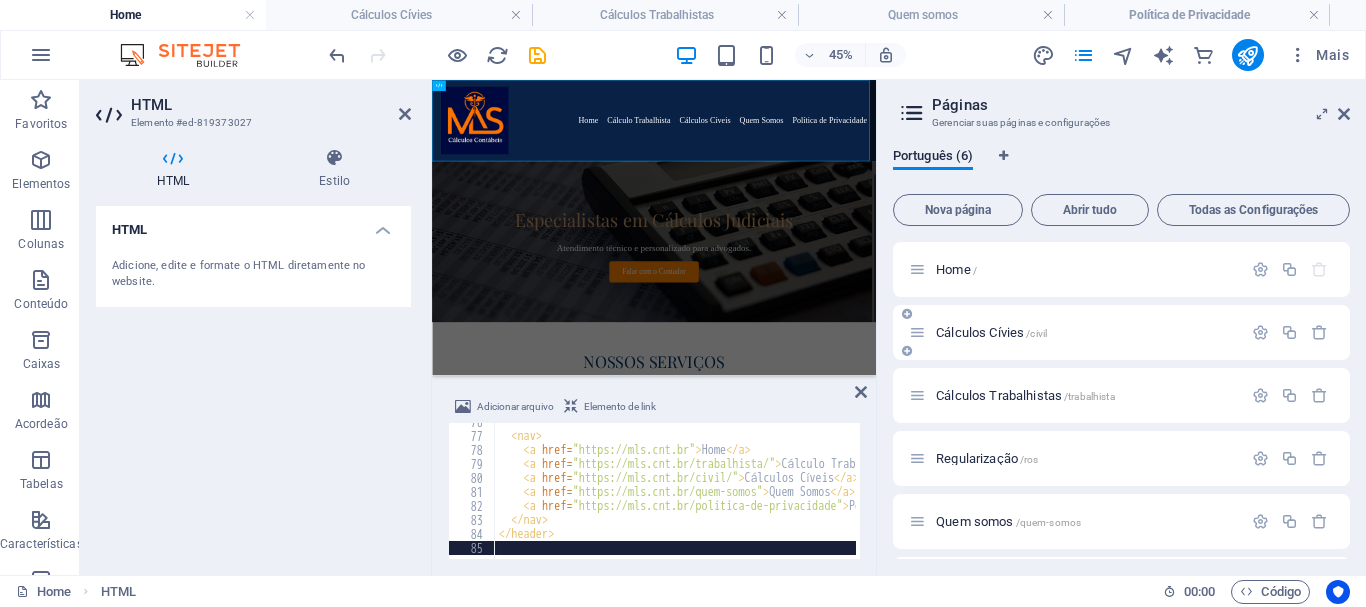 click on "Cálculos Cívies /civil" at bounding box center [991, 332] 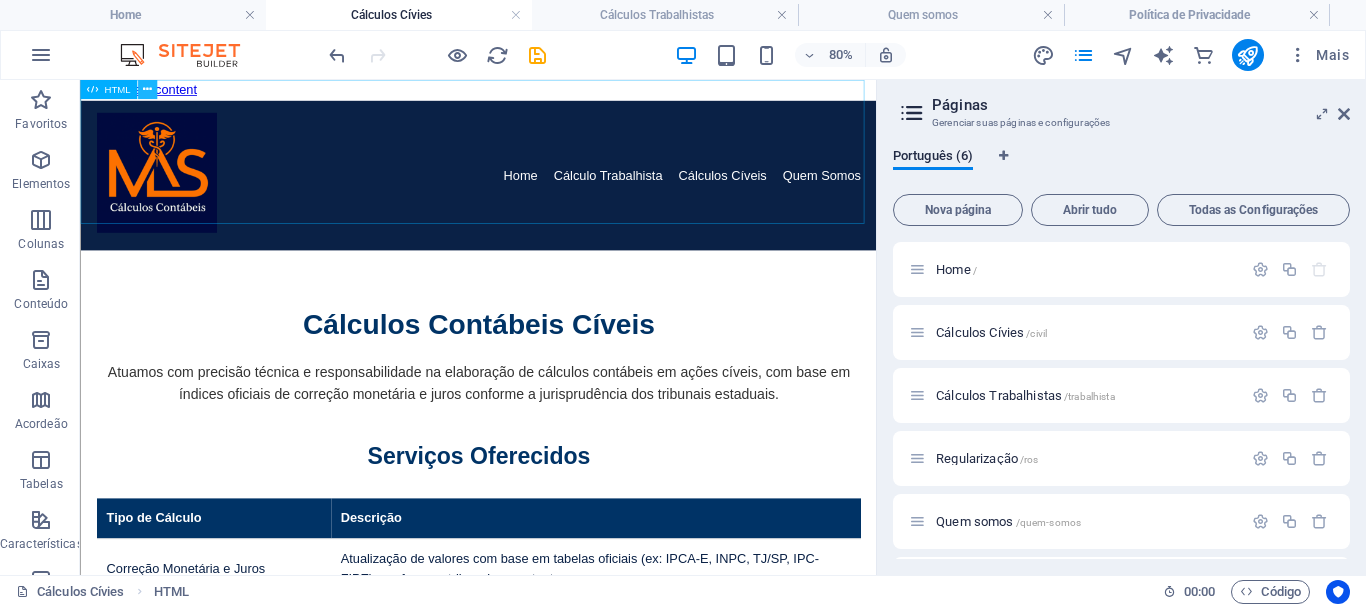 click at bounding box center (147, 89) 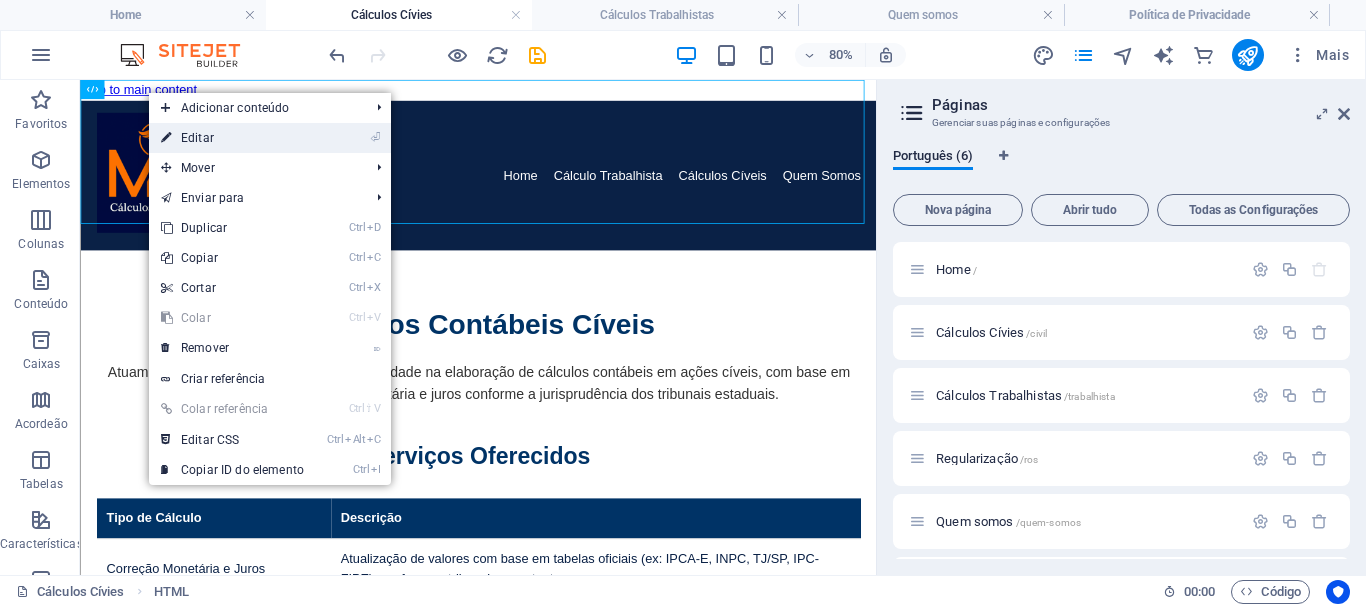 click on "⏎  Editar" at bounding box center [232, 138] 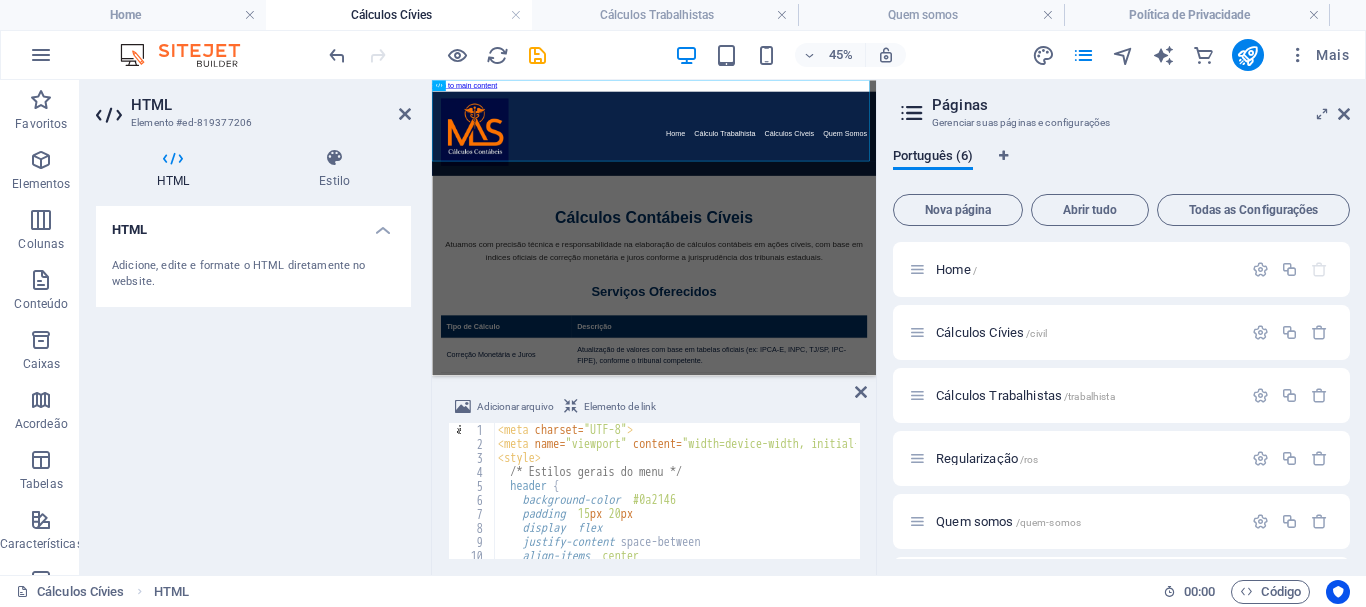 scroll, scrollTop: 0, scrollLeft: 0, axis: both 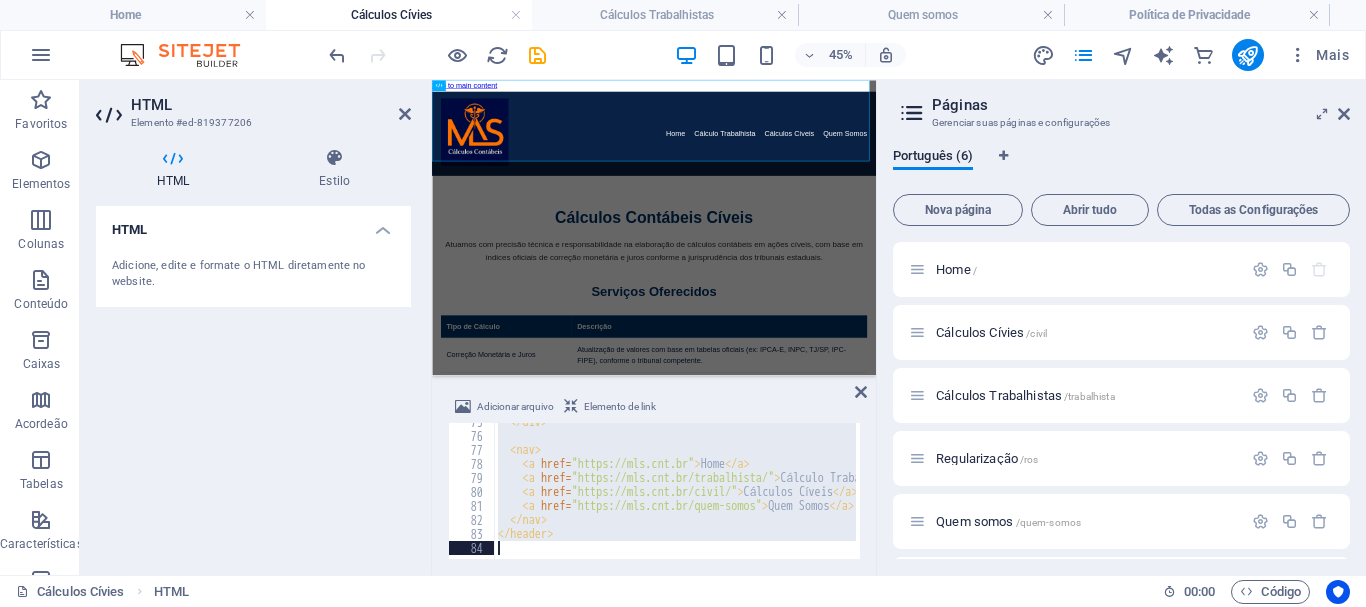 drag, startPoint x: 496, startPoint y: 427, endPoint x: 687, endPoint y: 629, distance: 278.0018 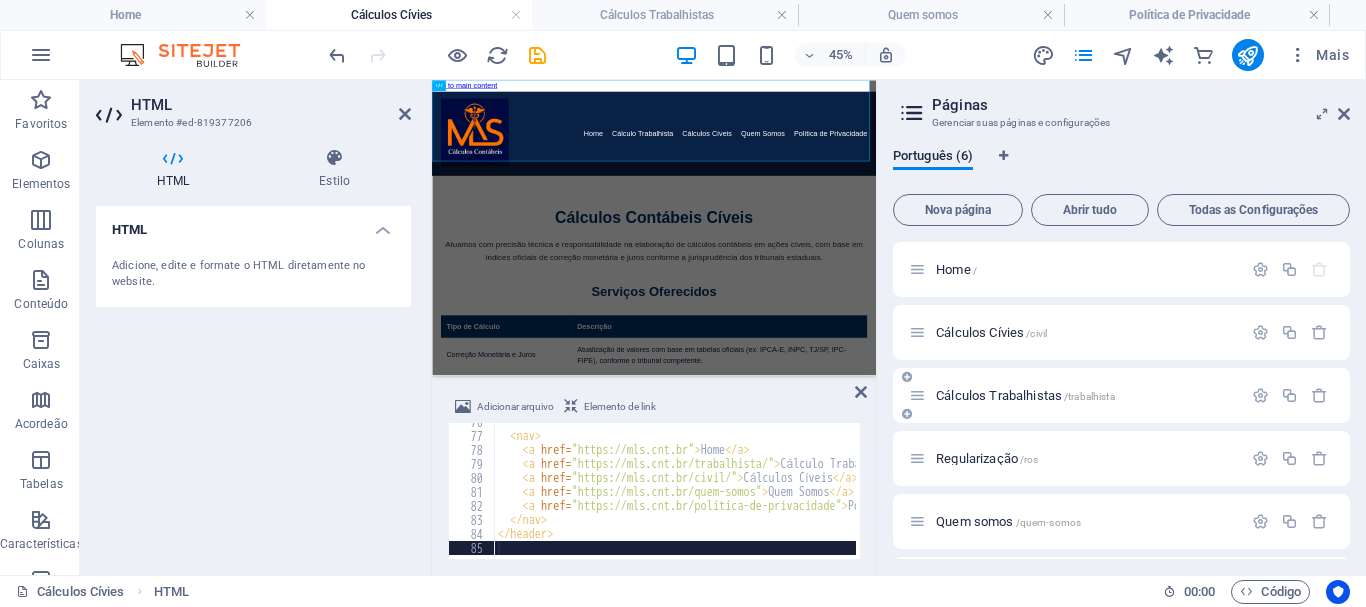 click on "Cálculos Trabalhistas /trabalhista" at bounding box center (1025, 395) 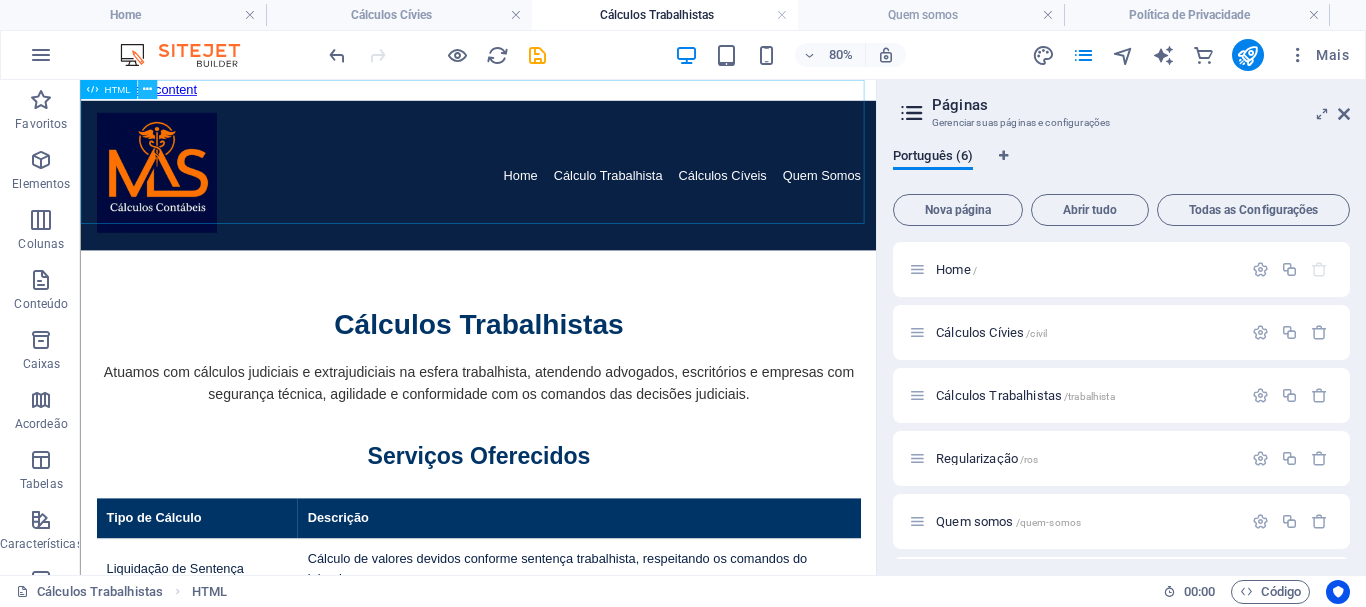 click at bounding box center (146, 89) 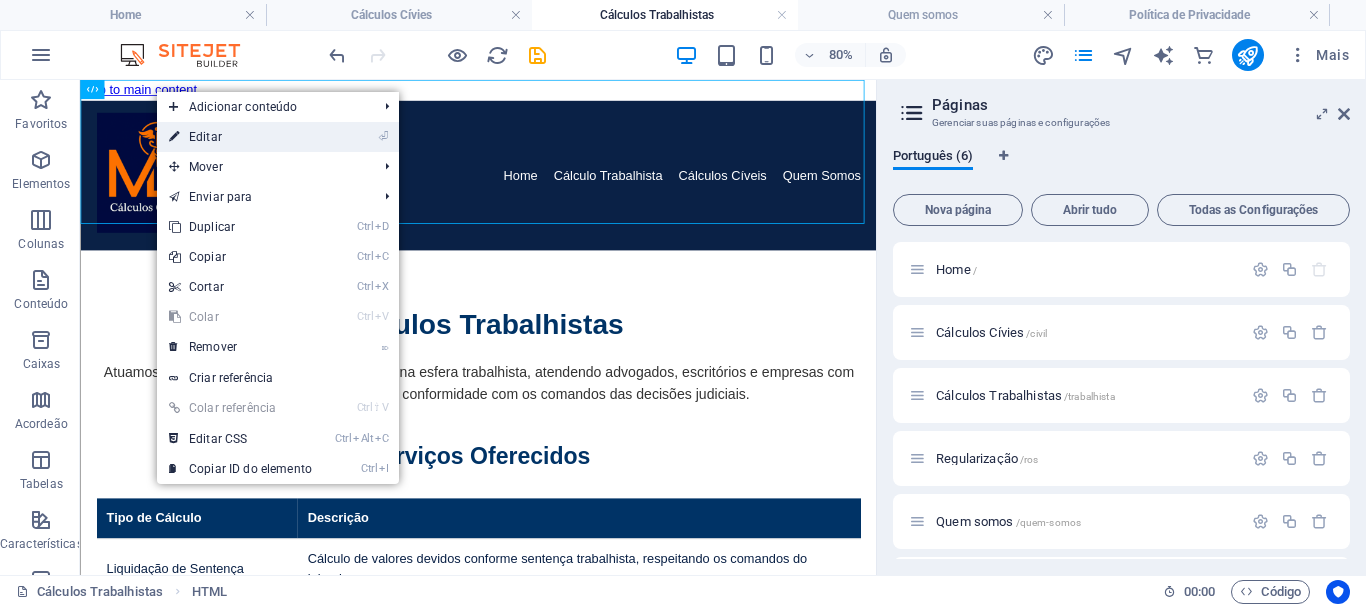 click on "⏎  Editar" at bounding box center (240, 137) 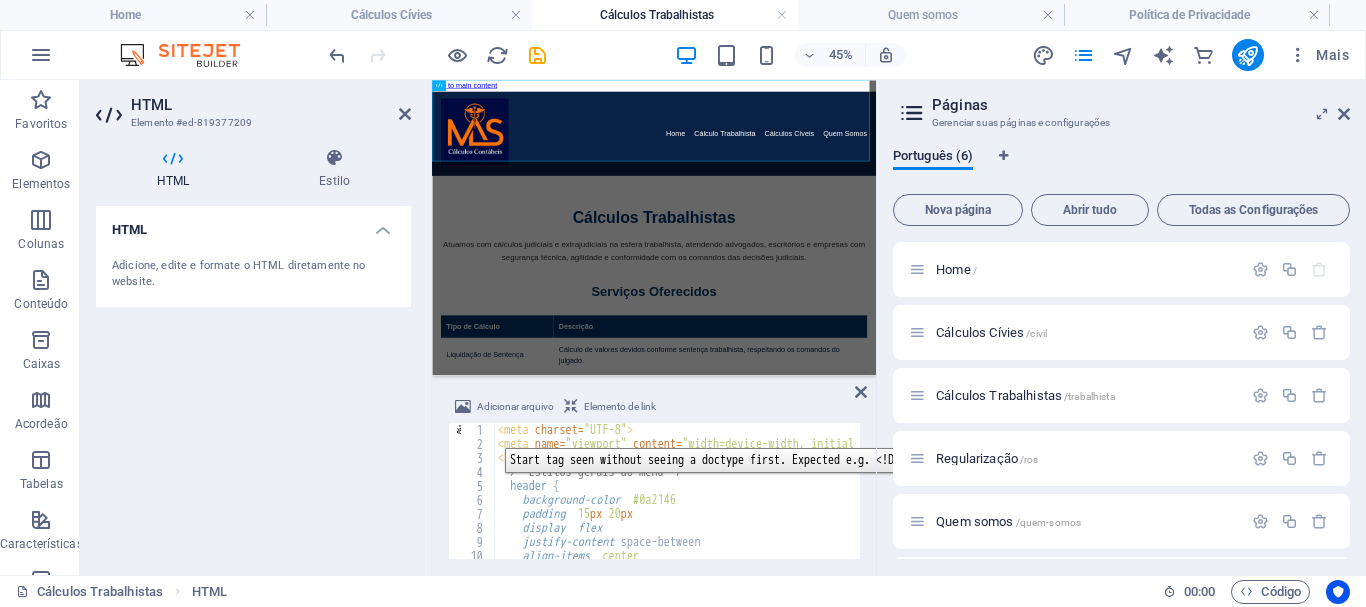 click on "1 2 3 4 5 6 7 8 9 10 11 12 < meta   charset = "UTF-8" > < meta   name = "viewport"   content = "width=device-width, initial-scale=1.0" > < style >    /* Estilos gerais do menu */    header   {      background-color :   #0a2146 ;      padding :   15 px   20 px ;      display :   flex ;      justify-content :  space-between ;      align-items :   center ;      flex-wrap :  wrap ;     הההההההההההההההההההההההההההההההההההההההההההההההההההההההההההההההההההההההההההההההההההההההההההההההההההההההההההההההההההההההההההההההההההההההההההההההההההההההההההההההההההההההההההההההההההההההההההההההההההההההההההההההההההההההההההההההההההההההההההההההההההההההההההההההה Start tag seen without seeing a doctype first. Expected e.g. <!DOCTYPE html>." at bounding box center [654, 491] 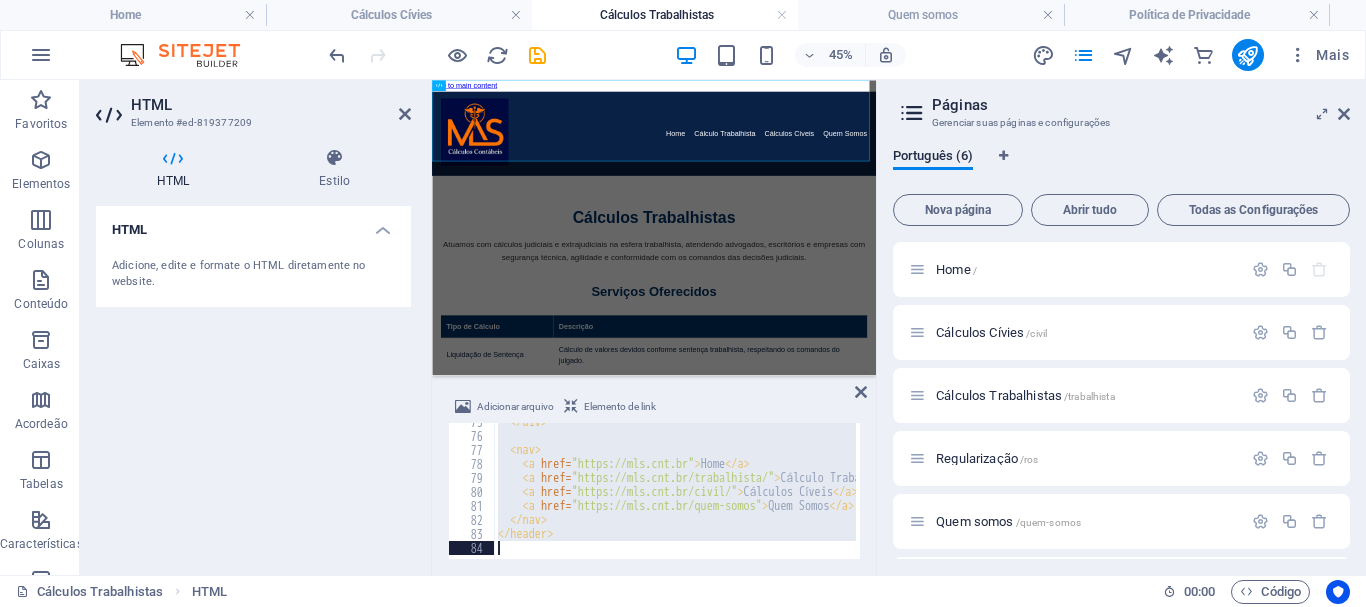 scroll, scrollTop: 1044, scrollLeft: 0, axis: vertical 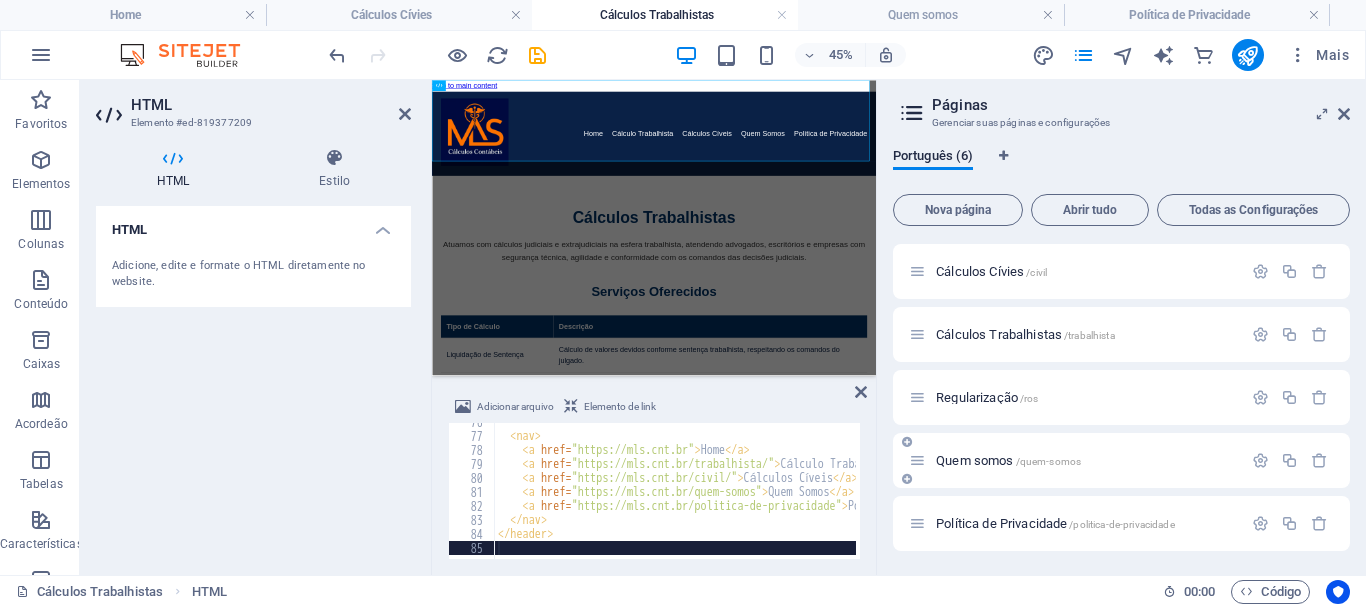 click on "Quem somos /quem-somos" at bounding box center (1008, 460) 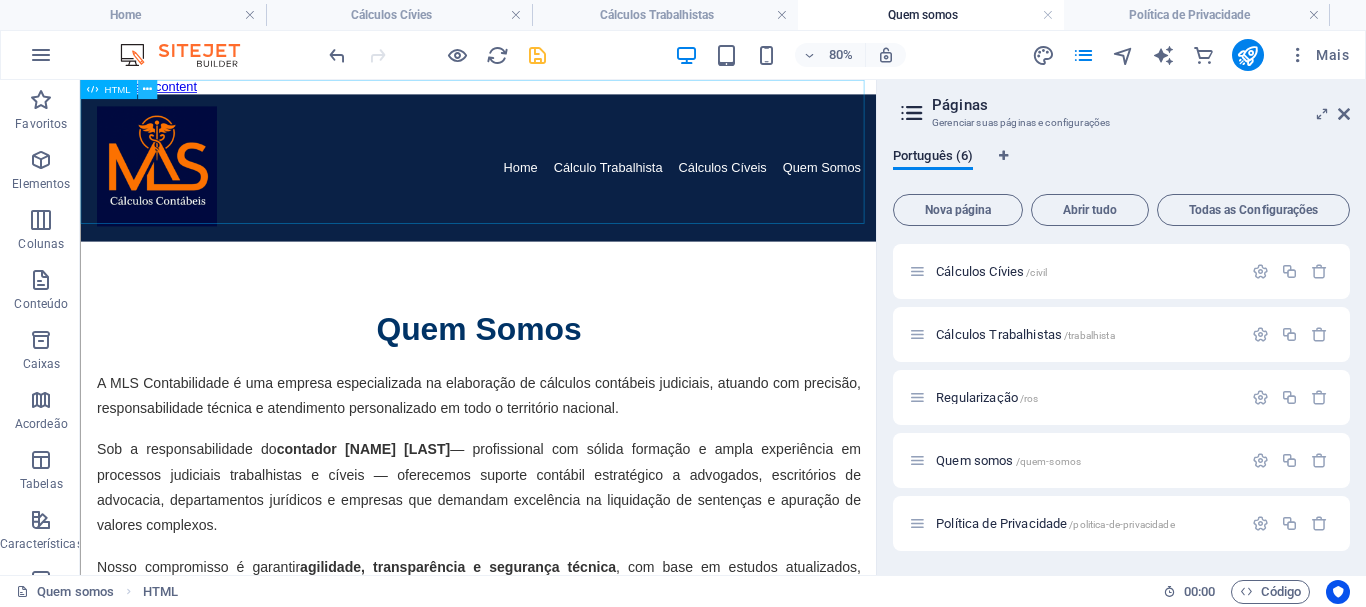 click at bounding box center (146, 89) 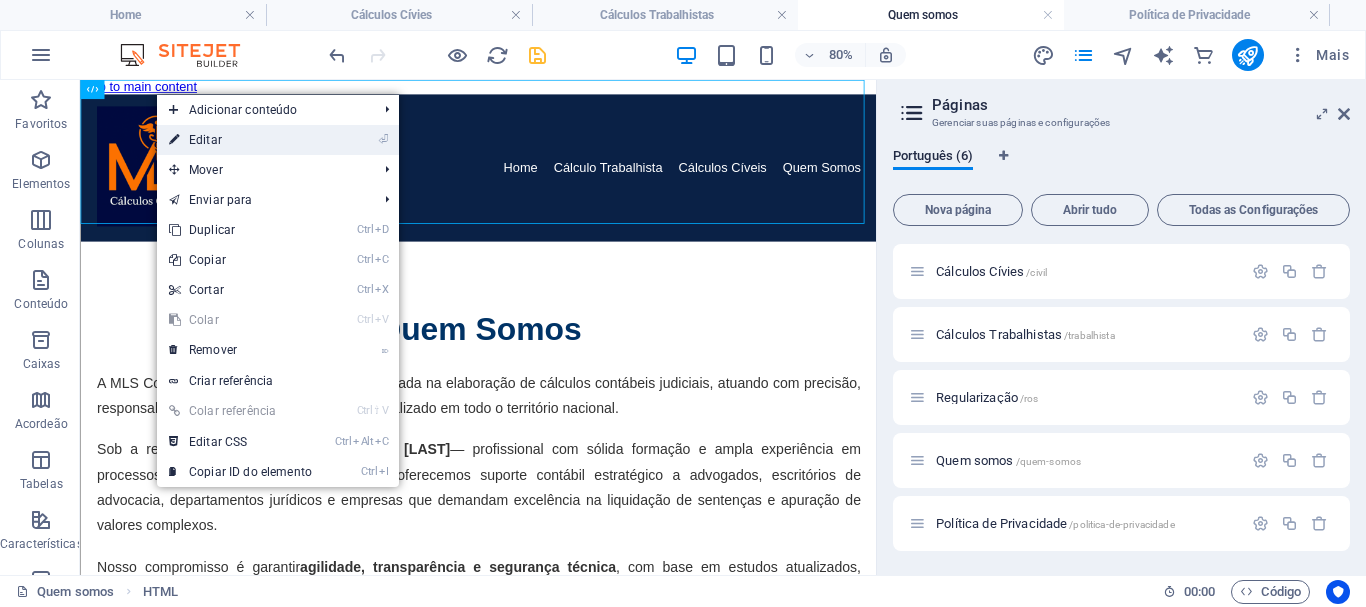 click on "⏎  Editar" at bounding box center (240, 140) 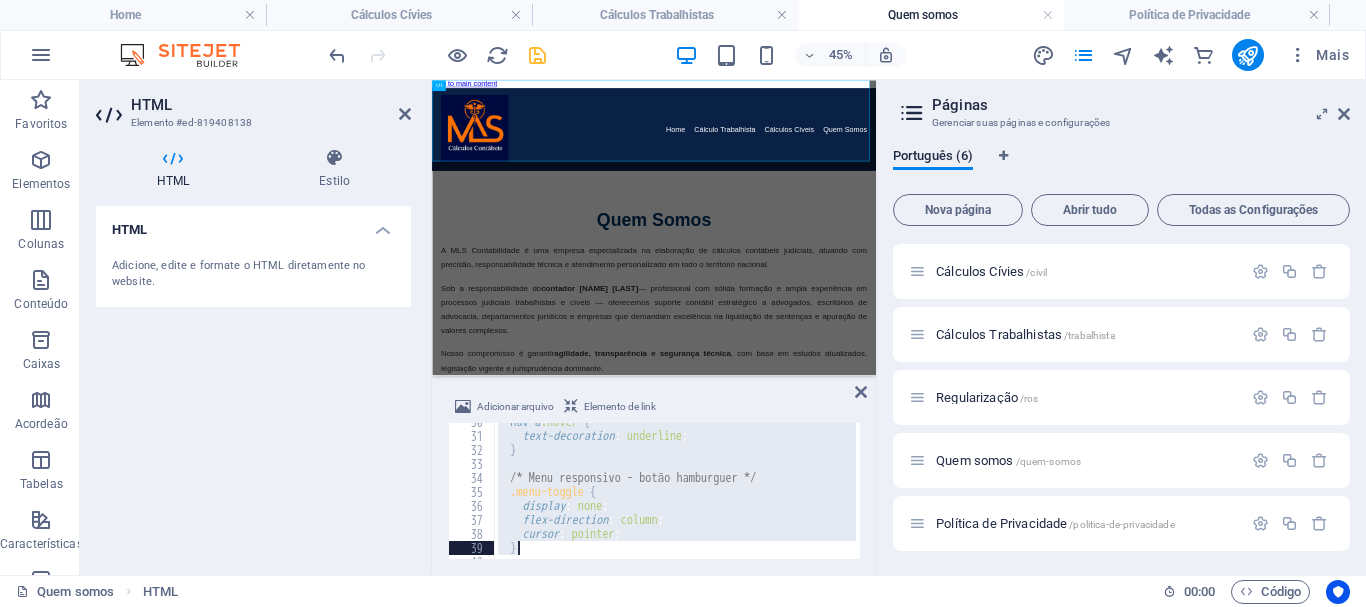 scroll, scrollTop: 1044, scrollLeft: 0, axis: vertical 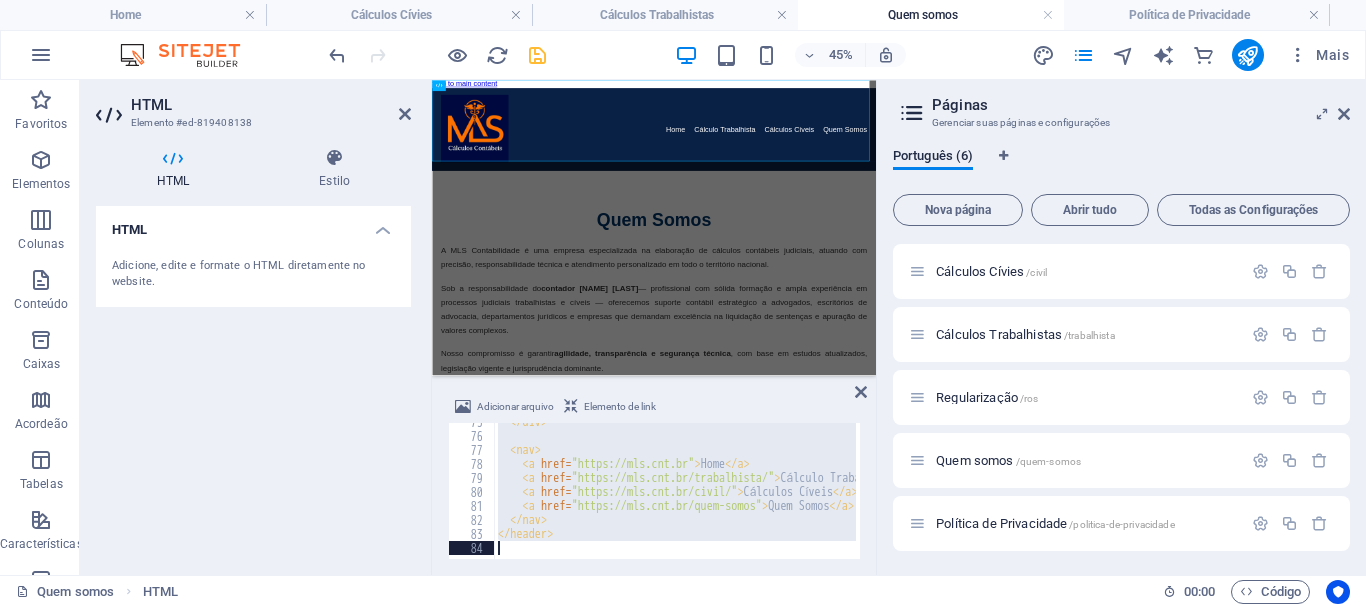 drag, startPoint x: 495, startPoint y: 424, endPoint x: 767, endPoint y: 646, distance: 351.09543 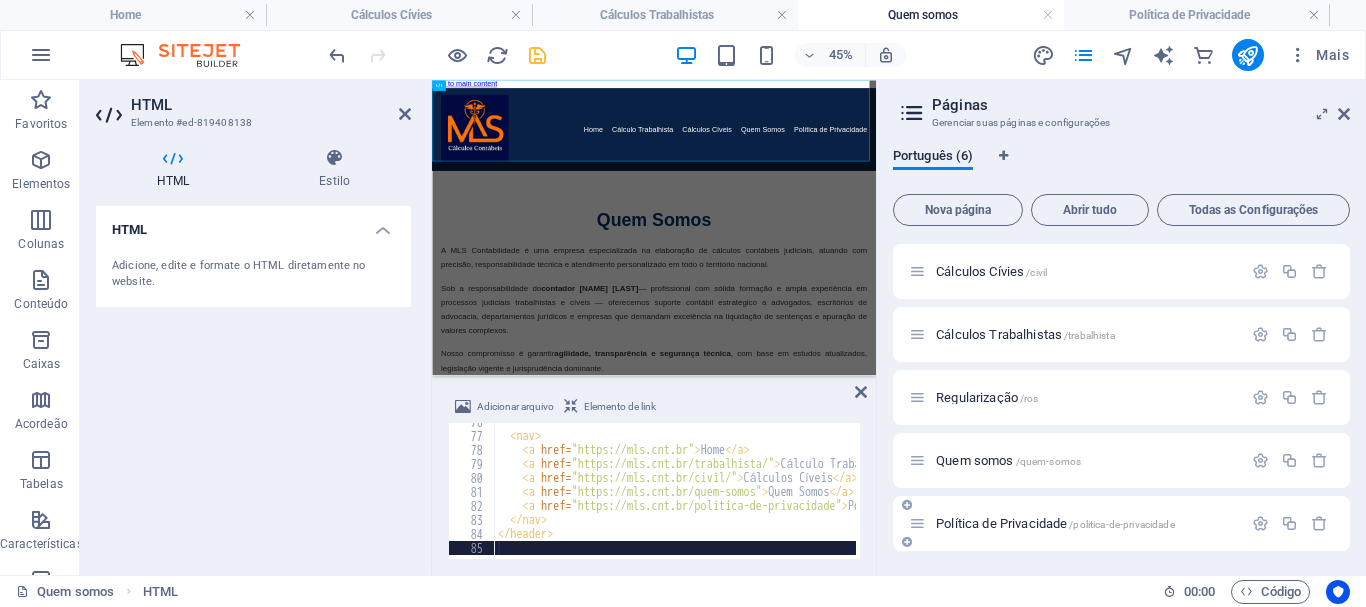 click on "Política de Privacidade /politica-de-privacidade" at bounding box center (1055, 523) 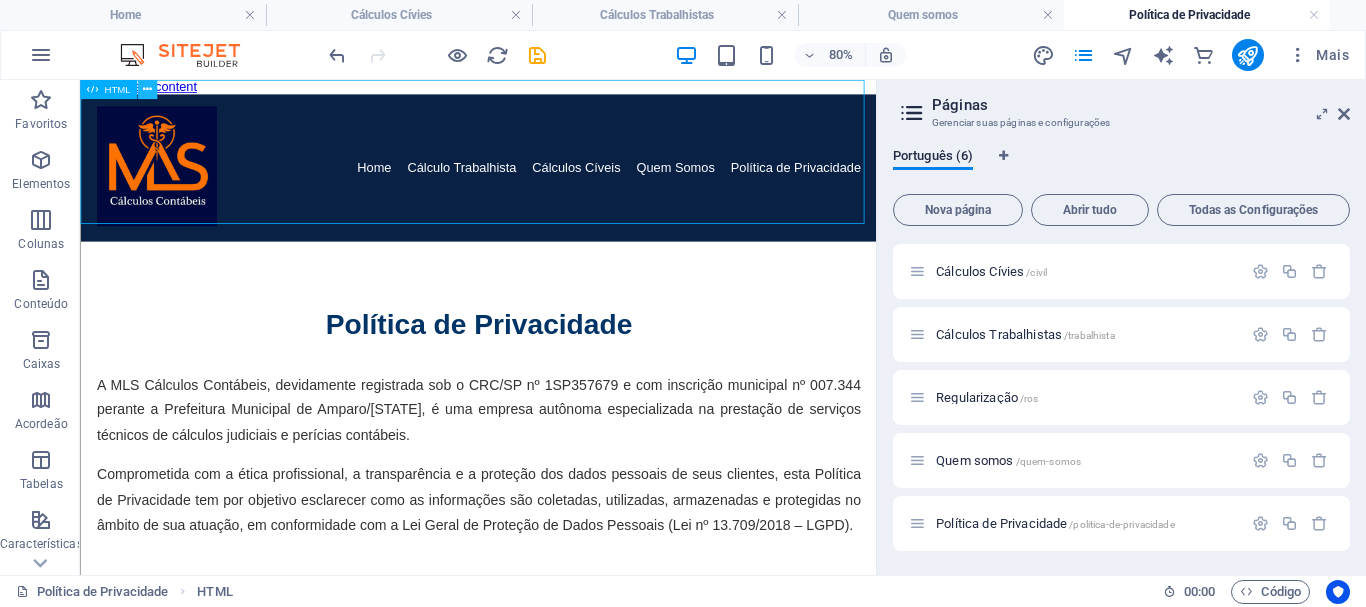 click at bounding box center [147, 89] 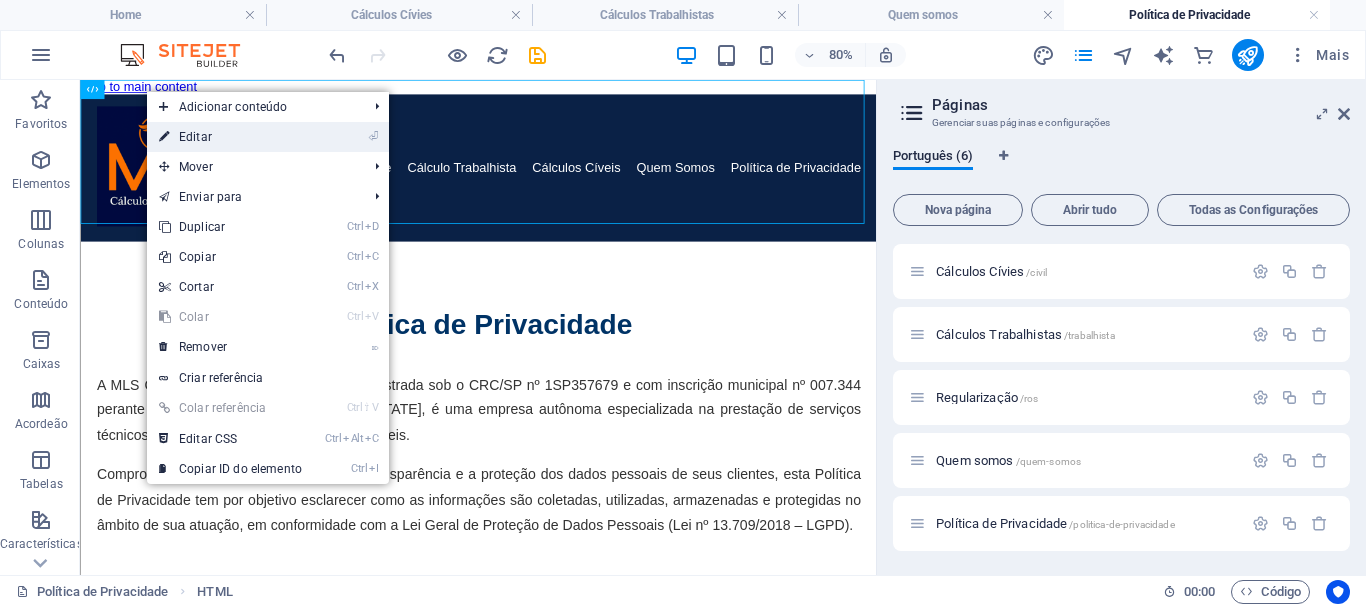 click on "⏎  Editar" at bounding box center [230, 137] 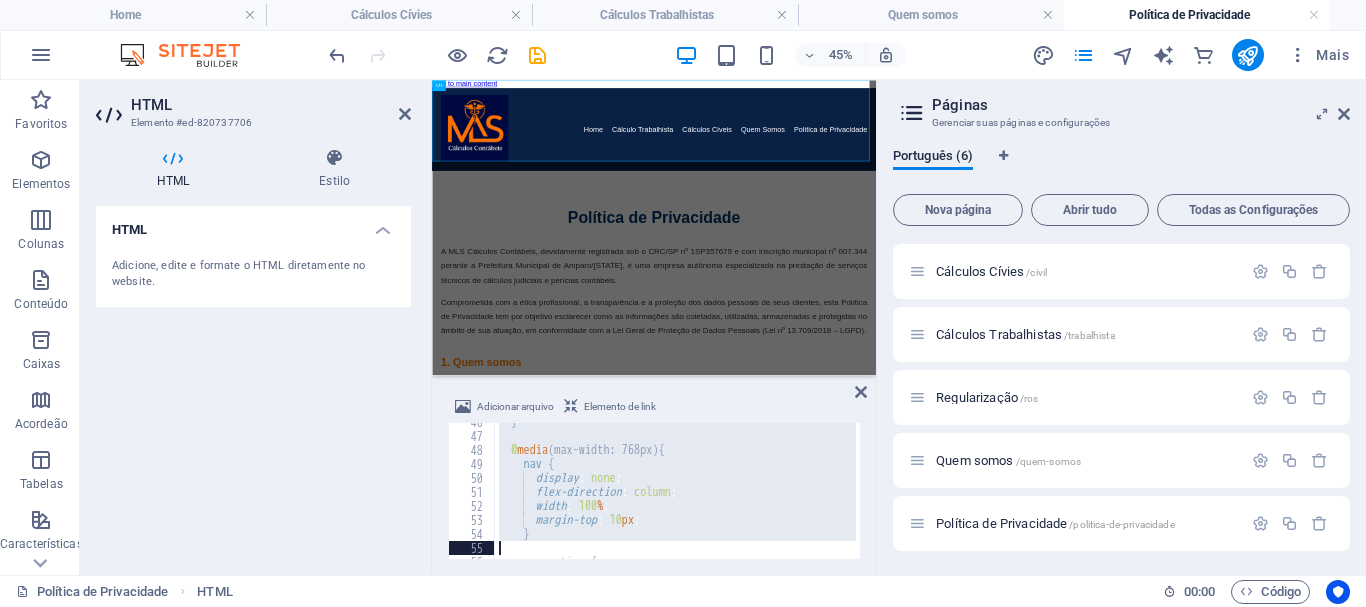 scroll, scrollTop: 1058, scrollLeft: 0, axis: vertical 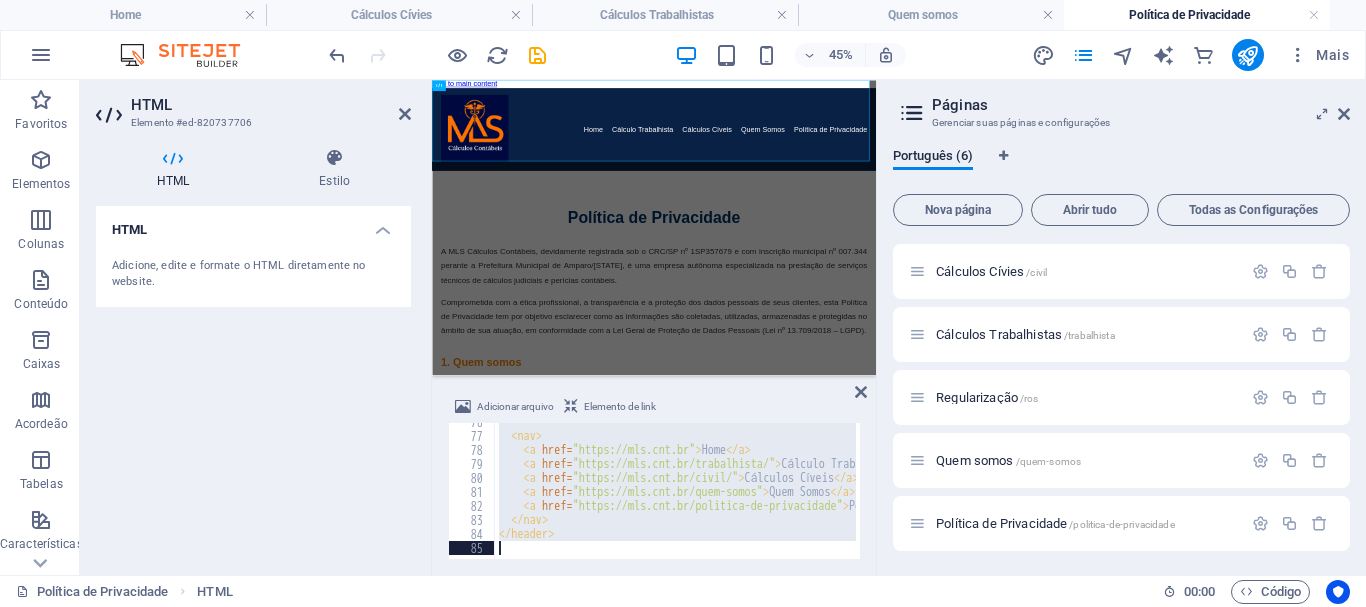 drag, startPoint x: 496, startPoint y: 431, endPoint x: 718, endPoint y: 642, distance: 306.27603 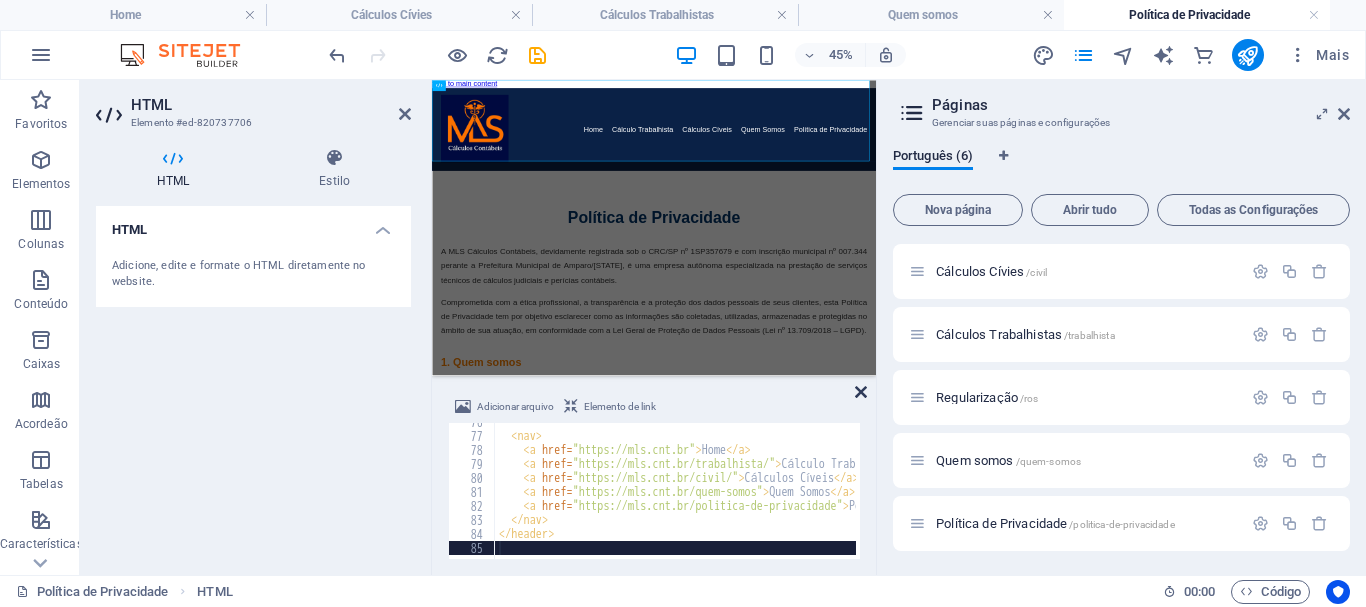 click at bounding box center (861, 392) 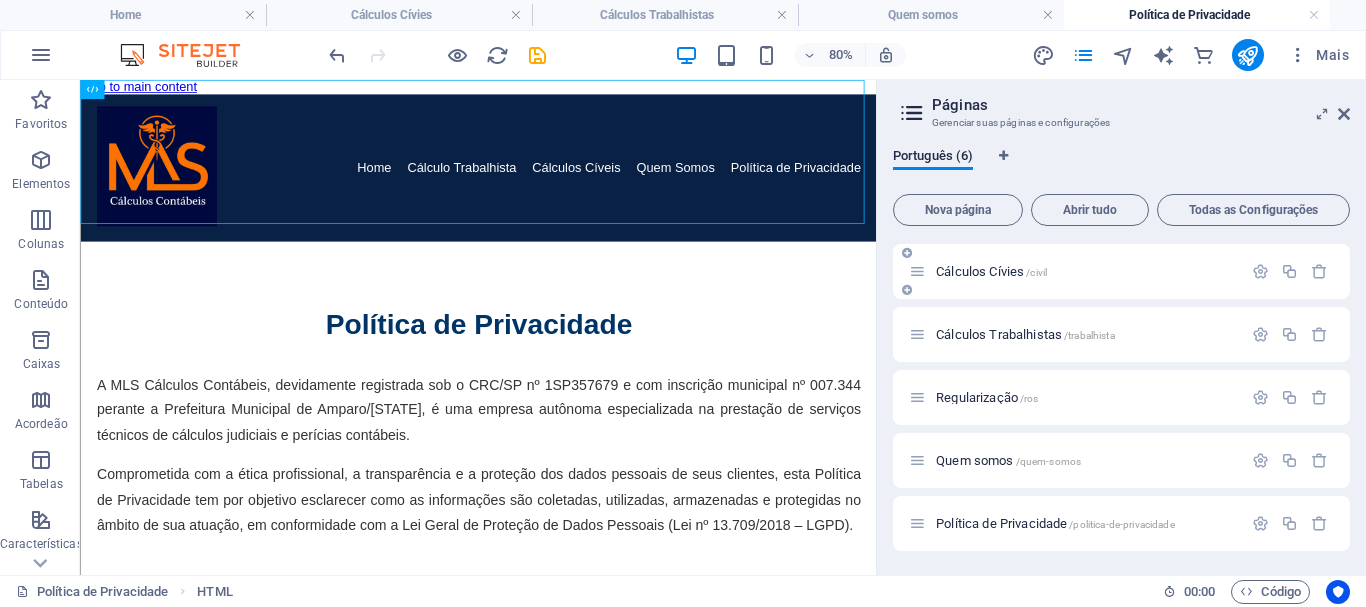 click on "Cálculos Cívies /civil" at bounding box center (991, 271) 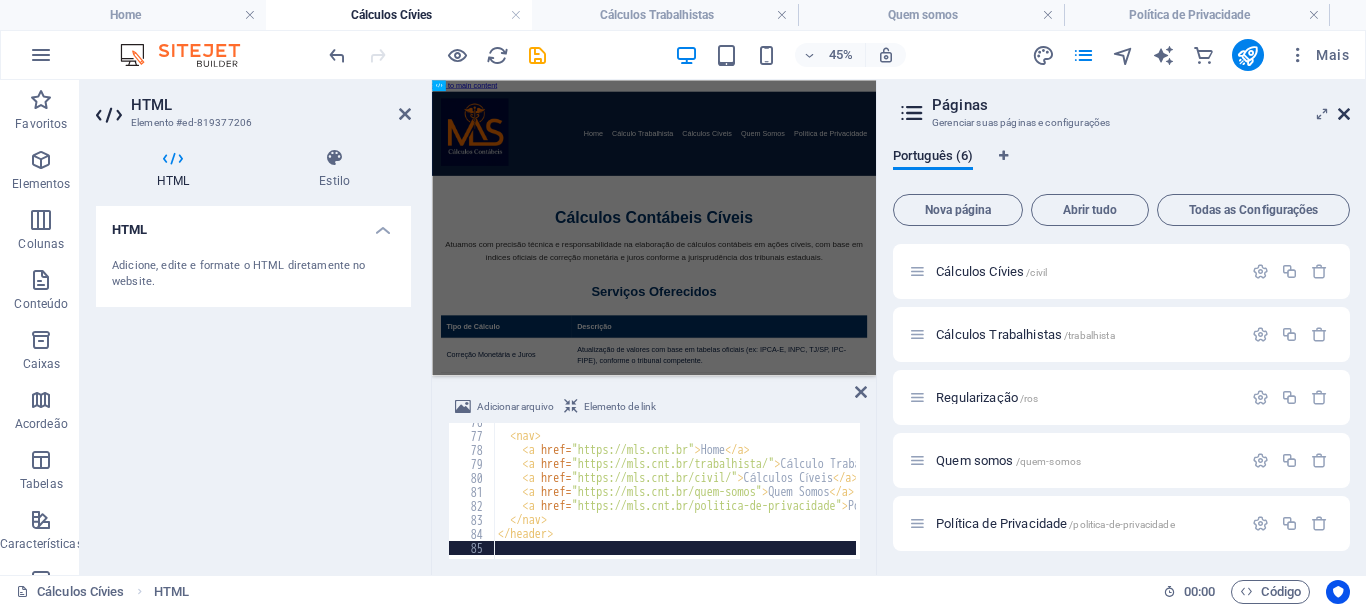 drag, startPoint x: 1339, startPoint y: 115, endPoint x: 943, endPoint y: 44, distance: 402.31454 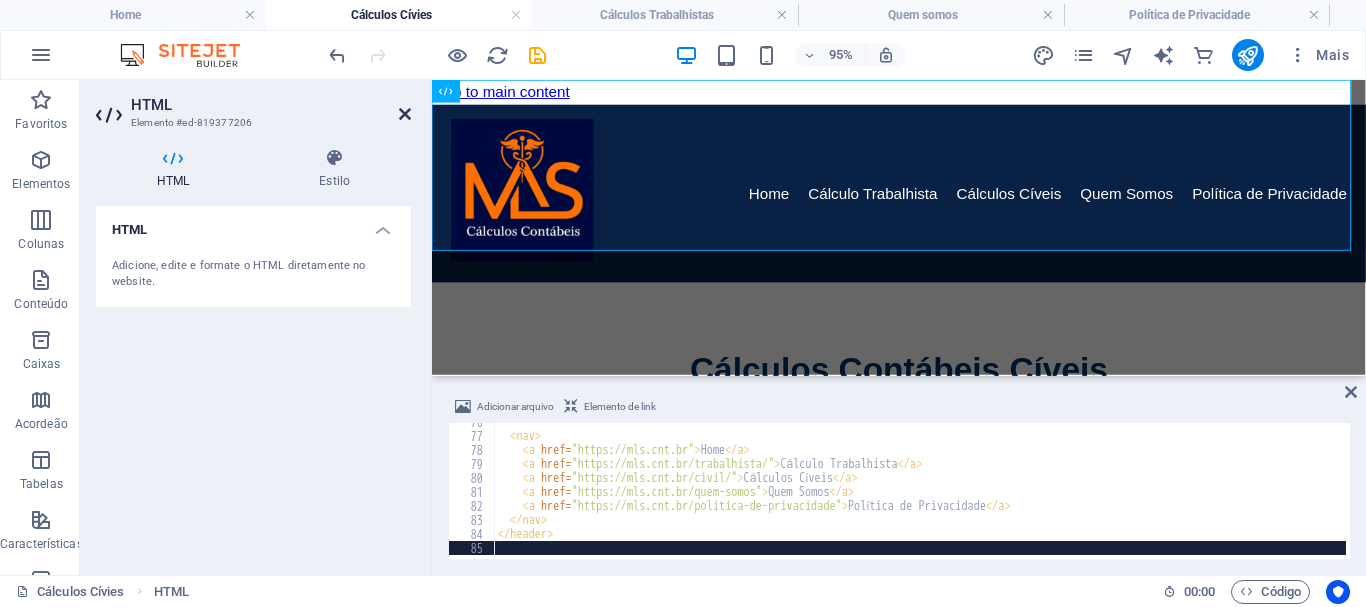 click at bounding box center [405, 114] 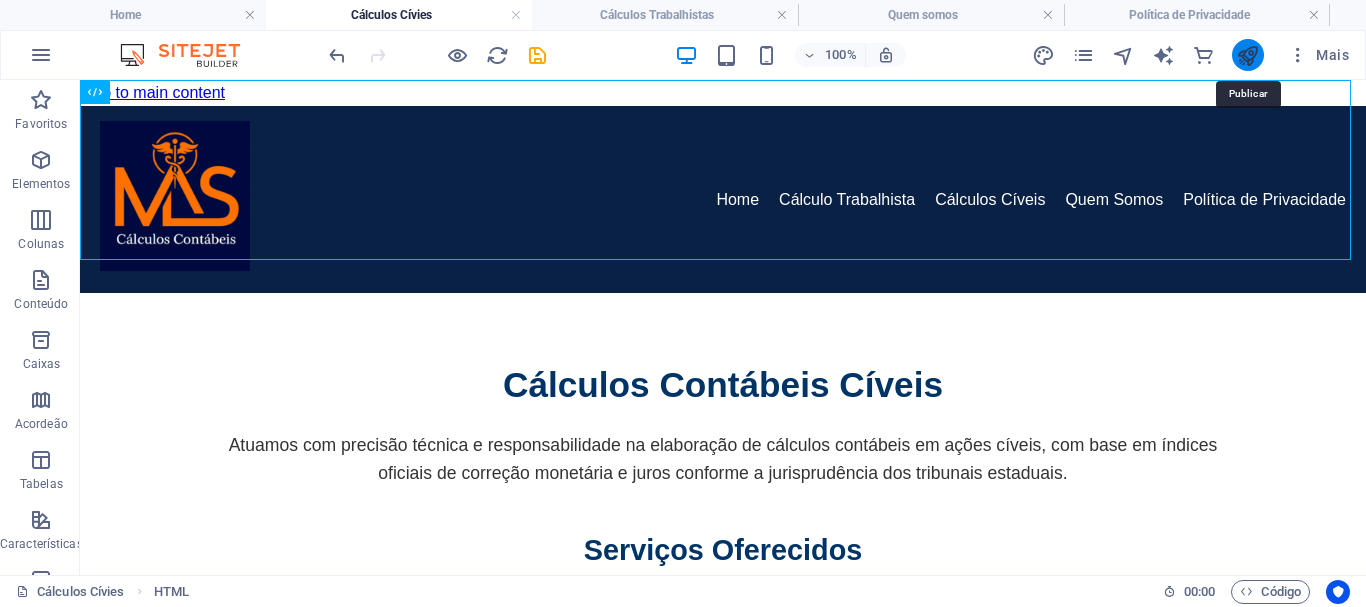 click at bounding box center [1247, 55] 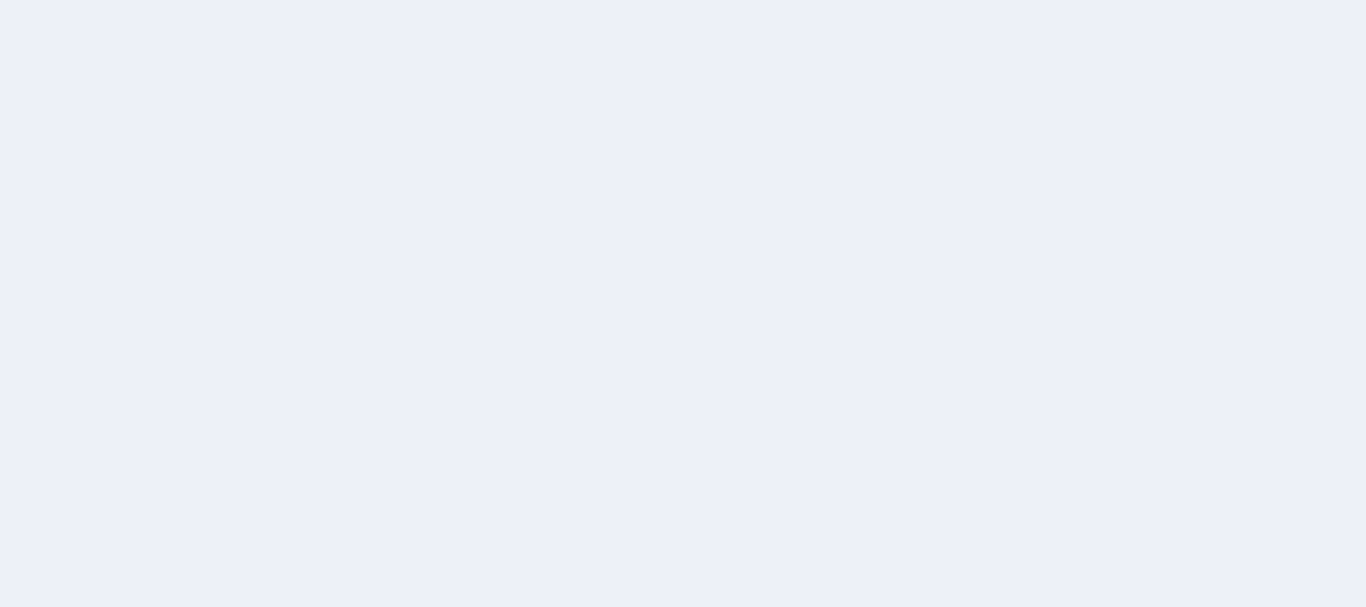 scroll, scrollTop: 0, scrollLeft: 0, axis: both 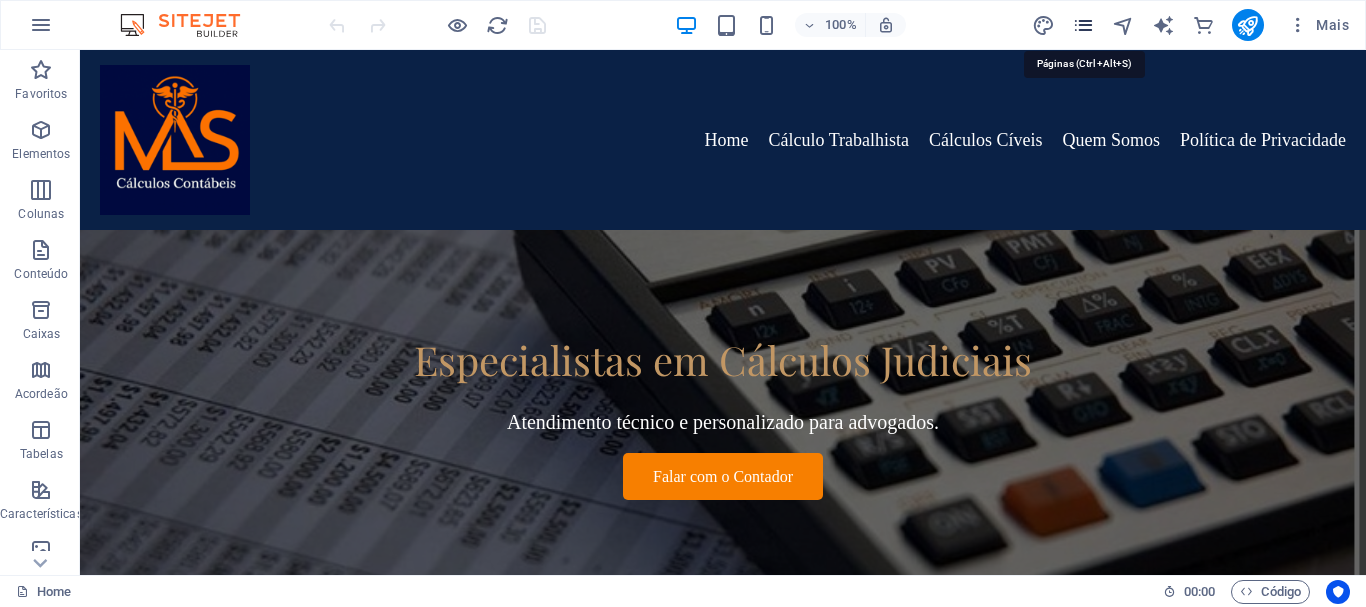 click at bounding box center (1083, 25) 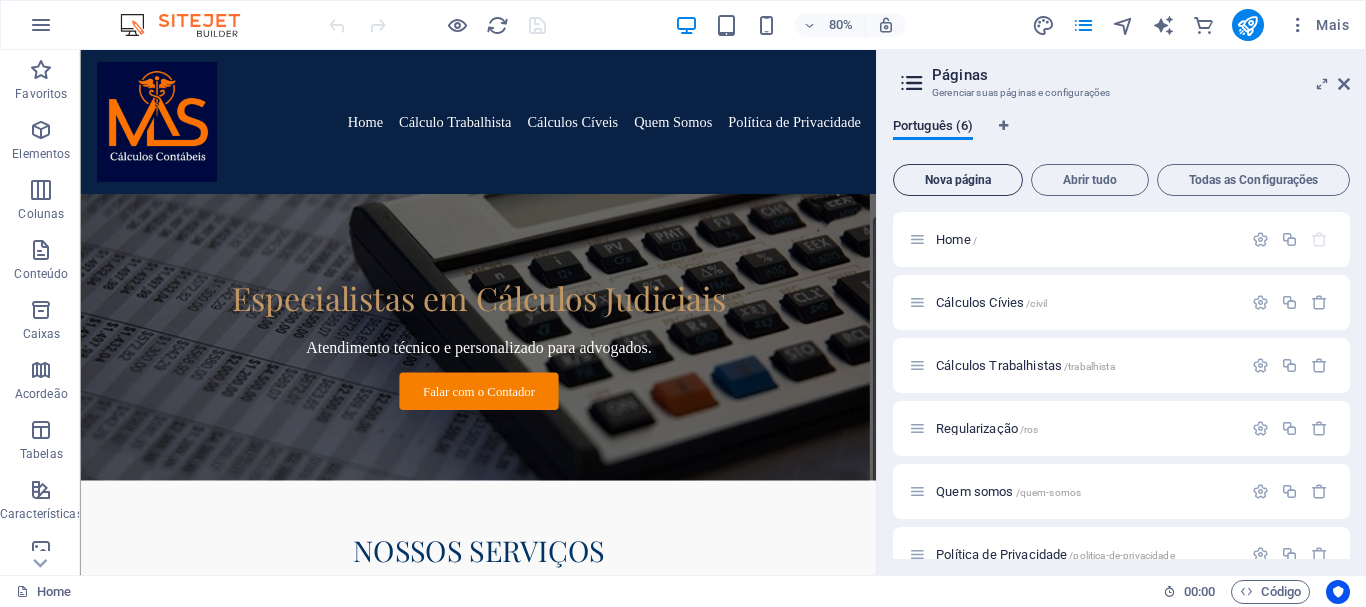 click on "Nova página" at bounding box center [958, 180] 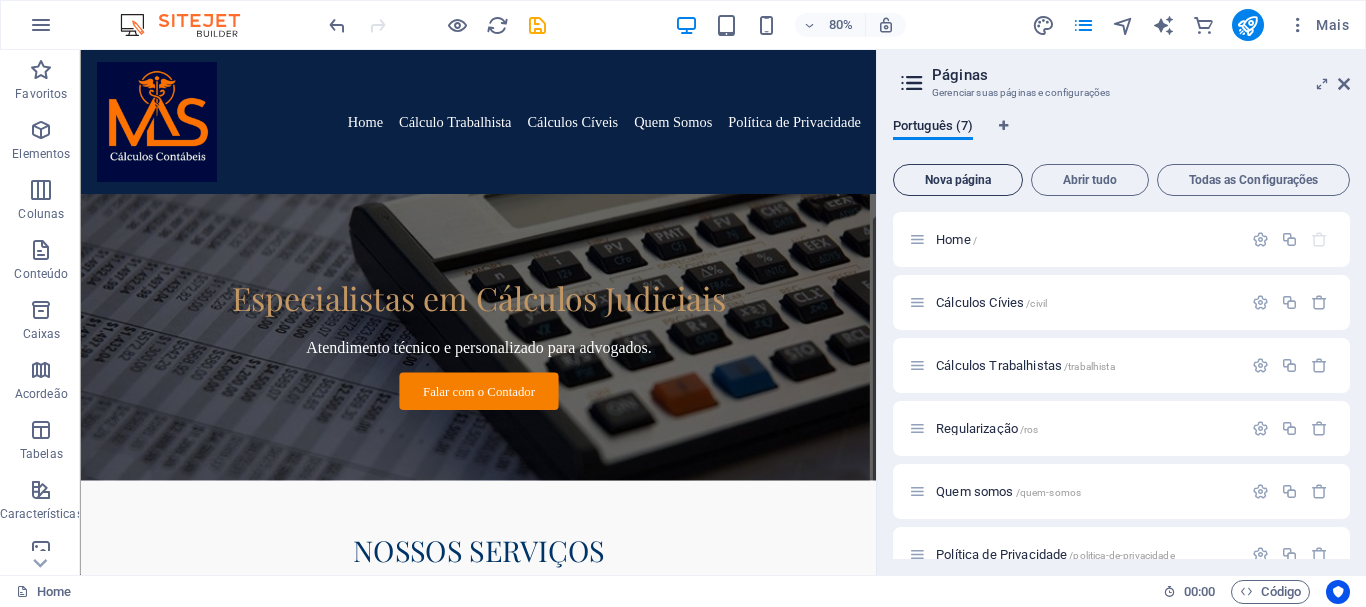 scroll, scrollTop: 308, scrollLeft: 0, axis: vertical 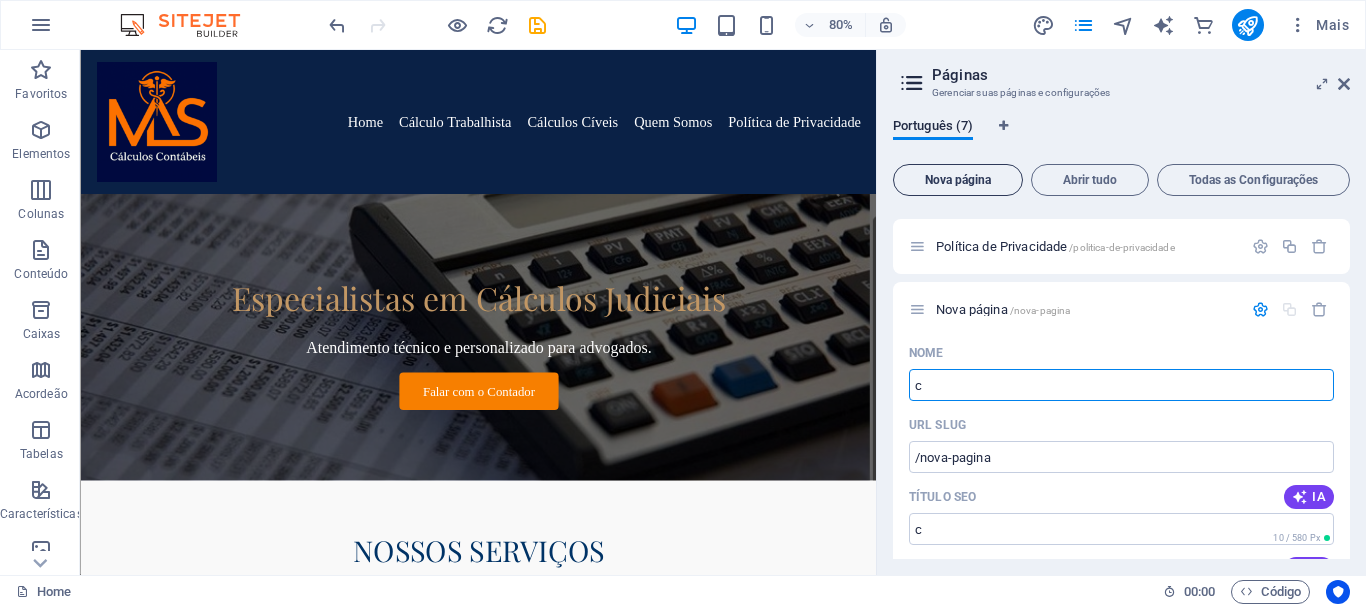 type on "c" 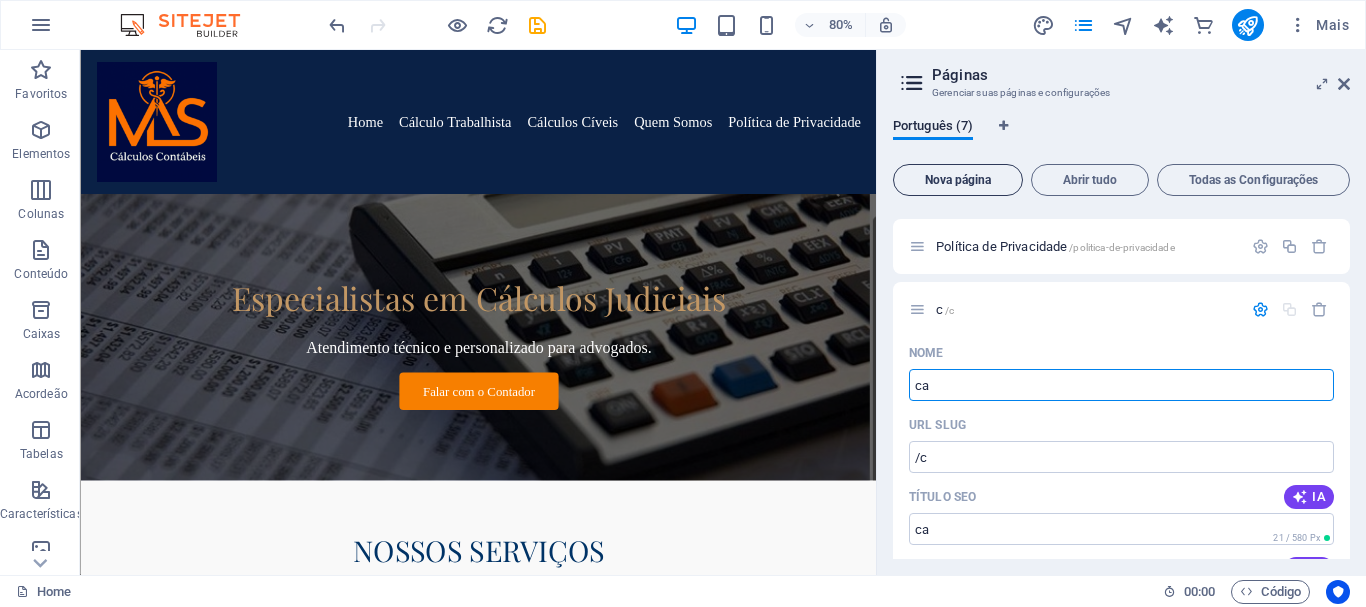 type on "cal" 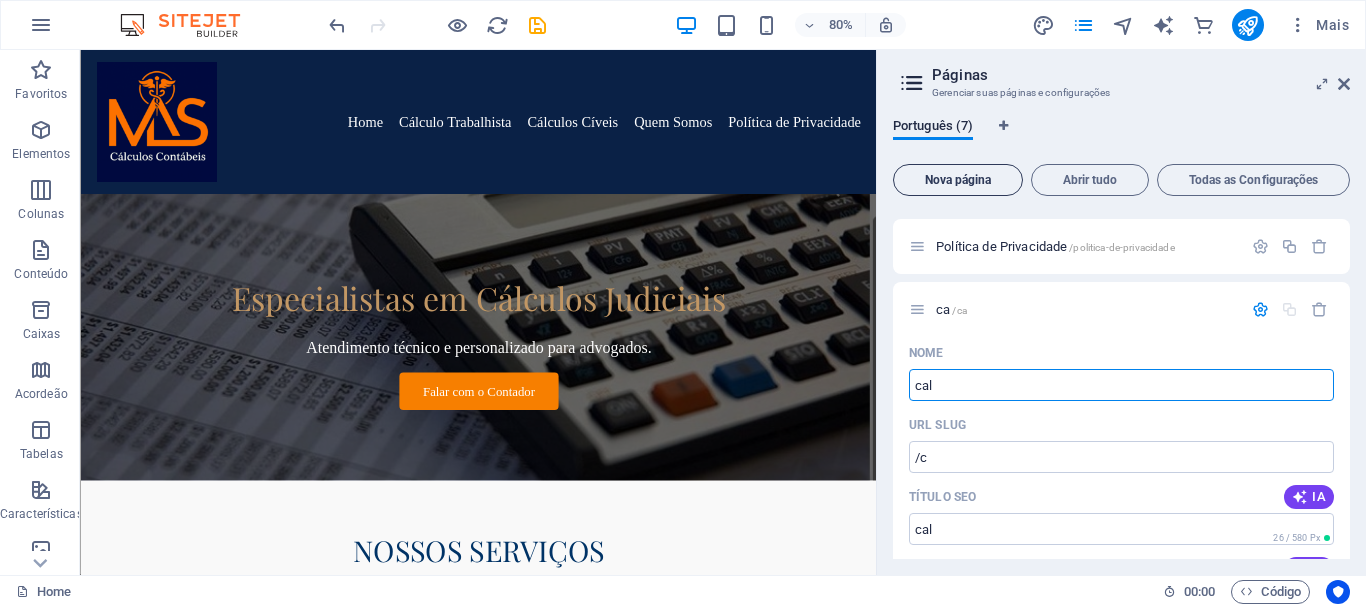 type on "/ca" 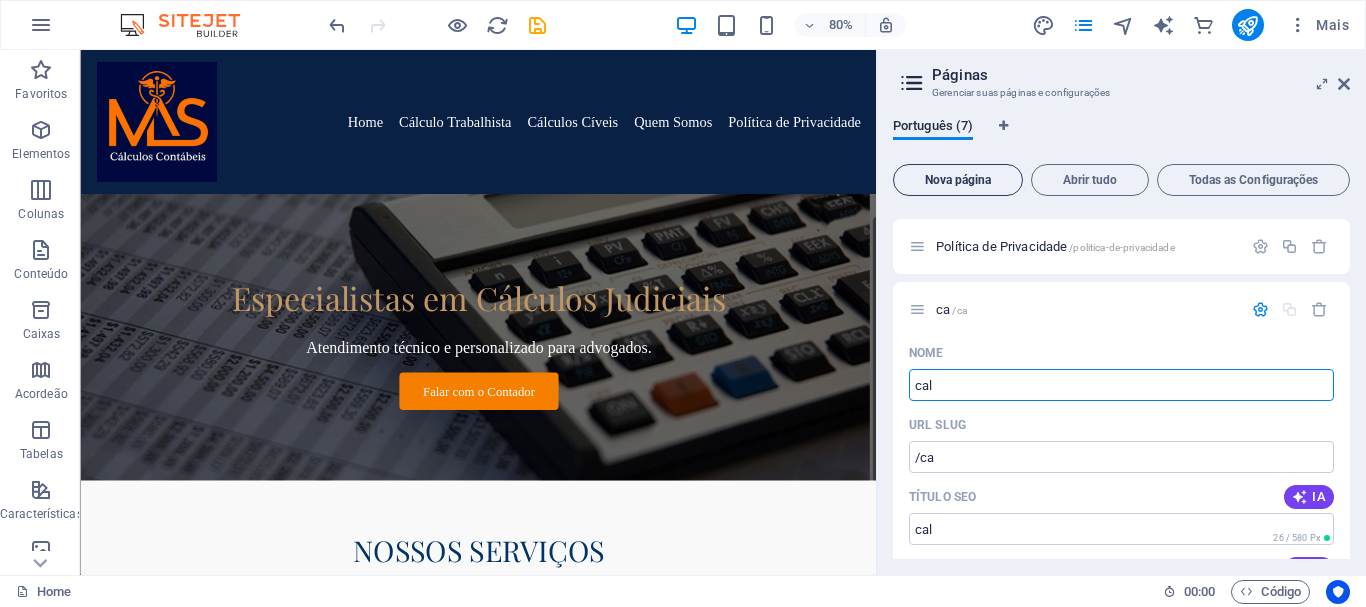 type on "cal" 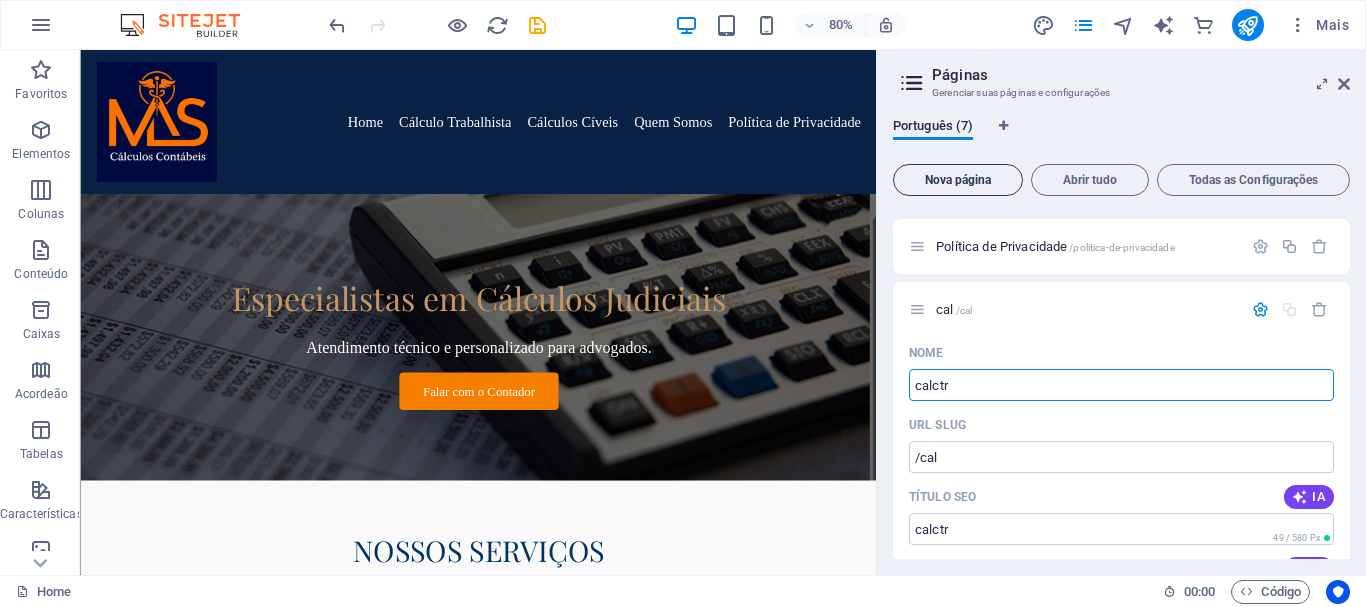 type on "calctra" 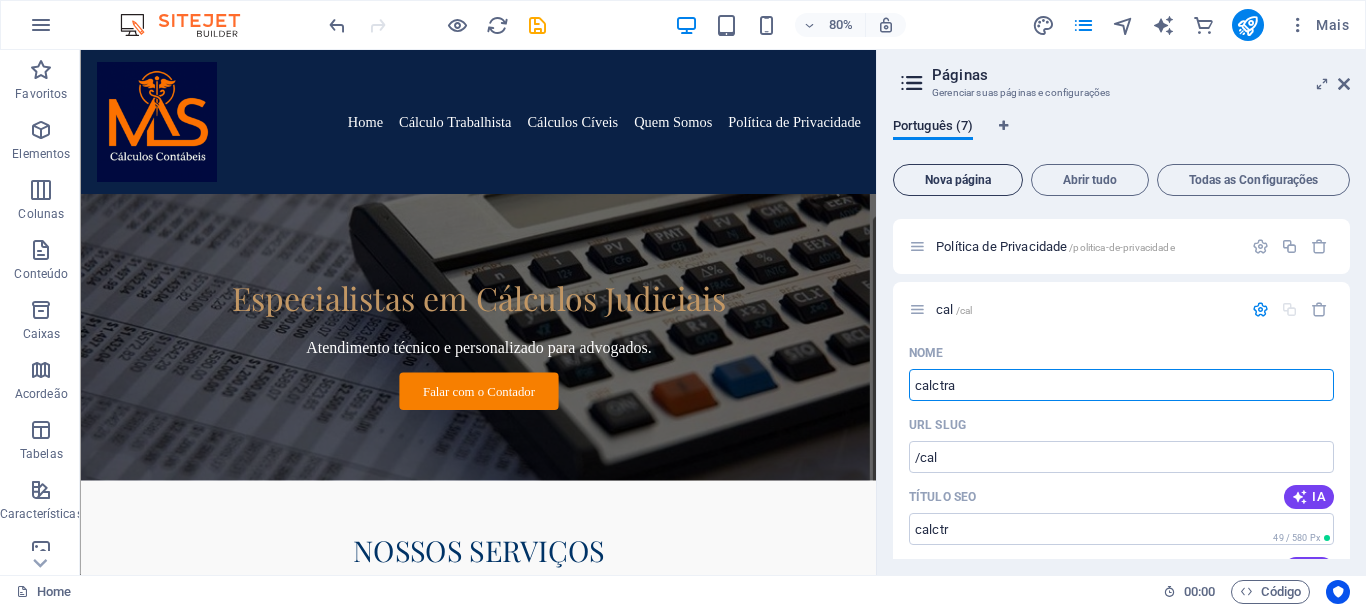 type on "/calctr" 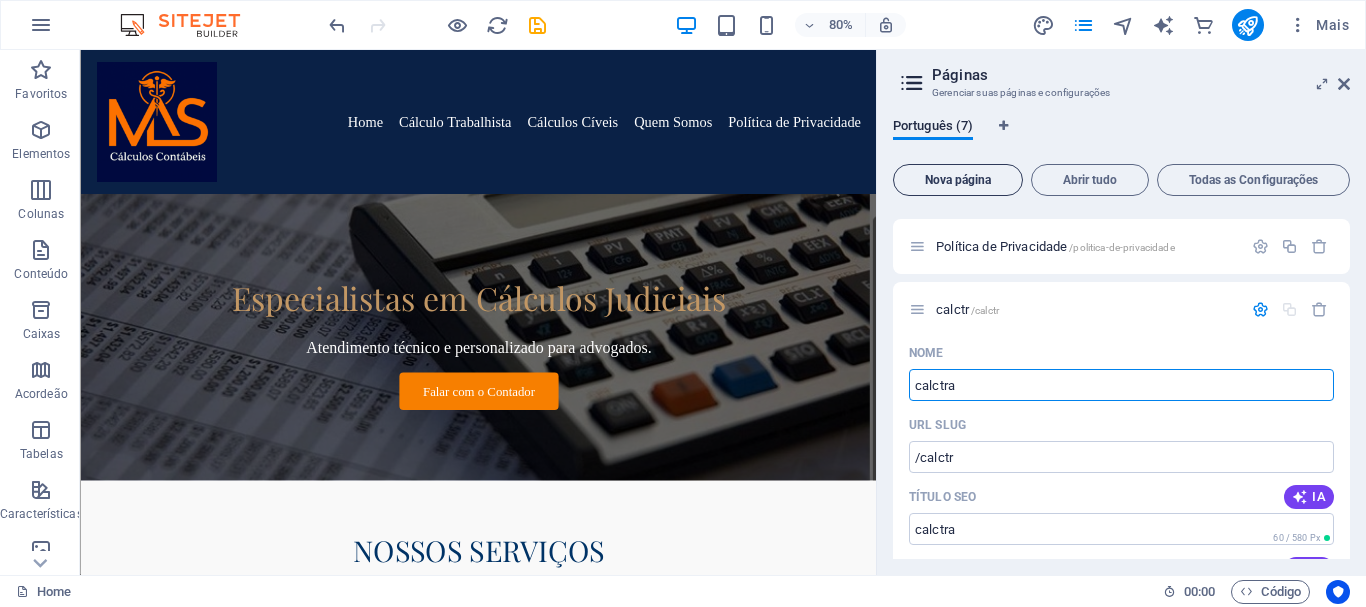 type on "calctra" 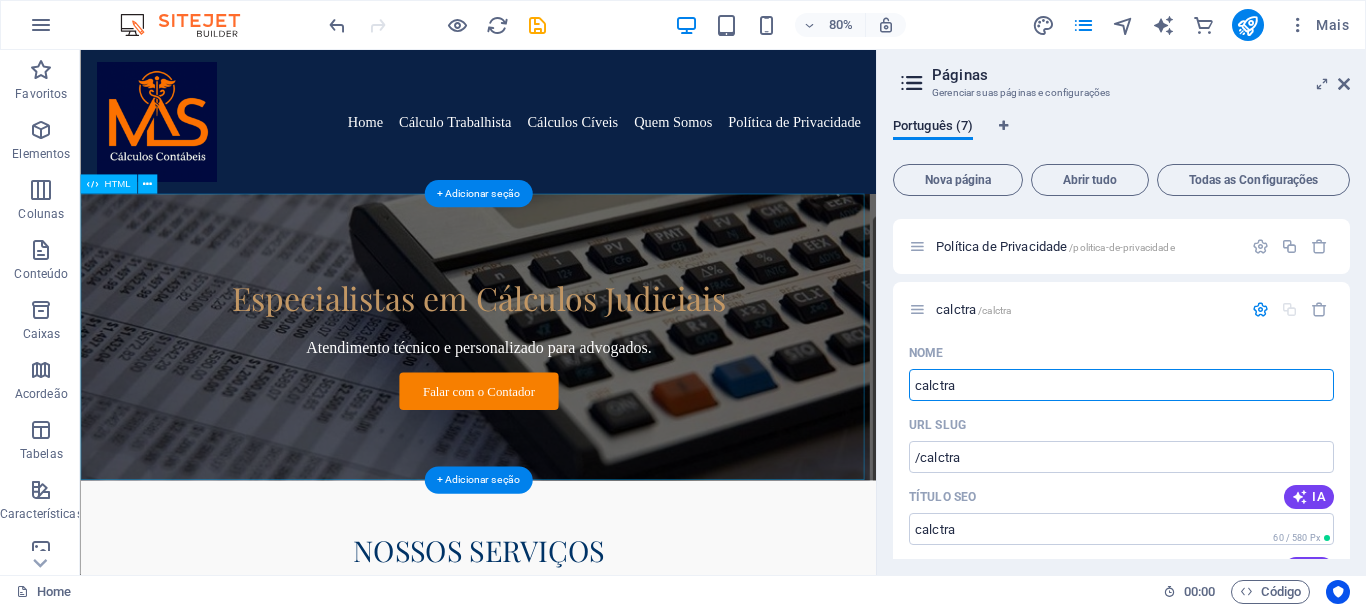 drag, startPoint x: 1072, startPoint y: 433, endPoint x: 1051, endPoint y: 477, distance: 48.754486 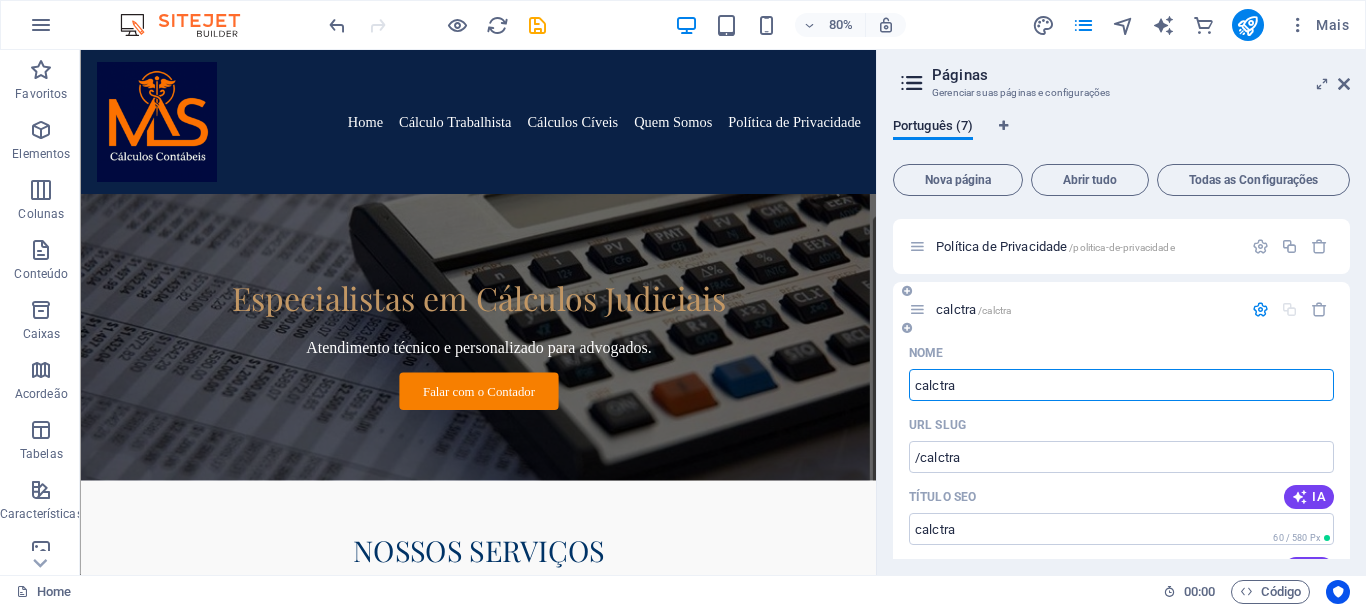 click on "calctra" at bounding box center [1121, 385] 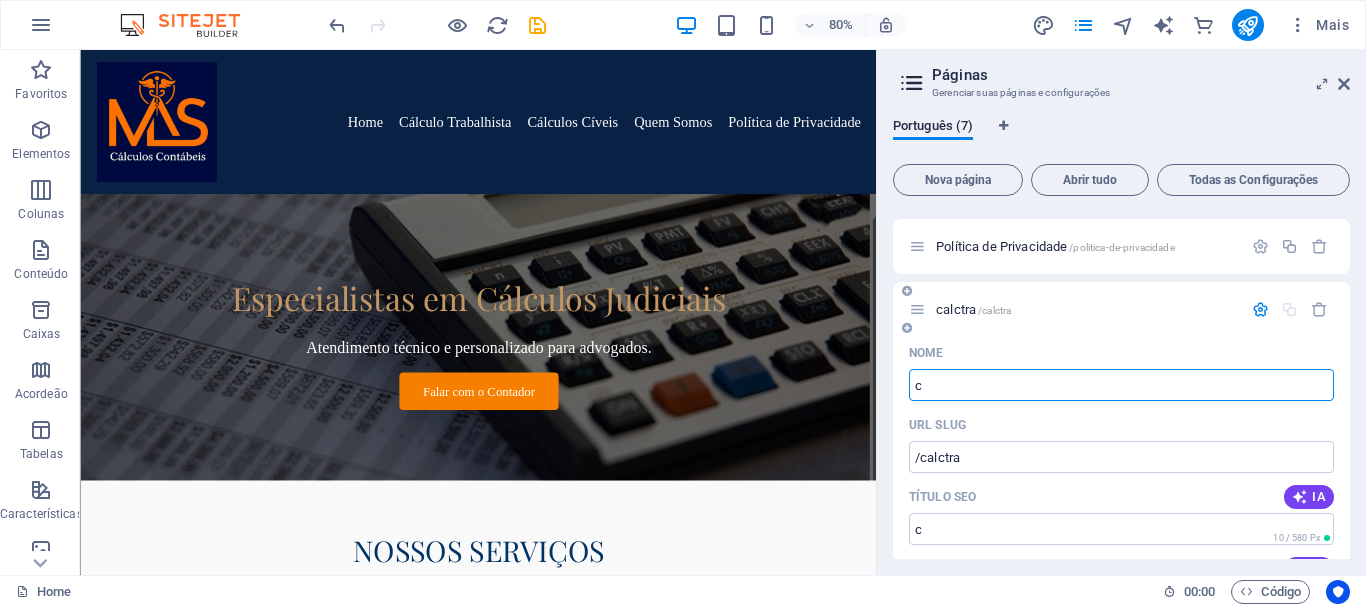 type on "c" 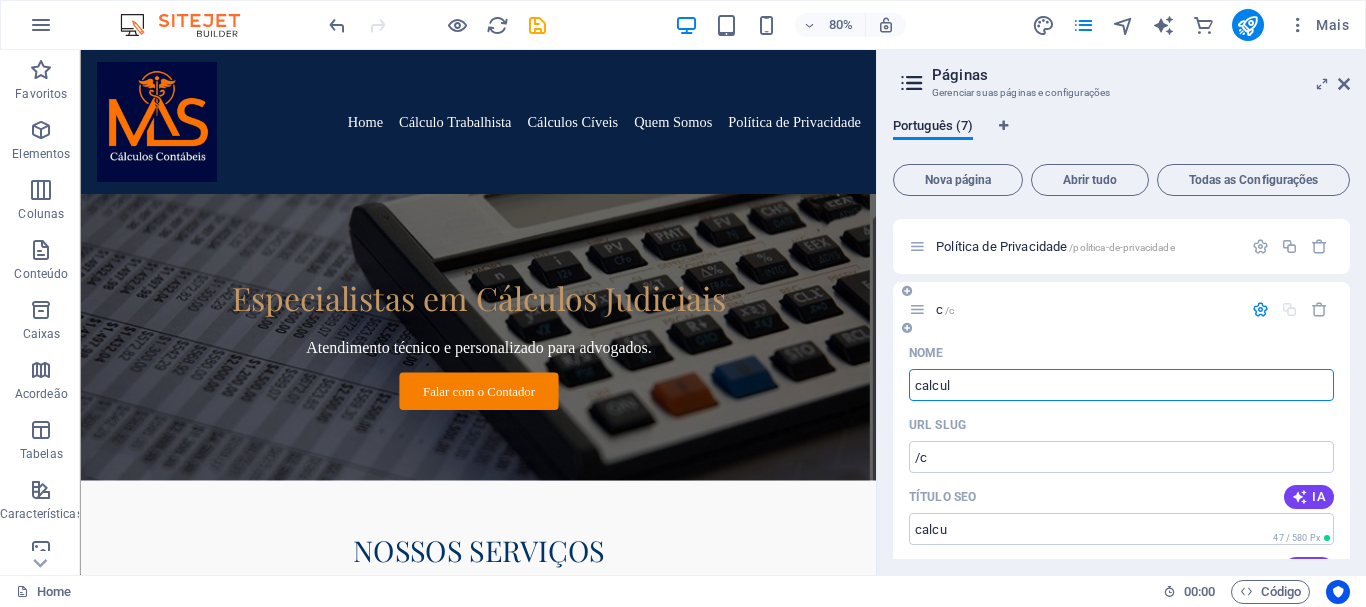 type on "calcula" 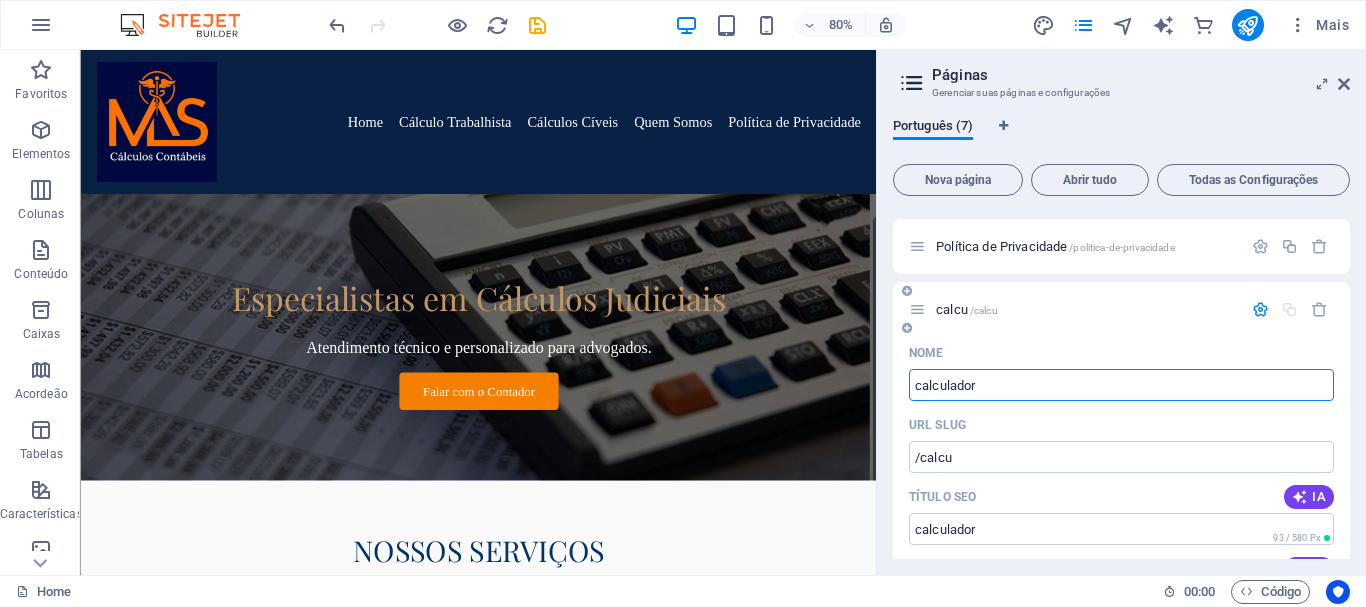 type on "calculador" 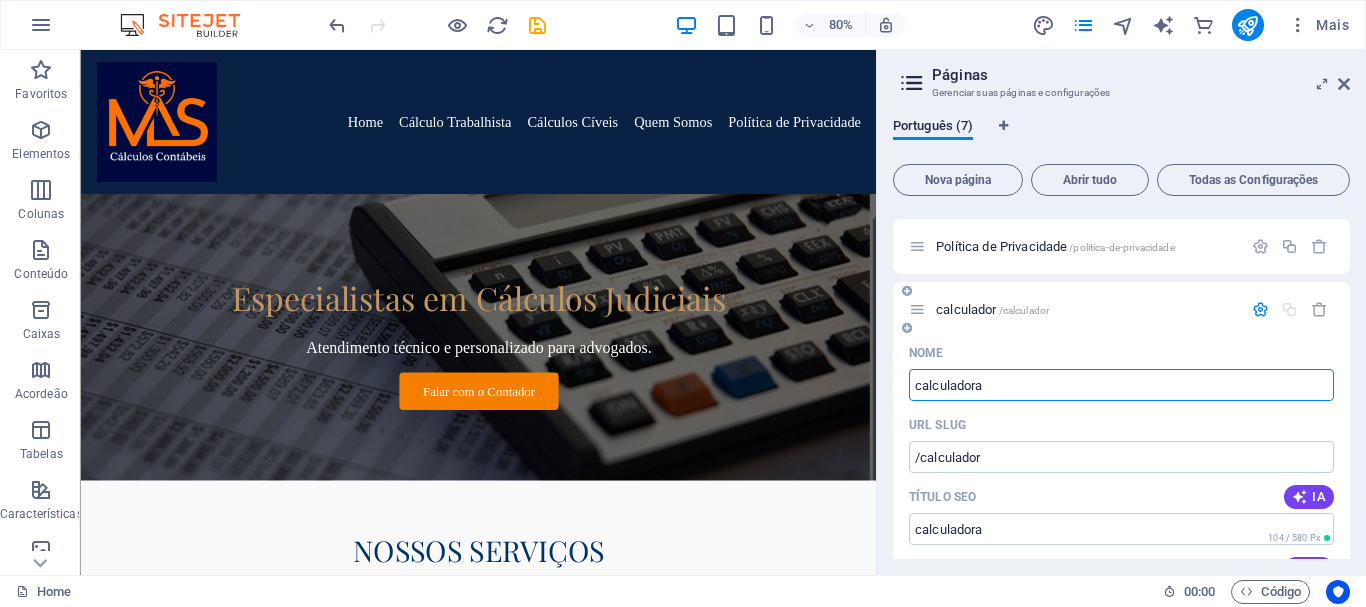 type on "calculadora" 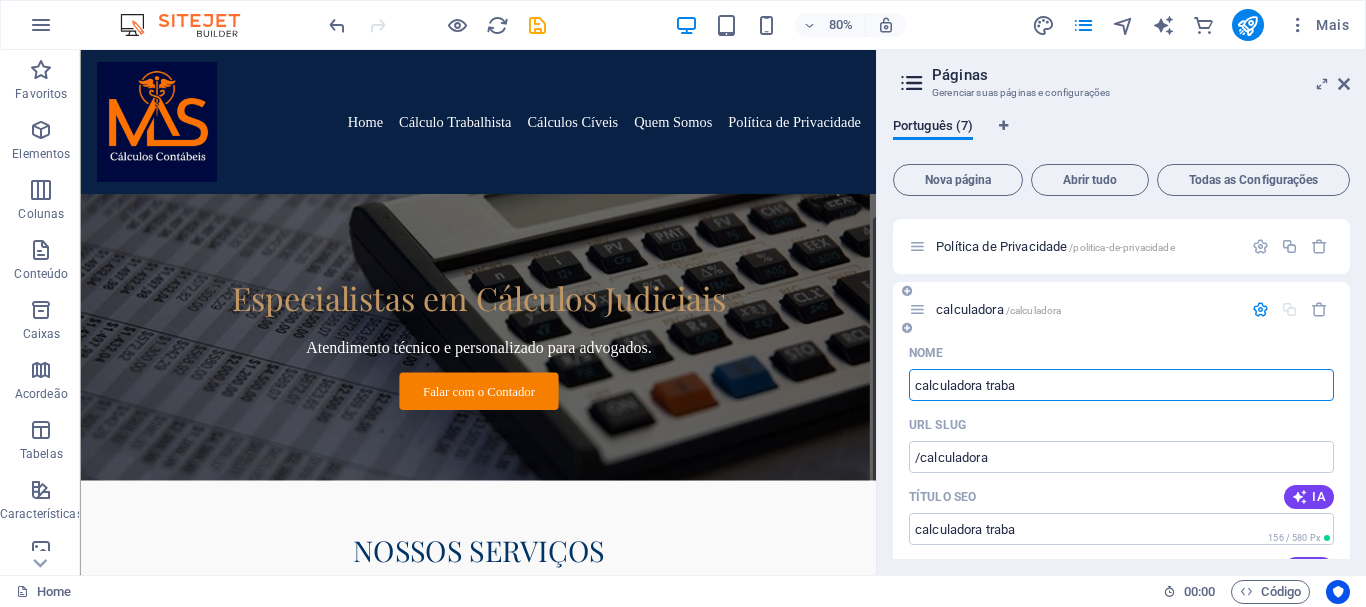type on "calculadora trabal" 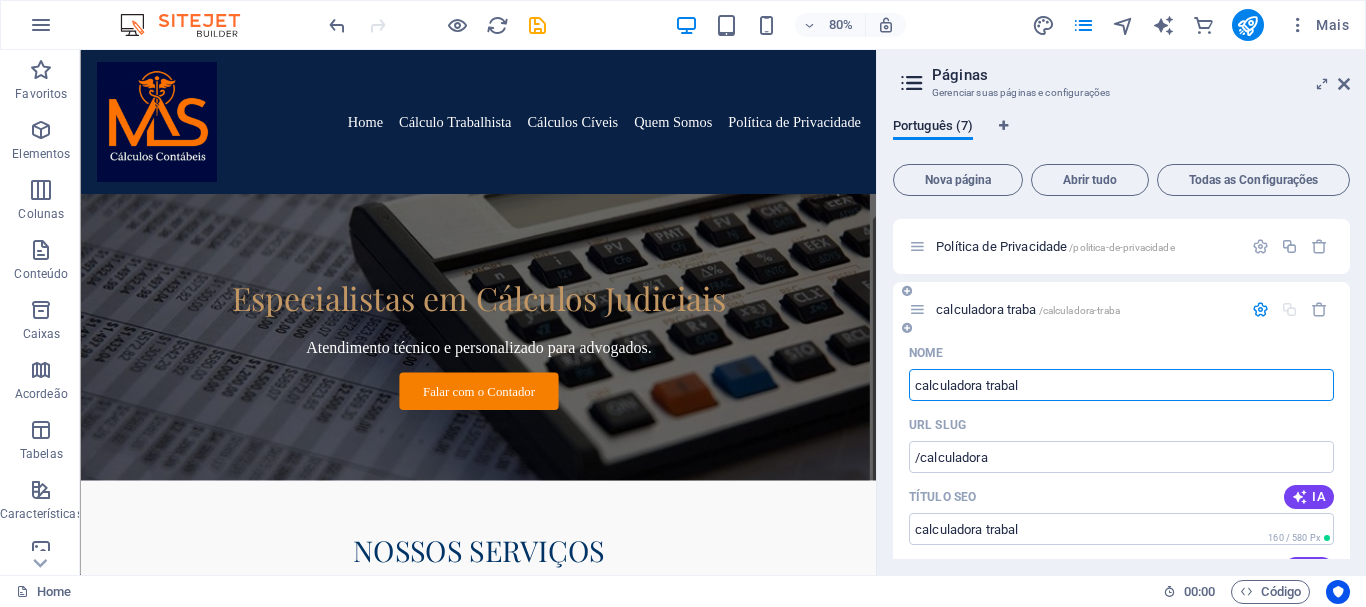 type on "/calculadora-traba" 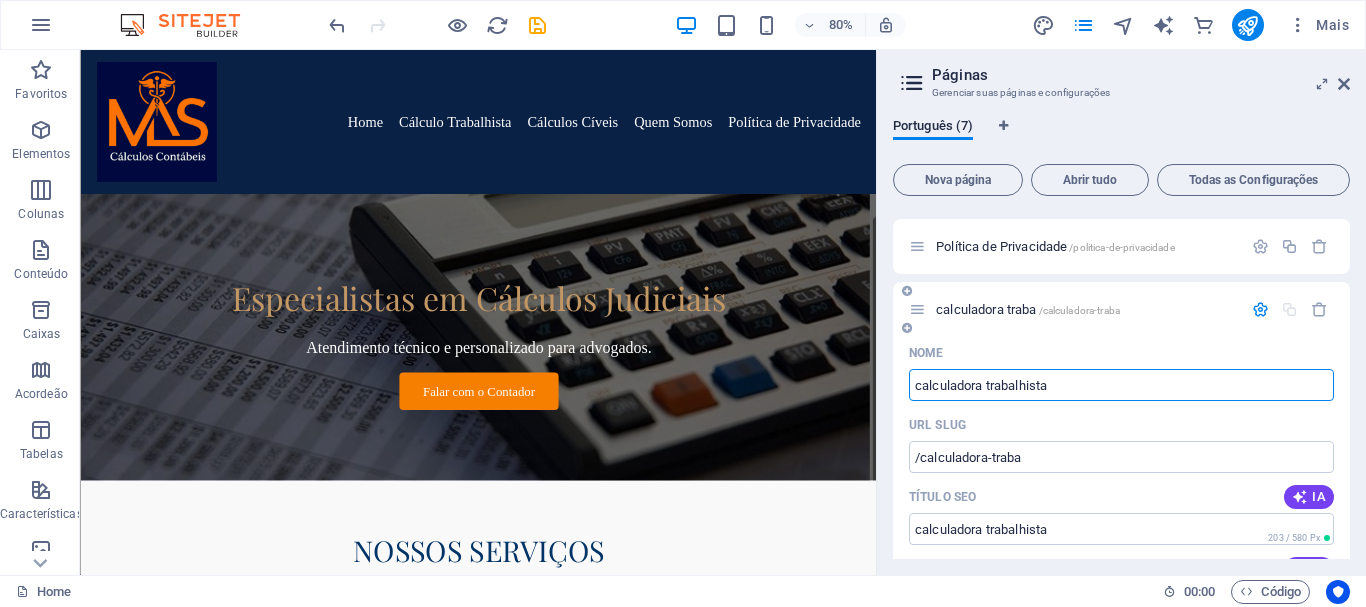 type on "calculadora trabalhista" 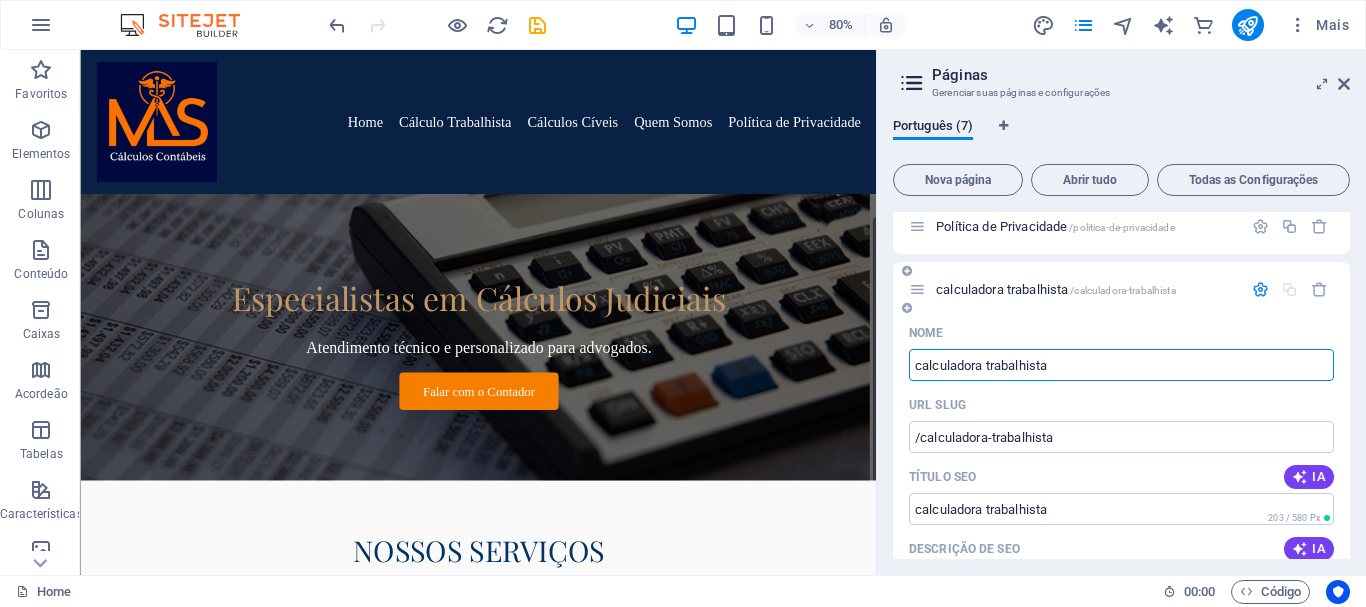 scroll, scrollTop: 308, scrollLeft: 0, axis: vertical 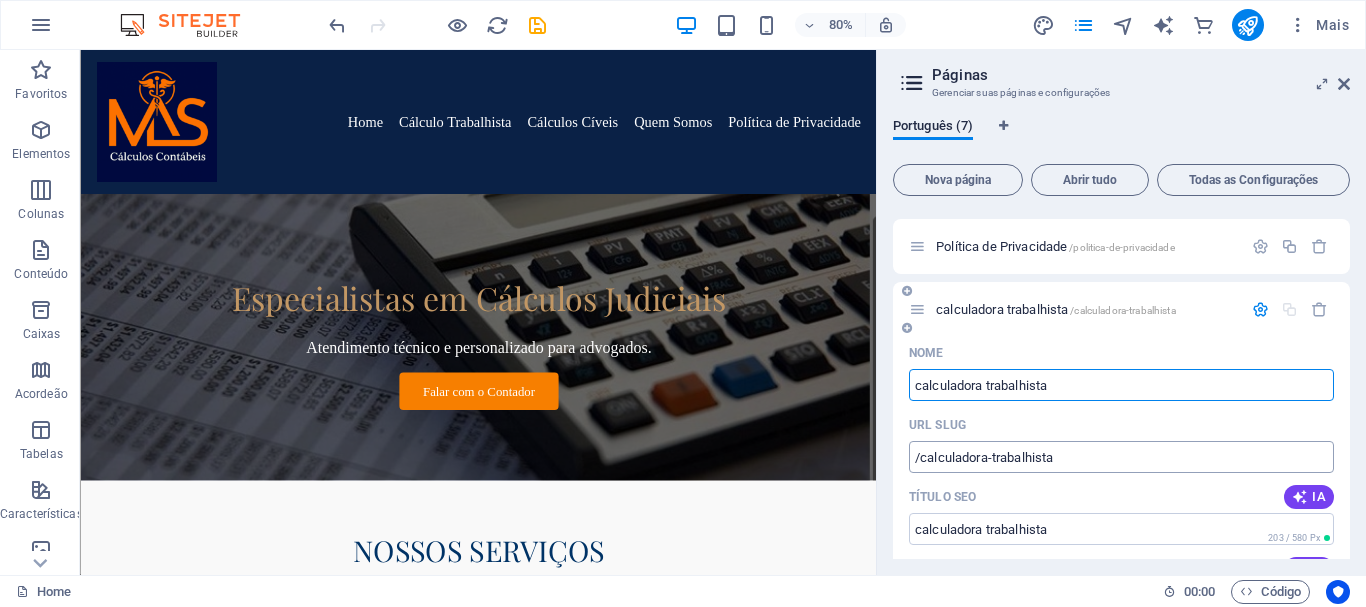 type on "calculadora trabalhista" 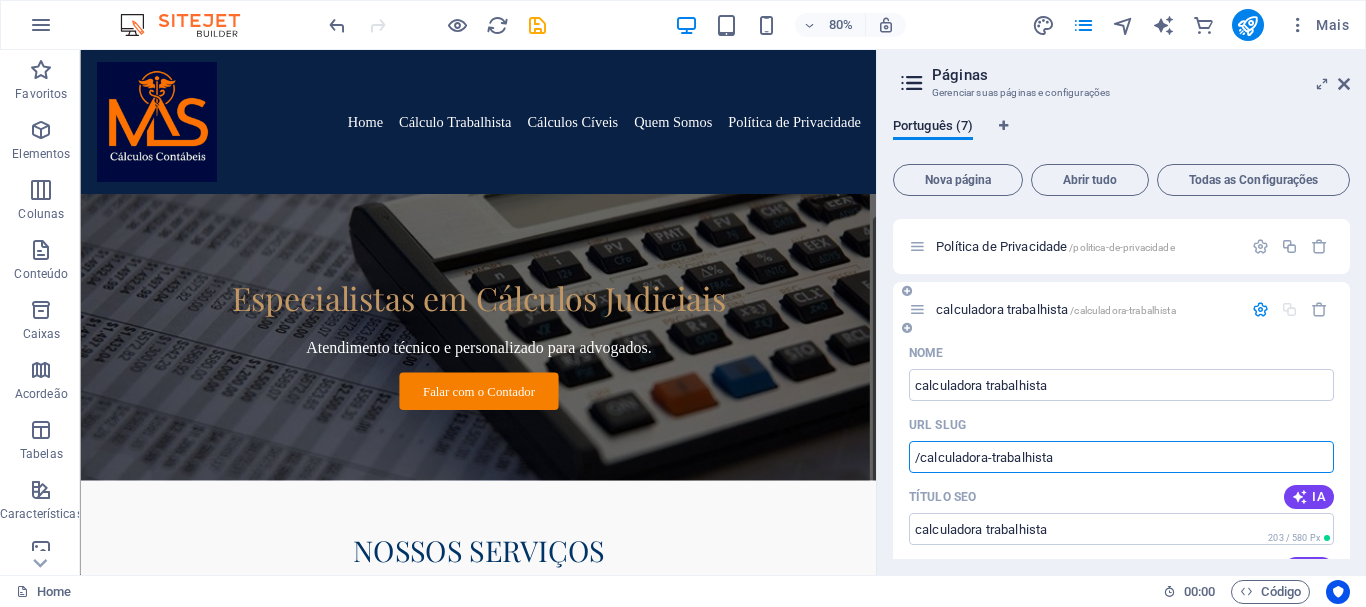 drag, startPoint x: 1107, startPoint y: 451, endPoint x: 904, endPoint y: 463, distance: 203.35437 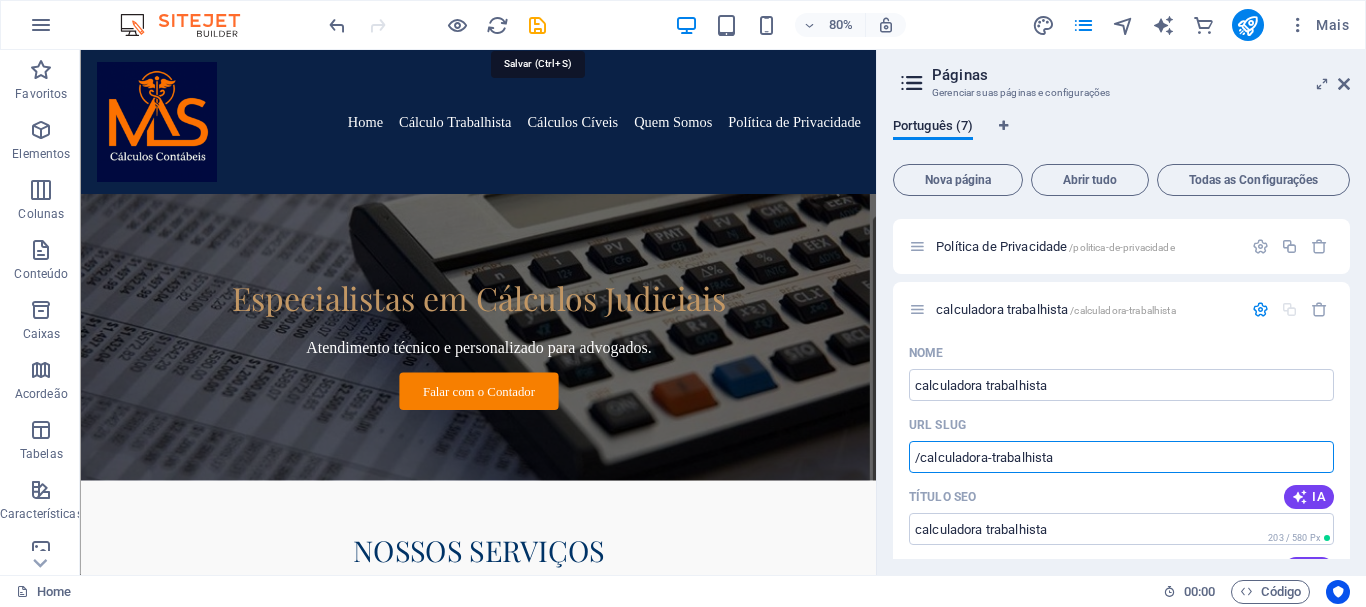 click at bounding box center (537, 25) 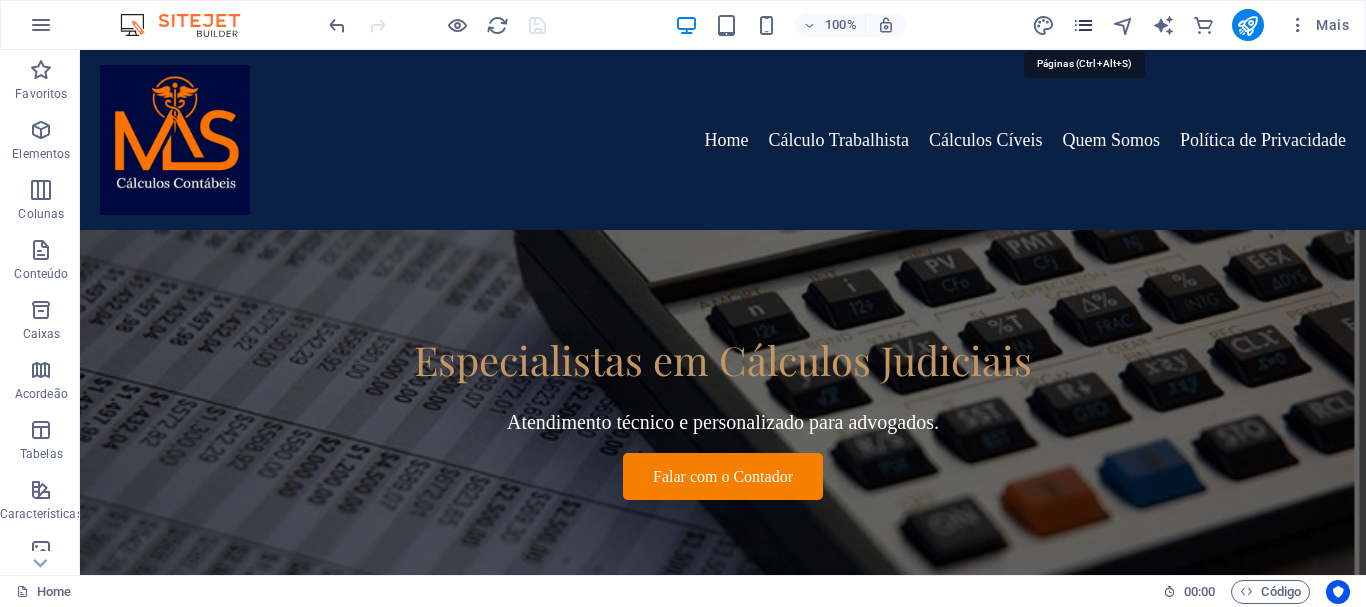 click at bounding box center [1083, 25] 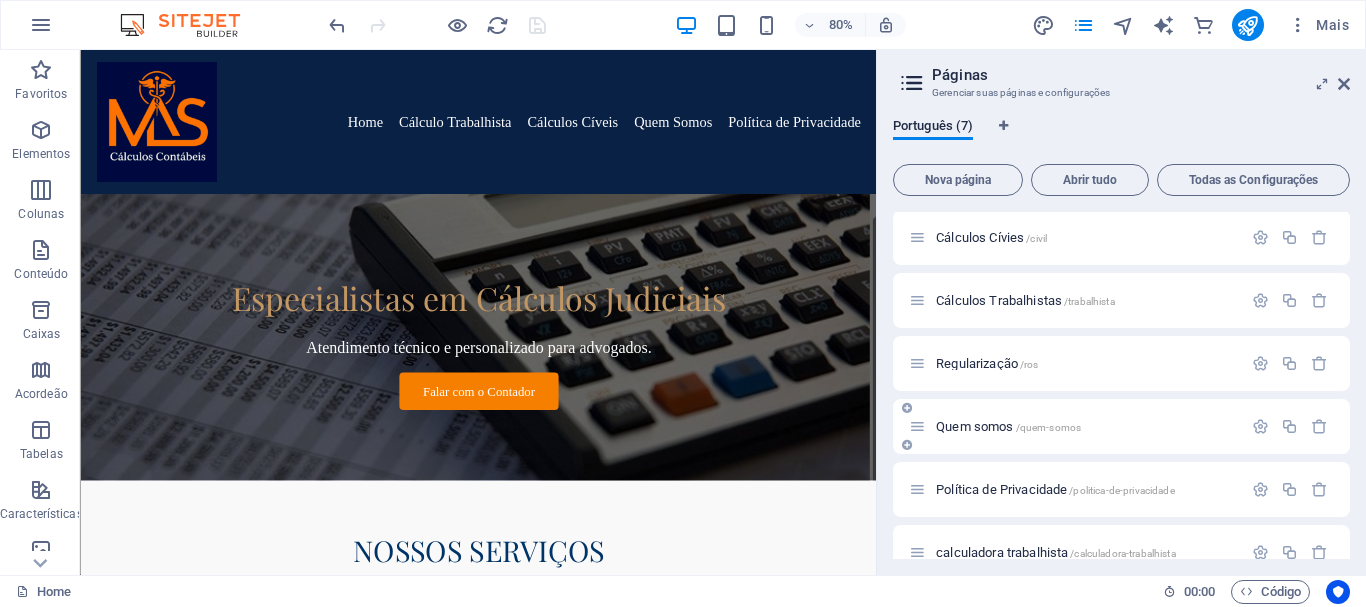 scroll, scrollTop: 94, scrollLeft: 0, axis: vertical 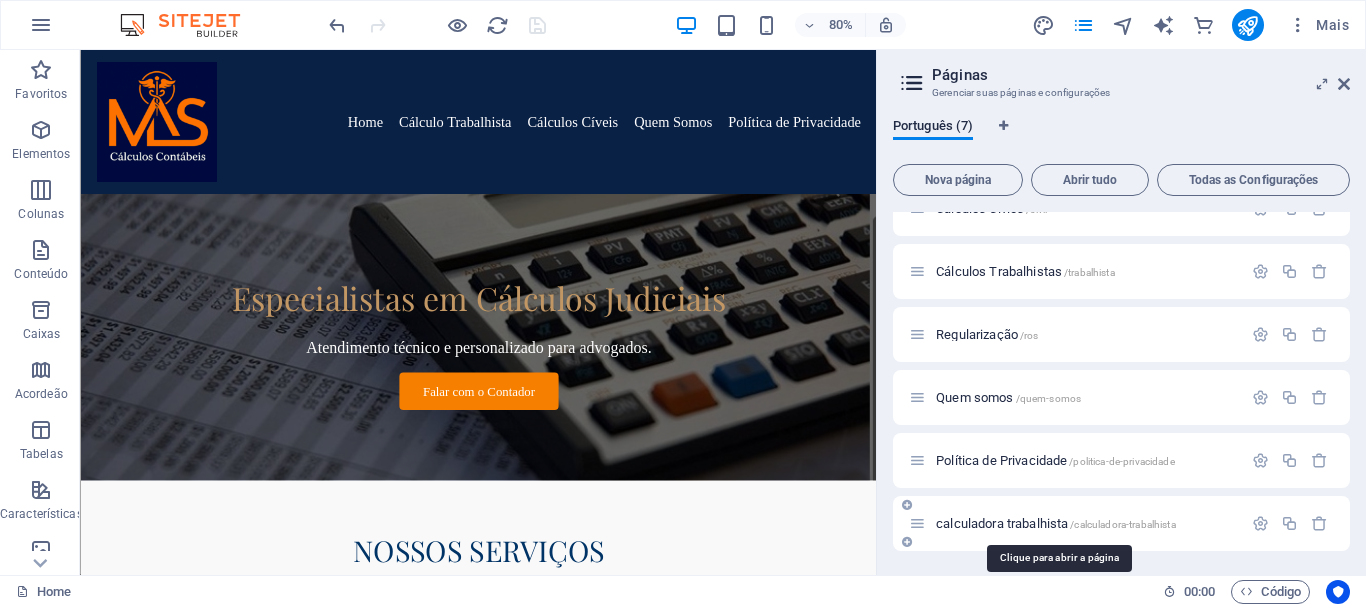 click on "calculadora trabalhista /calculadora-trabalhista" at bounding box center (1056, 523) 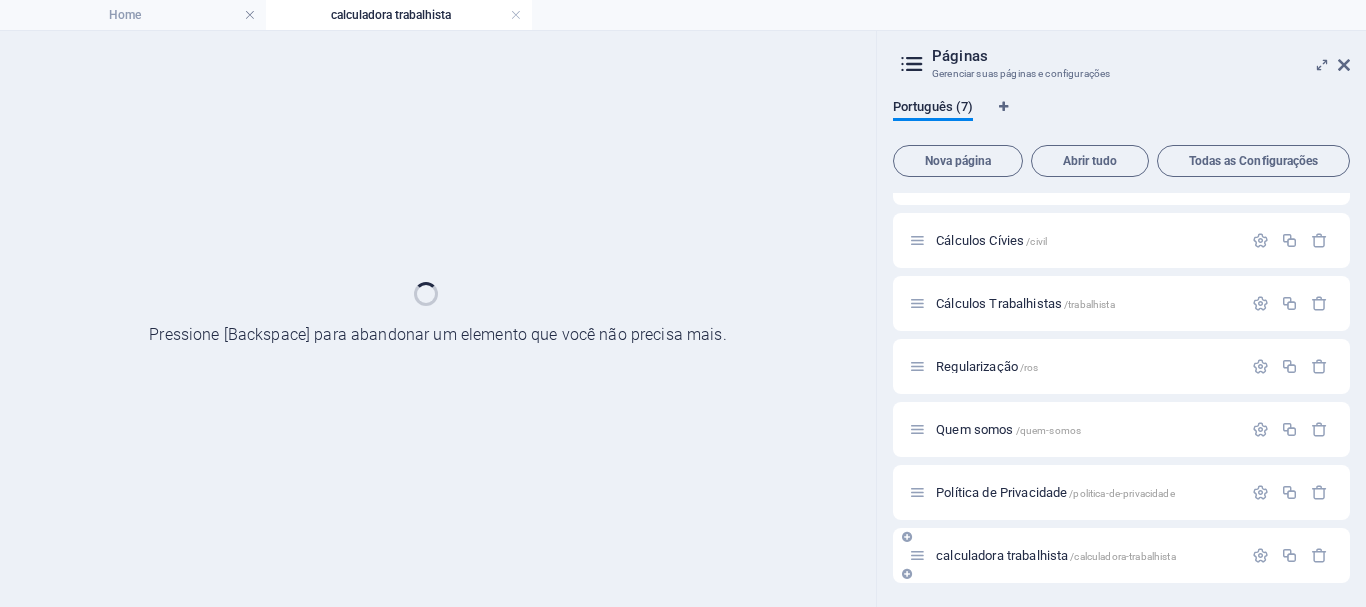 scroll, scrollTop: 43, scrollLeft: 0, axis: vertical 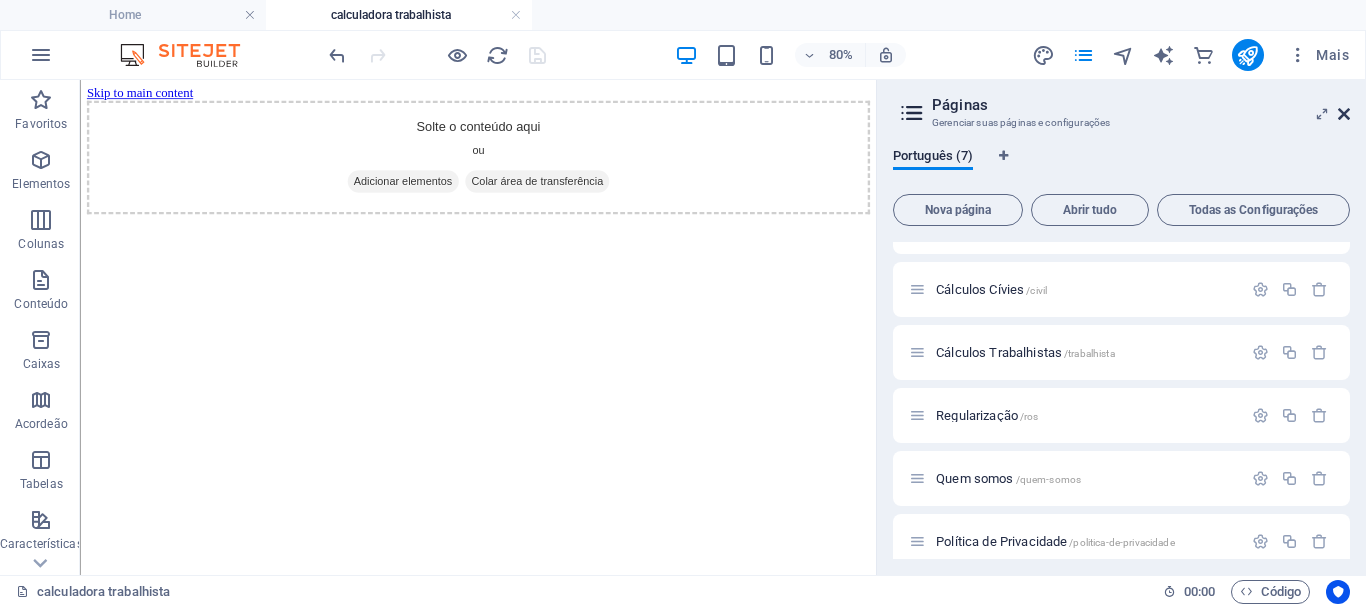 drag, startPoint x: 1346, startPoint y: 115, endPoint x: 1016, endPoint y: 117, distance: 330.00607 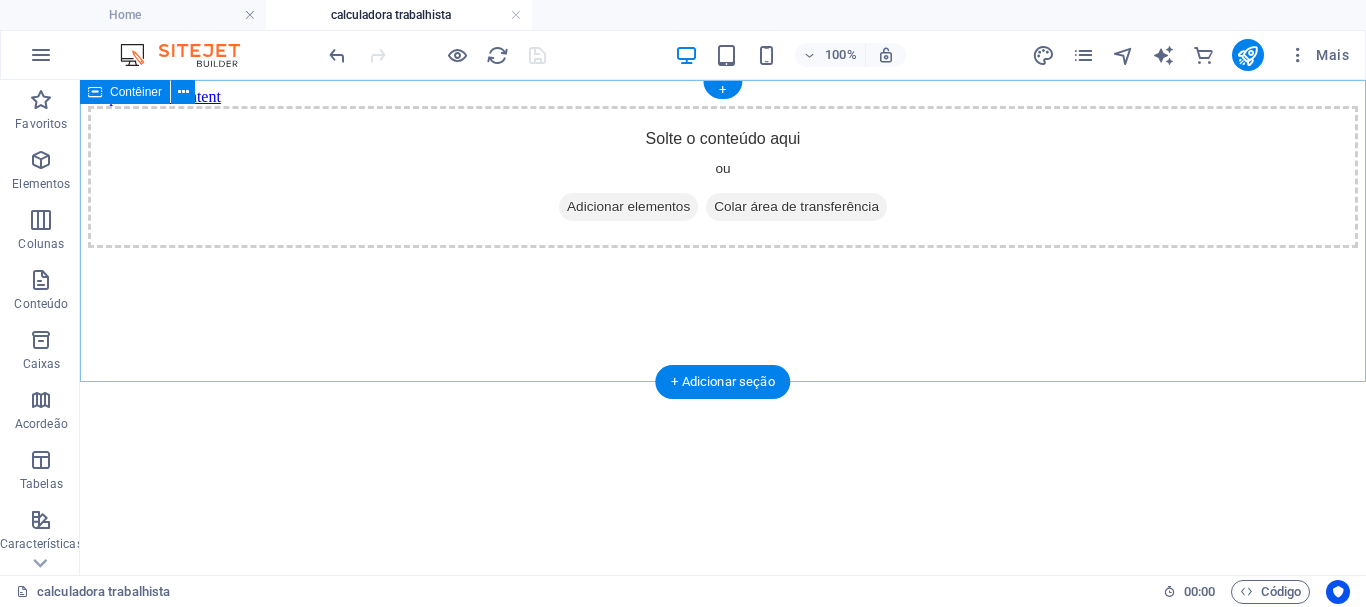 click on "Adicionar elementos" at bounding box center (628, 207) 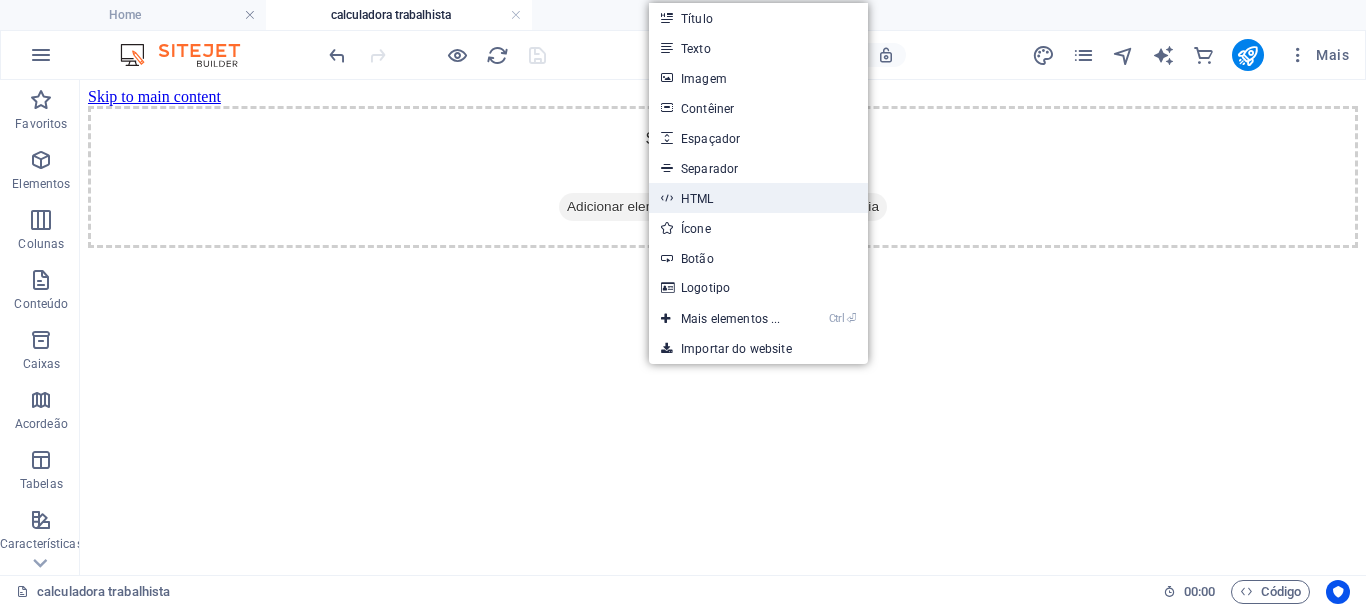 click on "HTML" at bounding box center (758, 198) 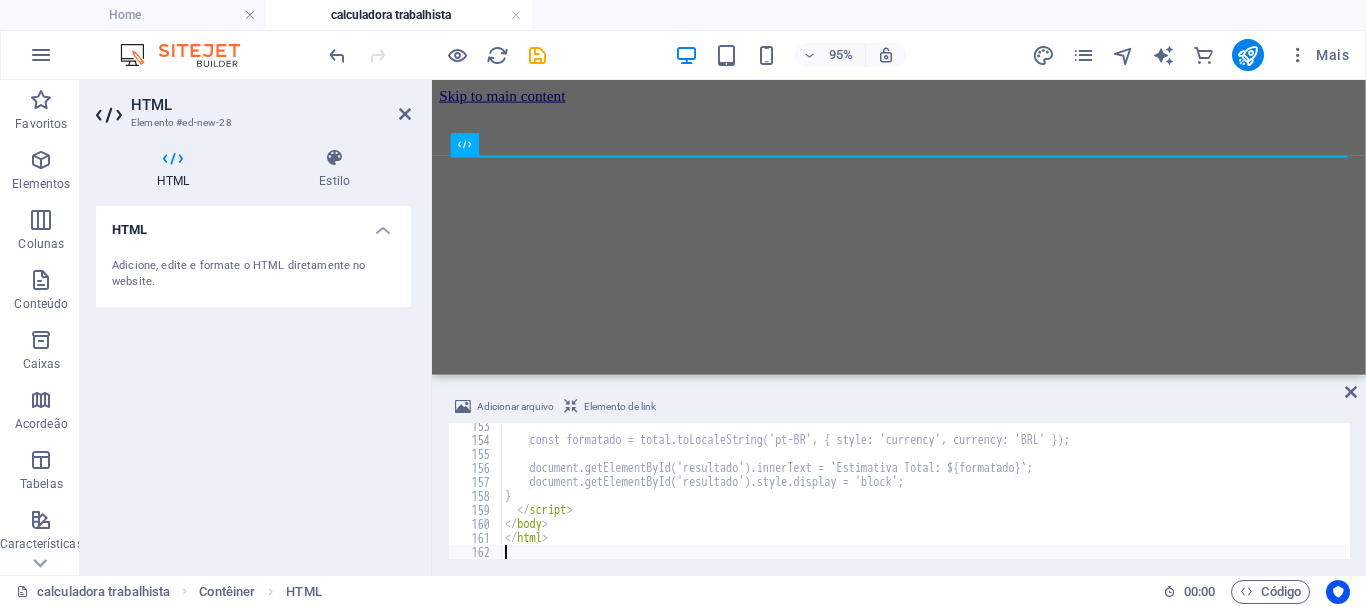 scroll, scrollTop: 2132, scrollLeft: 0, axis: vertical 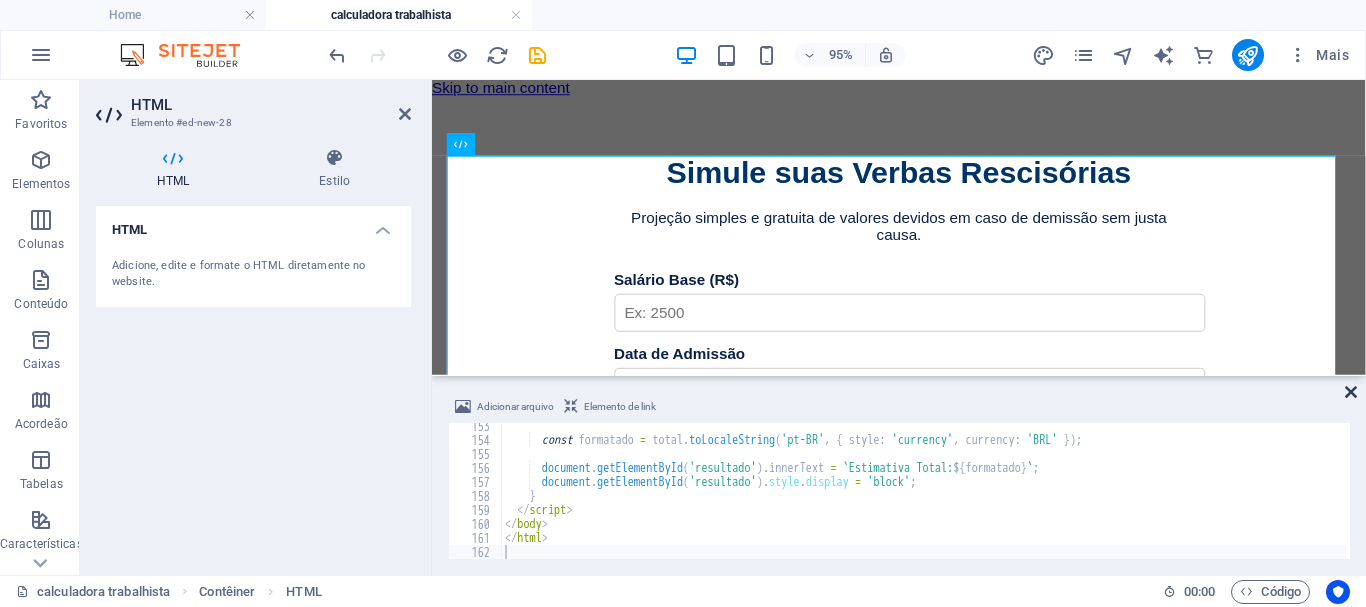 click at bounding box center (1351, 392) 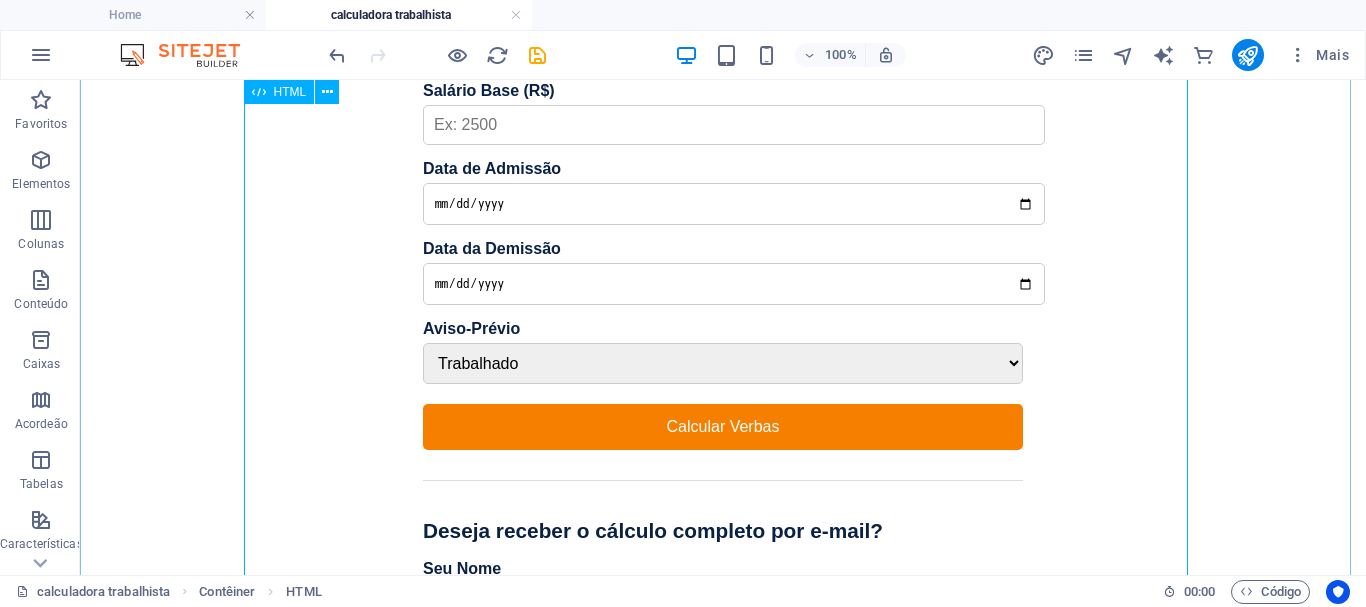 scroll, scrollTop: 300, scrollLeft: 0, axis: vertical 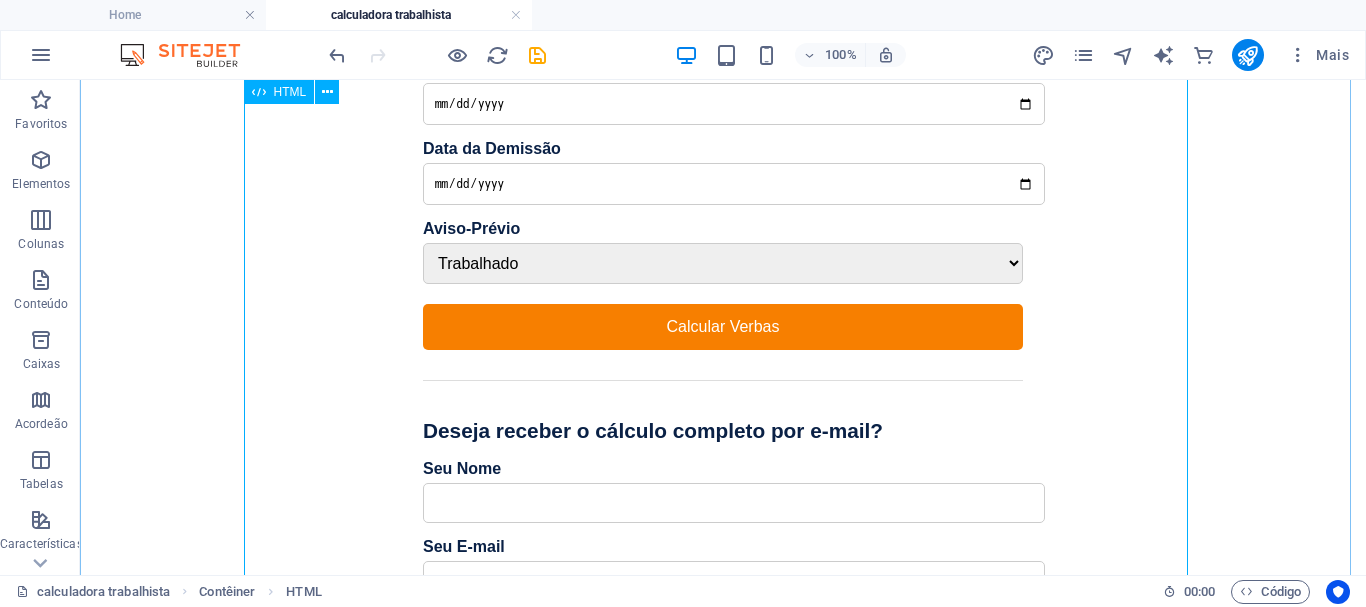 click on "Calculadora Trabalhista - MLS Contabilidade
Simule suas Verbas Rescisórias
Projeção simples e gratuita de valores devidos em caso de demissão sem justa causa.
Salário Base (R$)
Data de Admissão
Data da Demissão
Aviso-Prévio
Trabalhado
Indenizado
Dispensado
Calcular Verbas
Deseja receber o cálculo completo por e-mail?
Seu Nome
Seu E-mail
WhatsApp (opcional)
Receber meu cálculo completo" at bounding box center [723, 291] 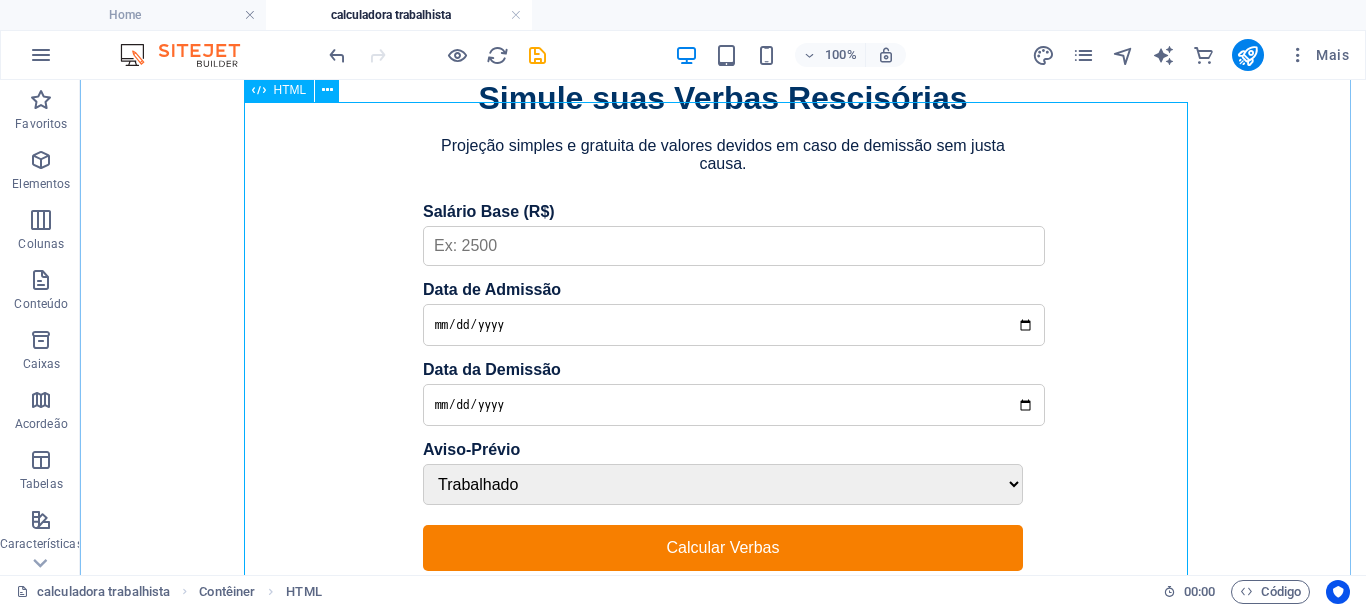 scroll, scrollTop: 0, scrollLeft: 0, axis: both 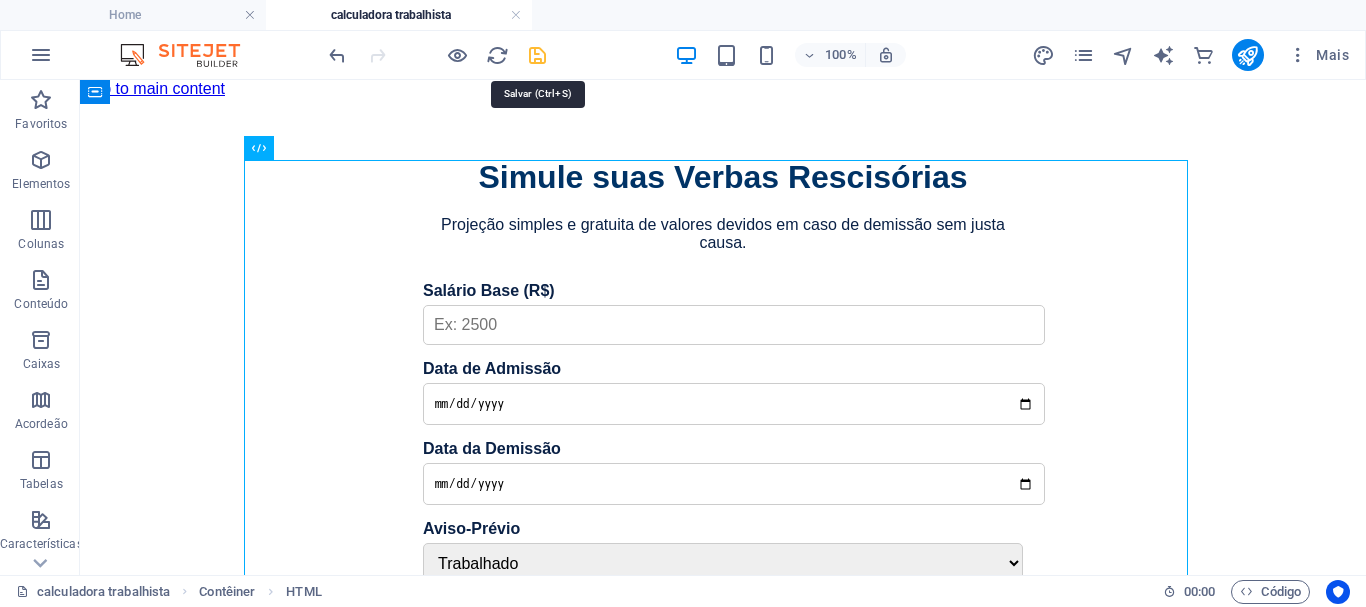 click at bounding box center (537, 55) 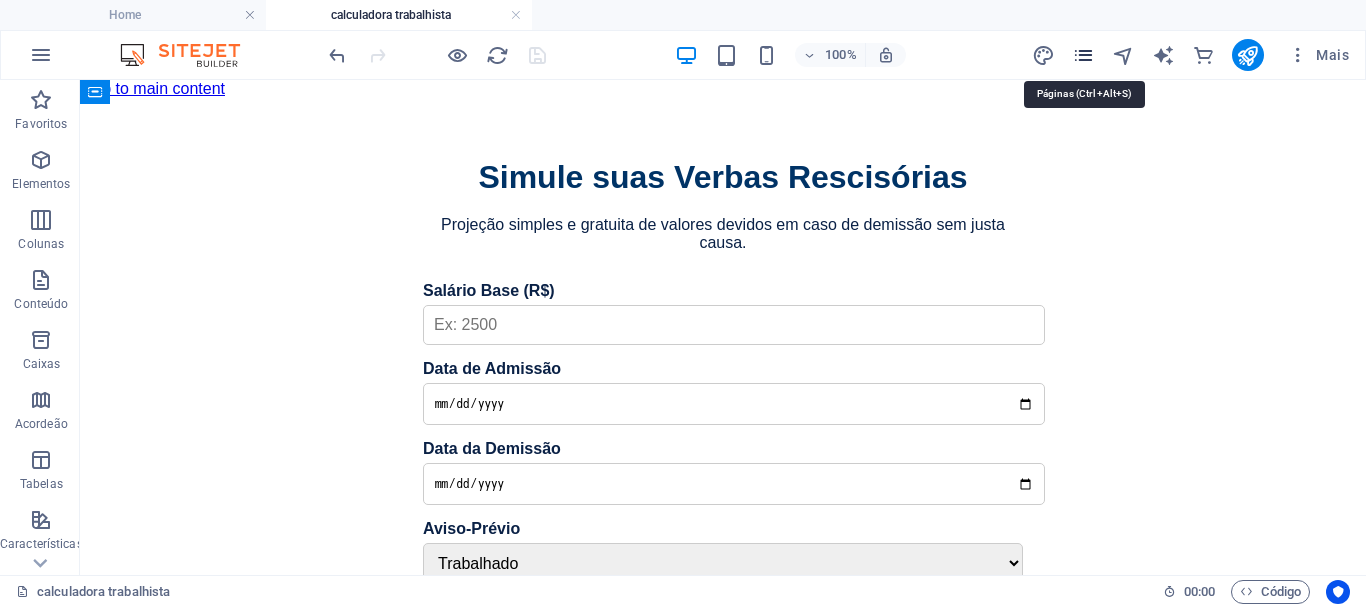 click at bounding box center [1083, 55] 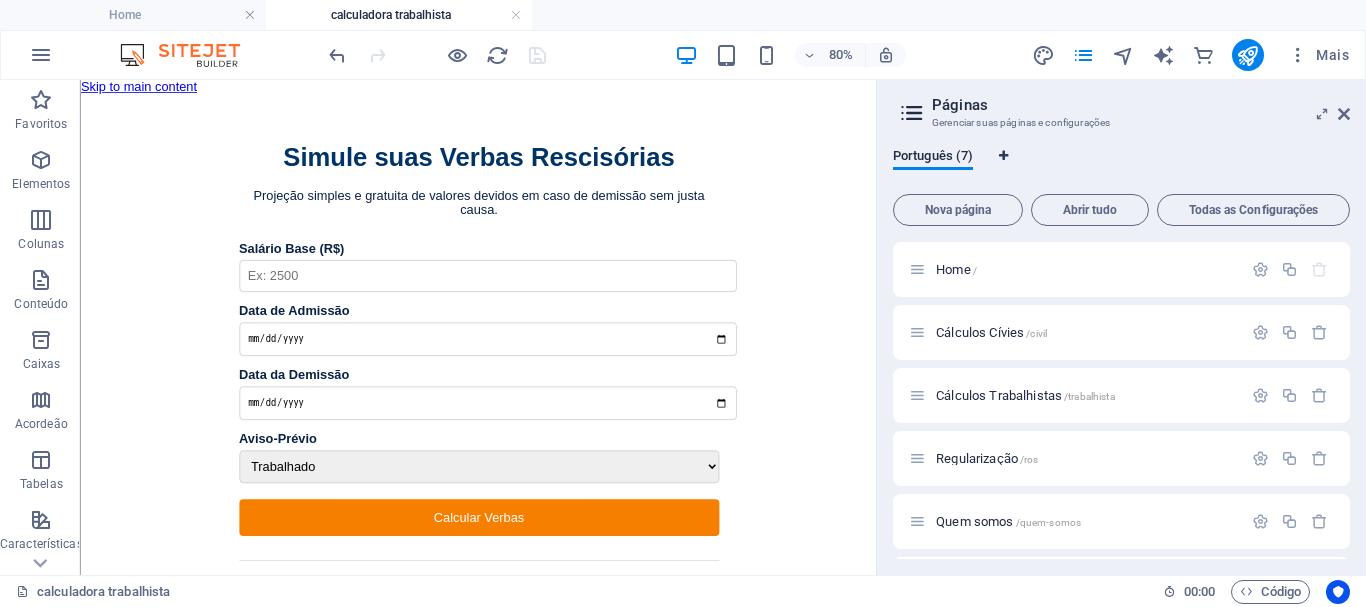 click at bounding box center (1003, 156) 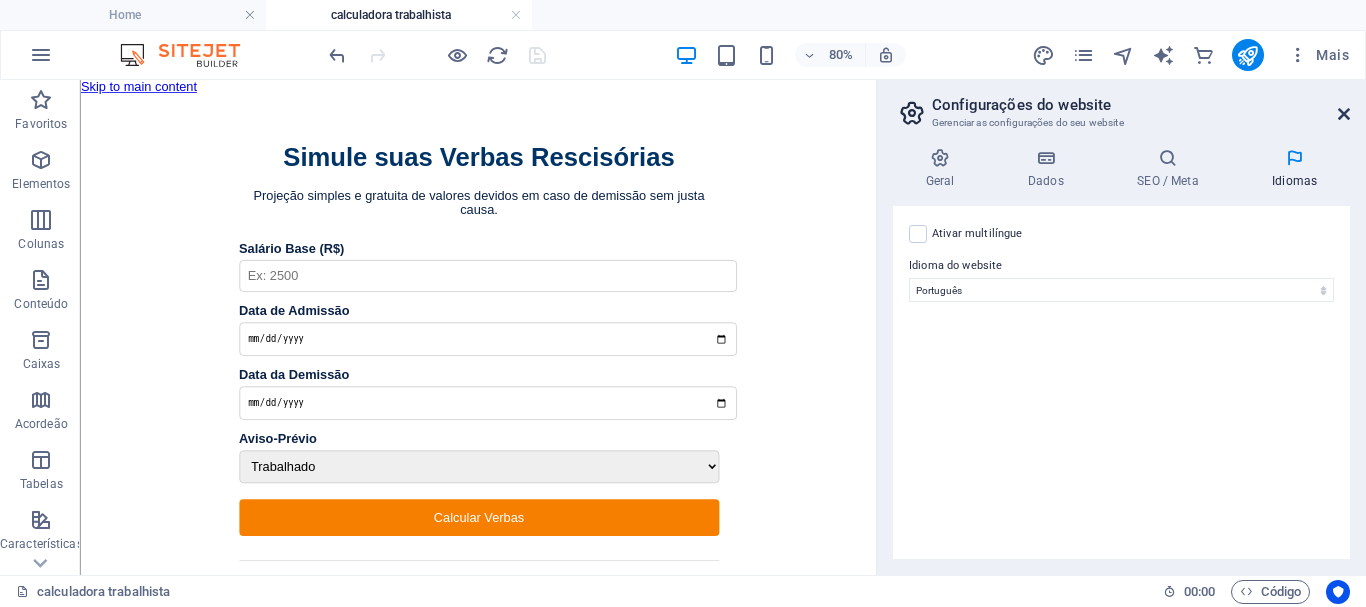 click at bounding box center (1344, 114) 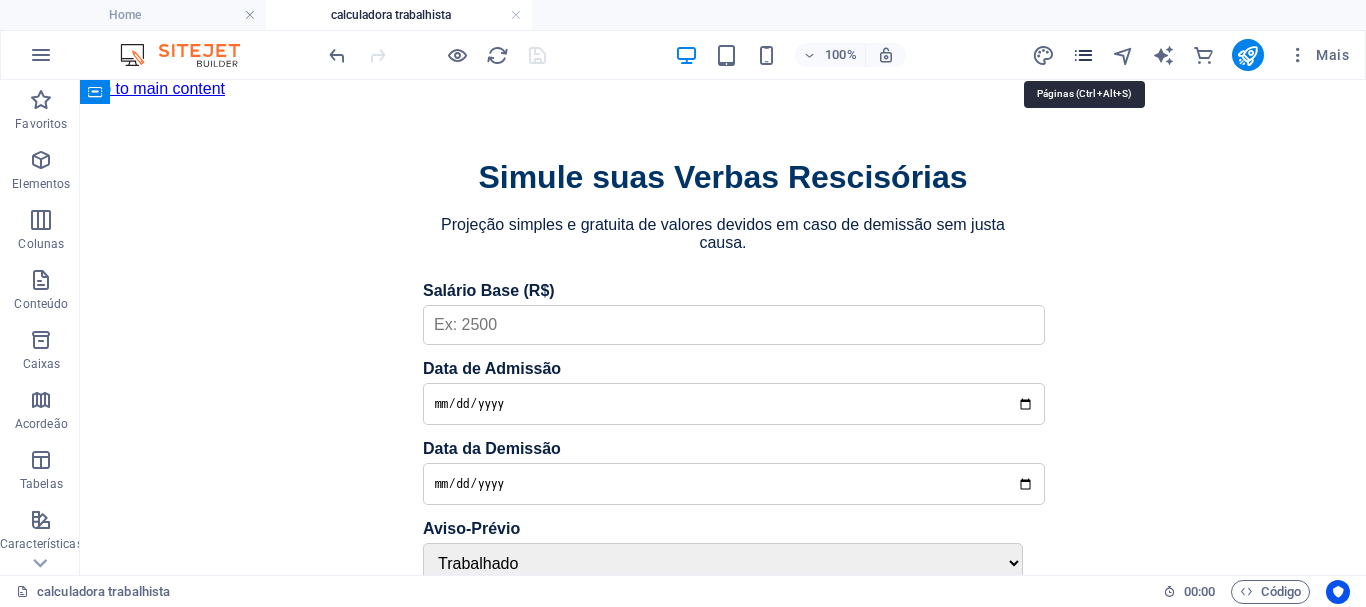 click at bounding box center [1083, 55] 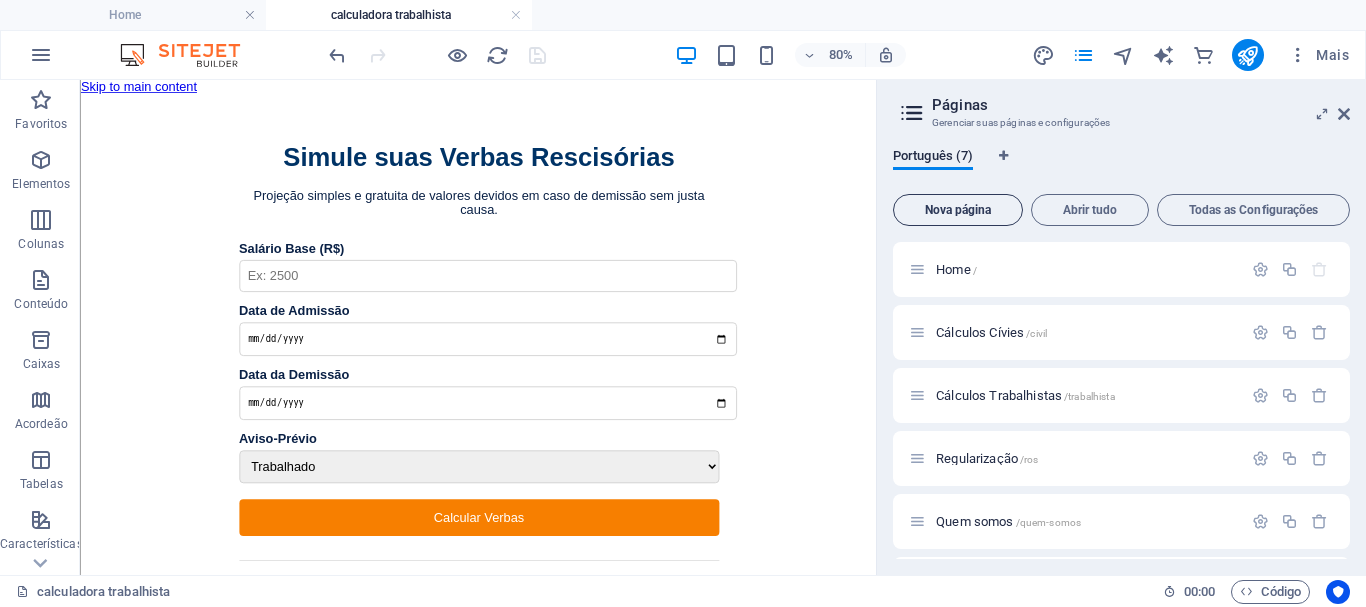 click on "Nova página" at bounding box center [958, 210] 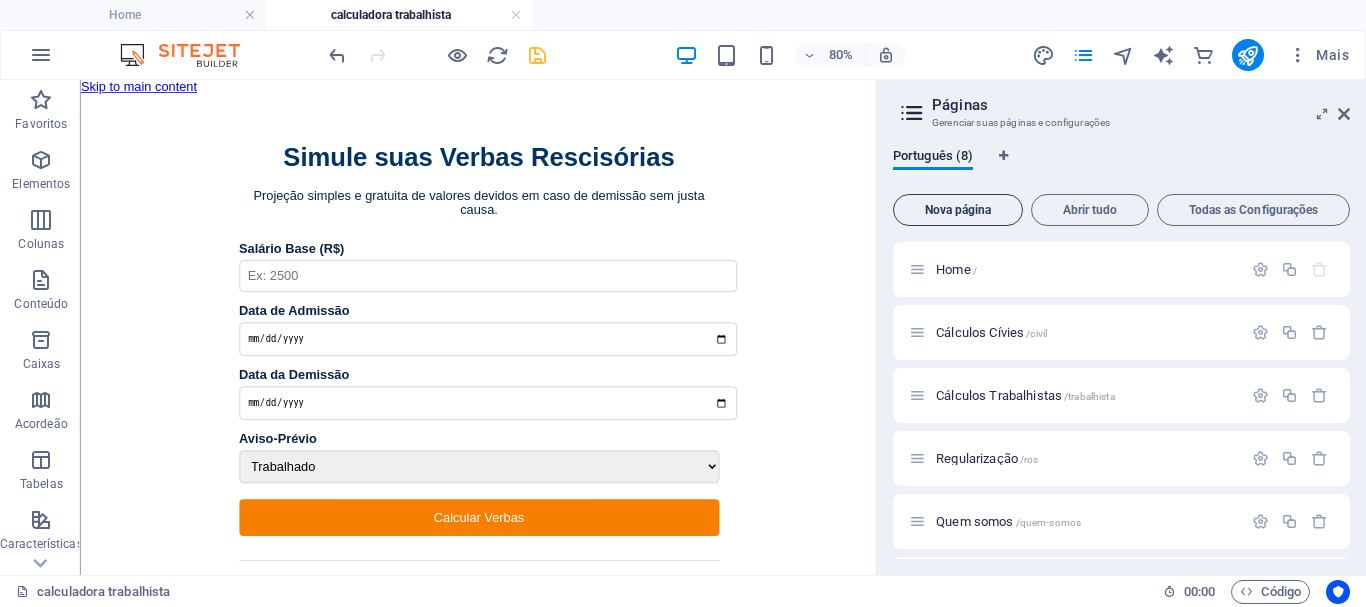 scroll, scrollTop: 386, scrollLeft: 0, axis: vertical 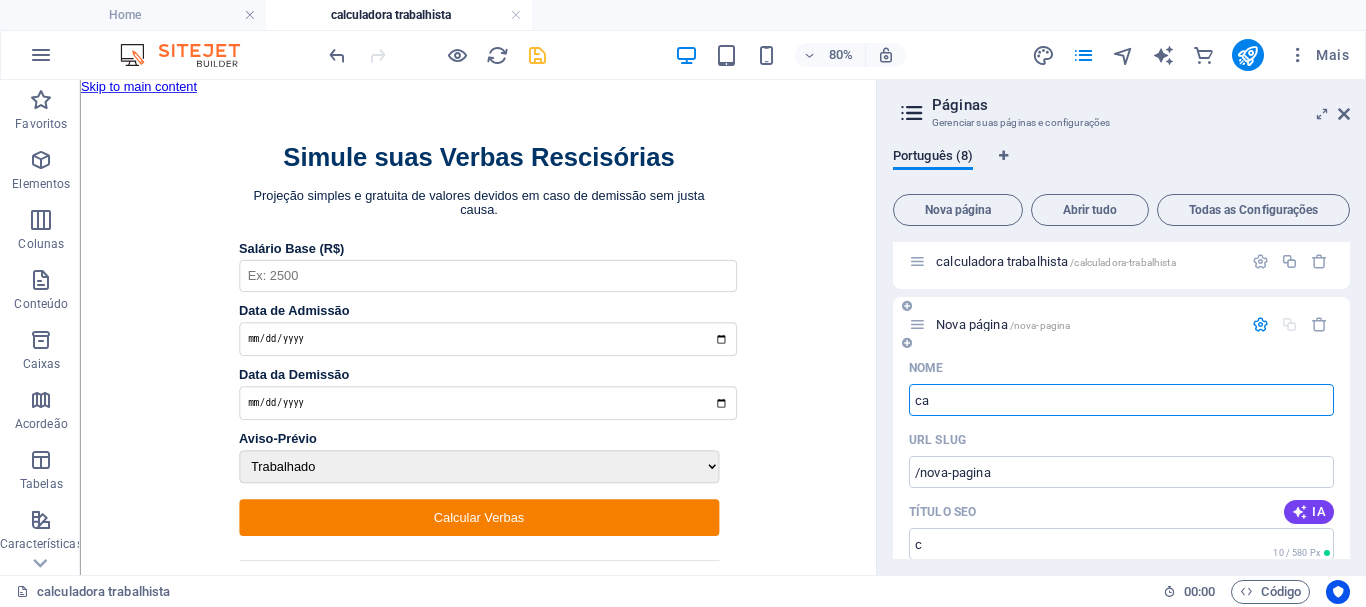 type on "cal" 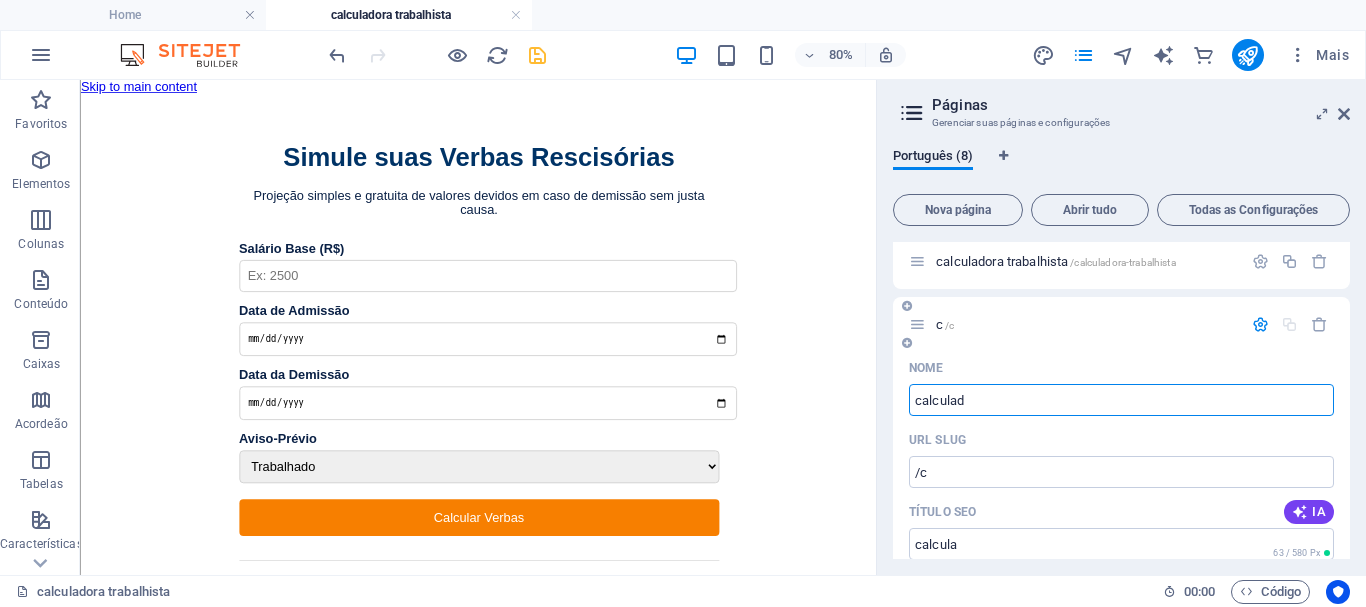 type on "calculado" 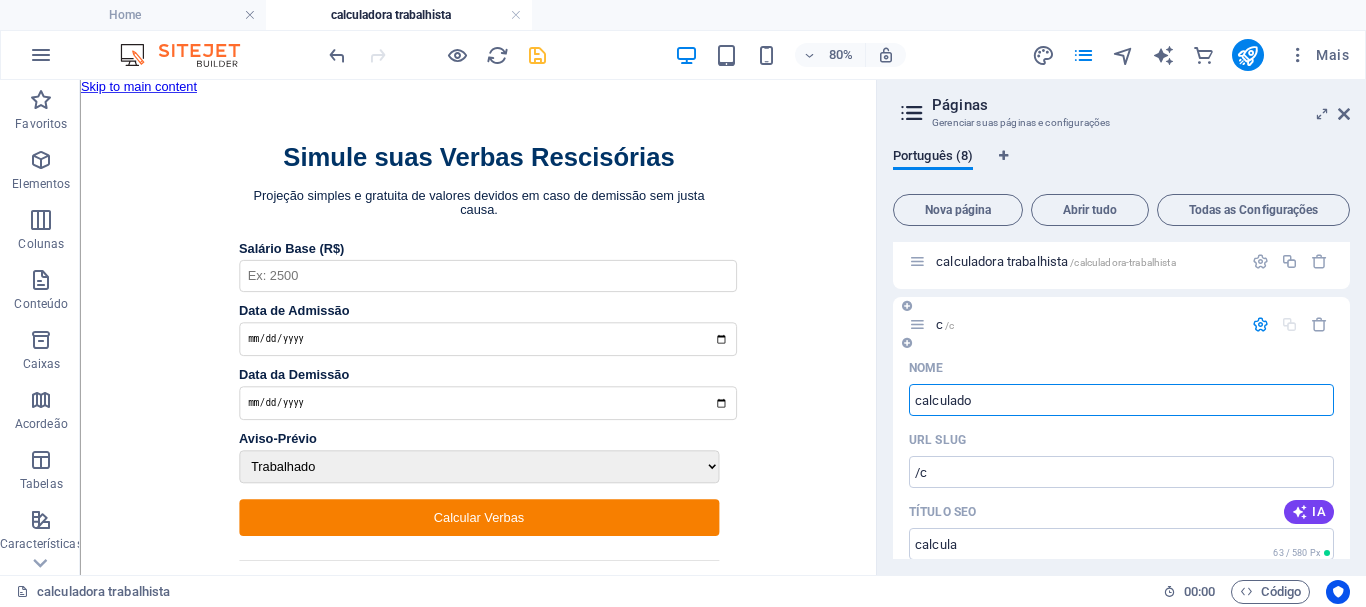 type on "/calcula" 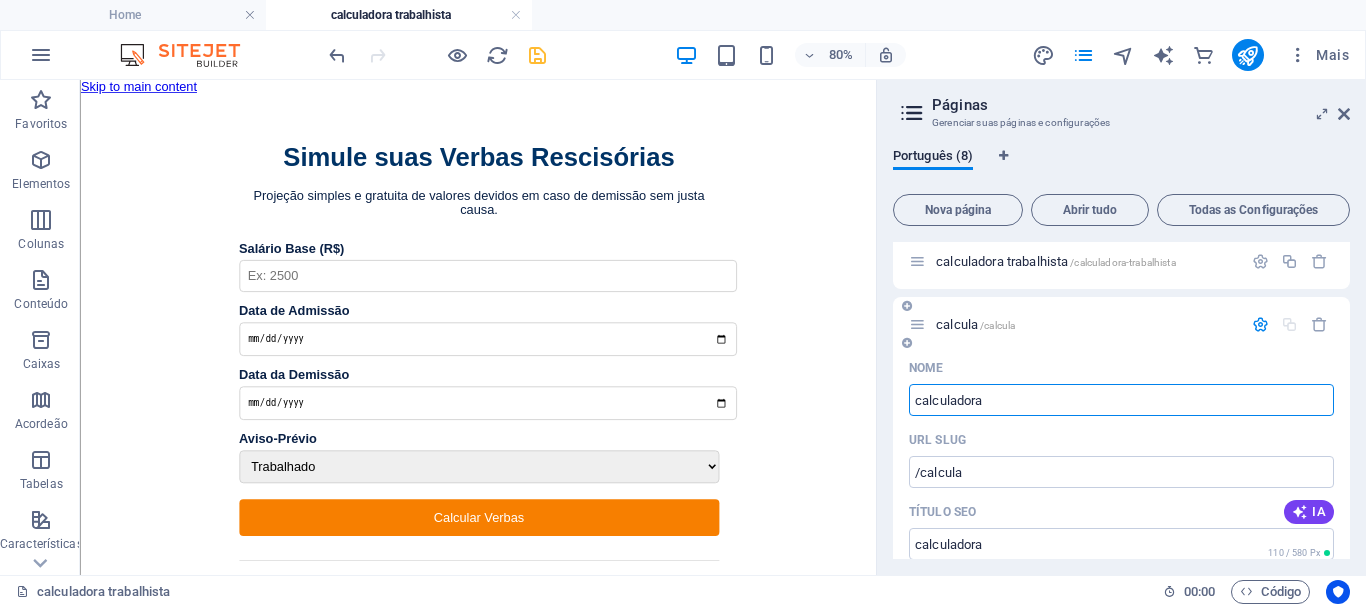 type on "calculadora c" 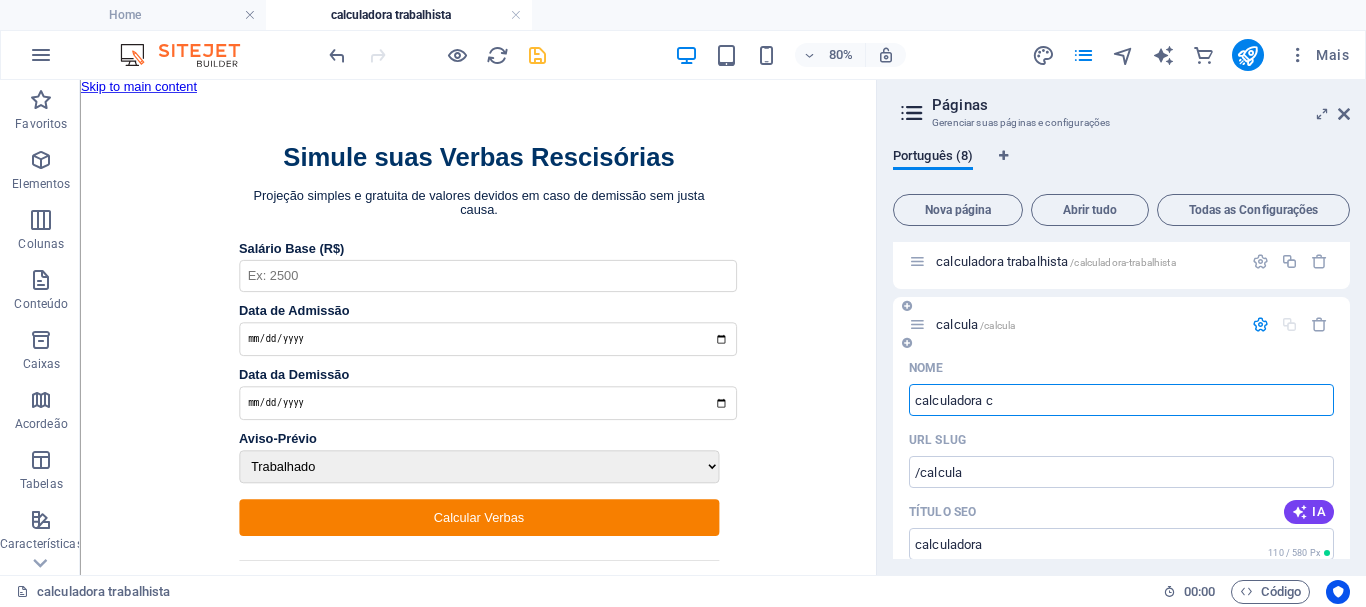 type on "/calculadora" 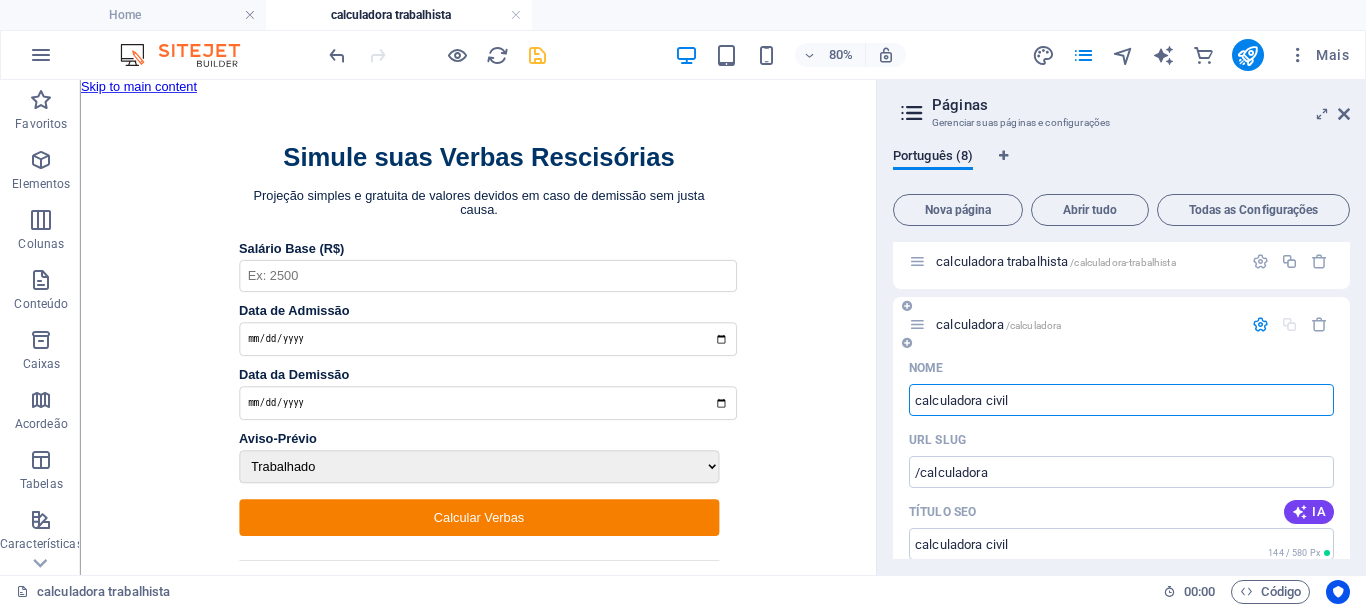 type on "calculadora civil" 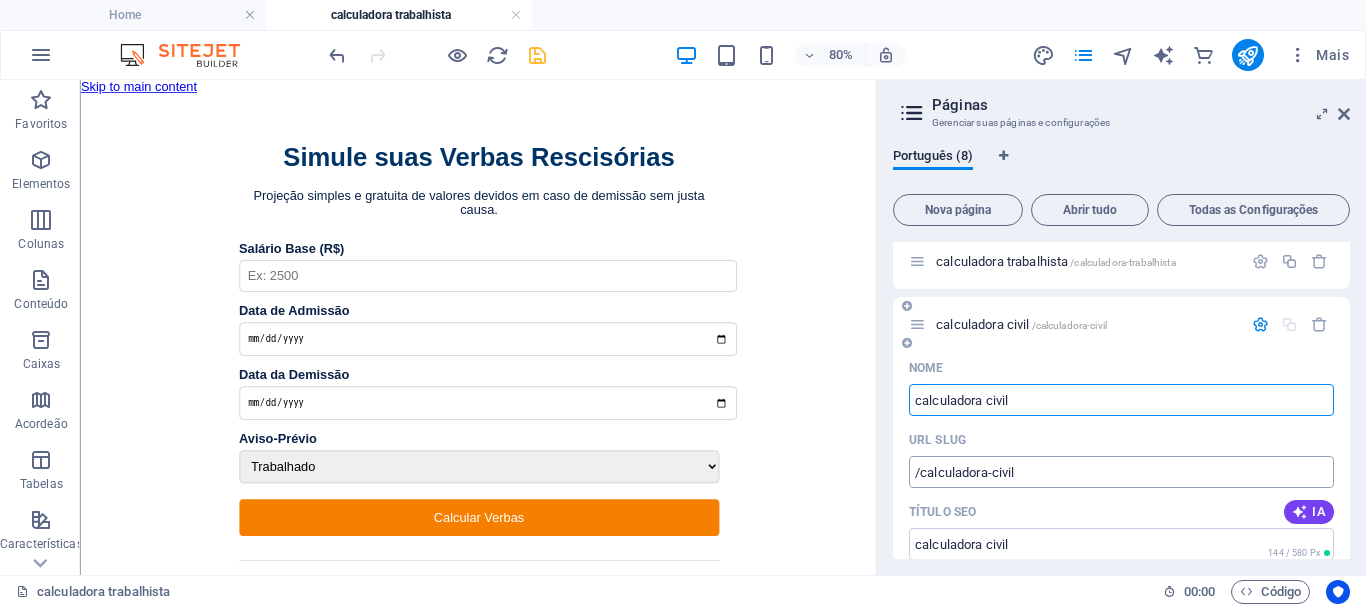 type on "calculadora civil" 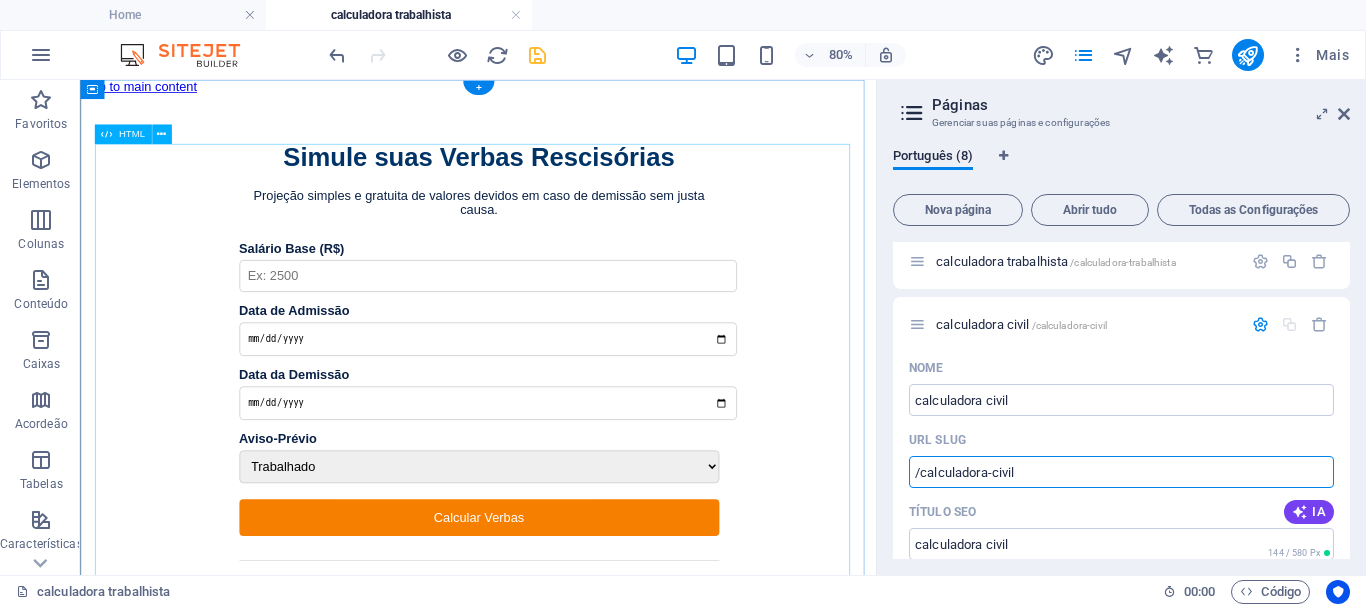 drag, startPoint x: 1119, startPoint y: 551, endPoint x: 1028, endPoint y: 558, distance: 91.26884 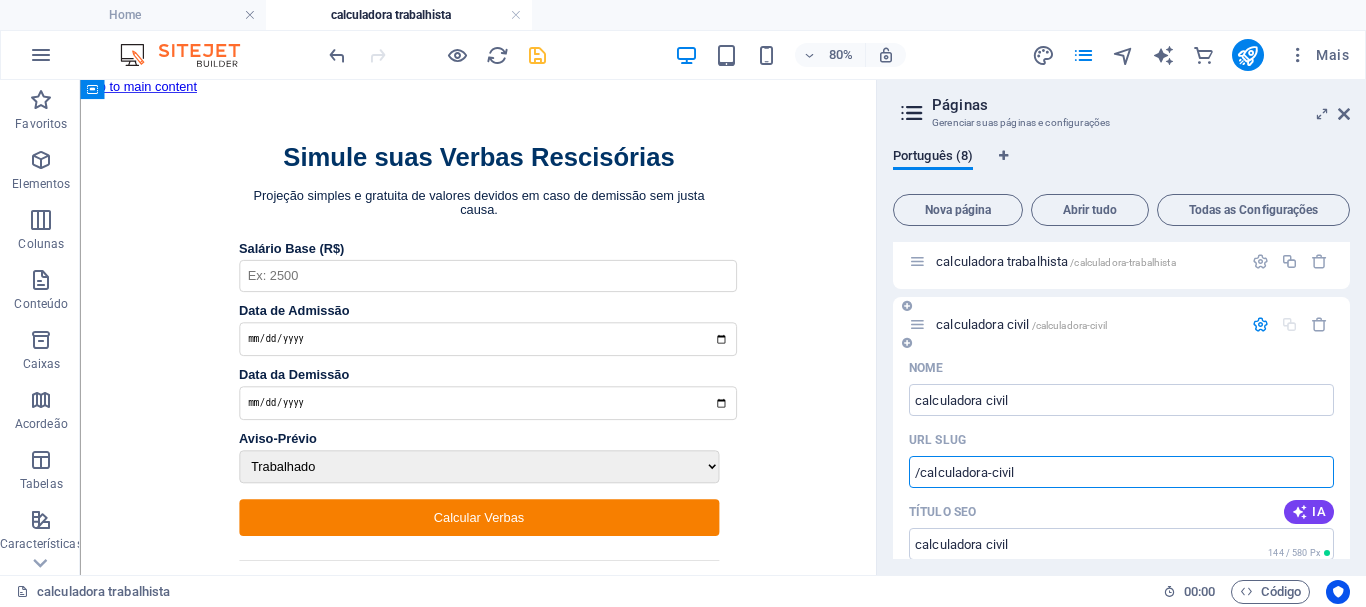 click on "/calculadora-civil" at bounding box center [1121, 472] 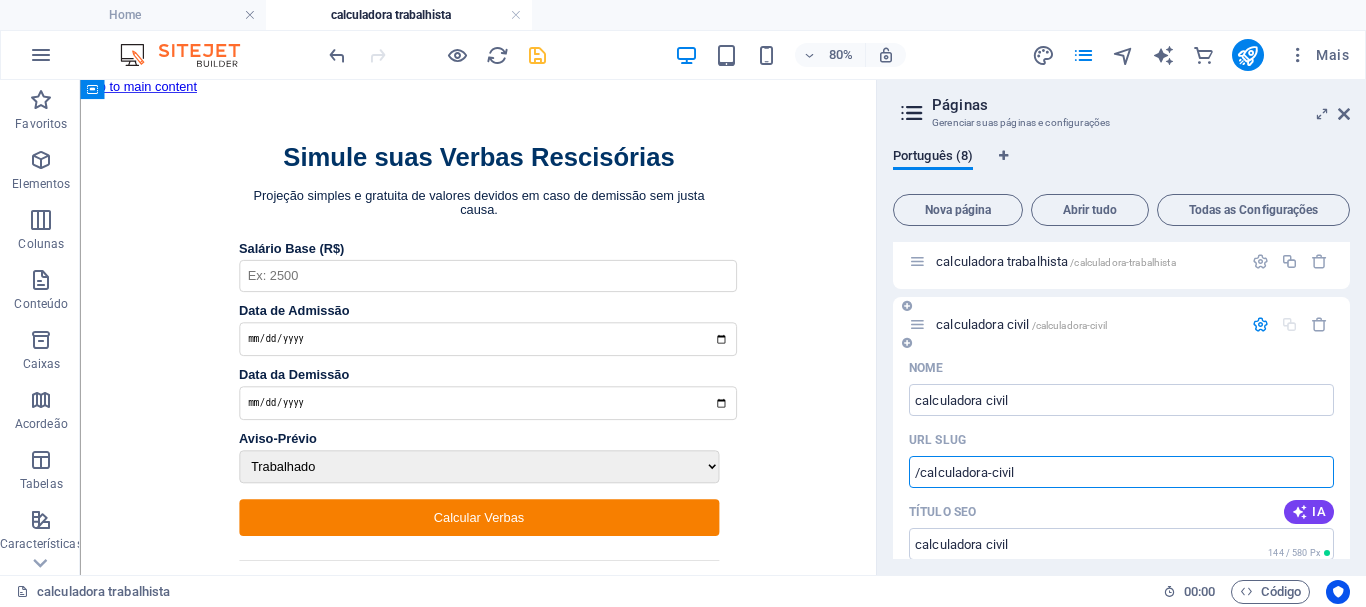 scroll, scrollTop: 884, scrollLeft: 0, axis: vertical 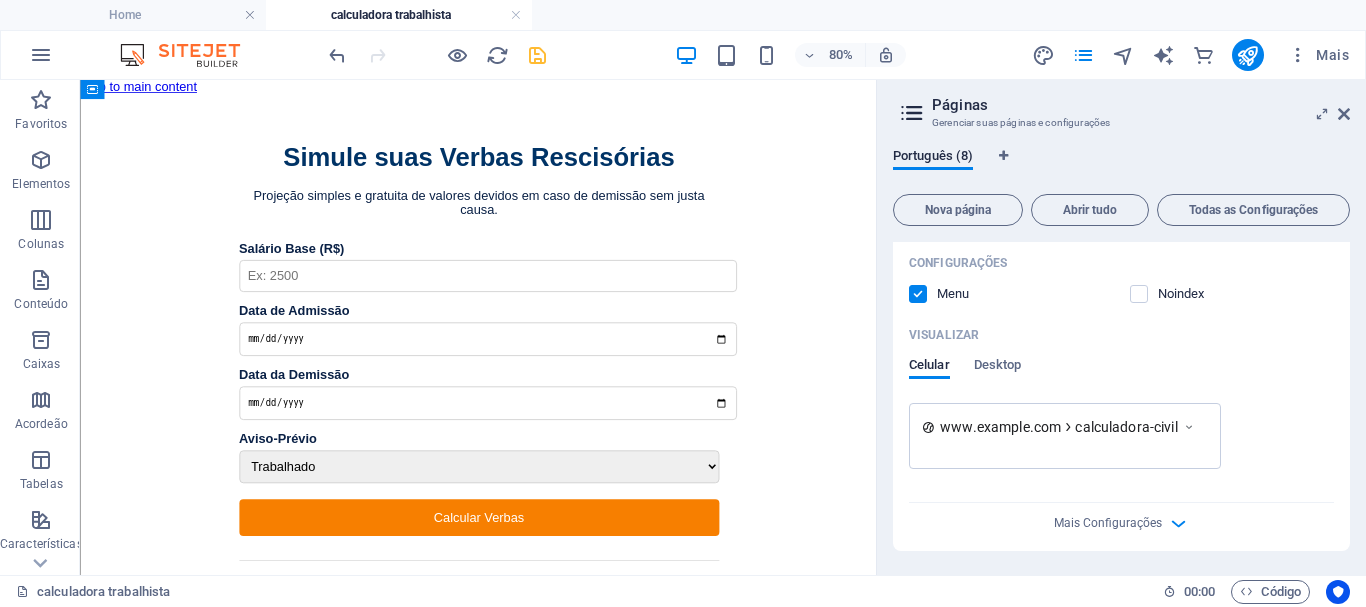 click on "www.example.com calculadora-civil" at bounding box center [1121, 436] 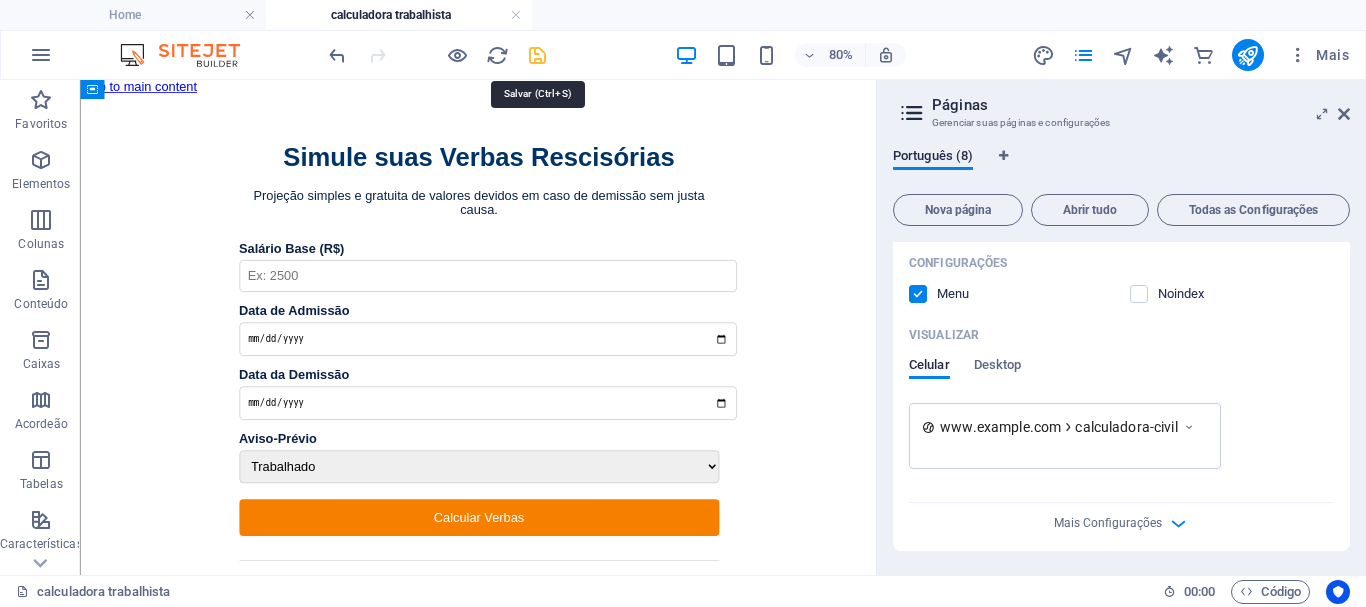 click at bounding box center [537, 55] 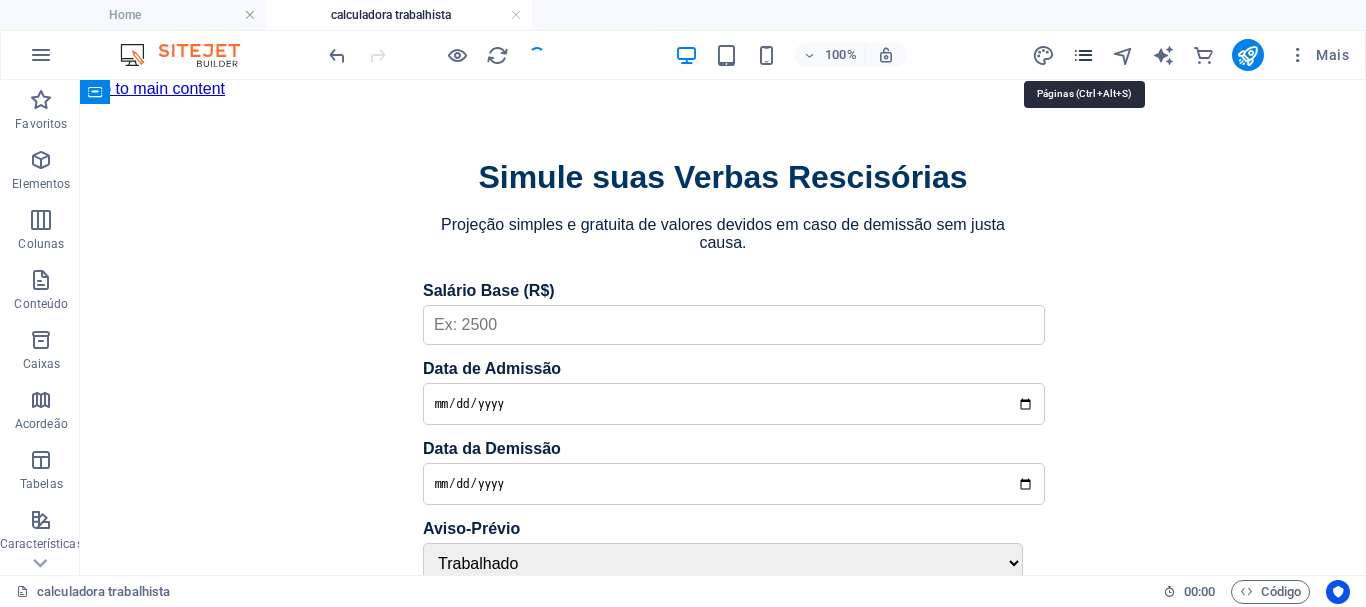 click at bounding box center (1083, 55) 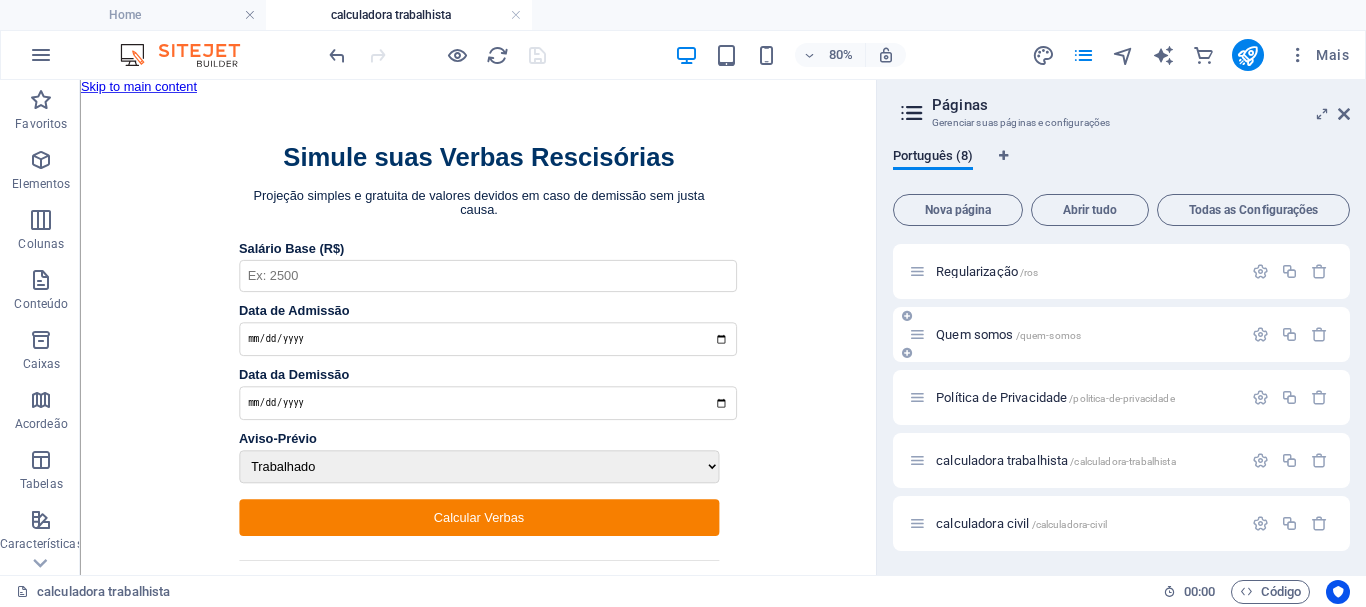 scroll, scrollTop: 187, scrollLeft: 0, axis: vertical 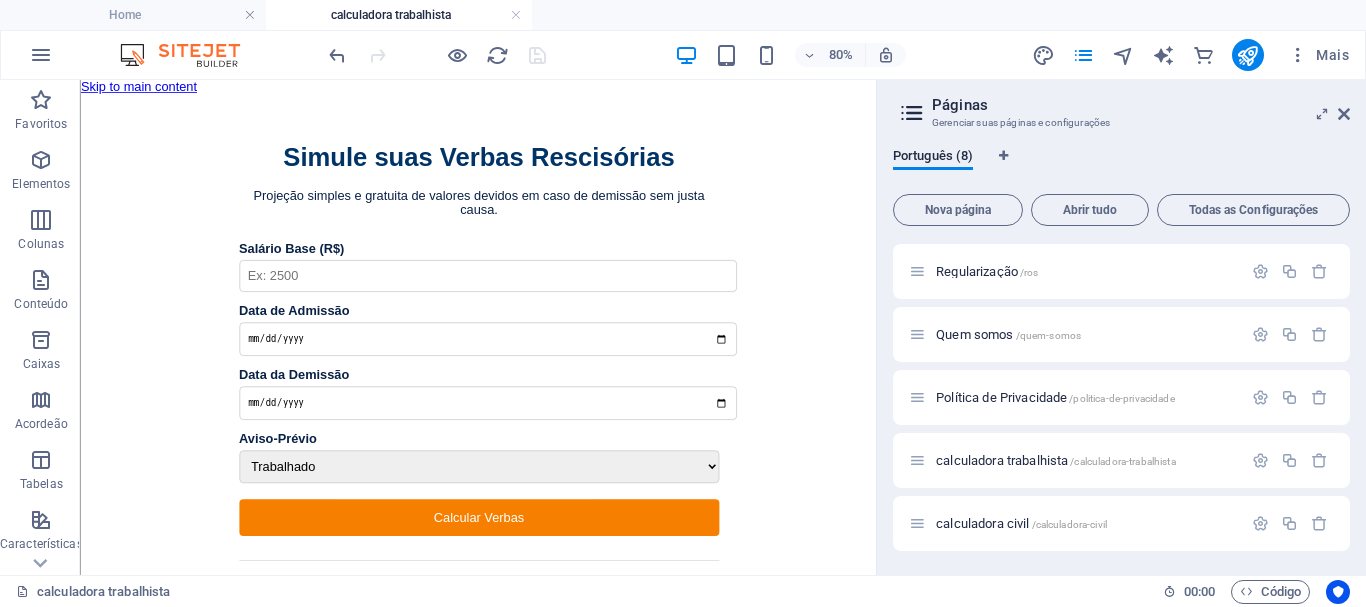 click on "calculadora civil /calculadora-civil" at bounding box center (1021, 523) 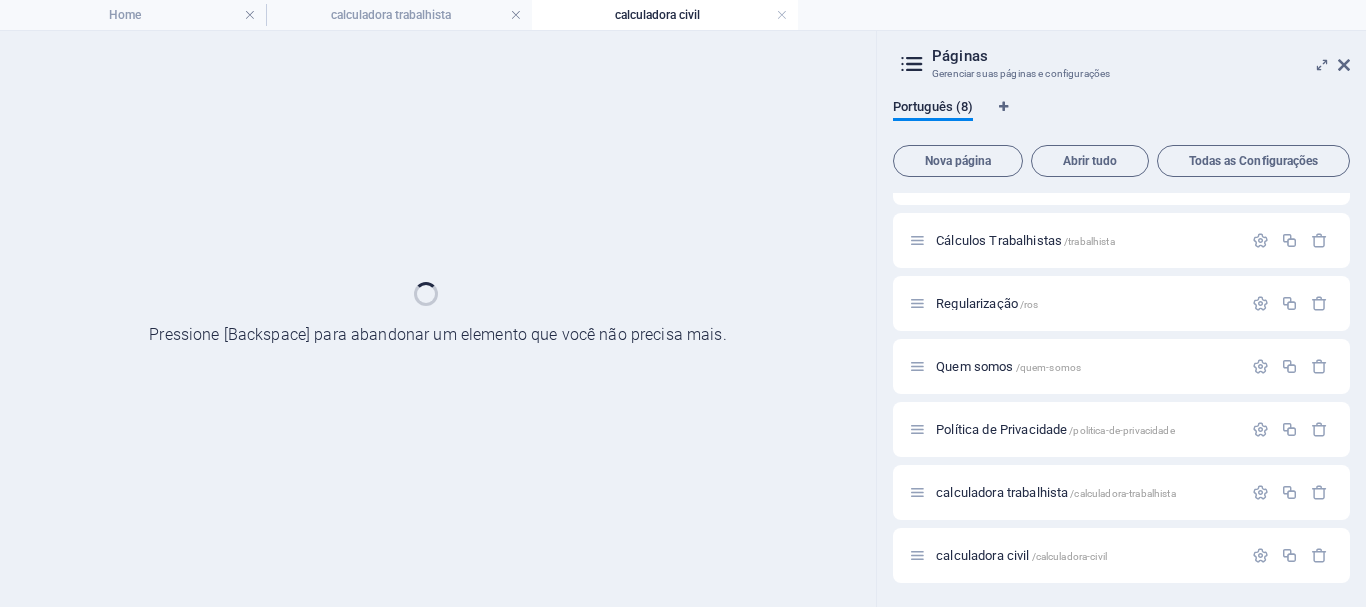 scroll, scrollTop: 106, scrollLeft: 0, axis: vertical 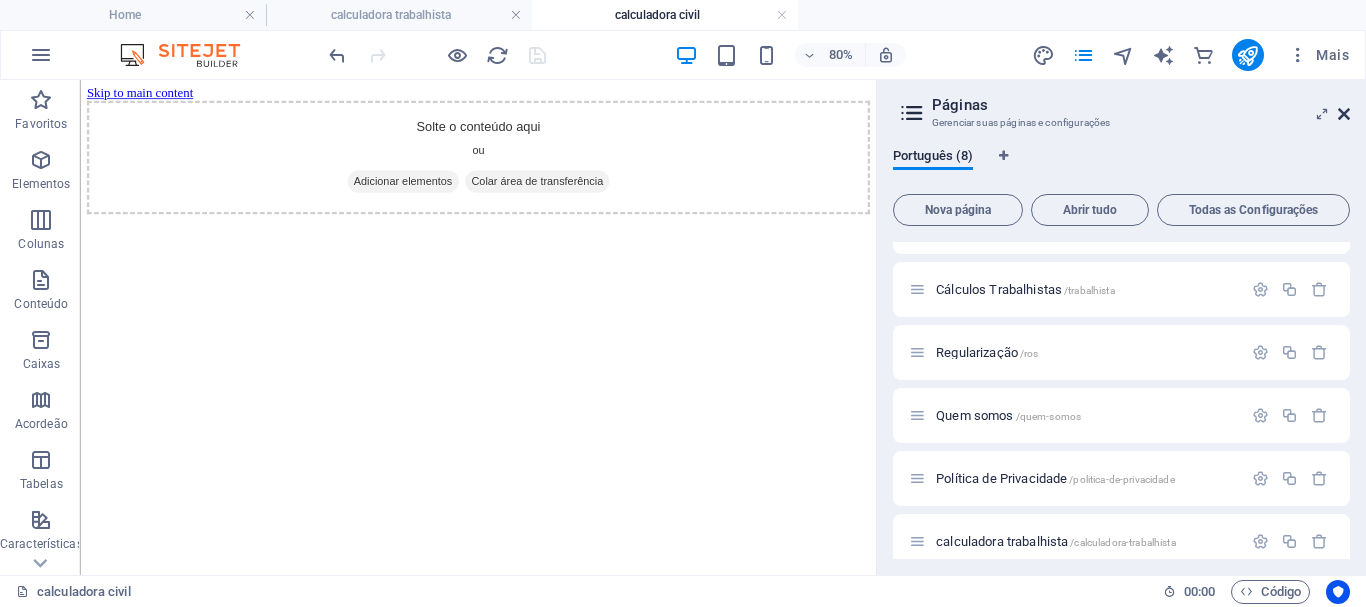click at bounding box center (1344, 114) 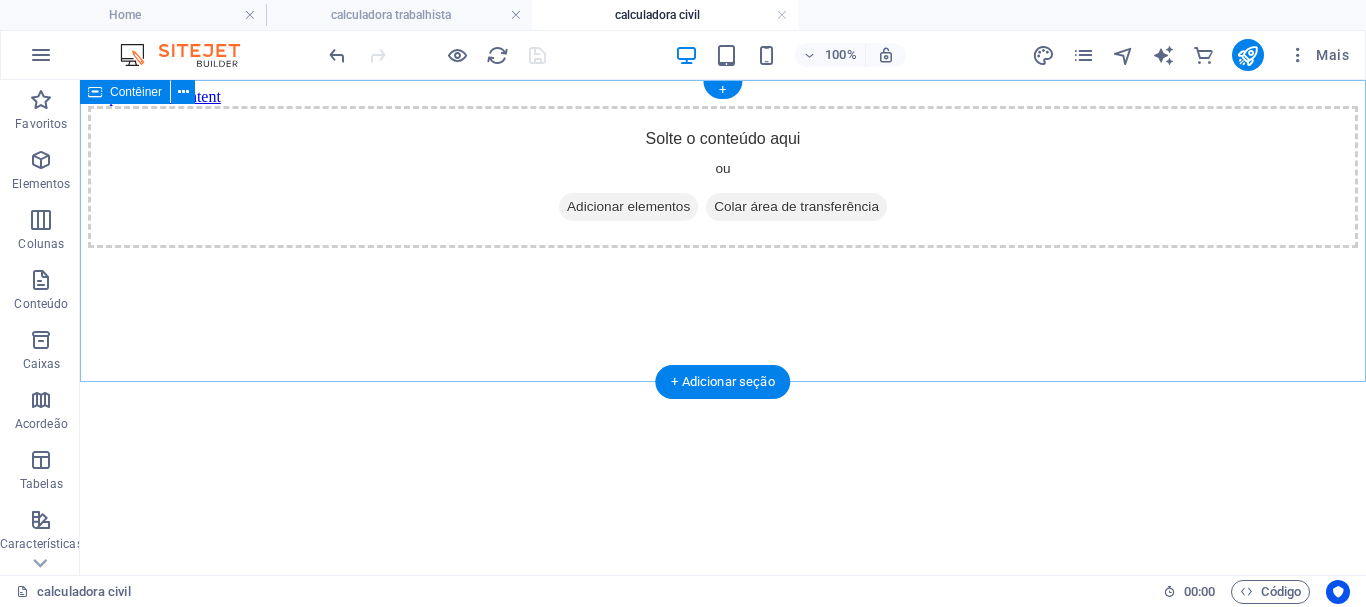 click on "Adicionar elementos" at bounding box center [628, 207] 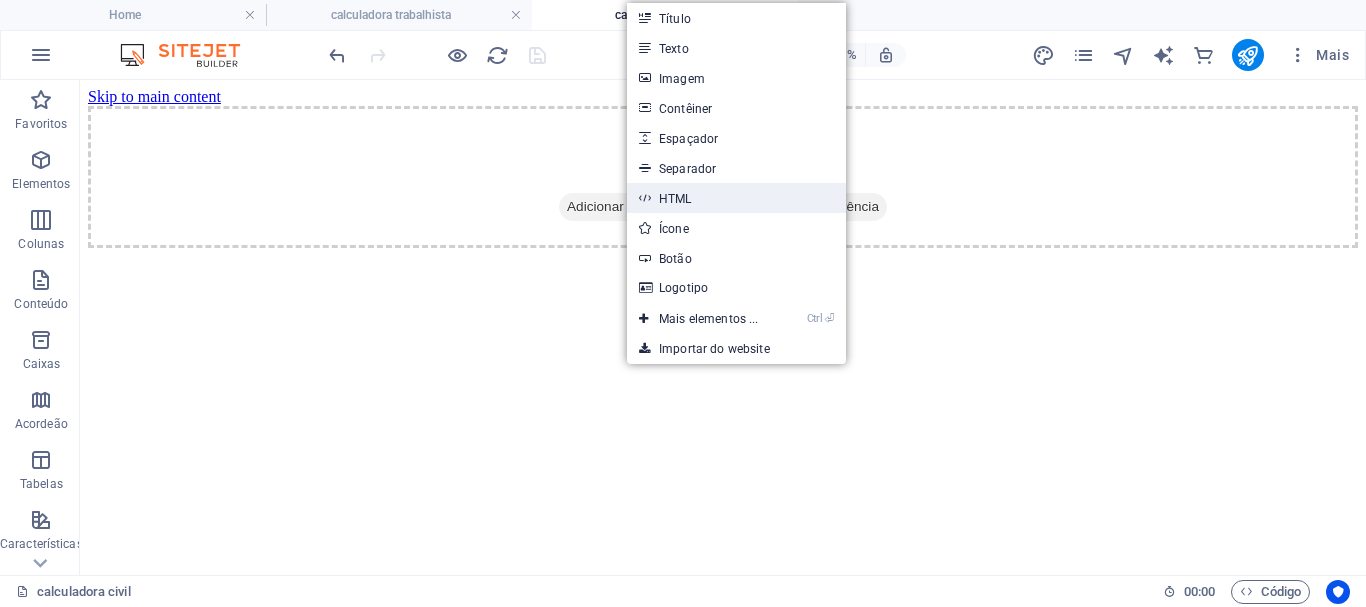 click on "HTML" at bounding box center [736, 198] 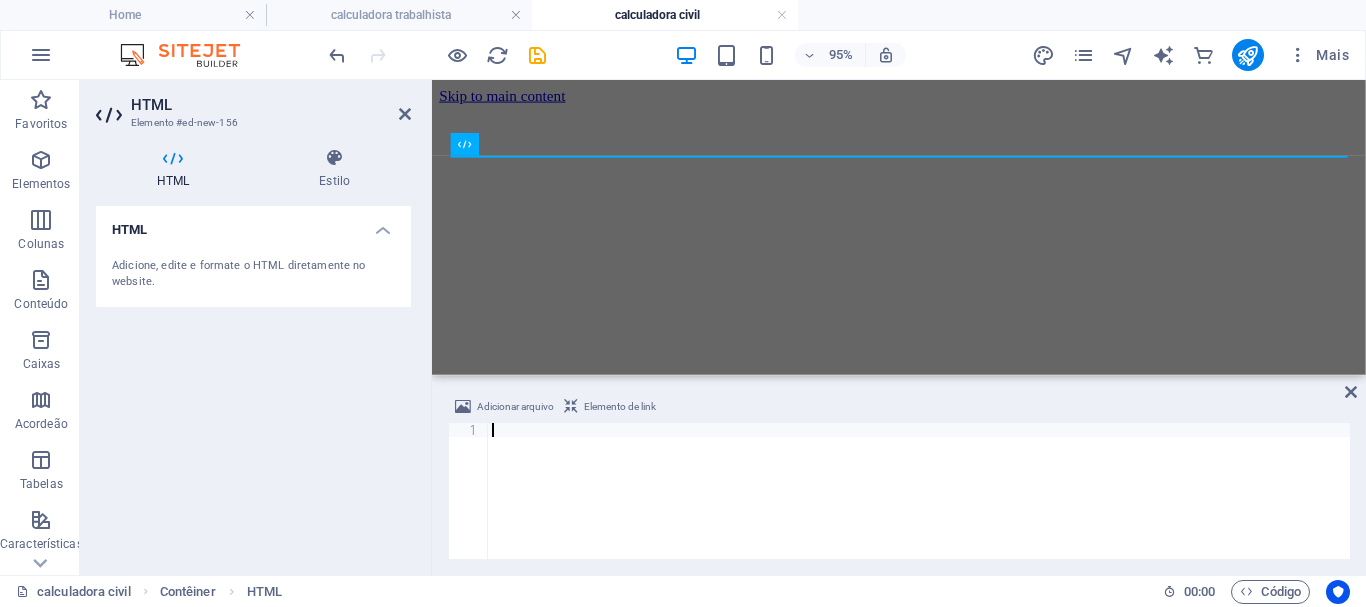scroll, scrollTop: 1964, scrollLeft: 0, axis: vertical 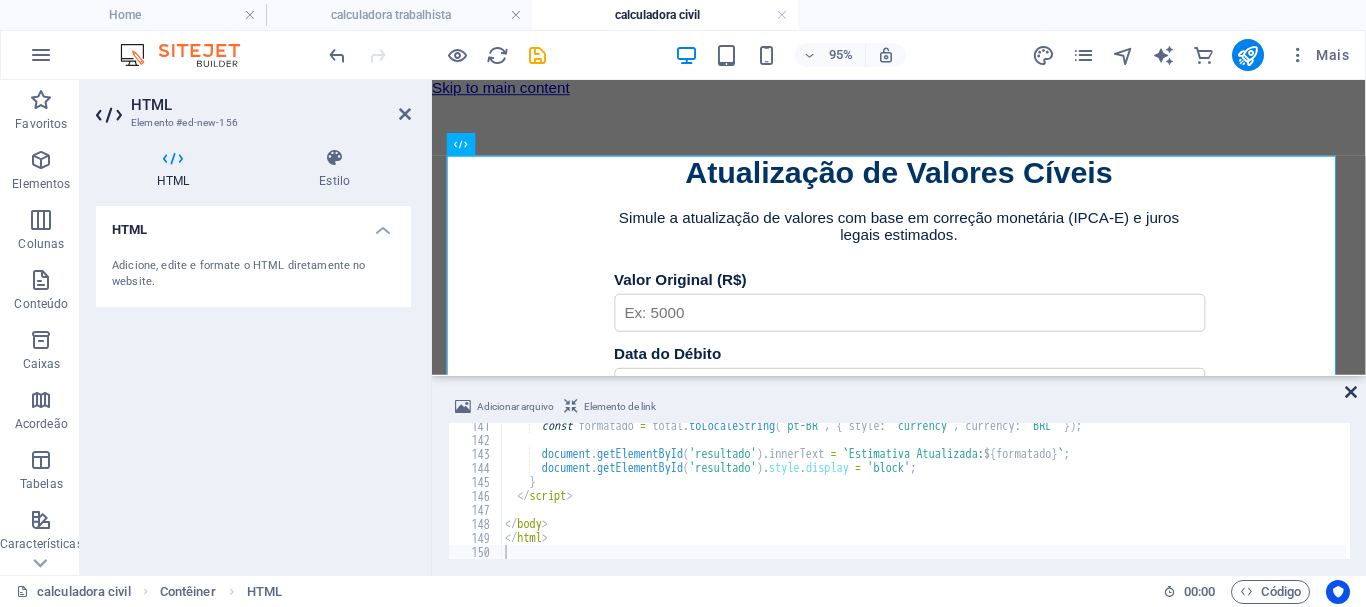 drag, startPoint x: 1355, startPoint y: 392, endPoint x: 1271, endPoint y: 312, distance: 116 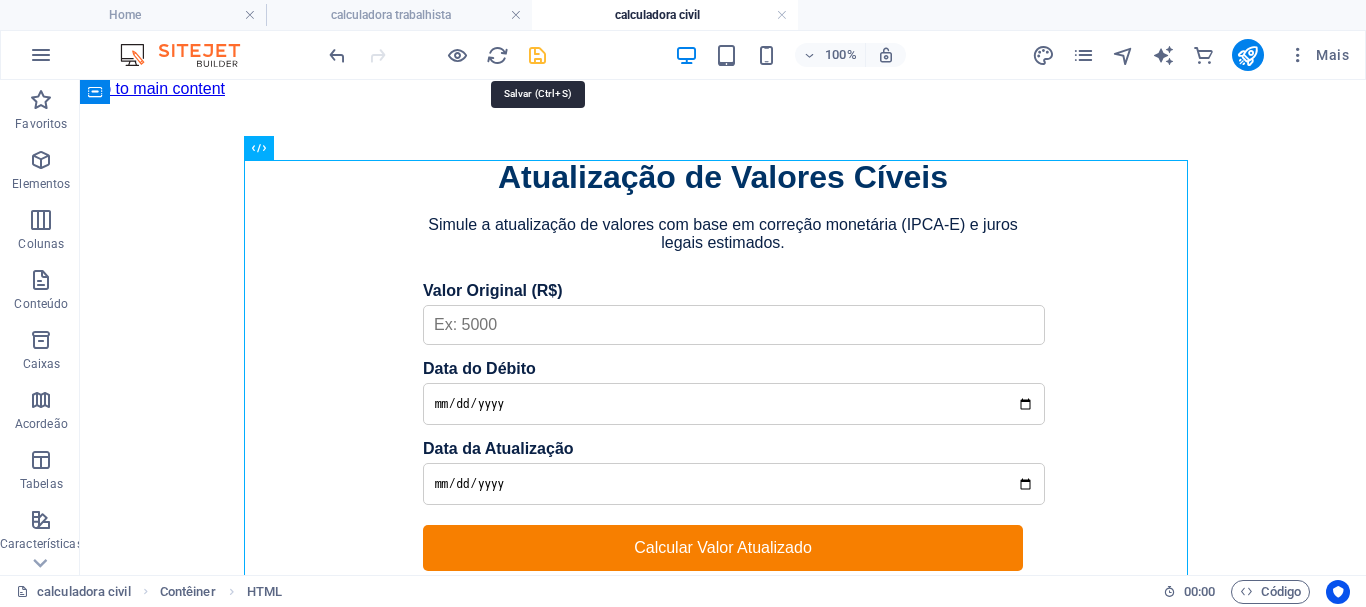 click at bounding box center [537, 55] 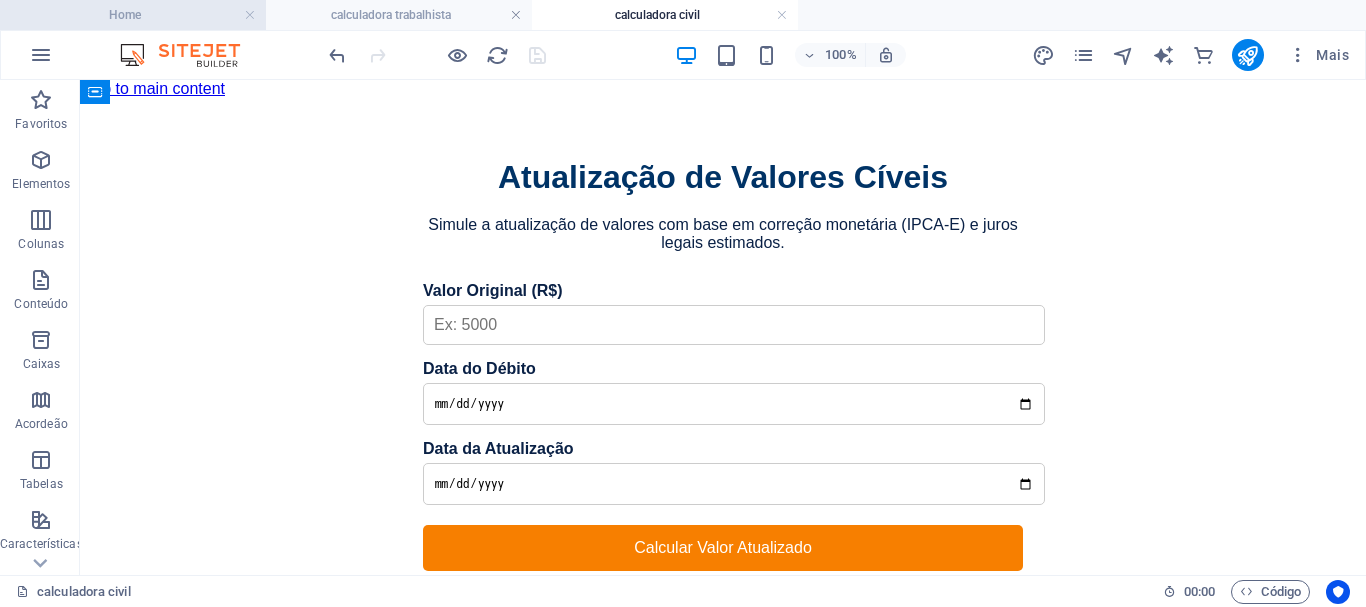click on "Home" at bounding box center [133, 15] 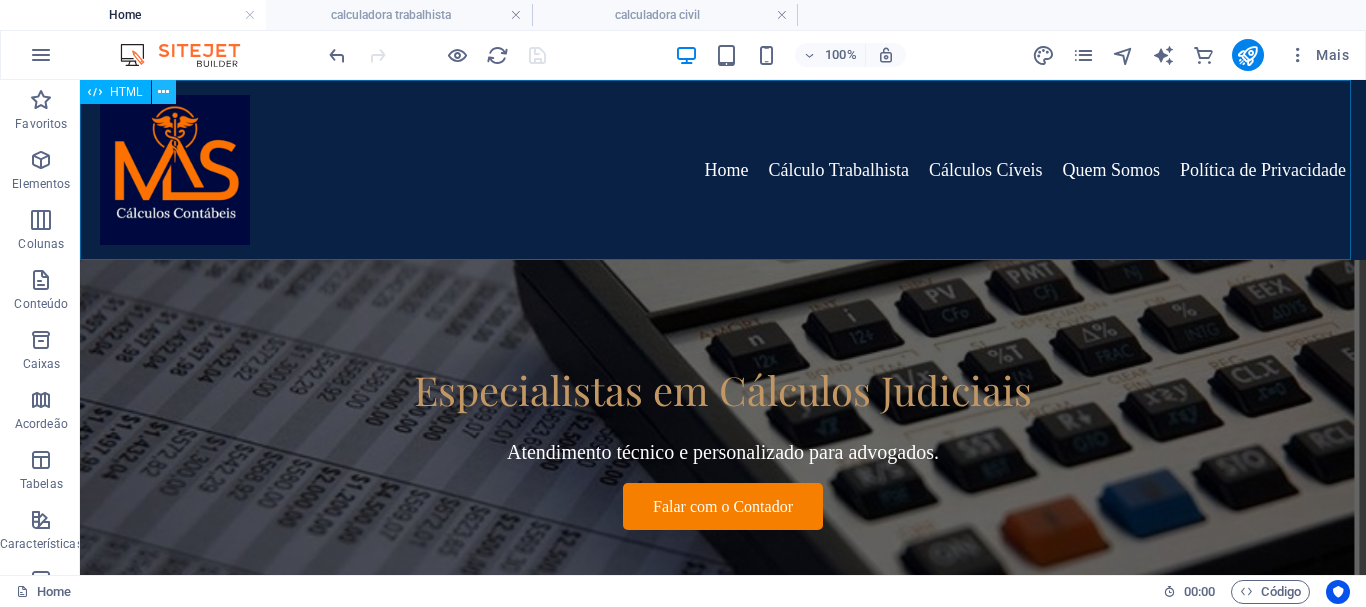 click at bounding box center (163, 92) 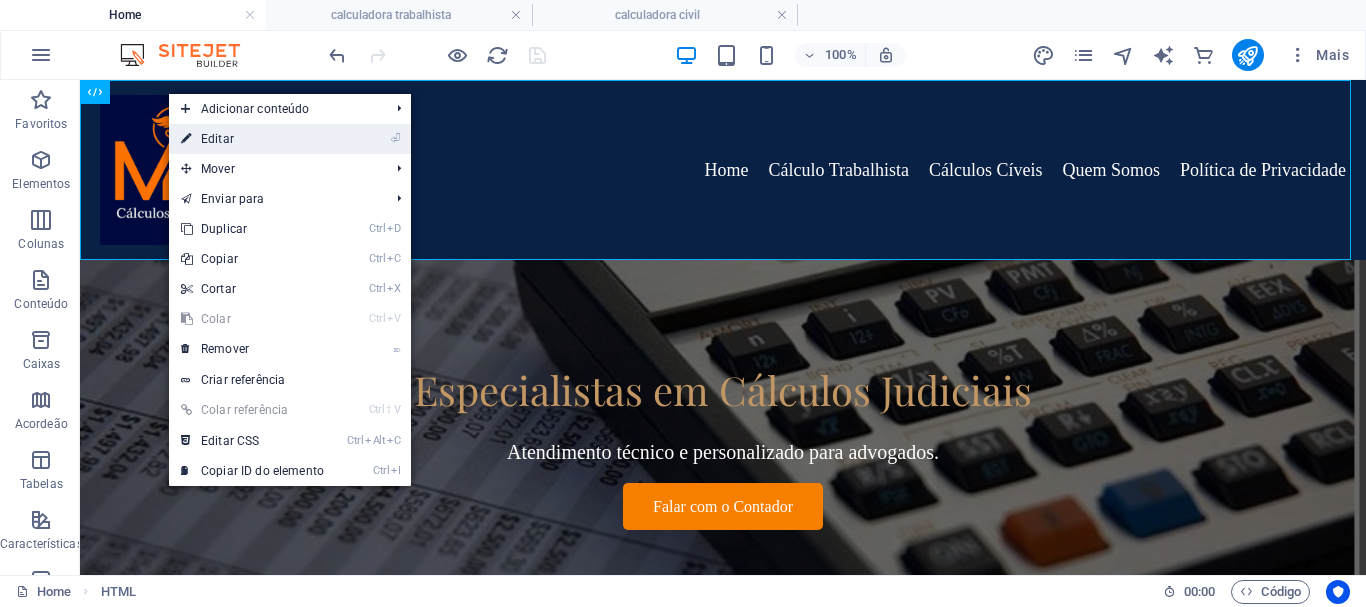 click on "⏎  Editar" at bounding box center (252, 139) 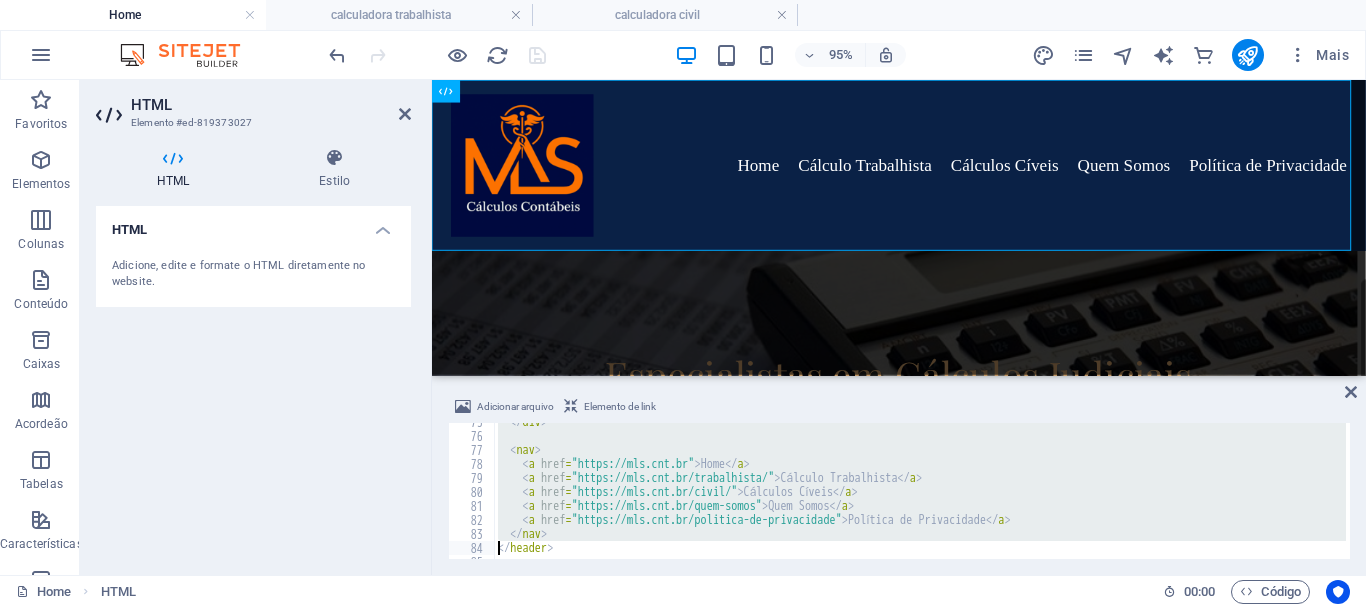 type on "</header>" 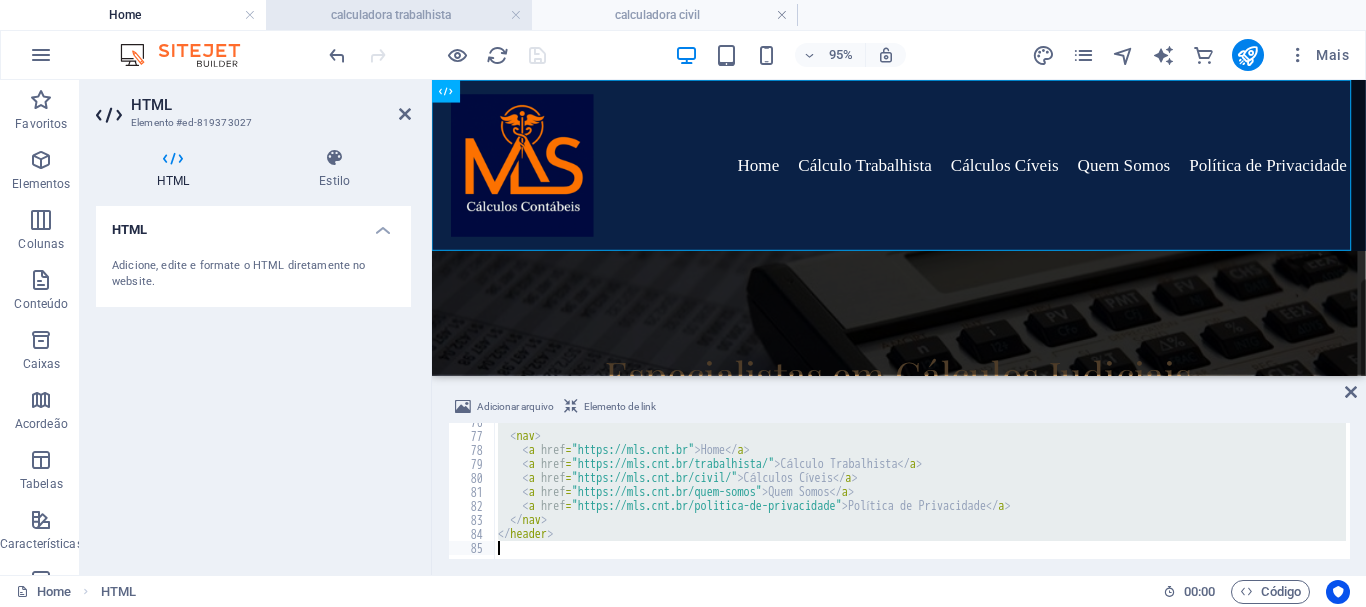 click on "calculadora trabalhista" at bounding box center (399, 15) 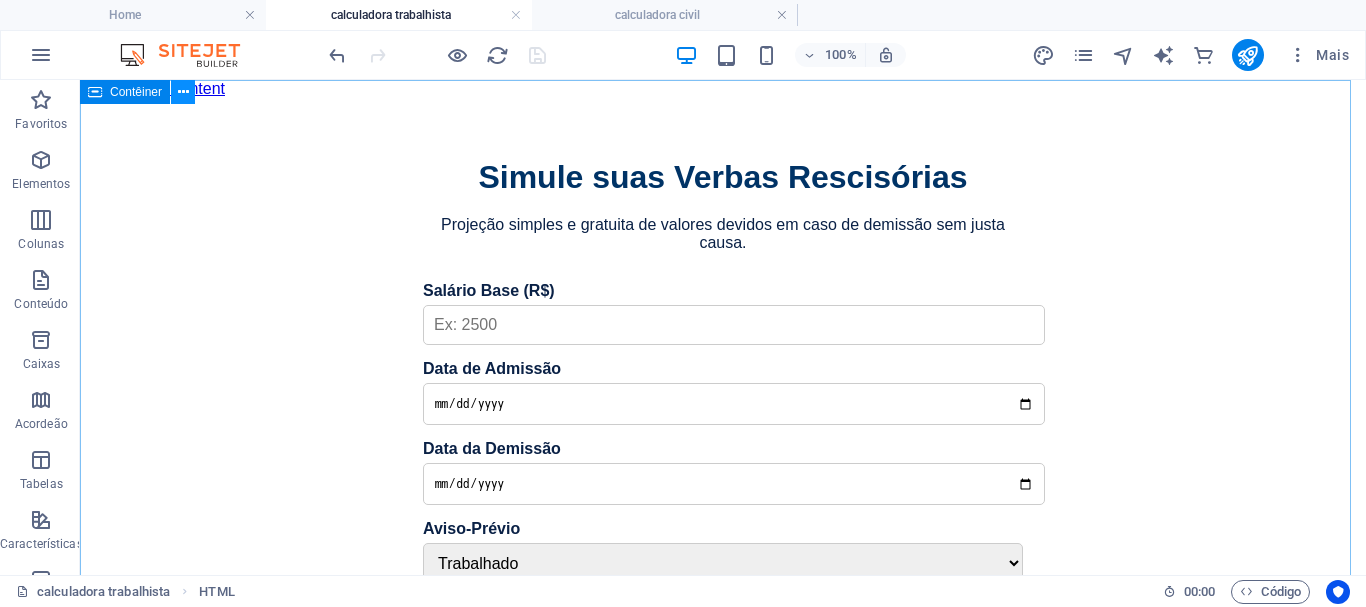 click at bounding box center [183, 92] 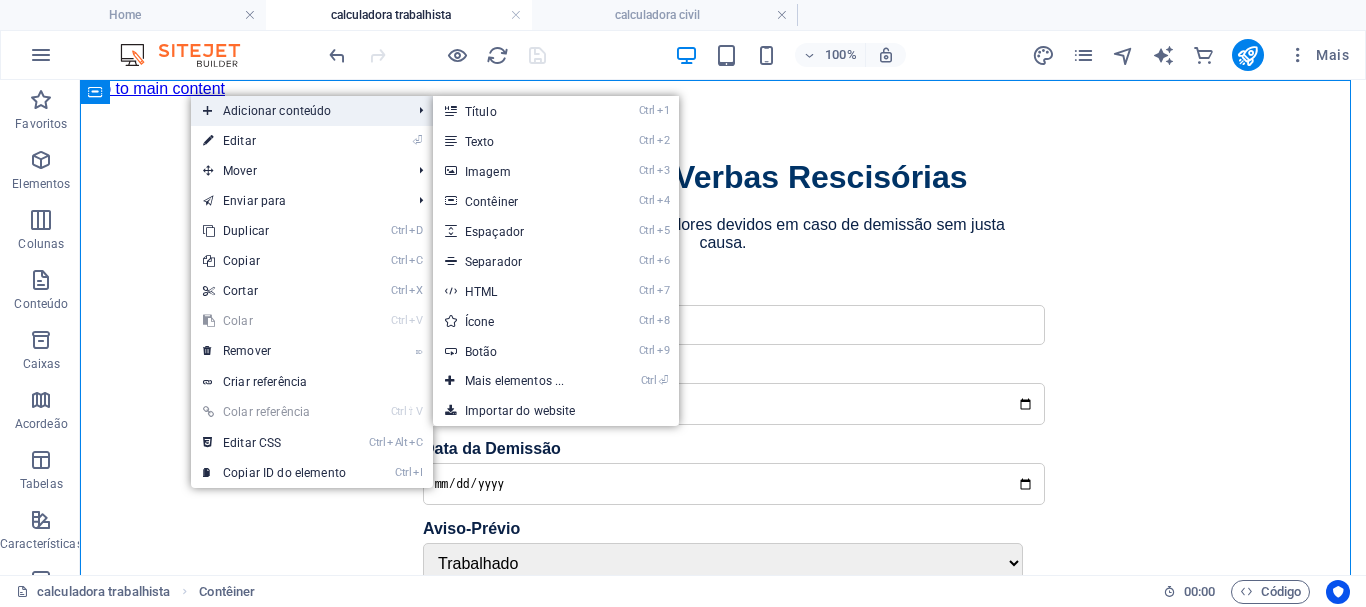 click on "Adicionar conteúdo" at bounding box center [297, 111] 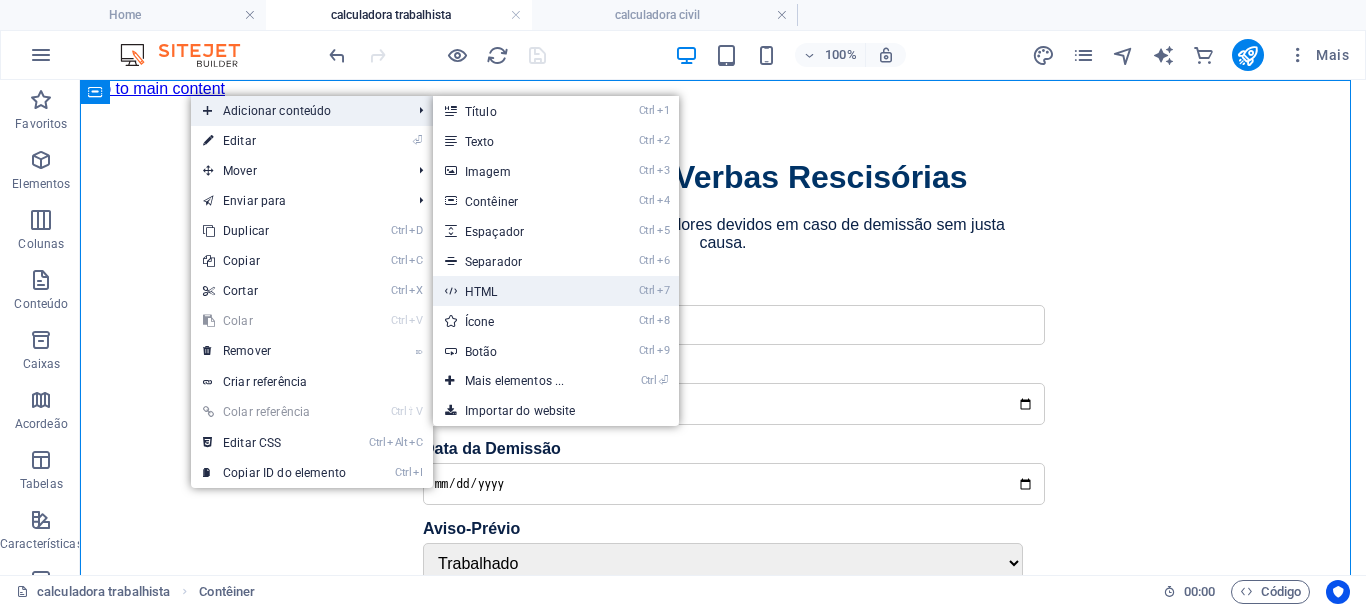 click on "Ctrl 7  HTML" at bounding box center (519, 291) 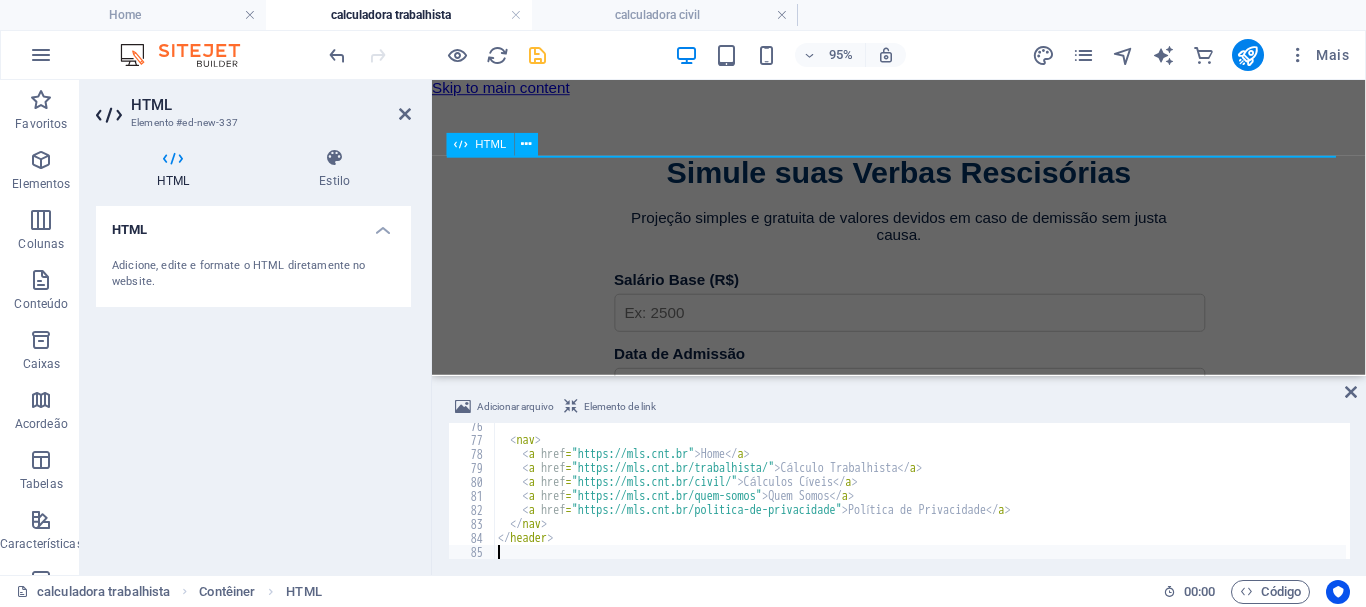 scroll, scrollTop: 1054, scrollLeft: 0, axis: vertical 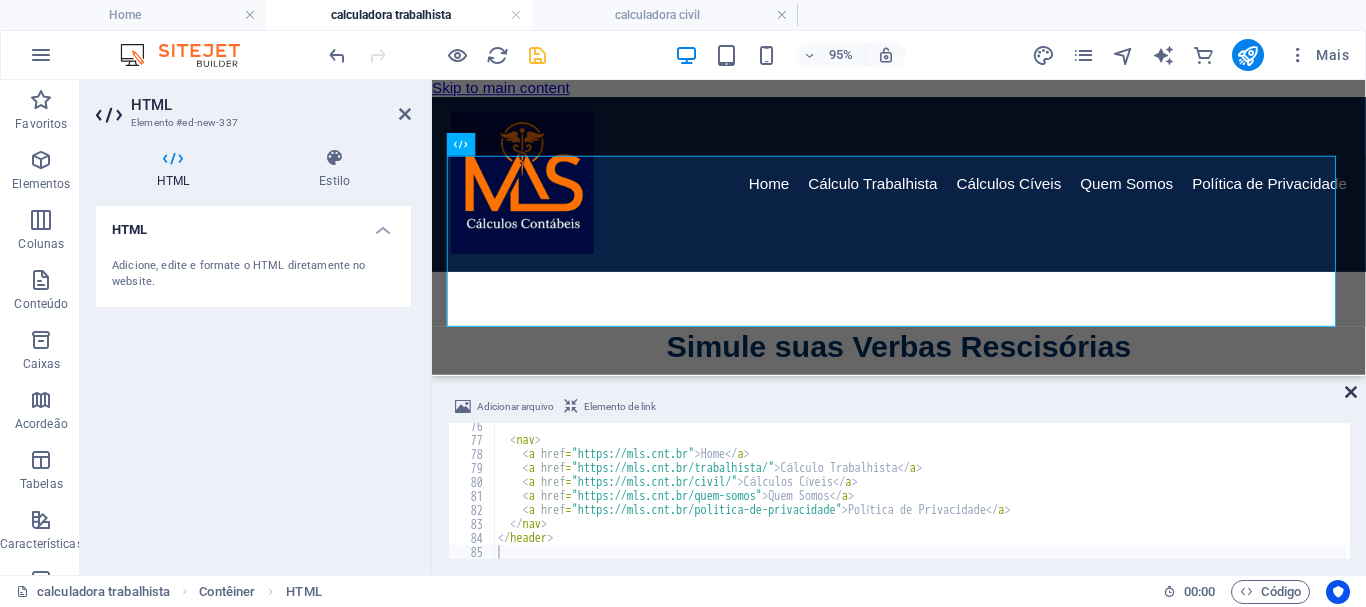 click at bounding box center [1351, 392] 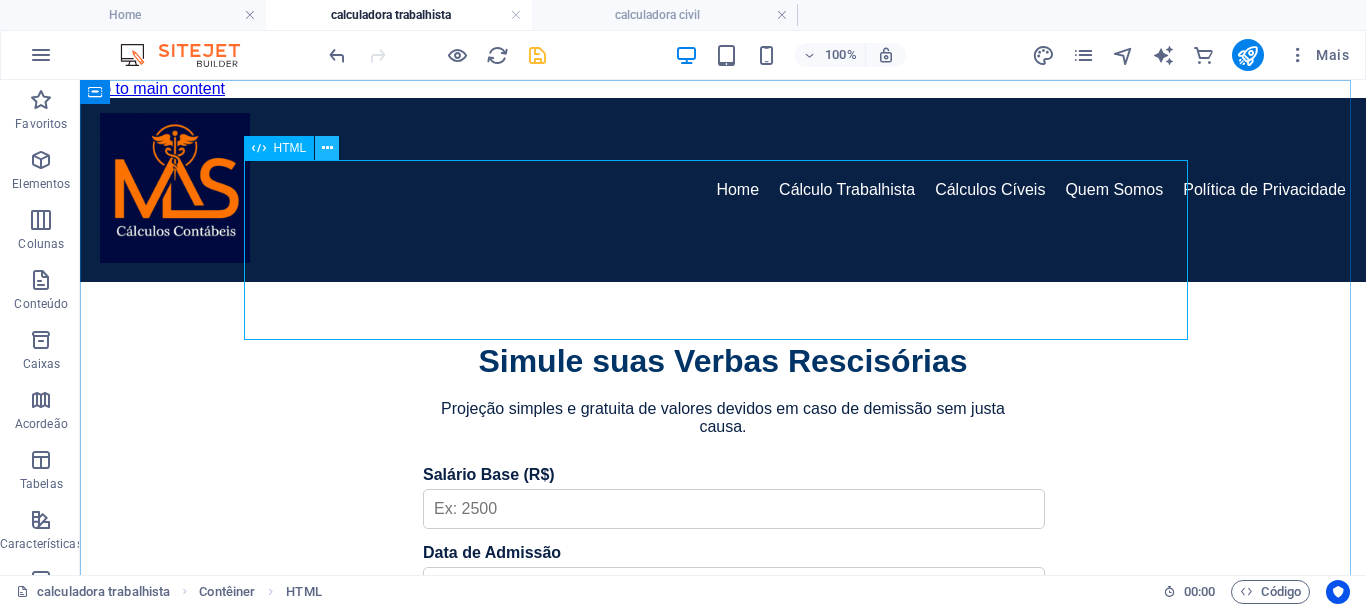 click at bounding box center [327, 148] 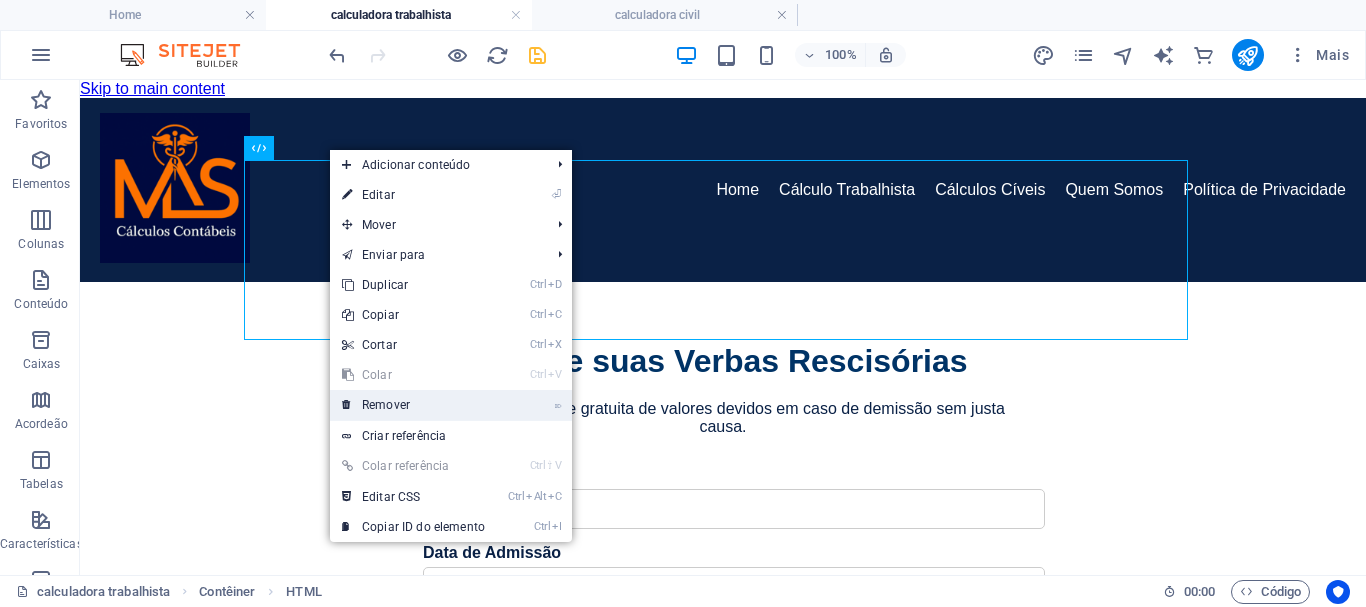 click on "⌦  Remover" at bounding box center [413, 405] 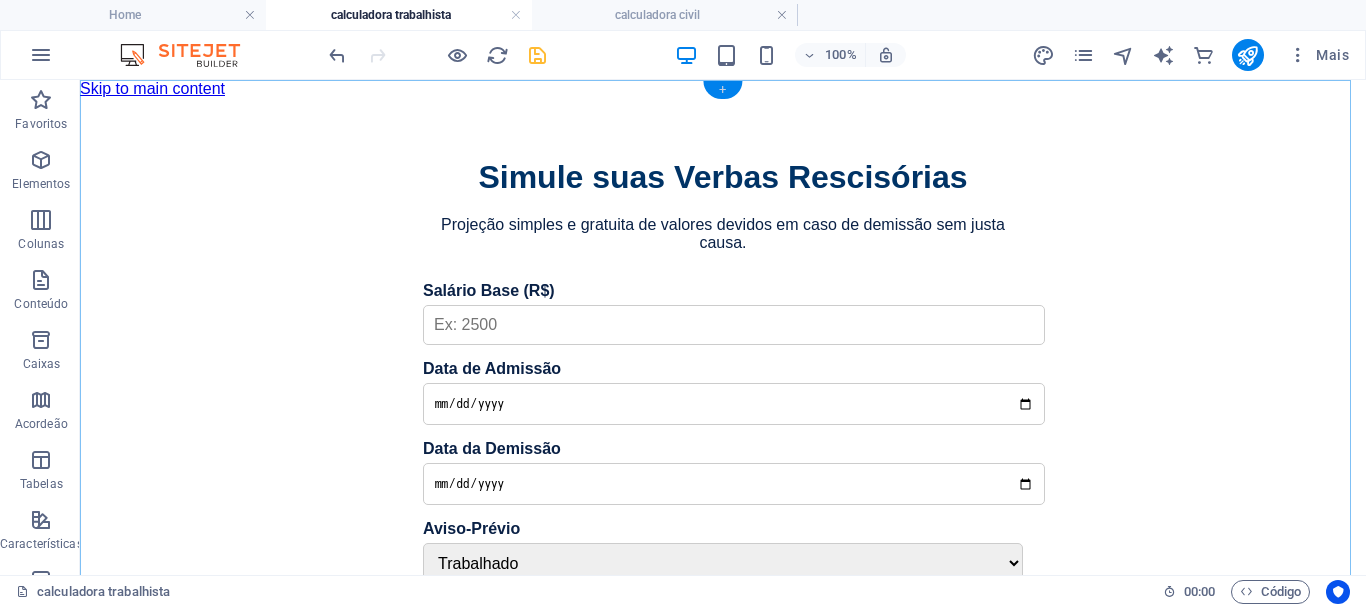 click on "+" at bounding box center (722, 90) 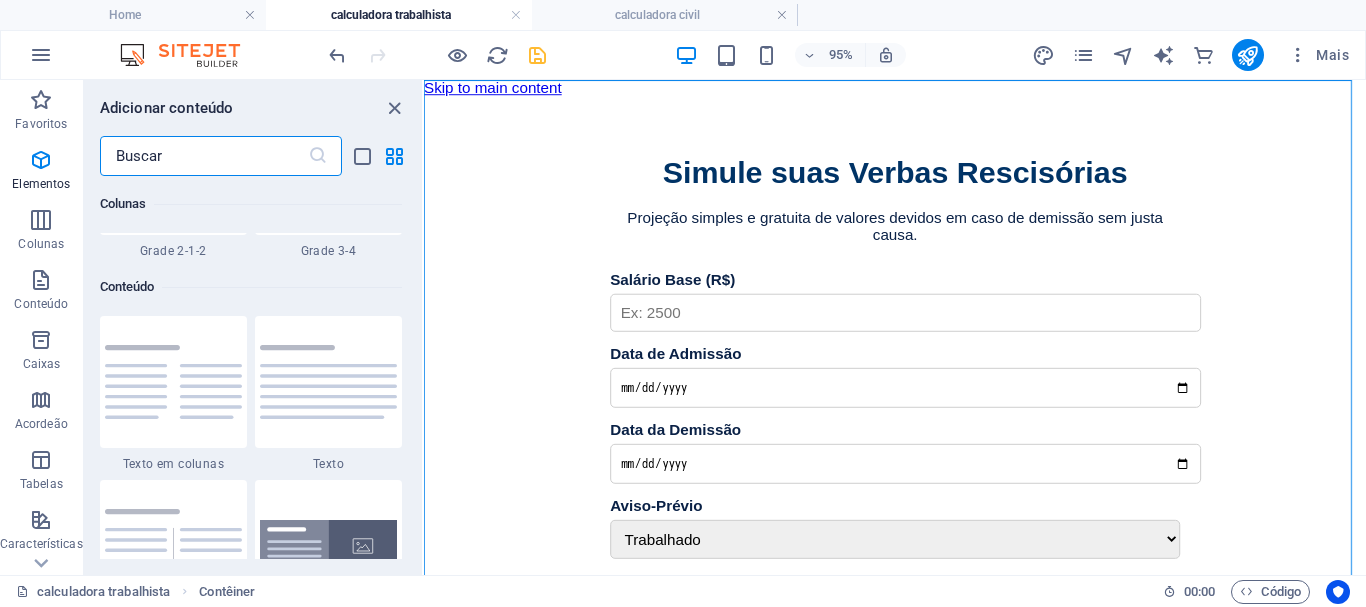 scroll, scrollTop: 3499, scrollLeft: 0, axis: vertical 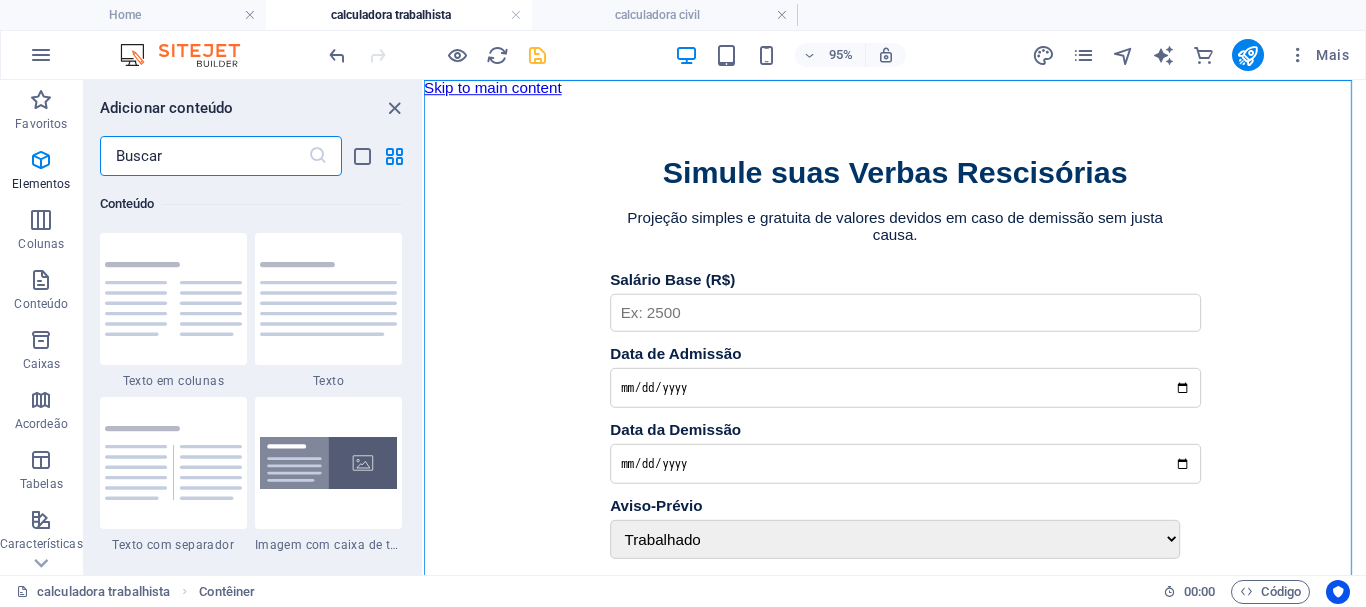 click at bounding box center (204, 156) 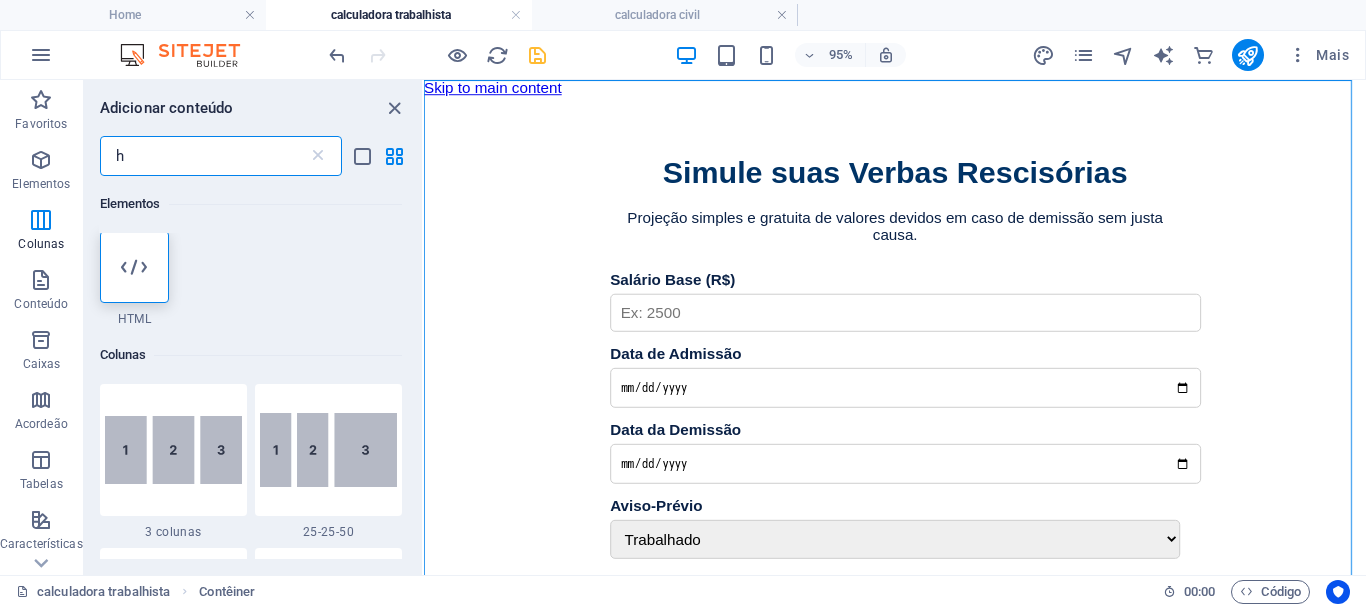 scroll, scrollTop: 0, scrollLeft: 0, axis: both 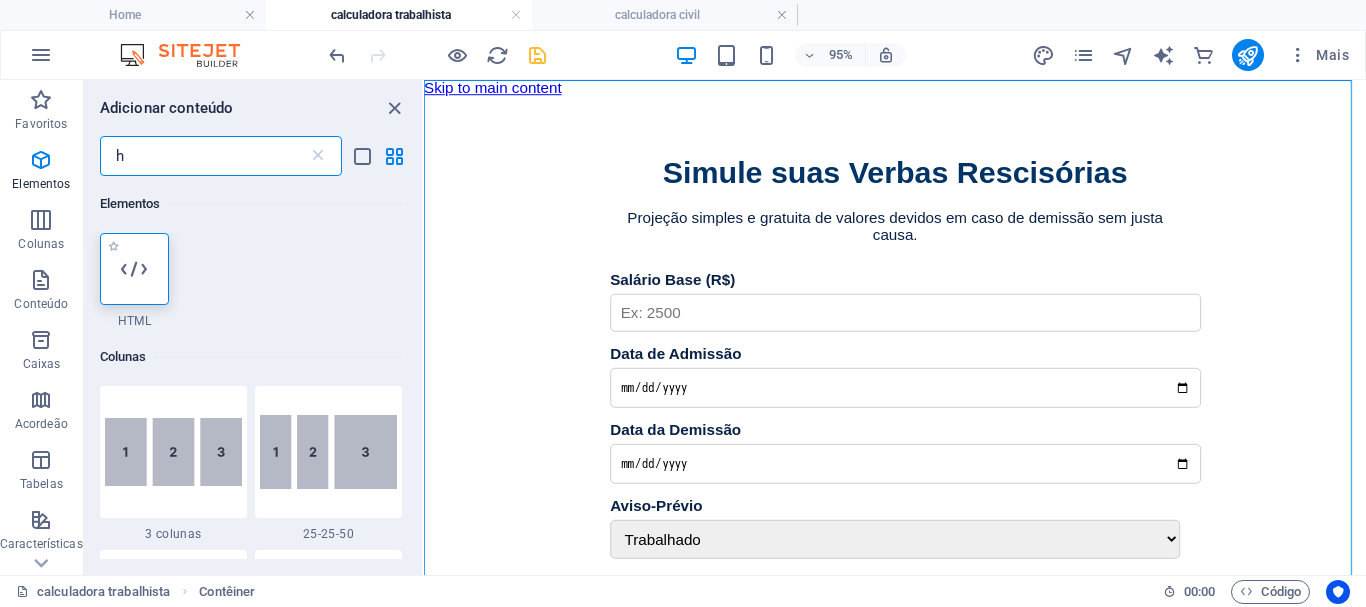 type on "h" 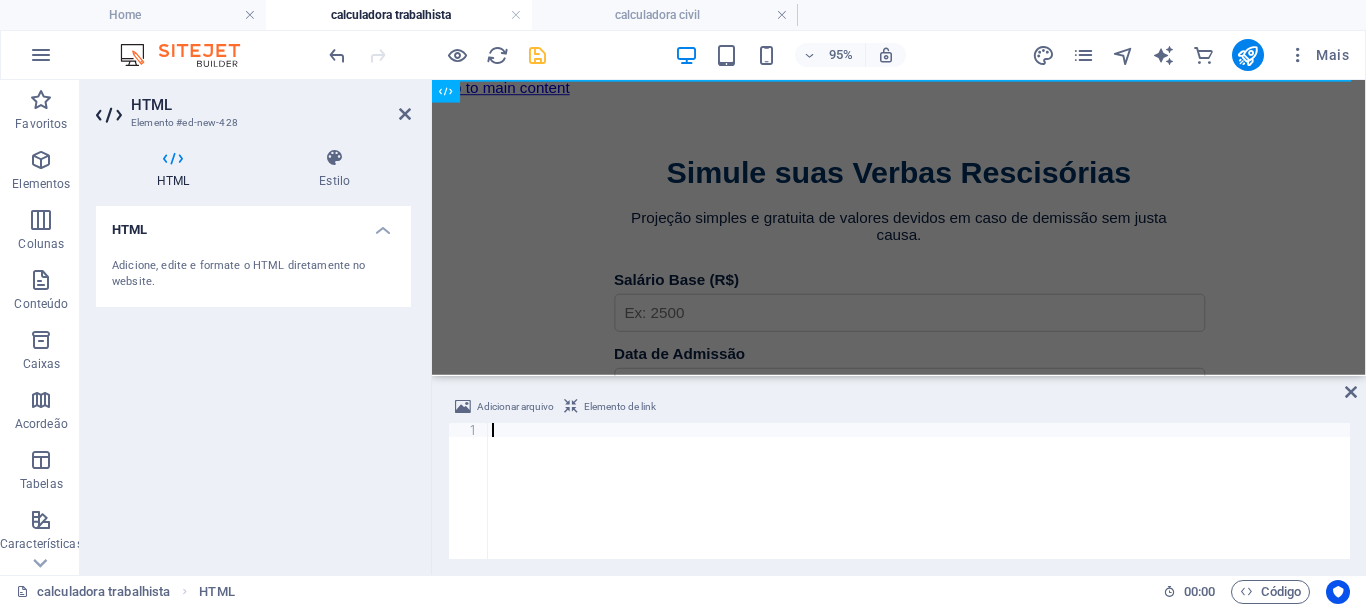 scroll, scrollTop: 1054, scrollLeft: 0, axis: vertical 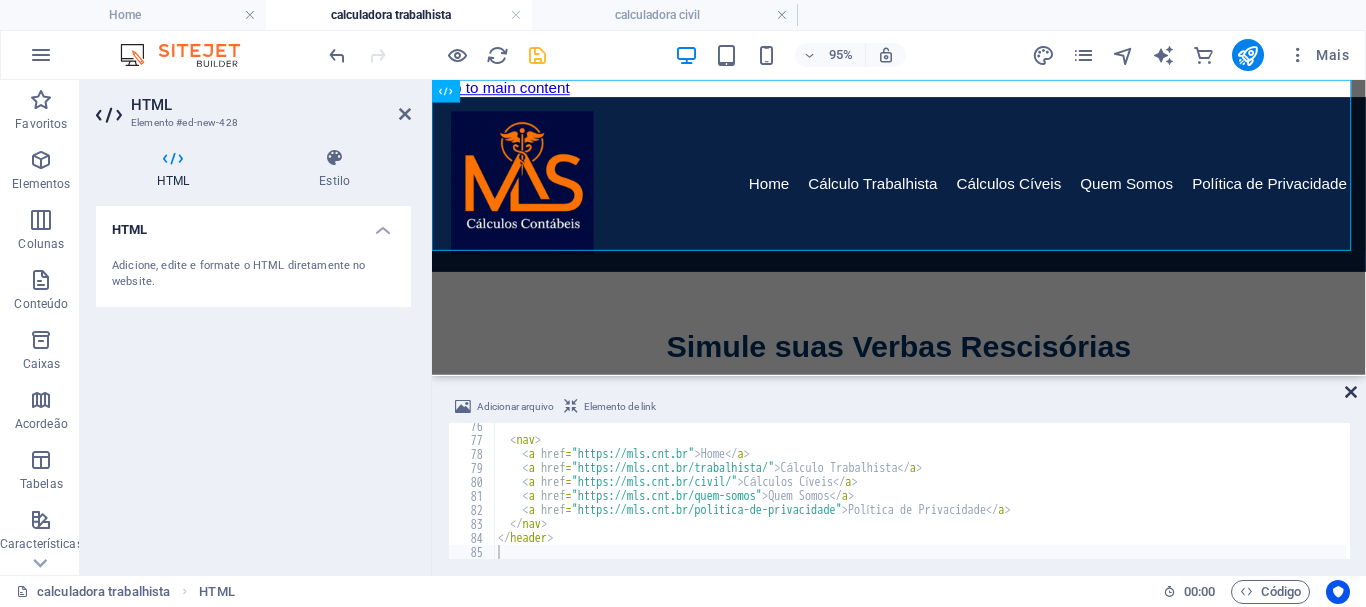 click at bounding box center (1351, 392) 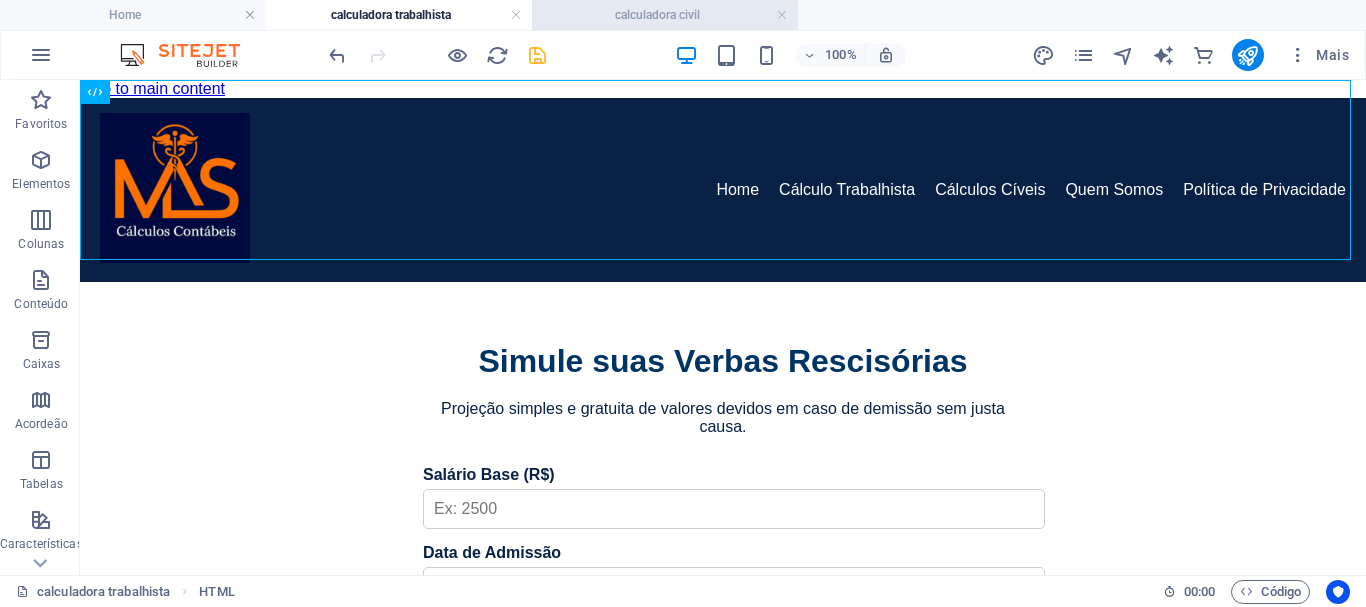 click on "calculadora civil" at bounding box center [665, 15] 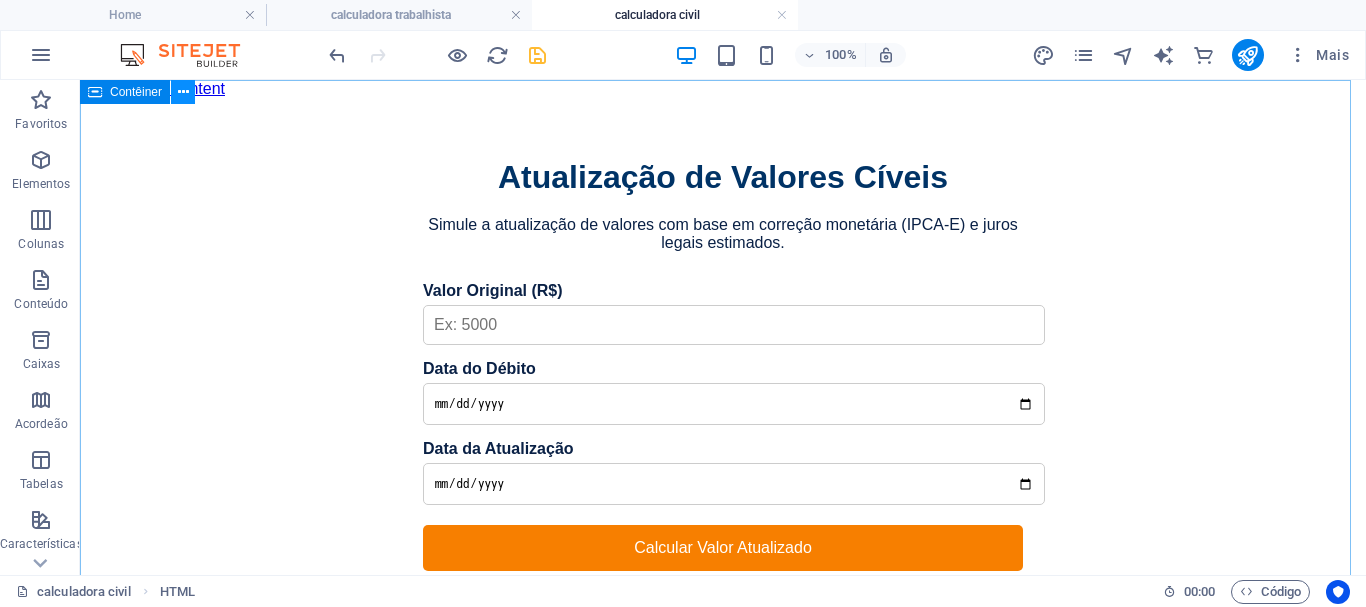 click at bounding box center [183, 92] 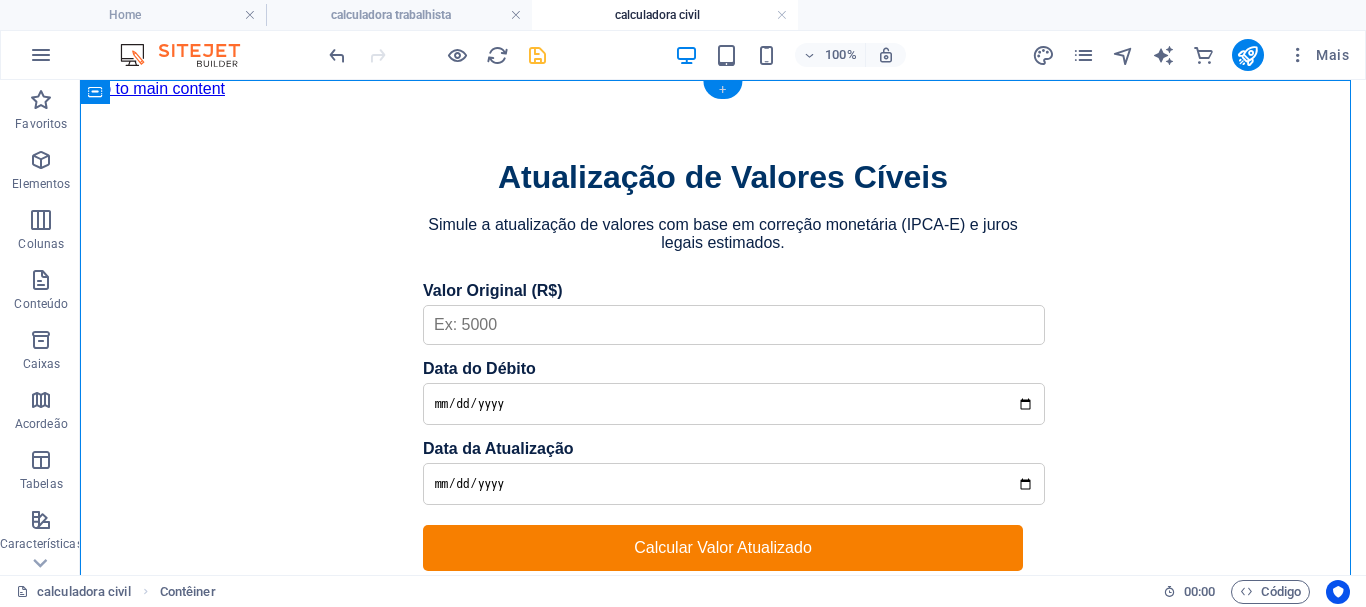 drag, startPoint x: 717, startPoint y: 93, endPoint x: 310, endPoint y: 13, distance: 414.7879 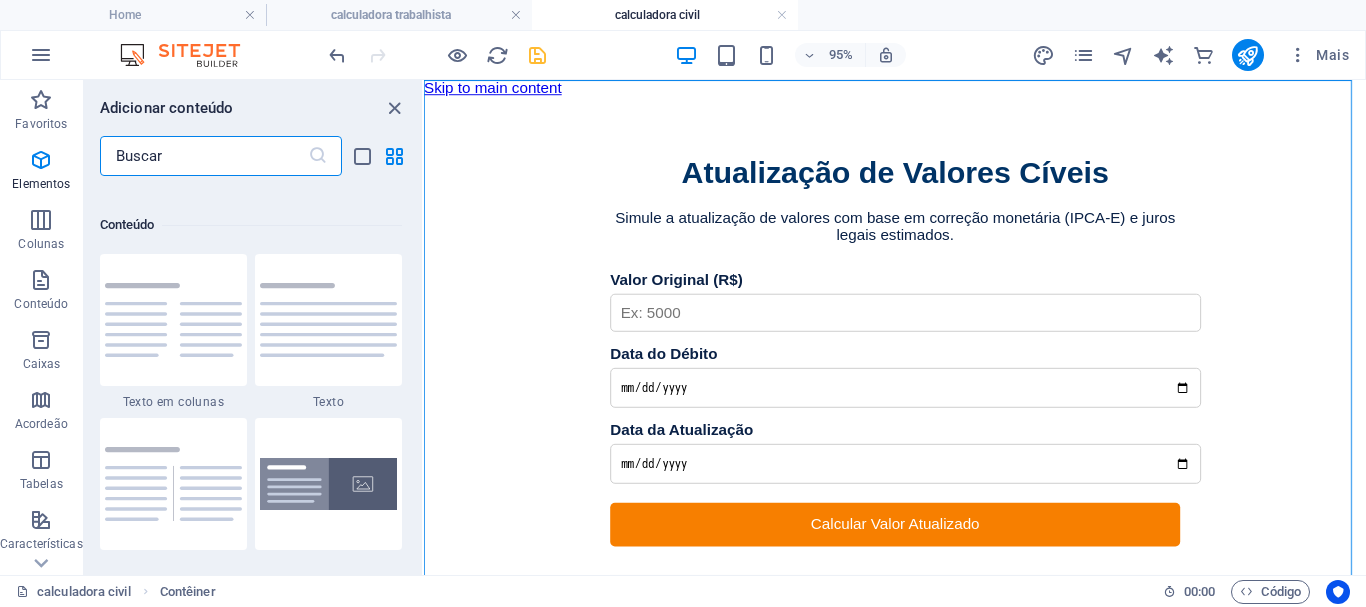 scroll, scrollTop: 3499, scrollLeft: 0, axis: vertical 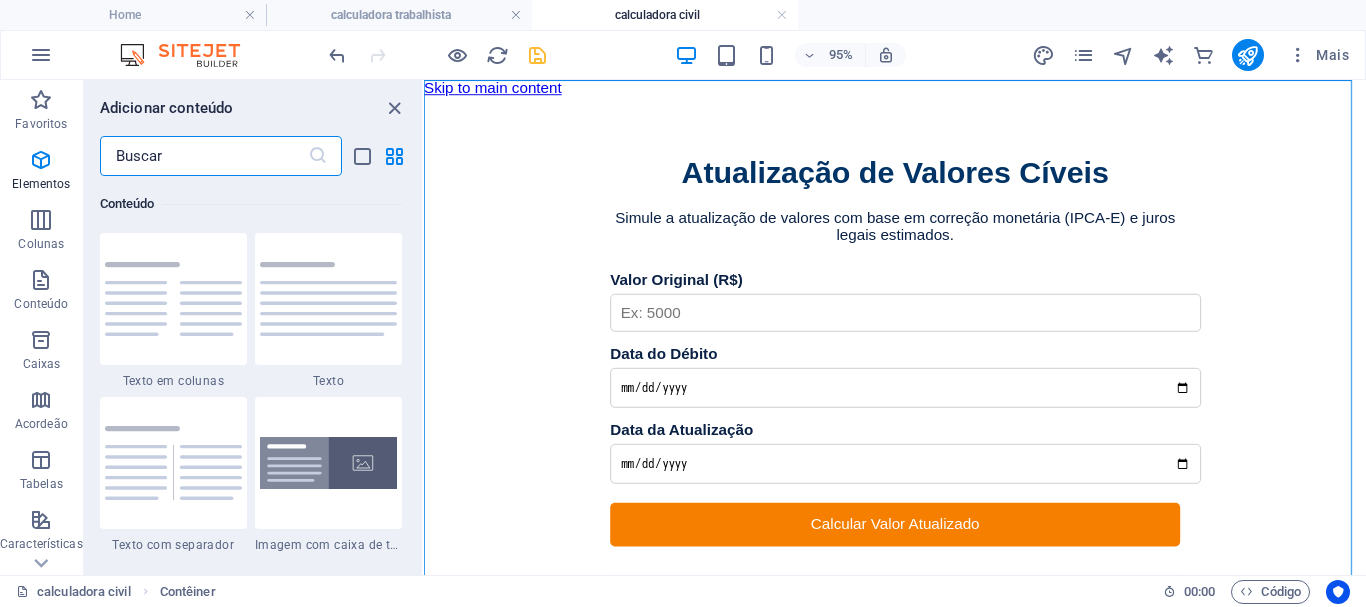 click at bounding box center (204, 156) 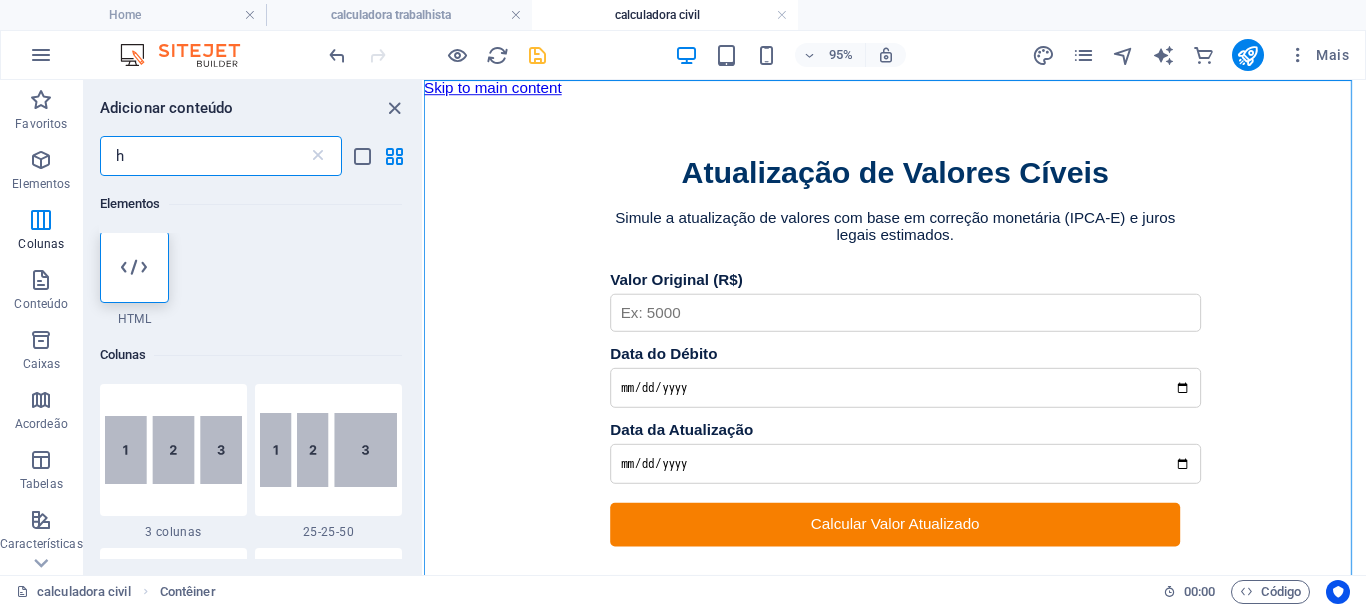 scroll, scrollTop: 0, scrollLeft: 0, axis: both 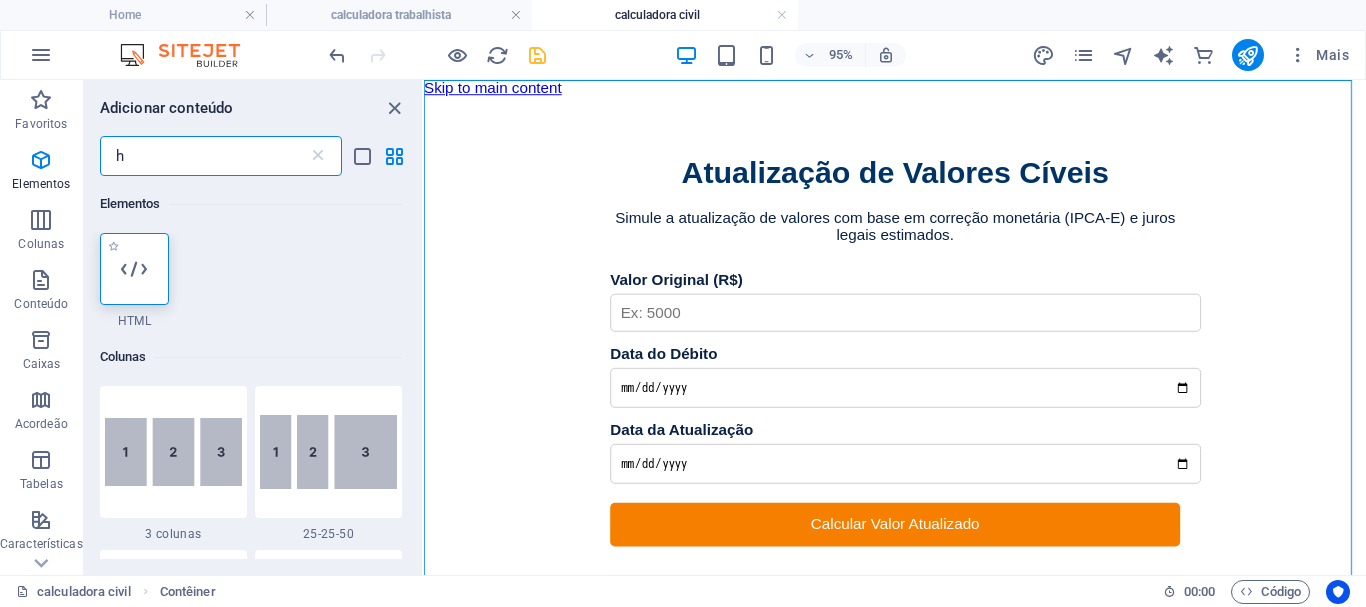 type on "h" 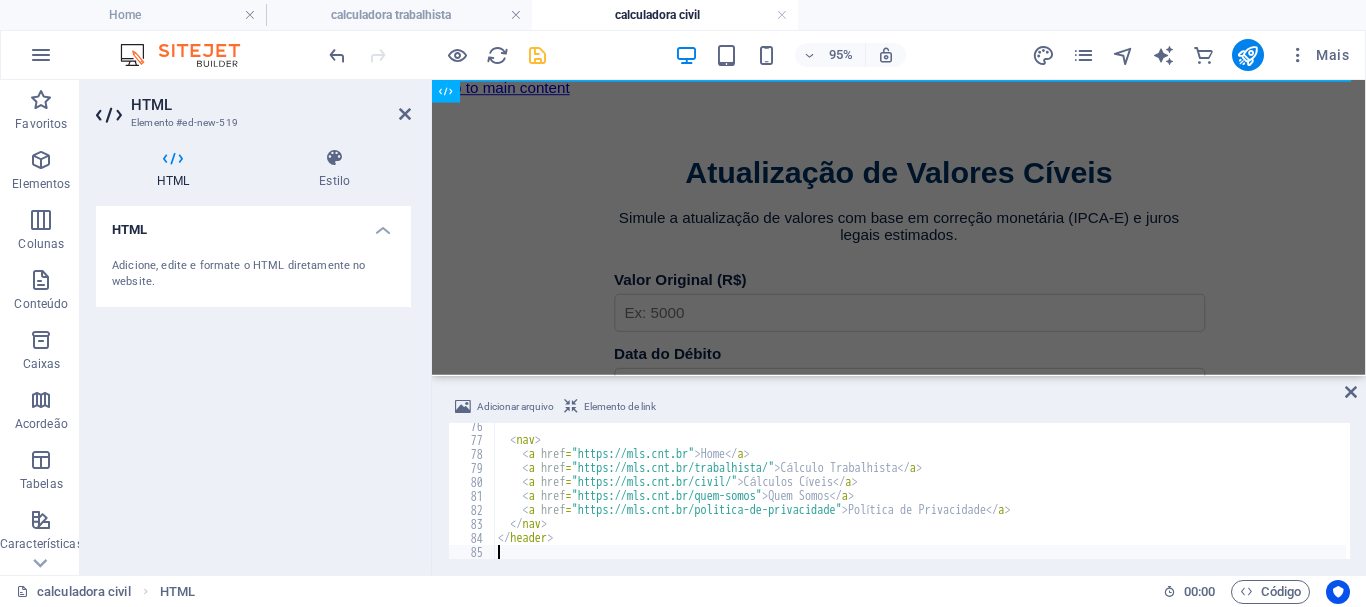 scroll, scrollTop: 1054, scrollLeft: 0, axis: vertical 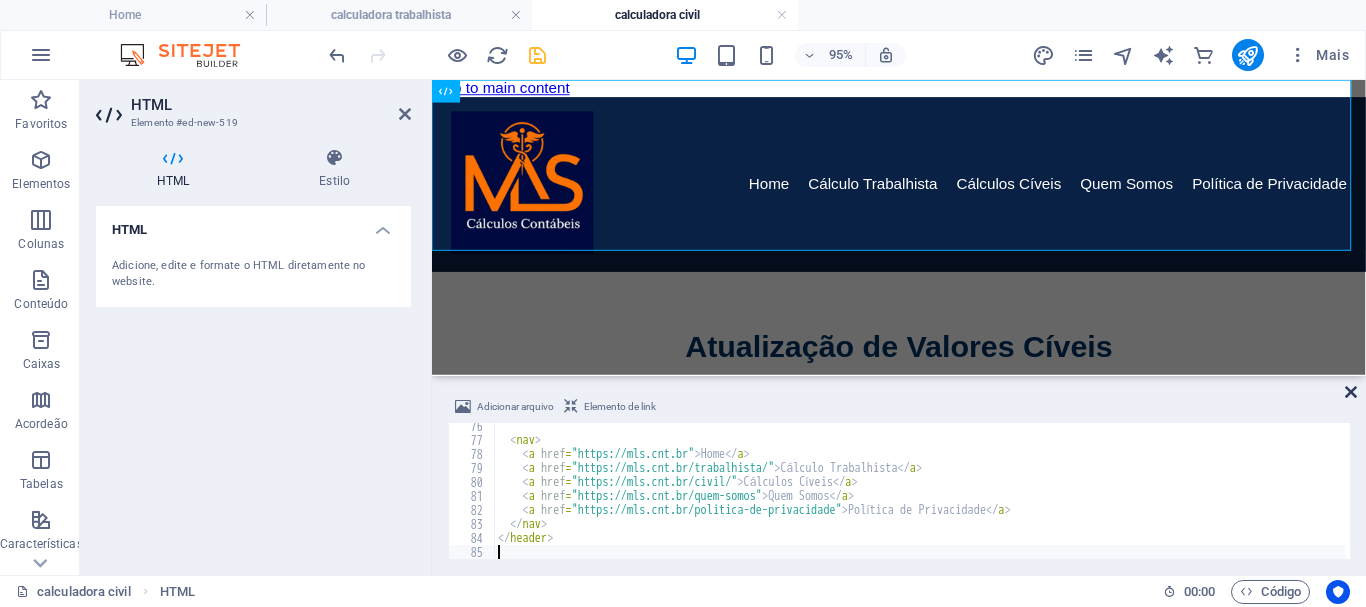 click at bounding box center (1351, 392) 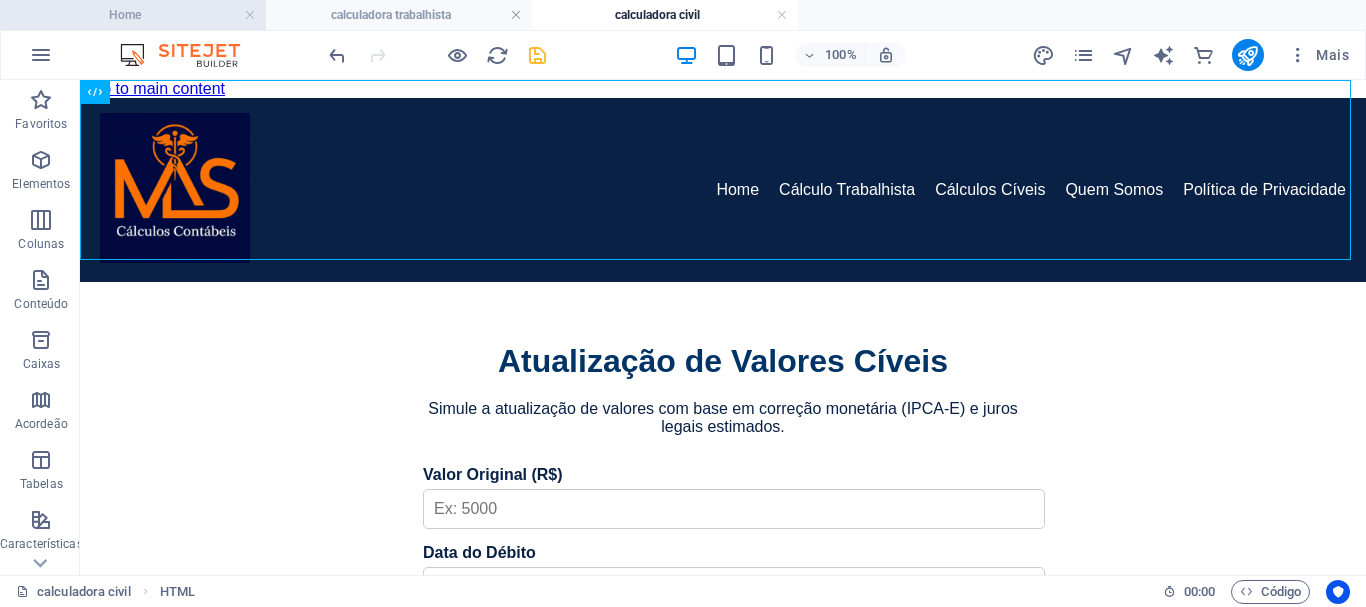 click on "Home" at bounding box center [133, 15] 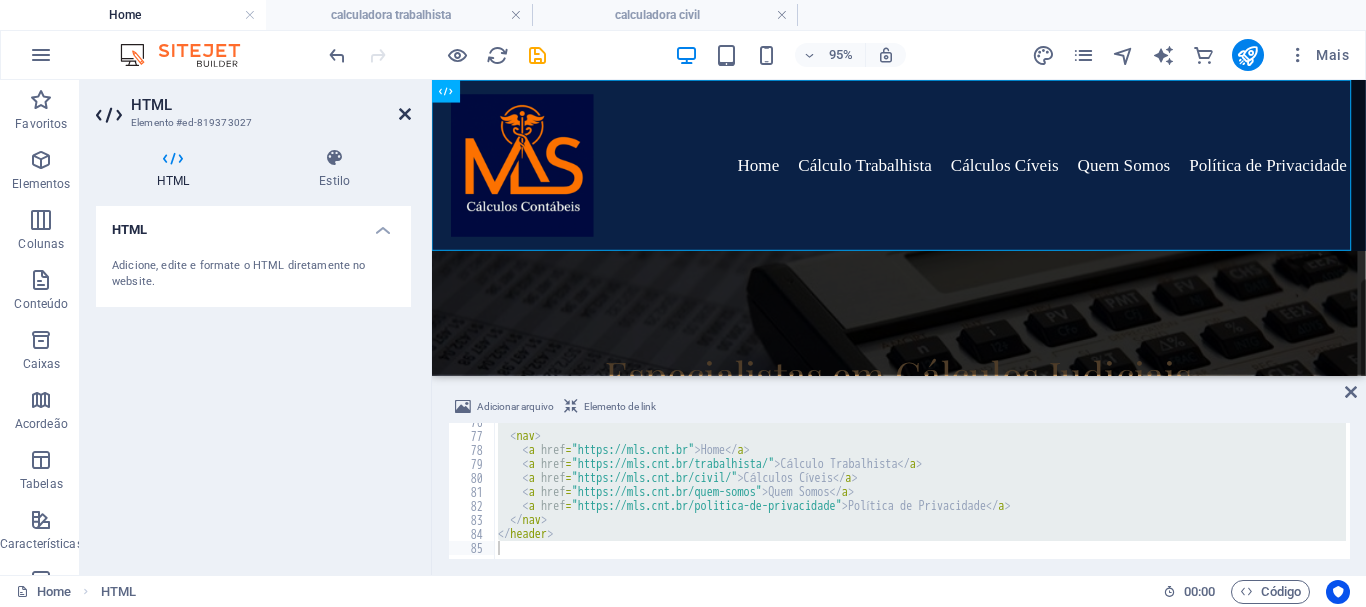 click at bounding box center [405, 114] 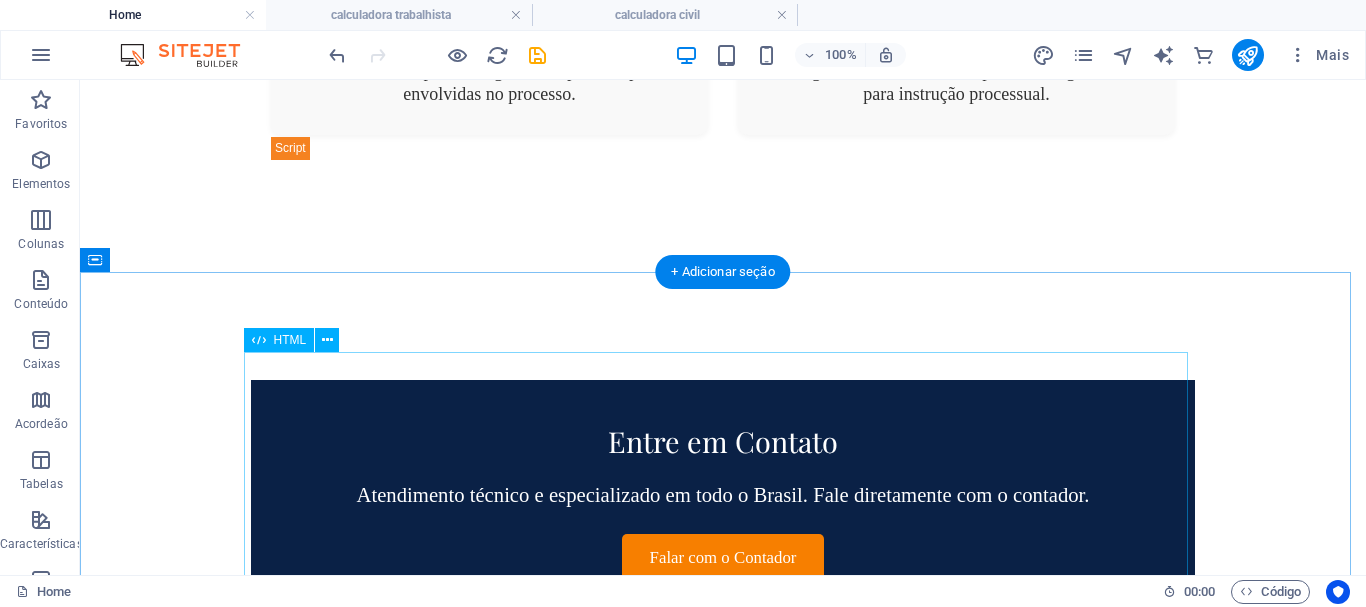 scroll, scrollTop: 4065, scrollLeft: 0, axis: vertical 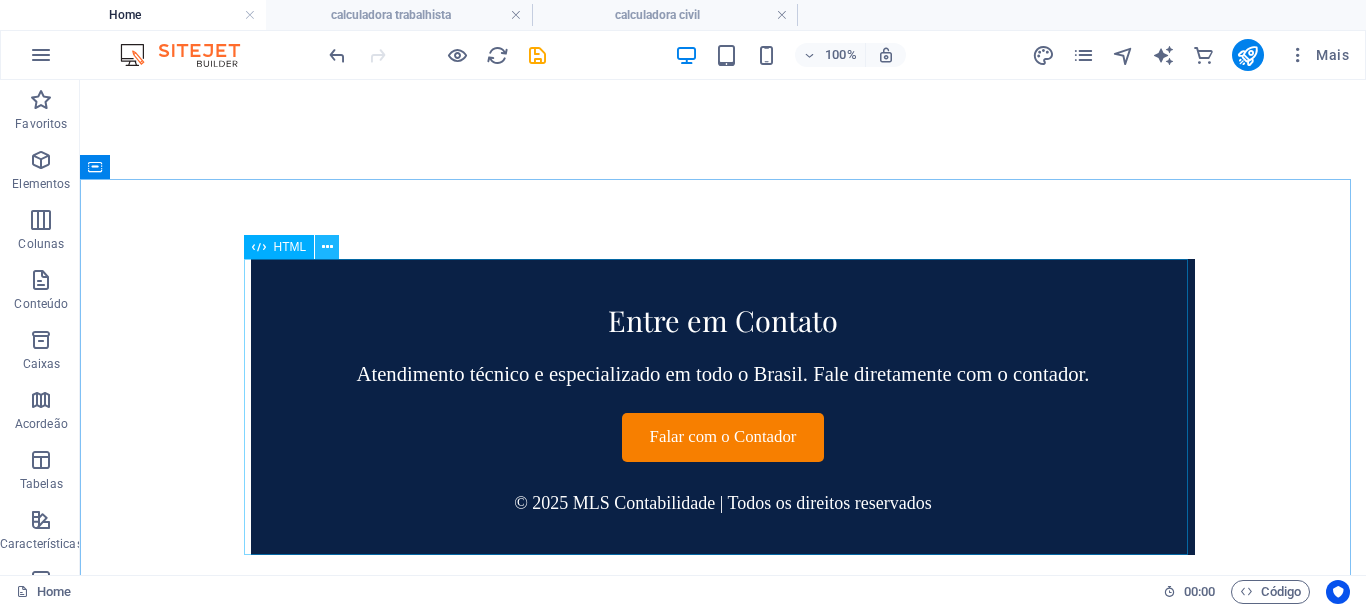 click at bounding box center [327, 247] 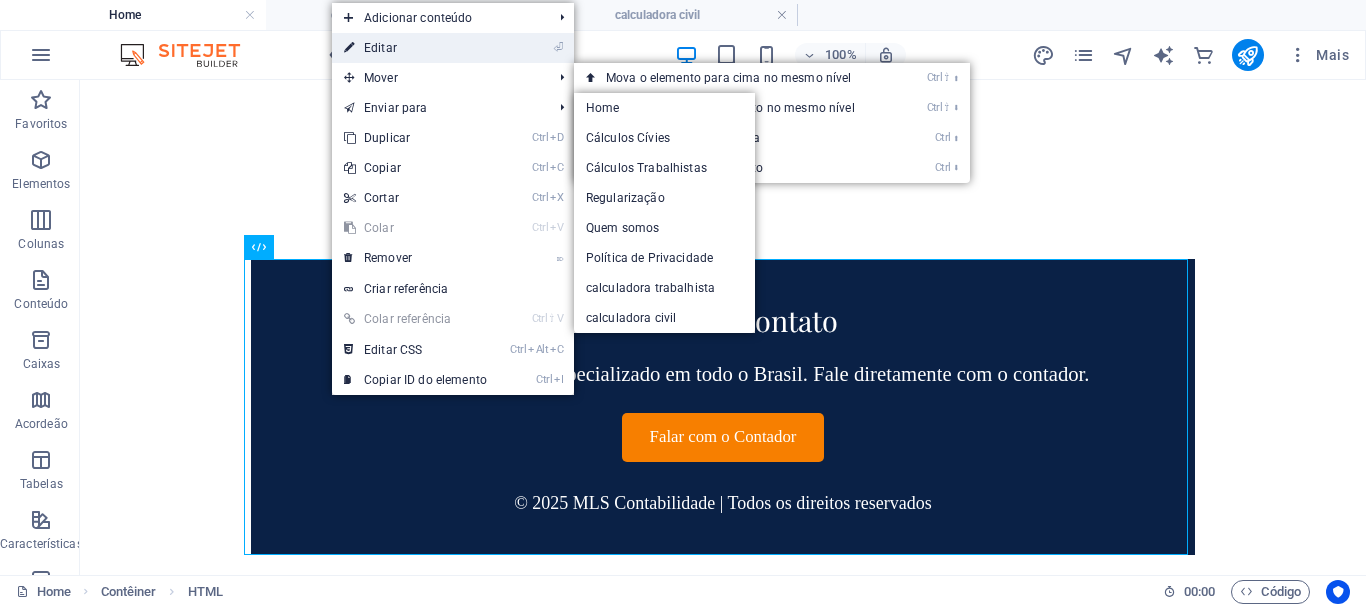 click on "⏎  Editar" at bounding box center [415, 48] 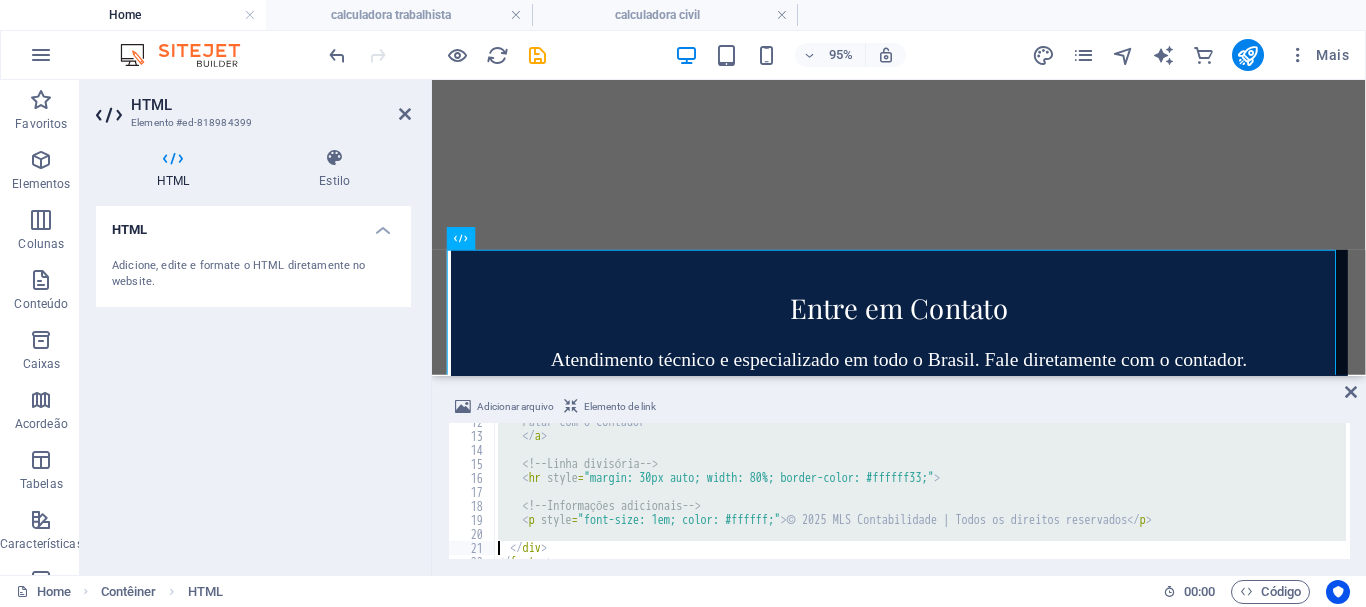 type on "</footer>" 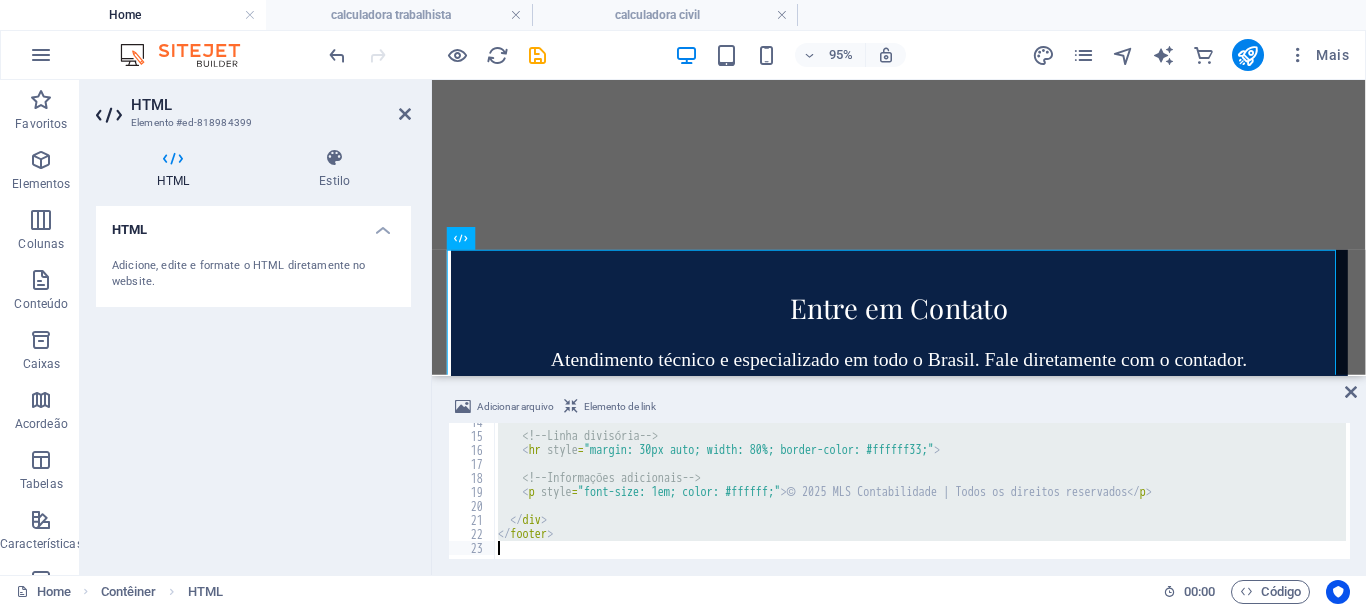 click on "HTML Elemento #ed-818984399 HTML Estilo HTML Adicione, edite e formate o HTML diretamente no website. Pré-definida Element Layout Como esse elemento se expande no layout (Flexbox). Tamanho Padrão automático px % 1/1 1/2 1/3 1/4 1/5 1/6 1/7 1/8 1/9 1/10 Crescer Encolher Pedido Layout do Contêiner Visível Visível Opacidade 100 % Transbordar Espaçamento Margem Padrão automático px % rem vw vh Cliente Cliente automático px % rem vw vh automático px % rem vw vh automático px % rem vw vh automático px % rem vw vh Espaçamento Padrão px rem % vh vw Cliente Cliente px rem % vh vw px rem % vh vw px rem % vh vw px rem % vh vw Borda Estilo              - Largura 1 automático px rem % vh vw Cliente Cliente 1 automático px rem % vh vw 1 automático px rem % vh vw 1 automático px rem % vh vw 1 automático px rem % vh vw  - Cor Cantos arredondados Padrão px rem % vh vw Cliente Cliente px rem % vh vw px rem % vh vw px rem % vh vw px rem % vh vw Sombra Padrão Nada Externo Dentro Cor Deslocamento X" at bounding box center [256, 327] 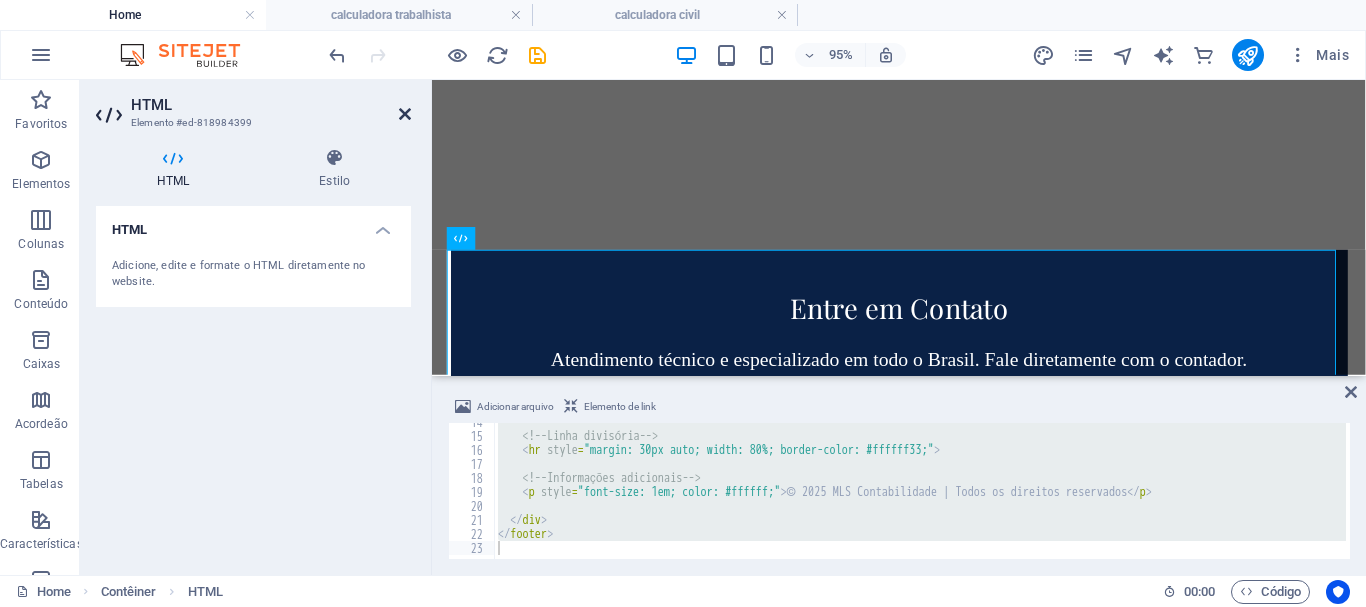 click at bounding box center (405, 114) 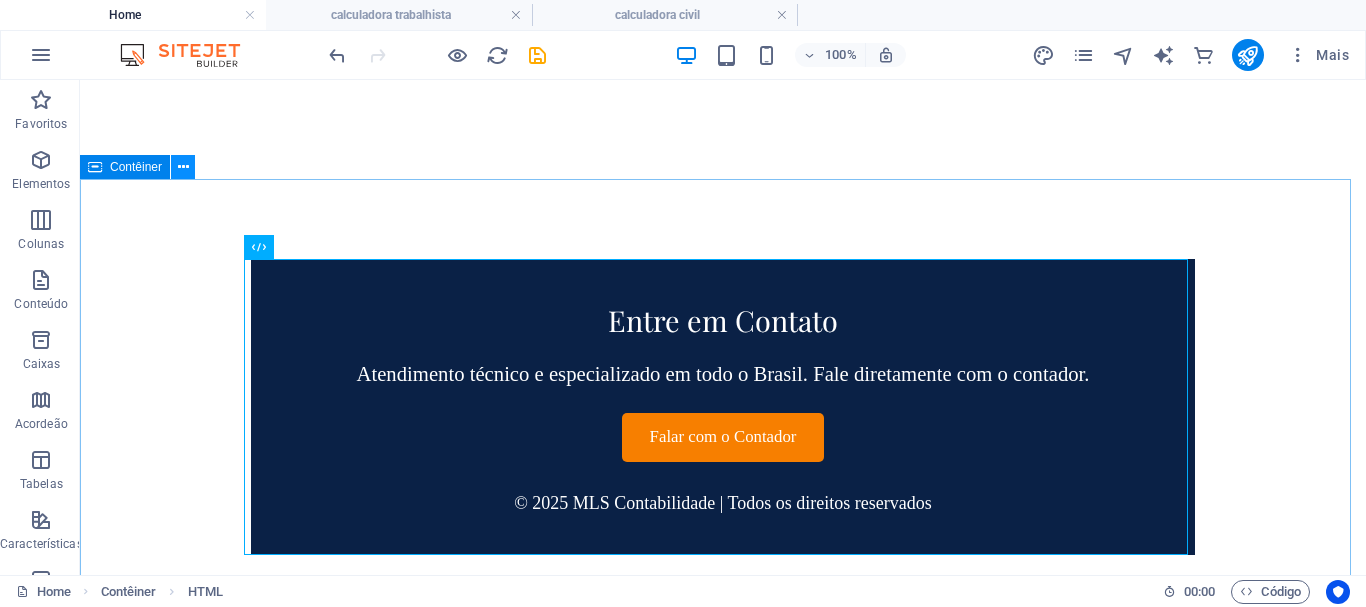 click at bounding box center (183, 167) 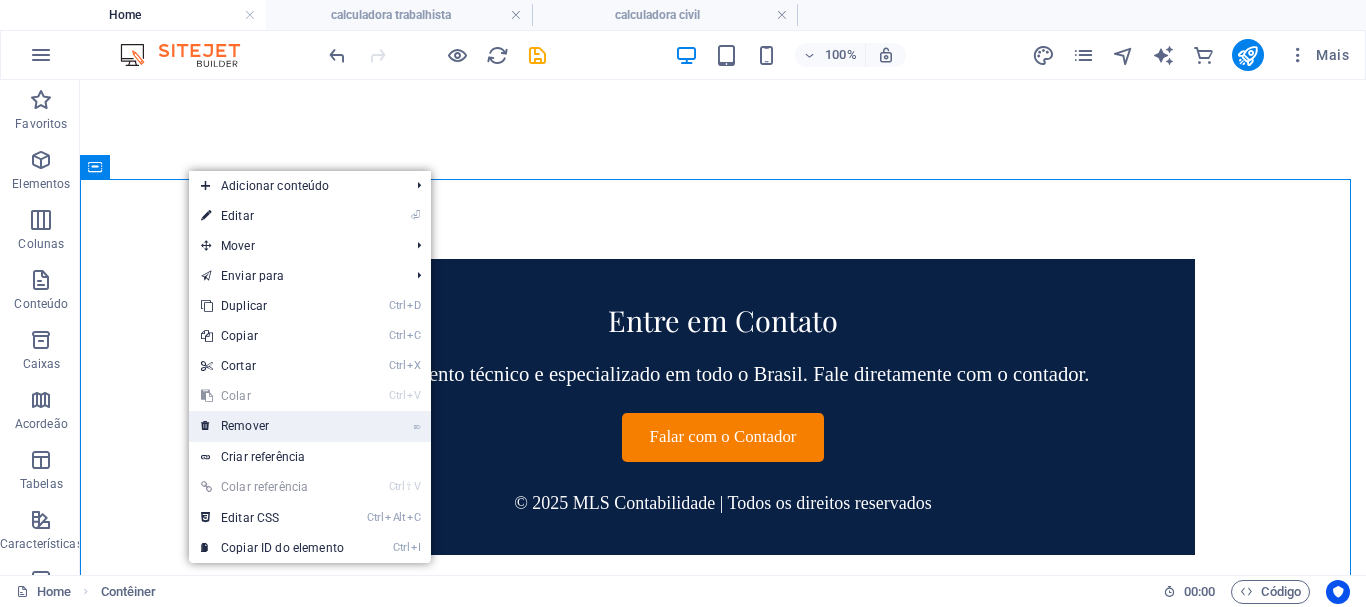 click on "⌦  Remover" at bounding box center (272, 426) 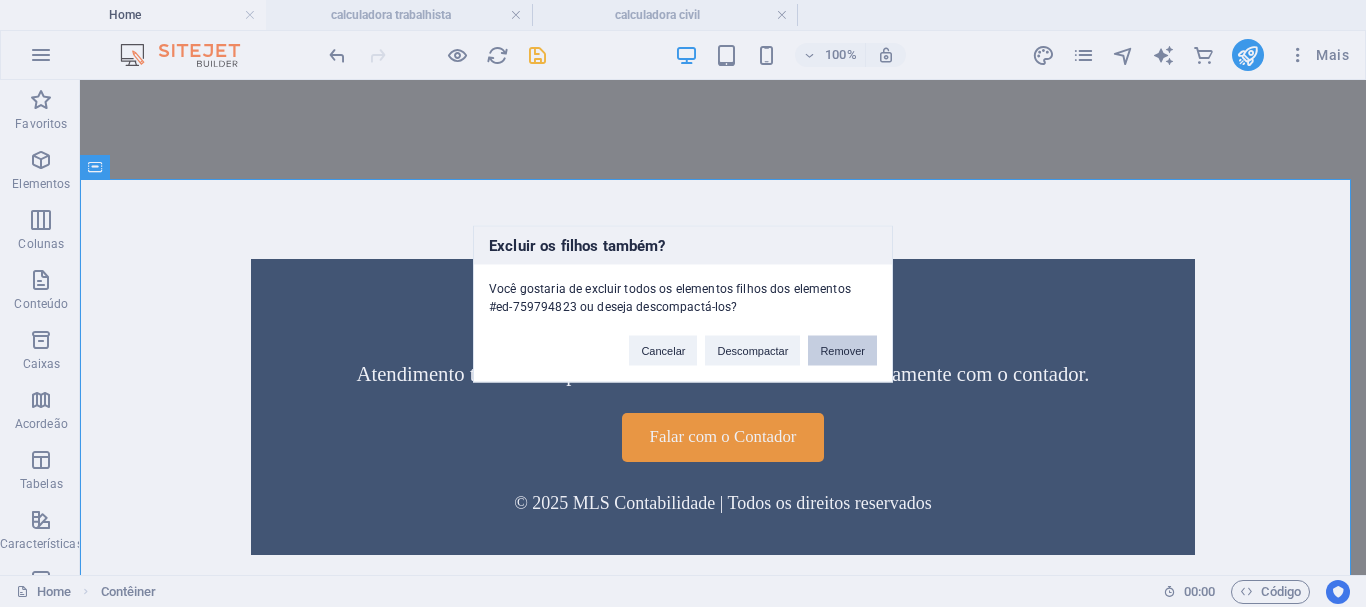 click on "Remover" at bounding box center [842, 350] 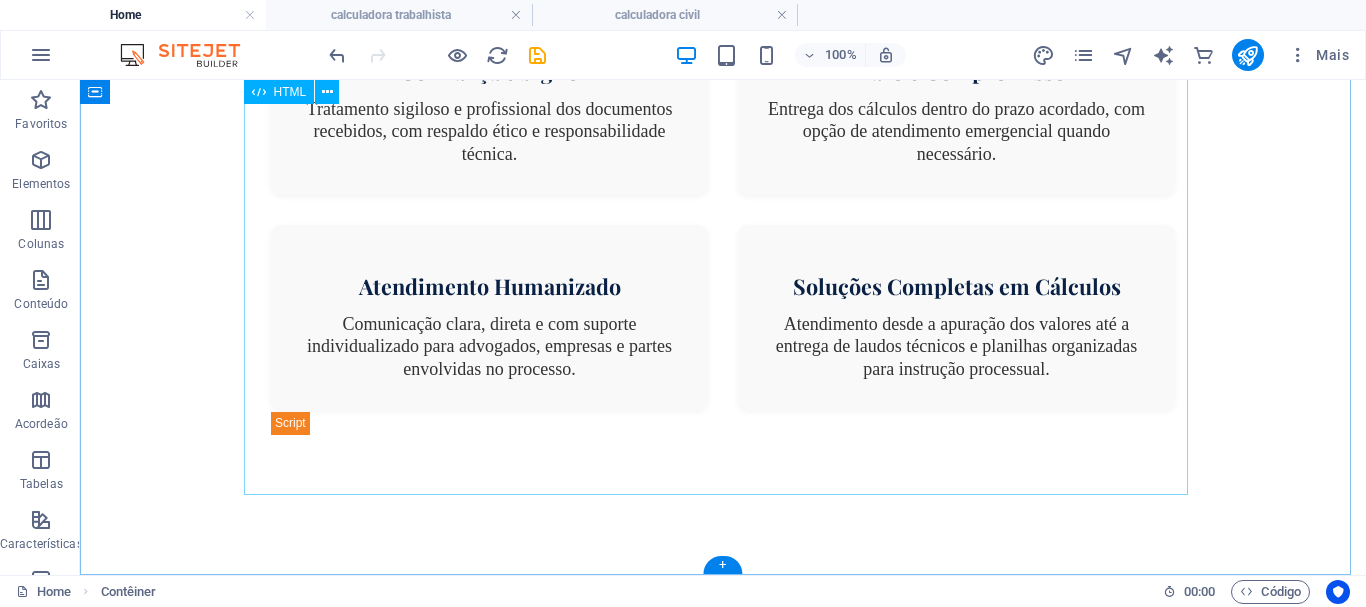 scroll, scrollTop: 3669, scrollLeft: 0, axis: vertical 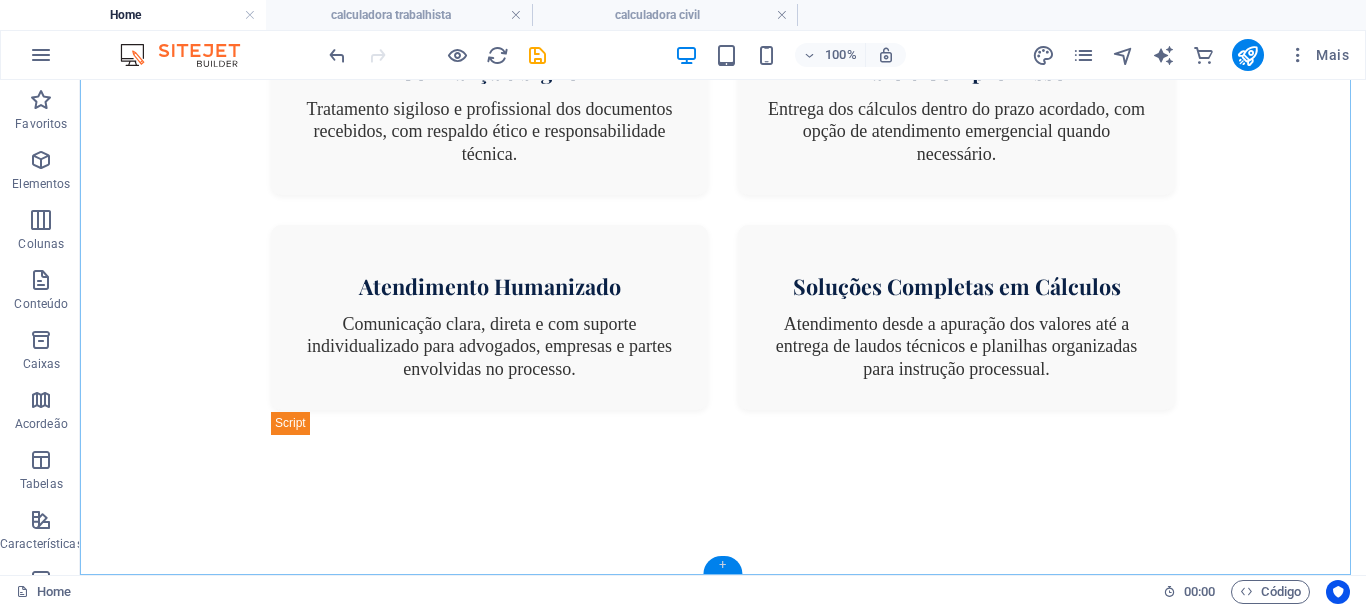 click on "+" at bounding box center (722, 565) 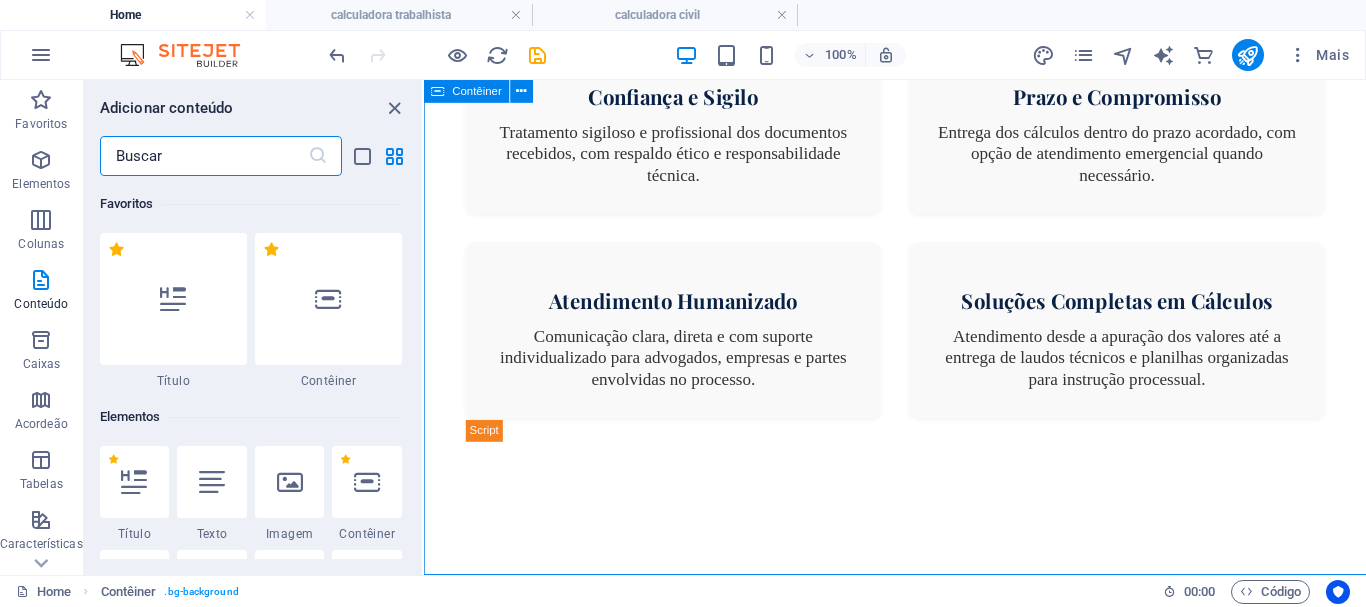 scroll, scrollTop: 3643, scrollLeft: 0, axis: vertical 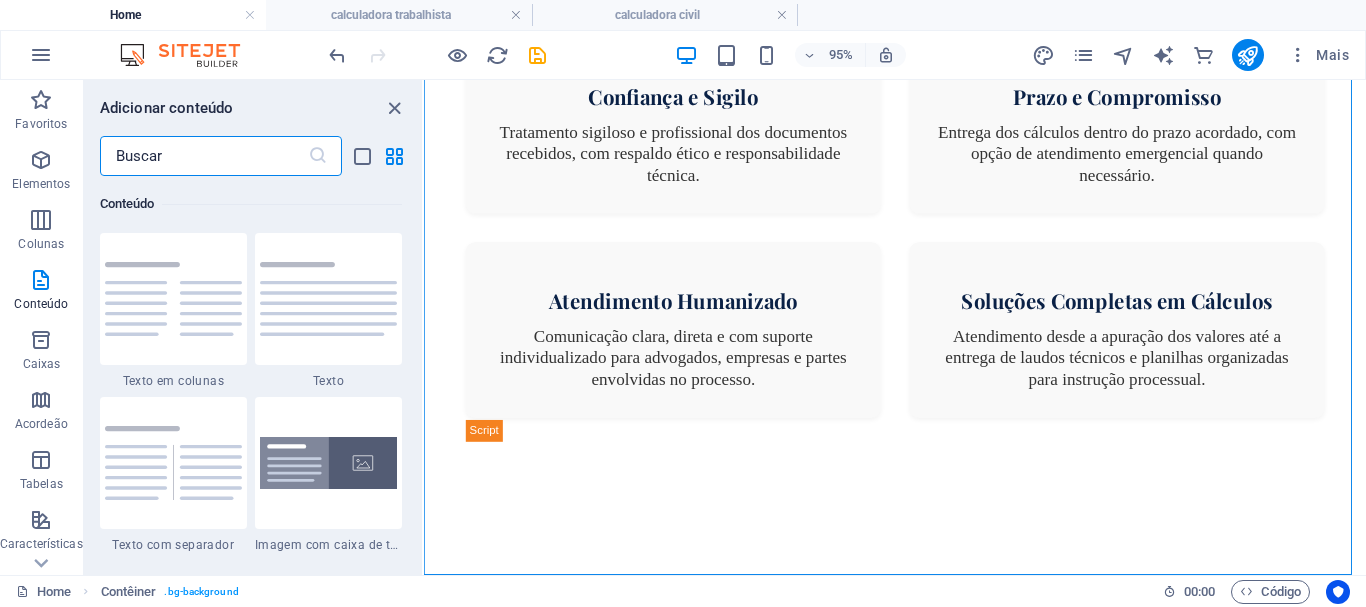 click at bounding box center (204, 156) 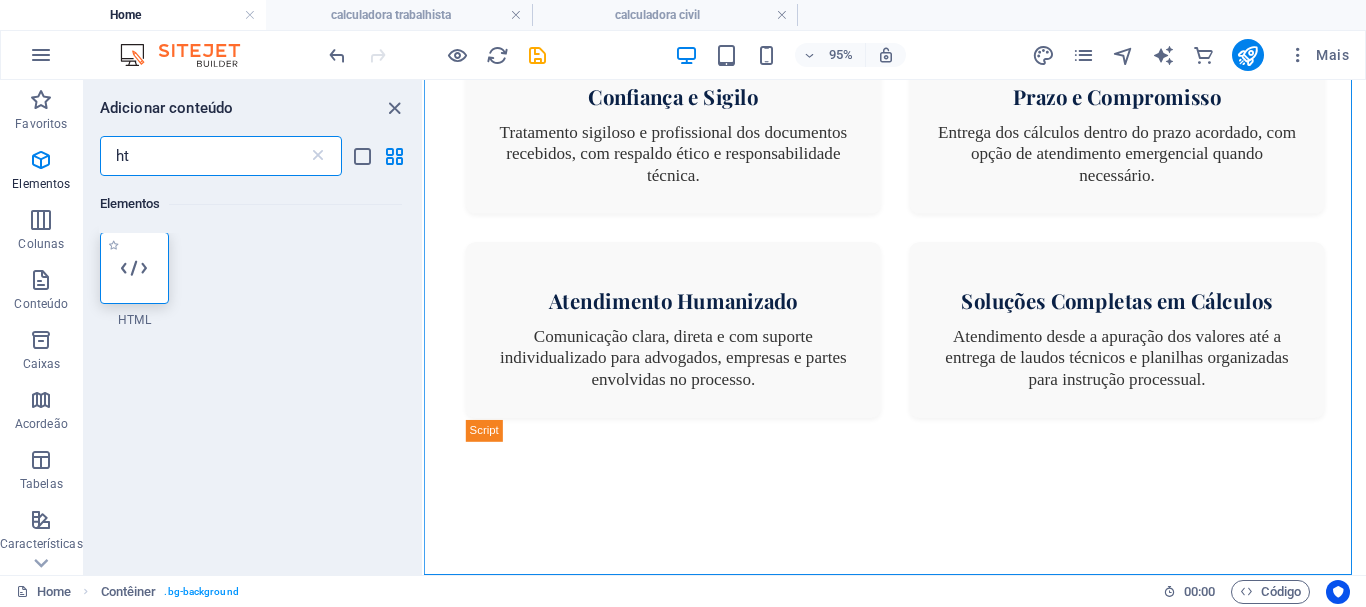 scroll, scrollTop: 0, scrollLeft: 0, axis: both 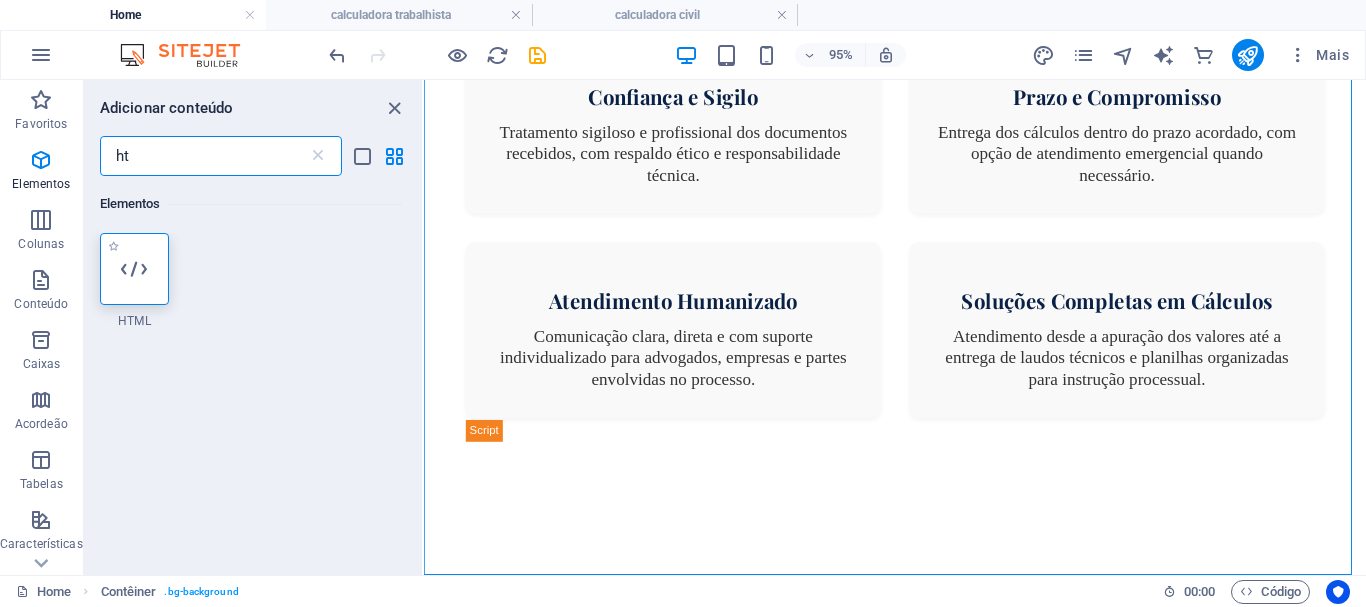 type on "ht" 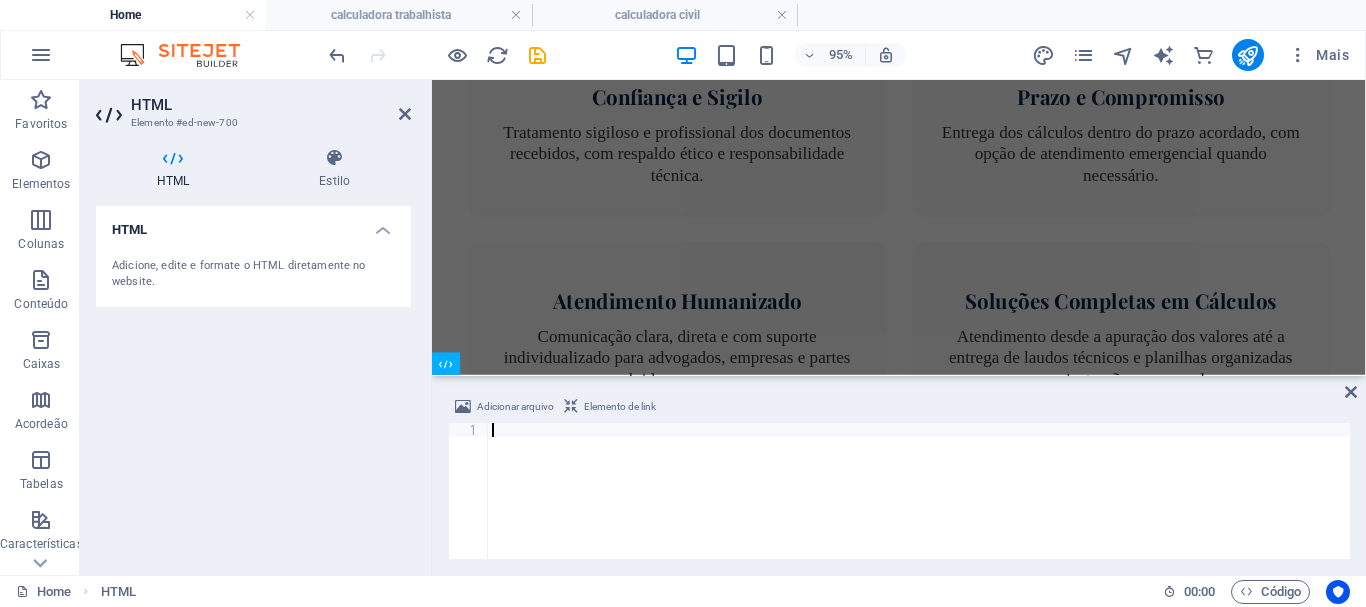 scroll, scrollTop: 3853, scrollLeft: 0, axis: vertical 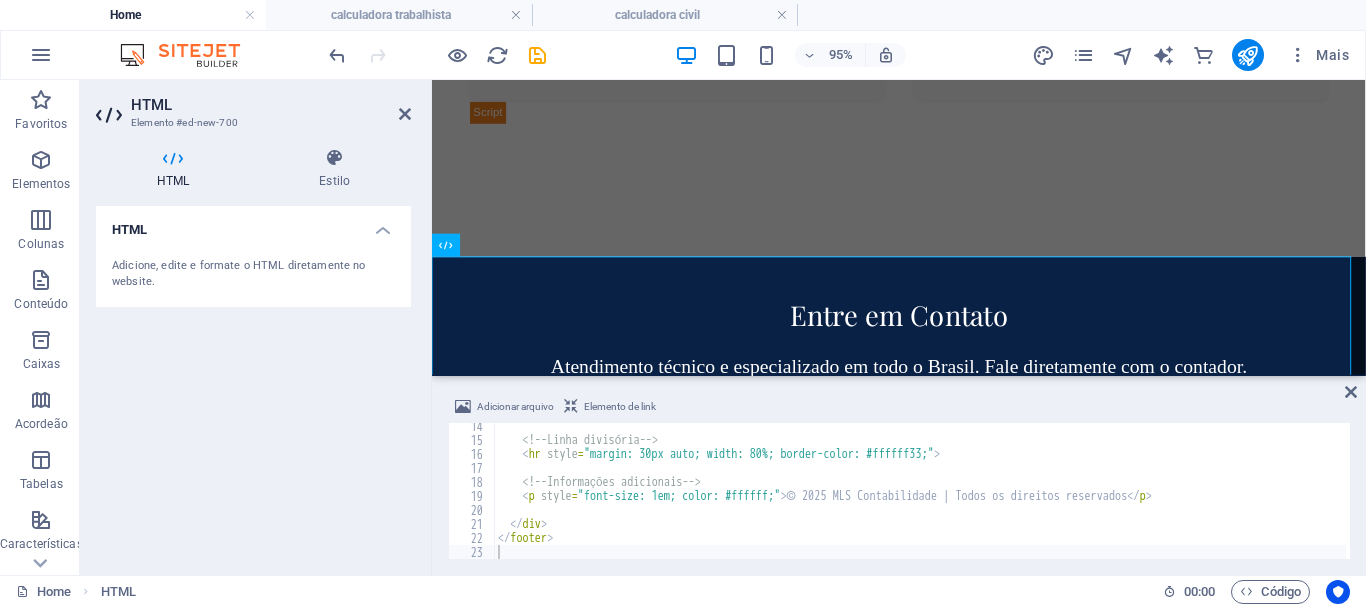 click on "Adicionar arquivo Elemento de link" at bounding box center [899, 409] 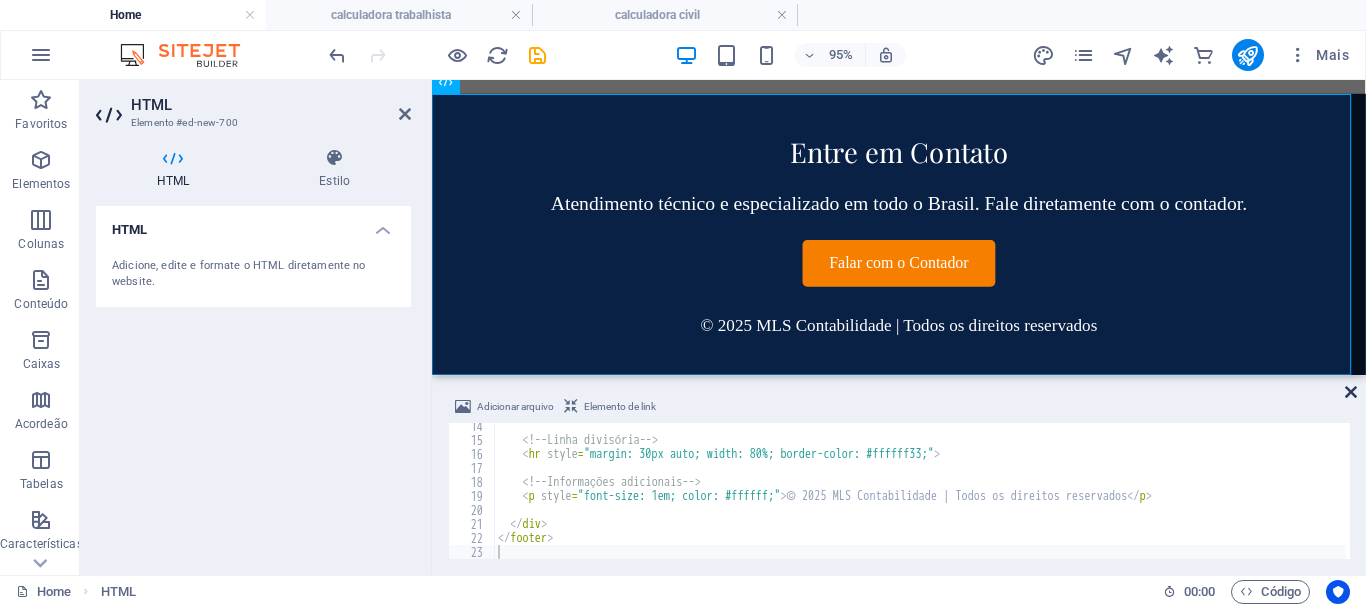 click at bounding box center [1351, 392] 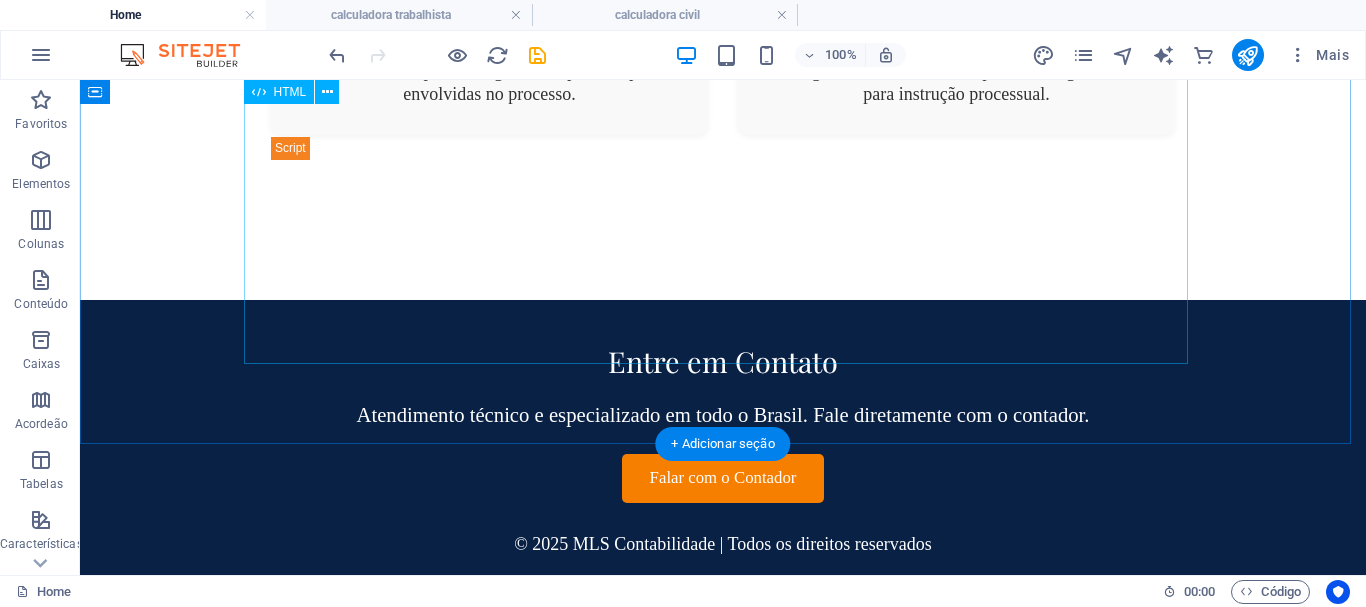 scroll, scrollTop: 3965, scrollLeft: 0, axis: vertical 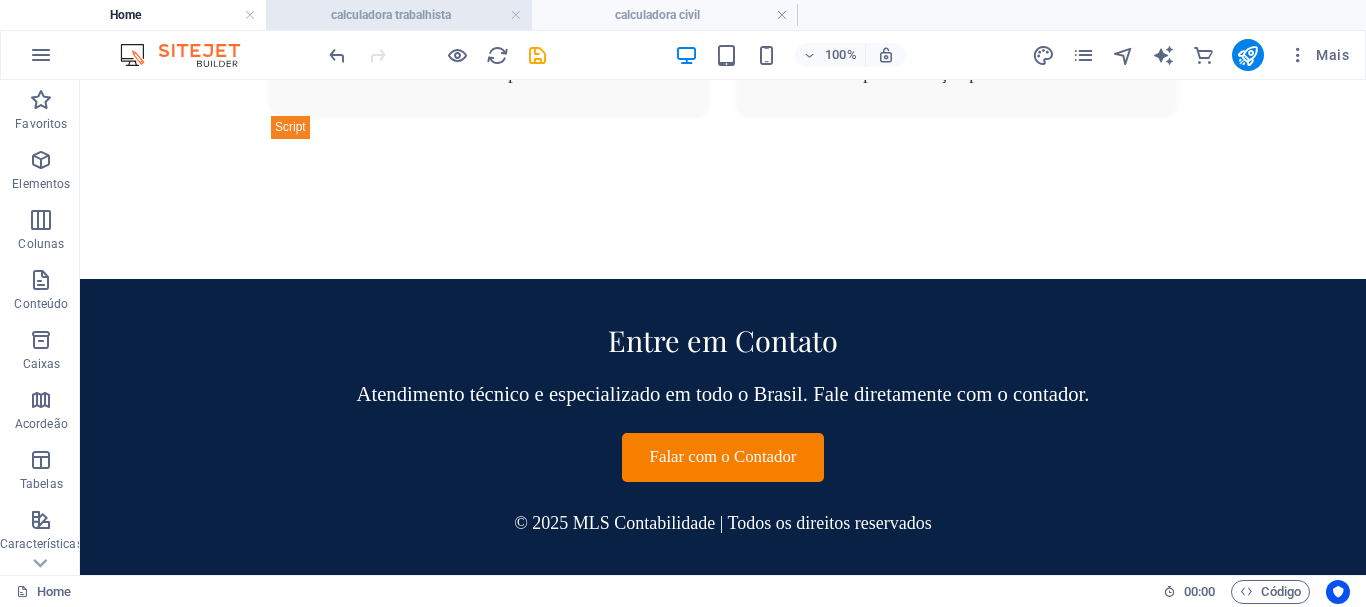 click on "calculadora trabalhista" at bounding box center [399, 15] 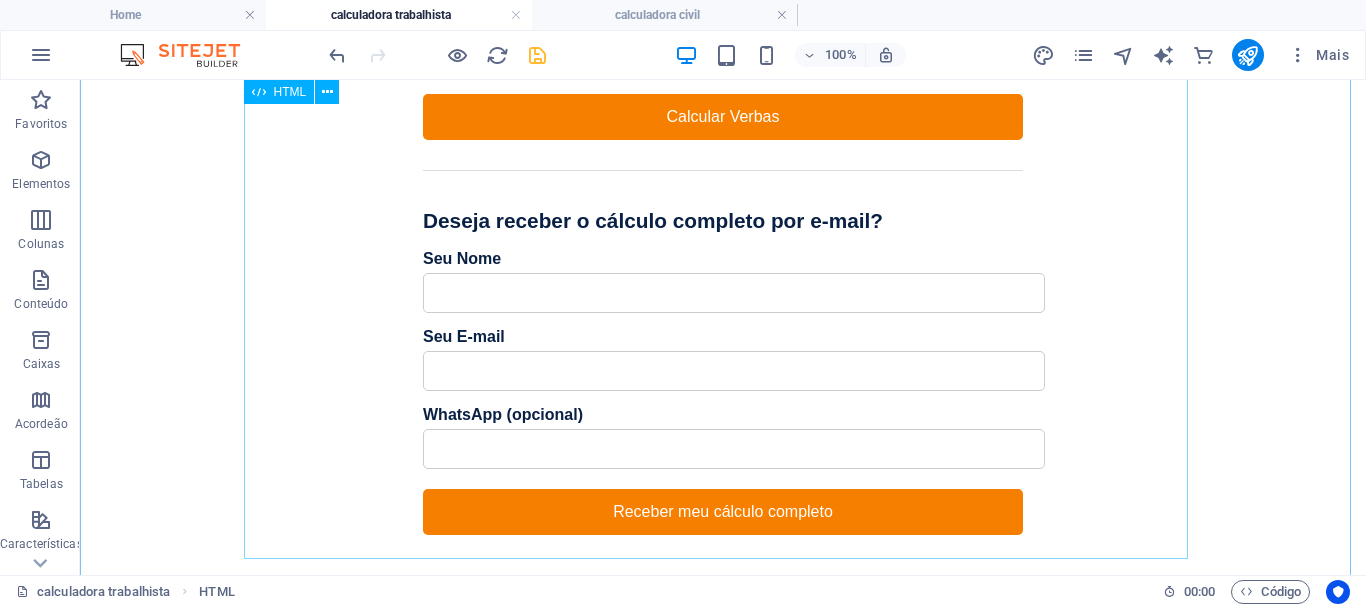 scroll, scrollTop: 959, scrollLeft: 0, axis: vertical 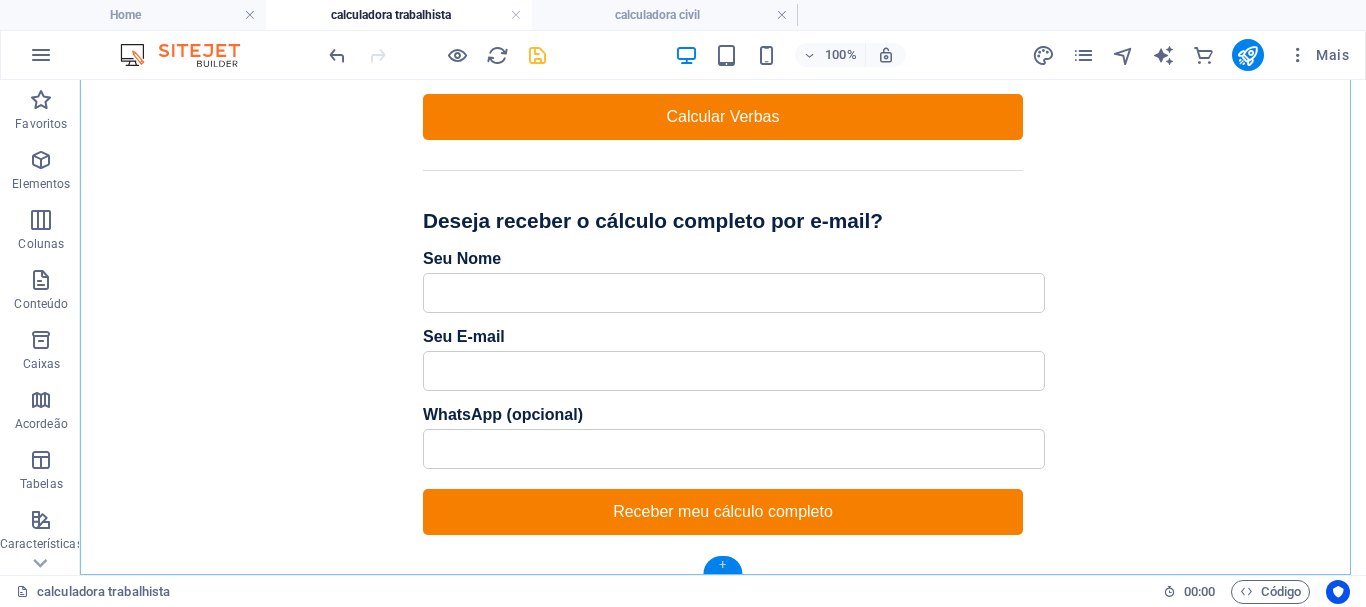 click on "+" at bounding box center (722, 565) 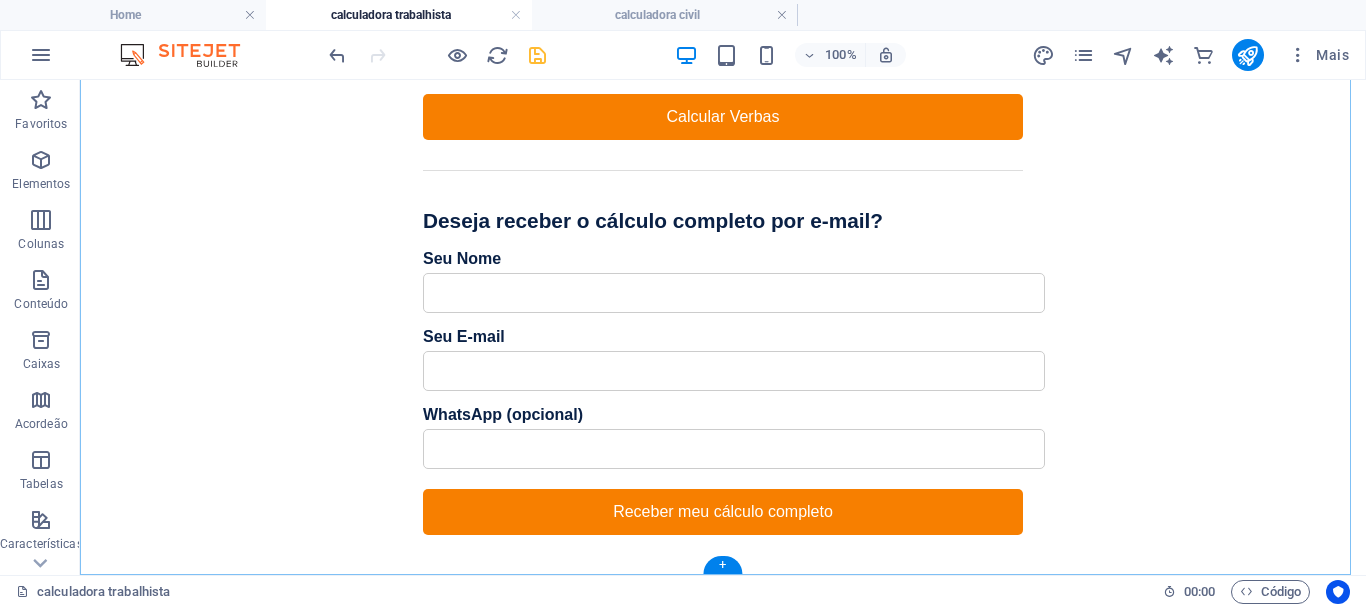 scroll, scrollTop: 933, scrollLeft: 0, axis: vertical 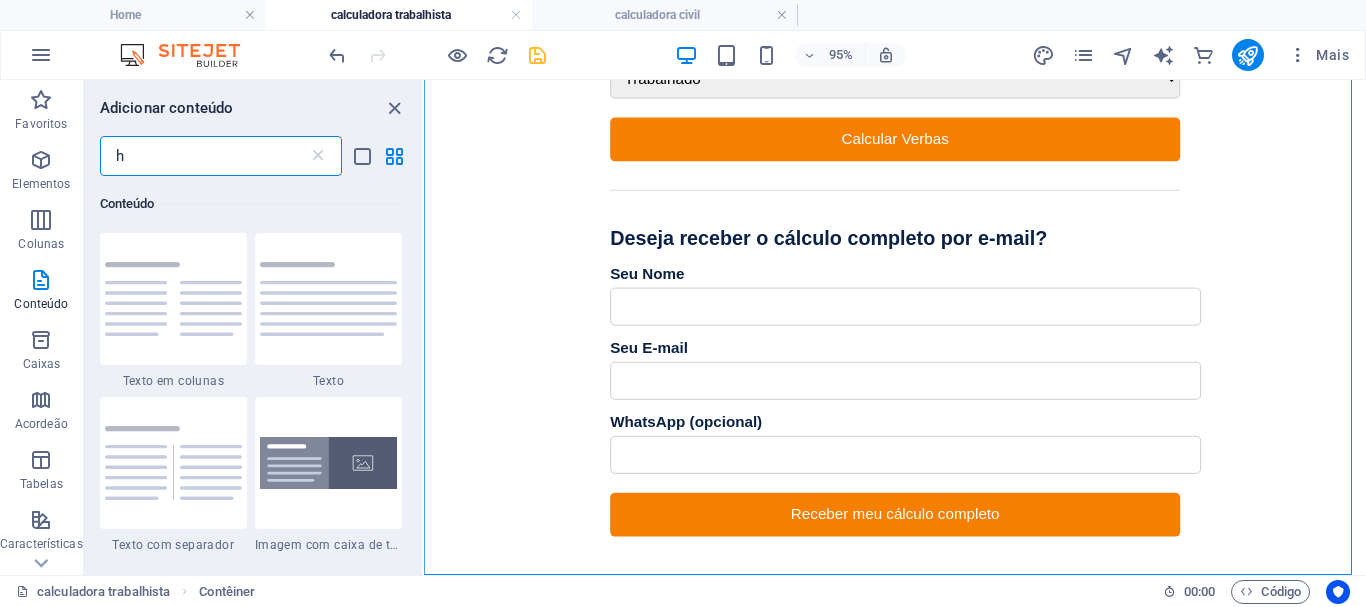 click on "h" at bounding box center [204, 156] 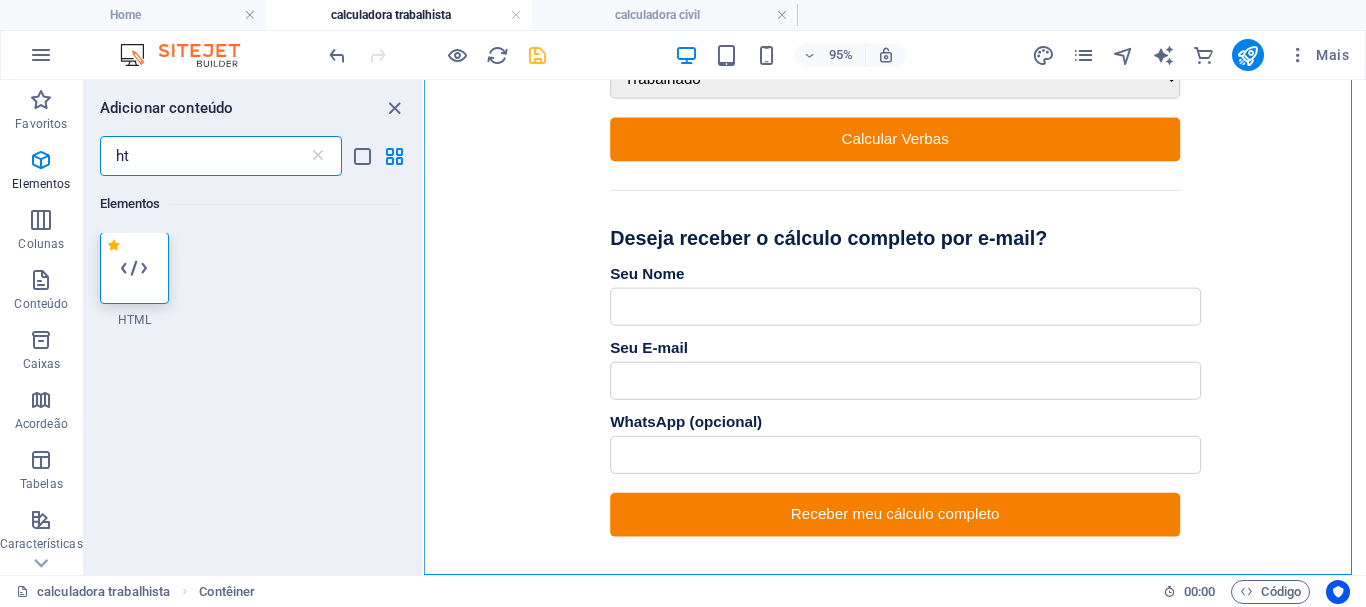 scroll, scrollTop: 0, scrollLeft: 0, axis: both 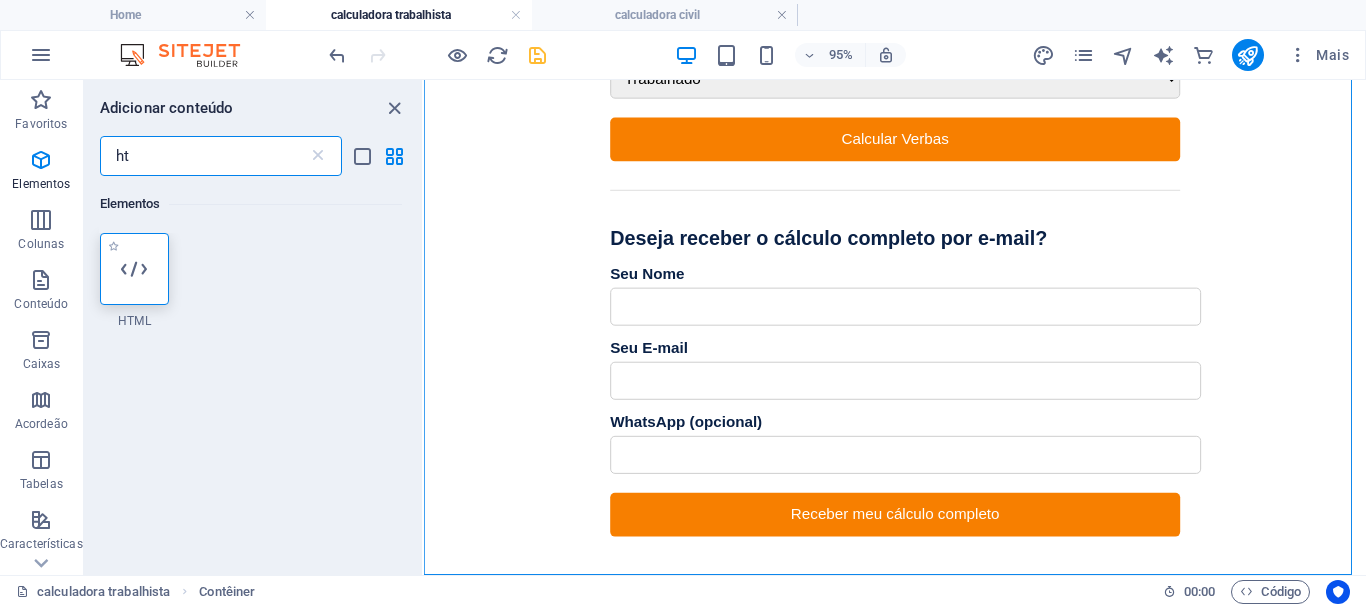 type on "ht" 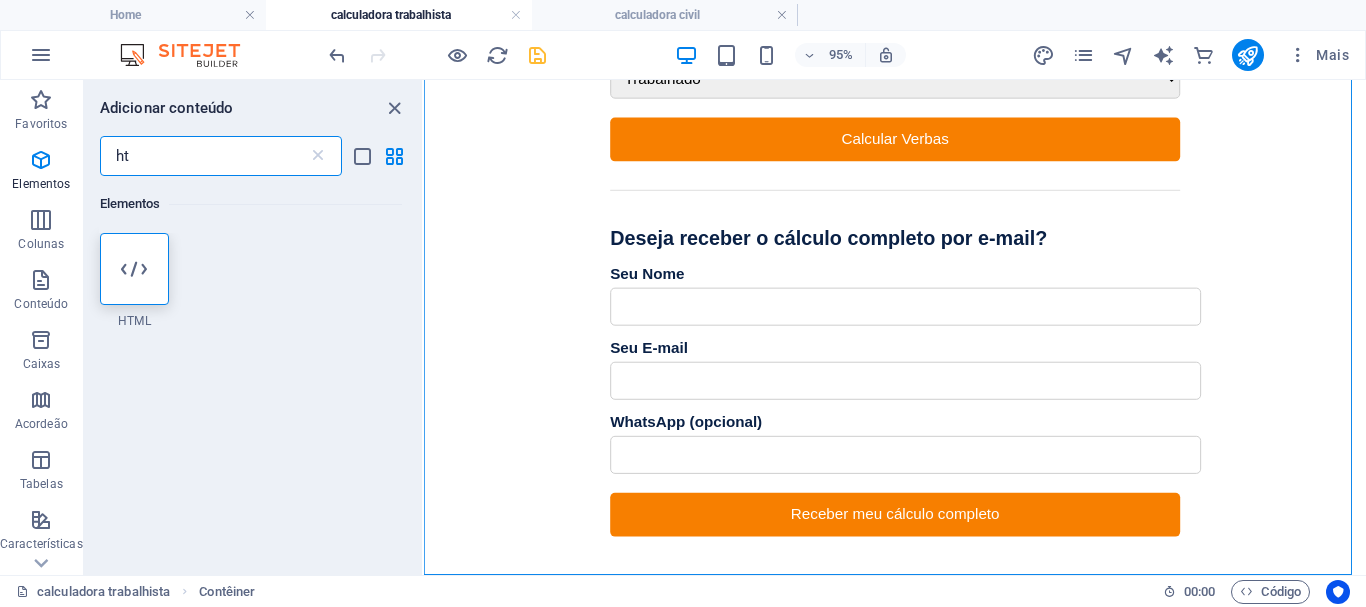 click at bounding box center [134, 269] 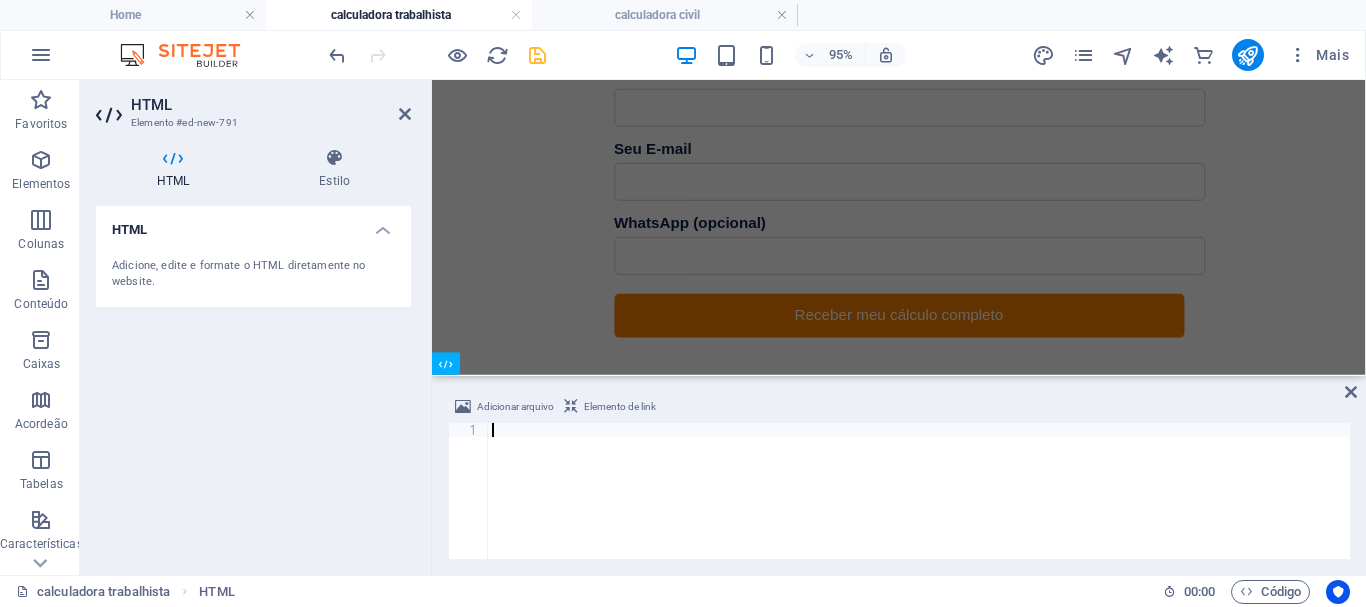 scroll, scrollTop: 1143, scrollLeft: 0, axis: vertical 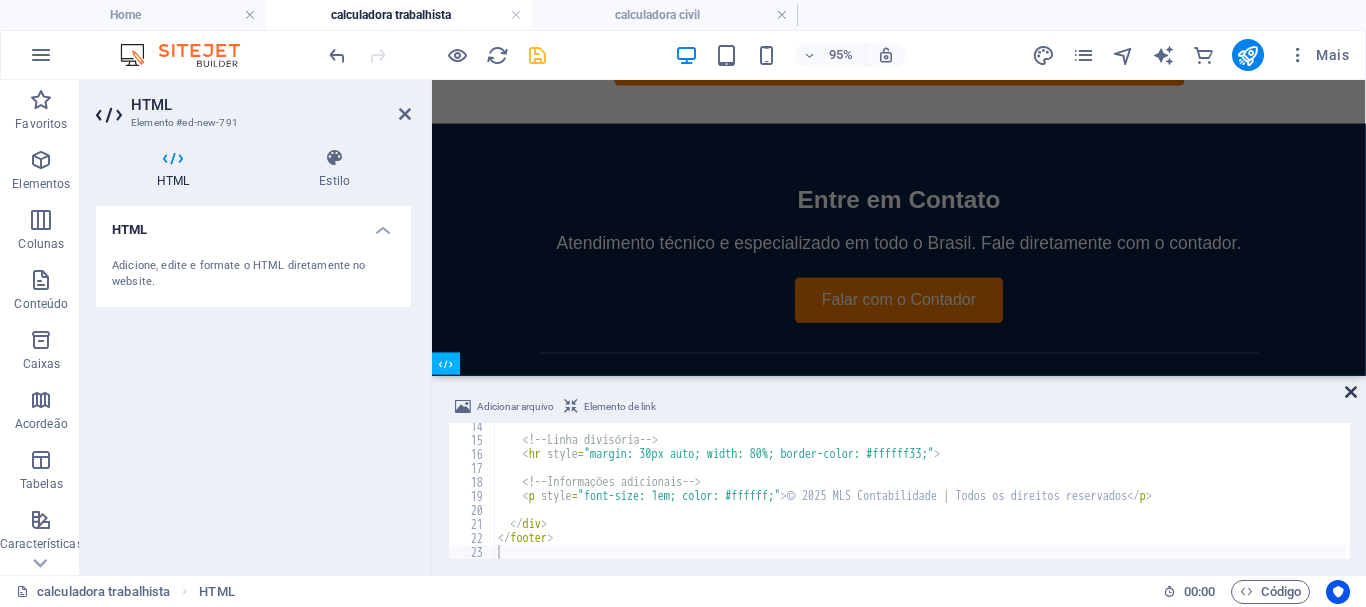 click at bounding box center [1351, 392] 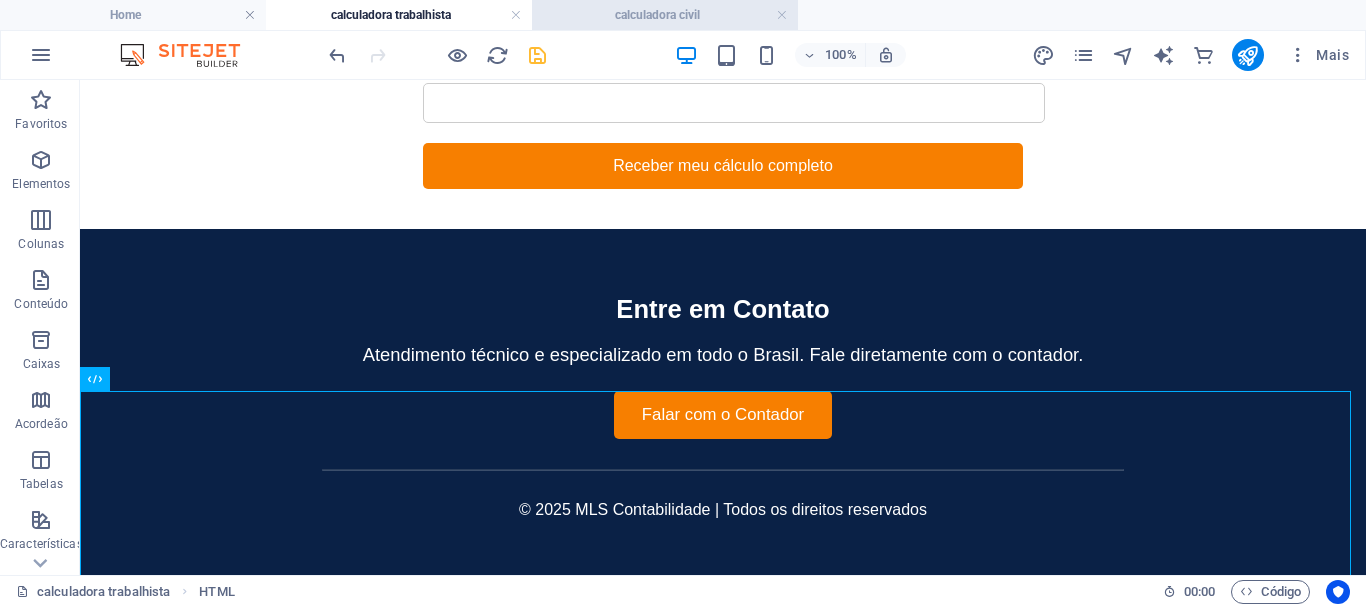 drag, startPoint x: 626, startPoint y: 1, endPoint x: 629, endPoint y: 16, distance: 15.297058 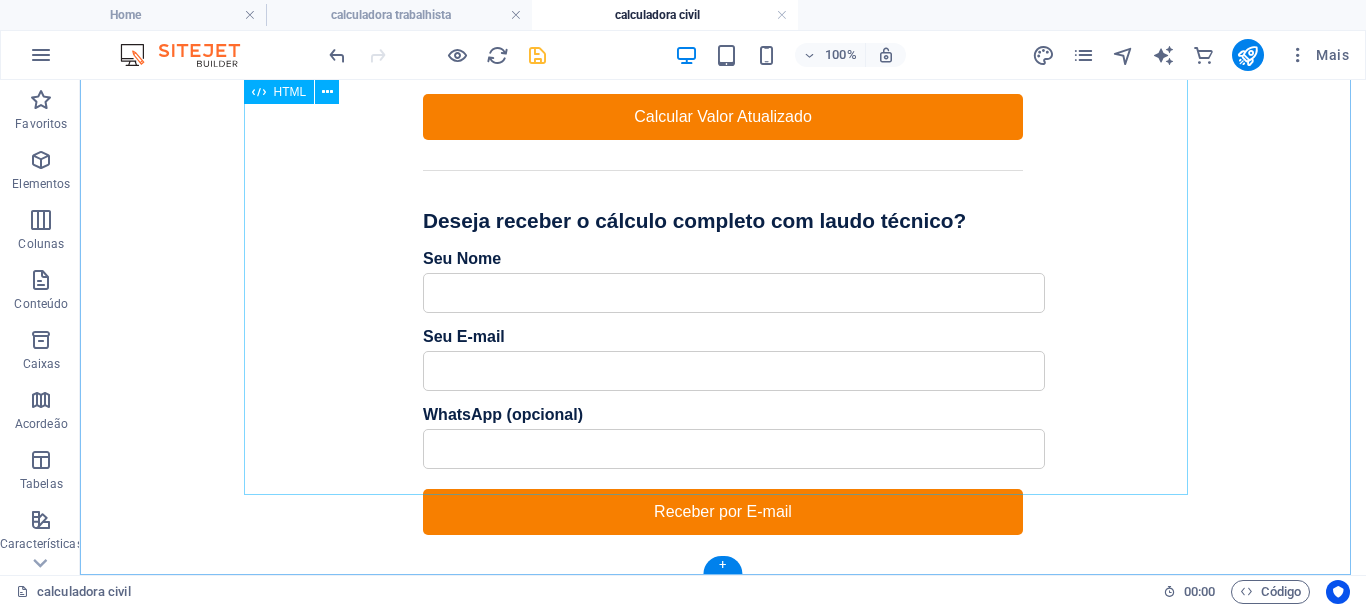 scroll, scrollTop: 872, scrollLeft: 0, axis: vertical 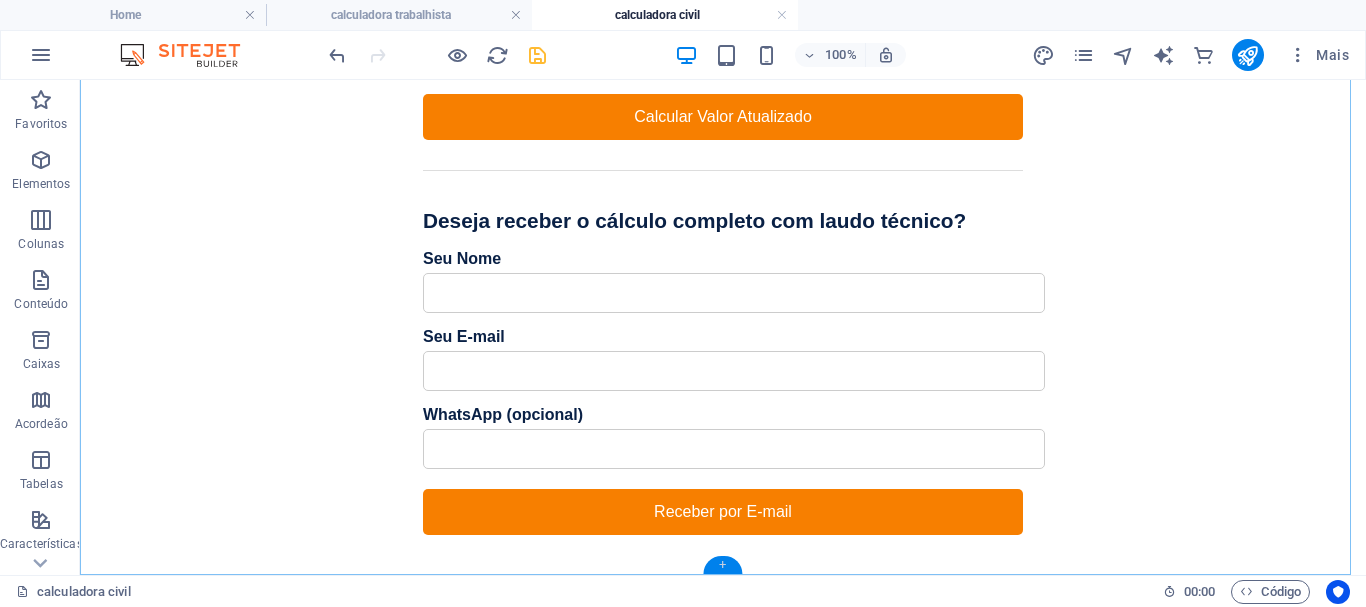 click on "+" at bounding box center [722, 565] 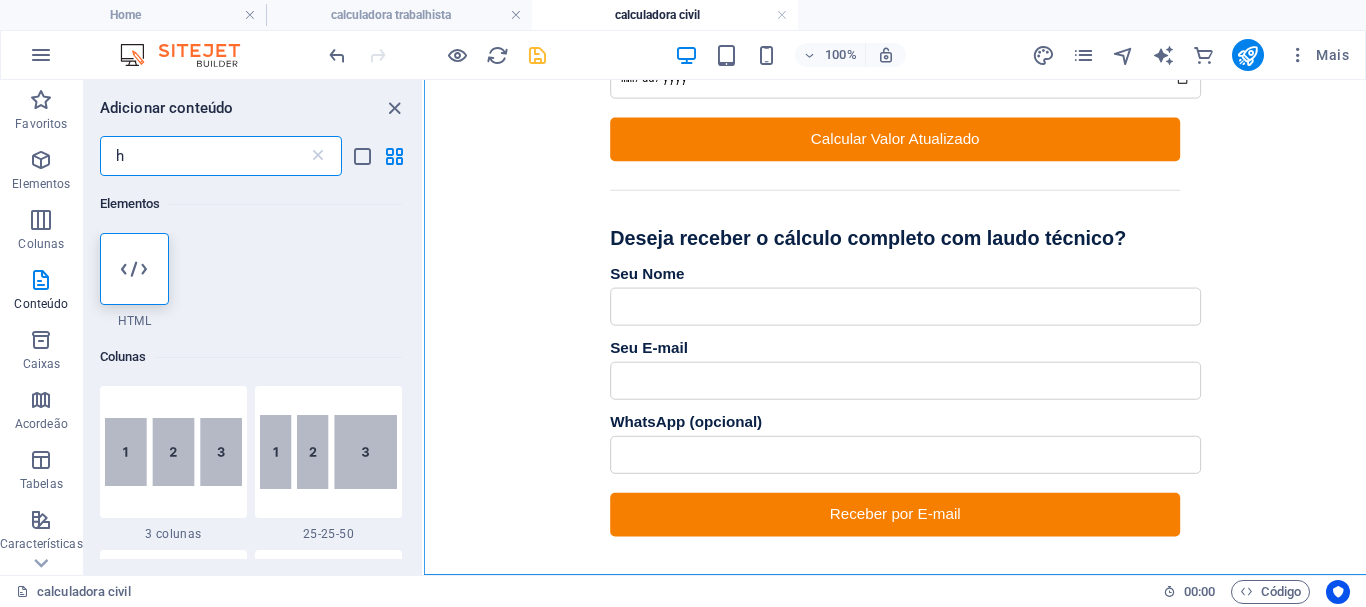 scroll, scrollTop: 846, scrollLeft: 0, axis: vertical 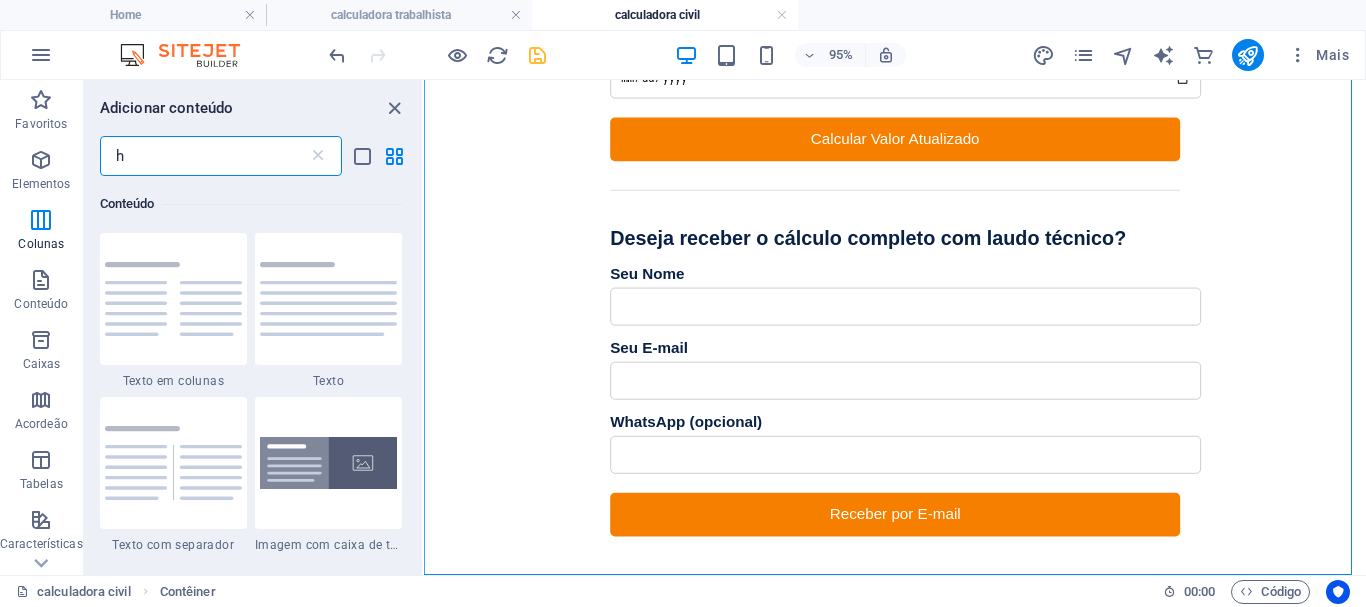click on "h" at bounding box center (204, 156) 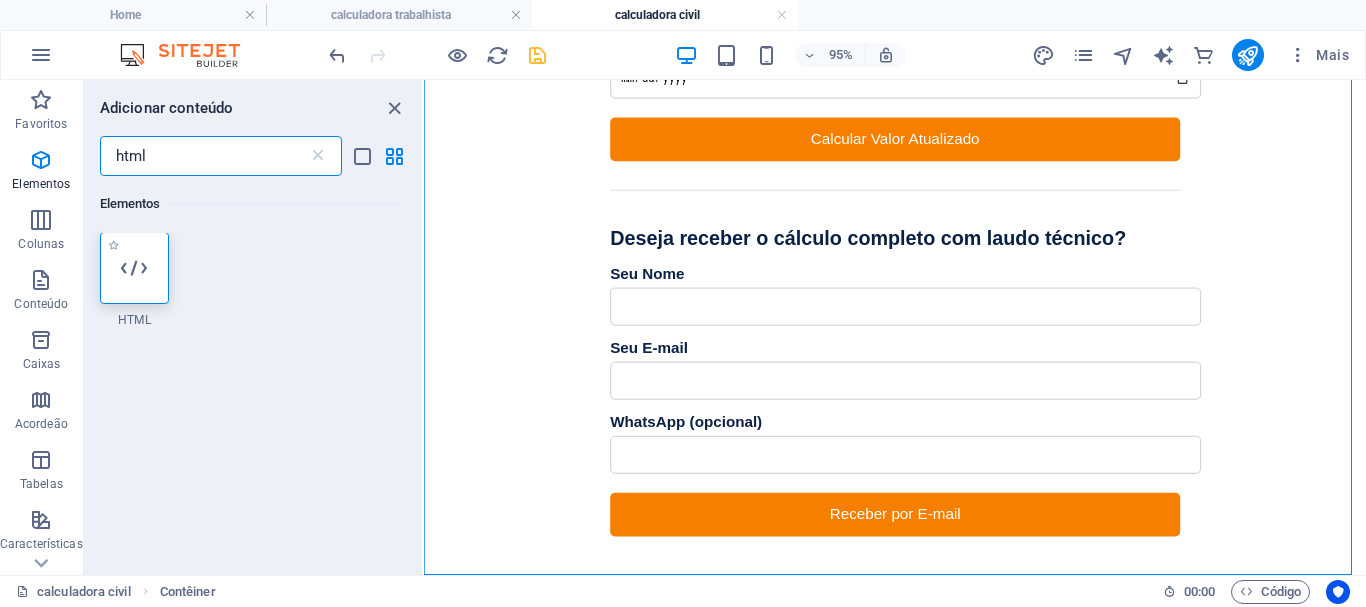 scroll, scrollTop: 0, scrollLeft: 0, axis: both 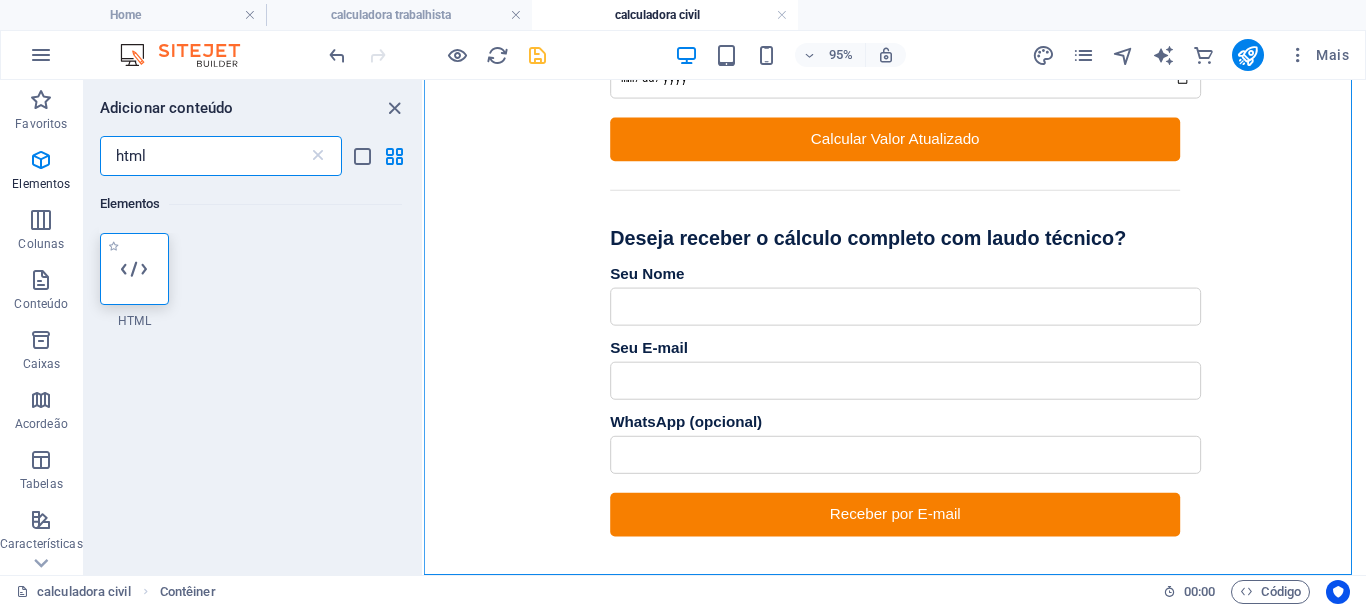 type on "html" 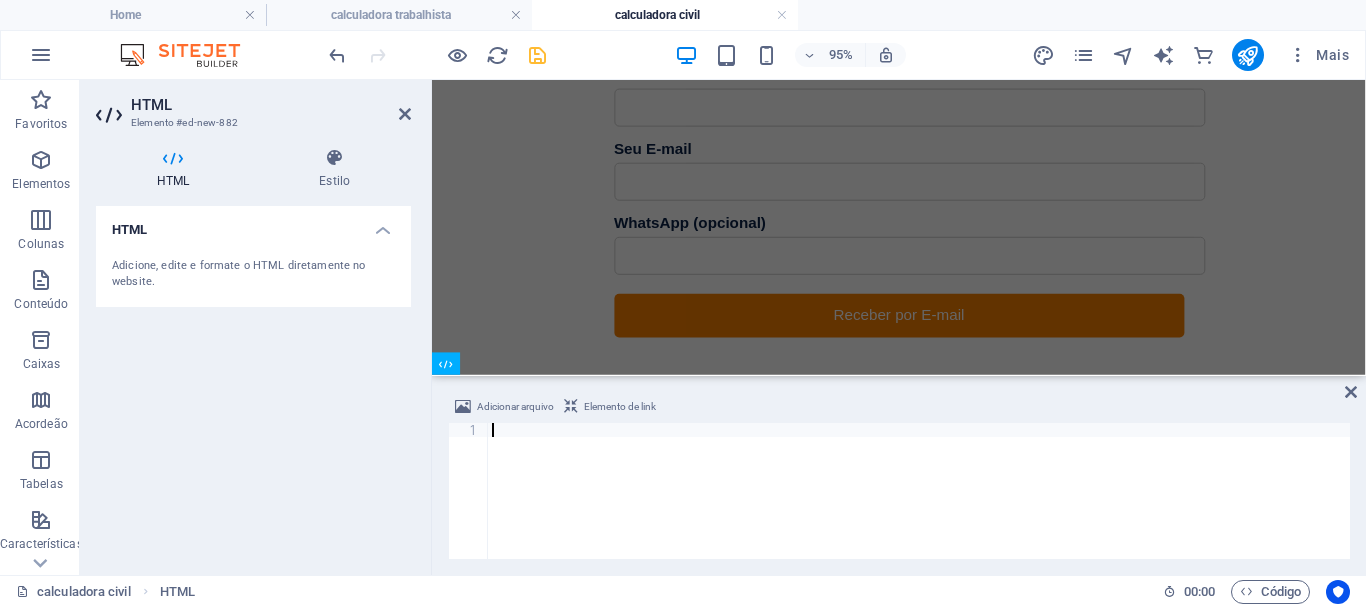 scroll, scrollTop: 1056, scrollLeft: 0, axis: vertical 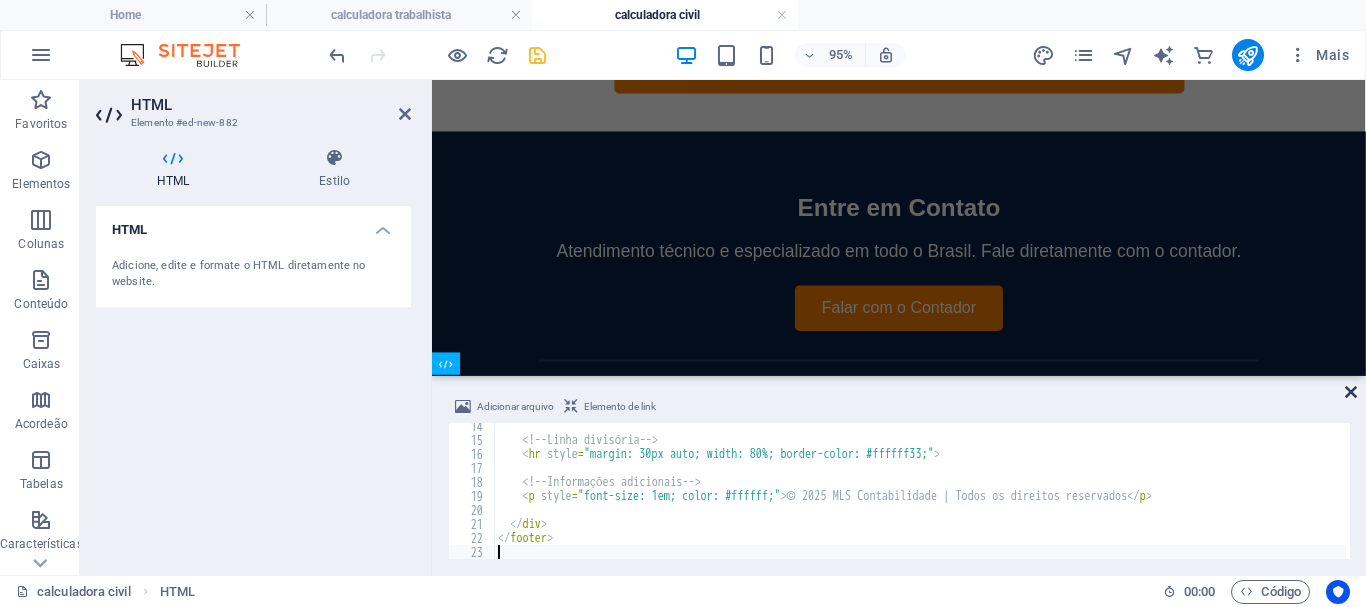 click at bounding box center (1351, 392) 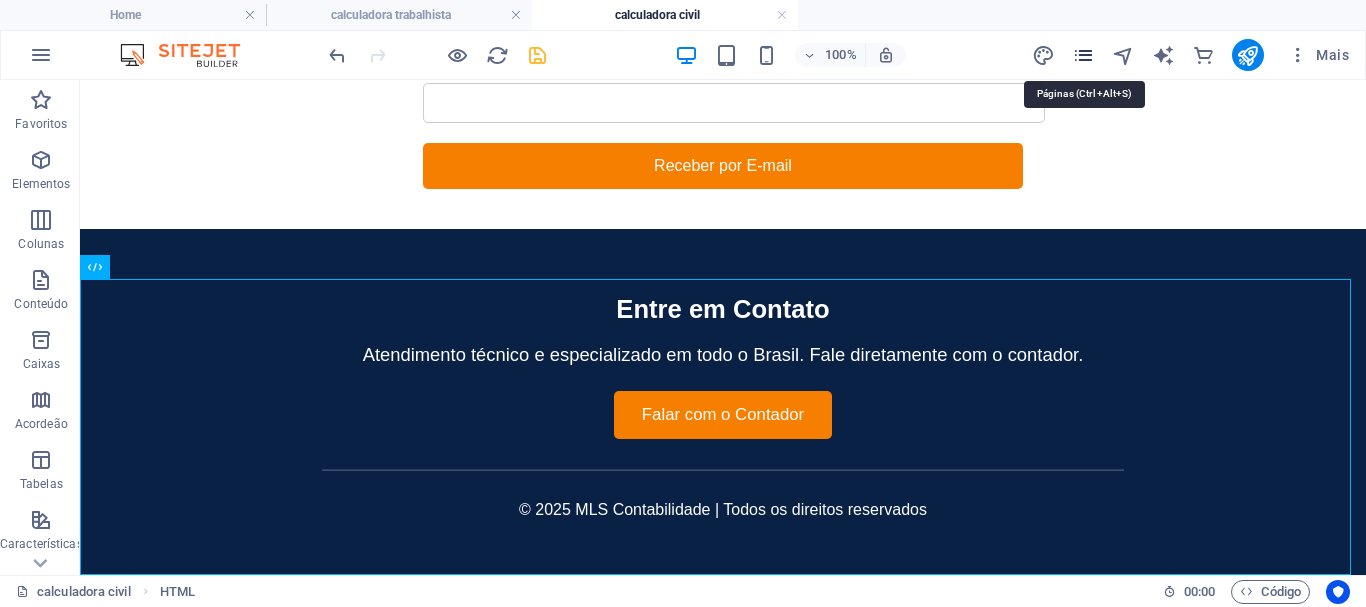 click at bounding box center [1083, 55] 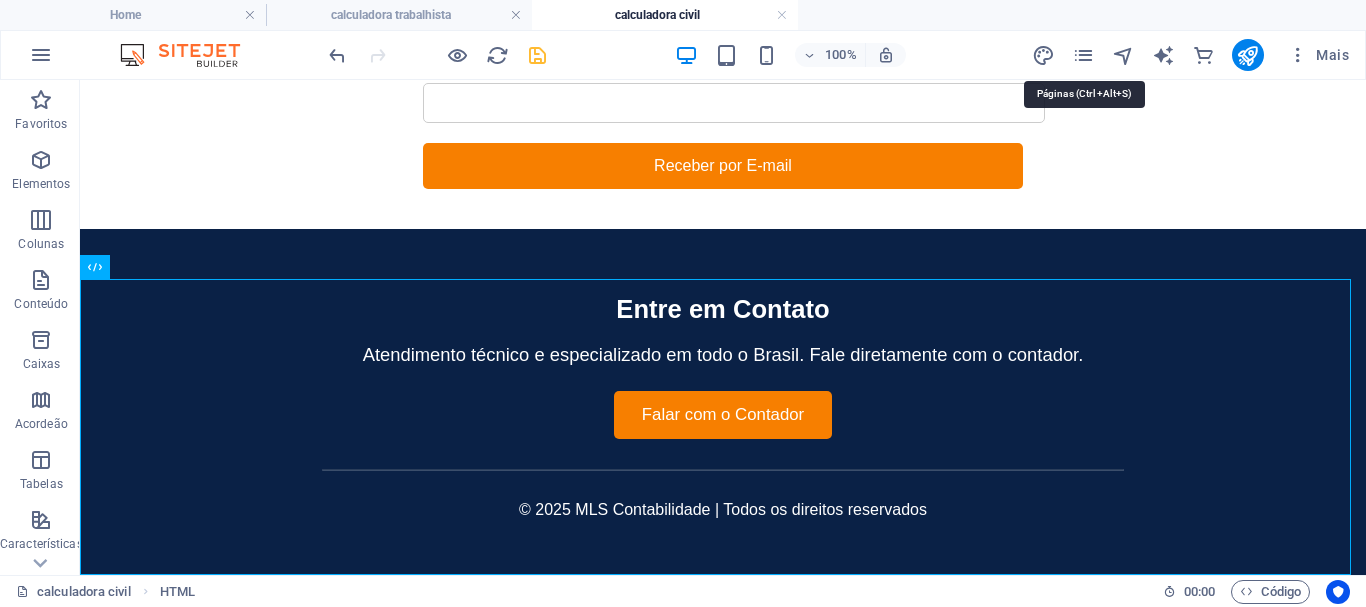 scroll, scrollTop: 1044, scrollLeft: 0, axis: vertical 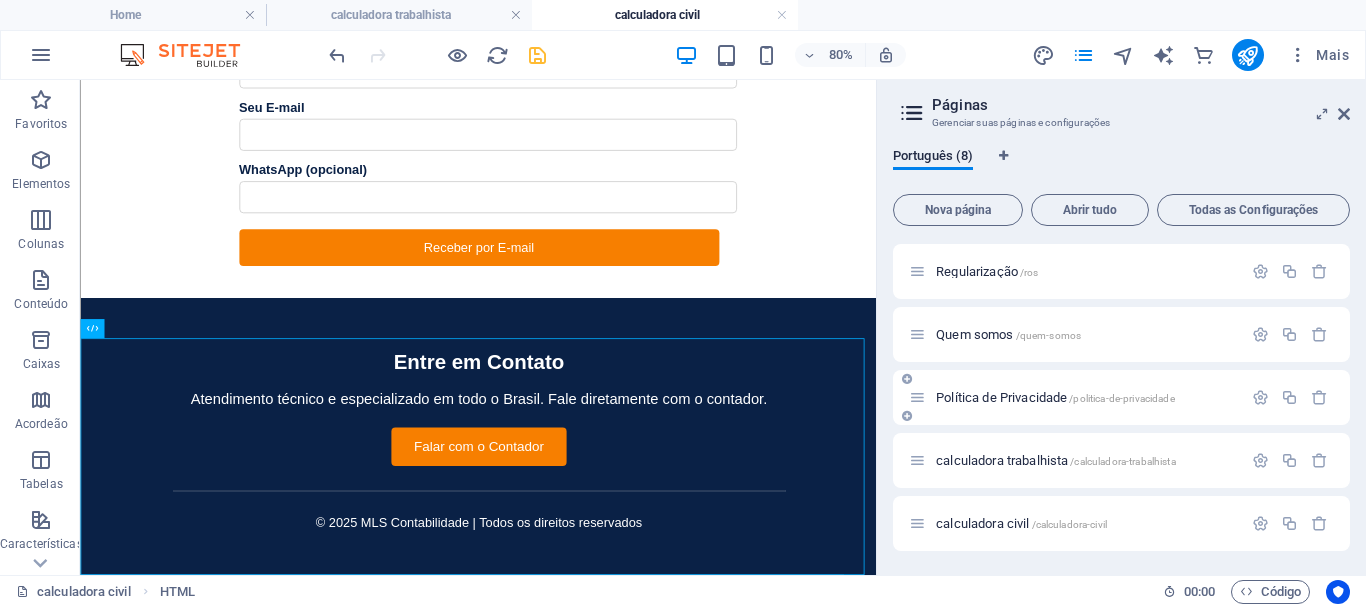 click on "Política de Privacidade /politica-de-privacidade" at bounding box center (1055, 397) 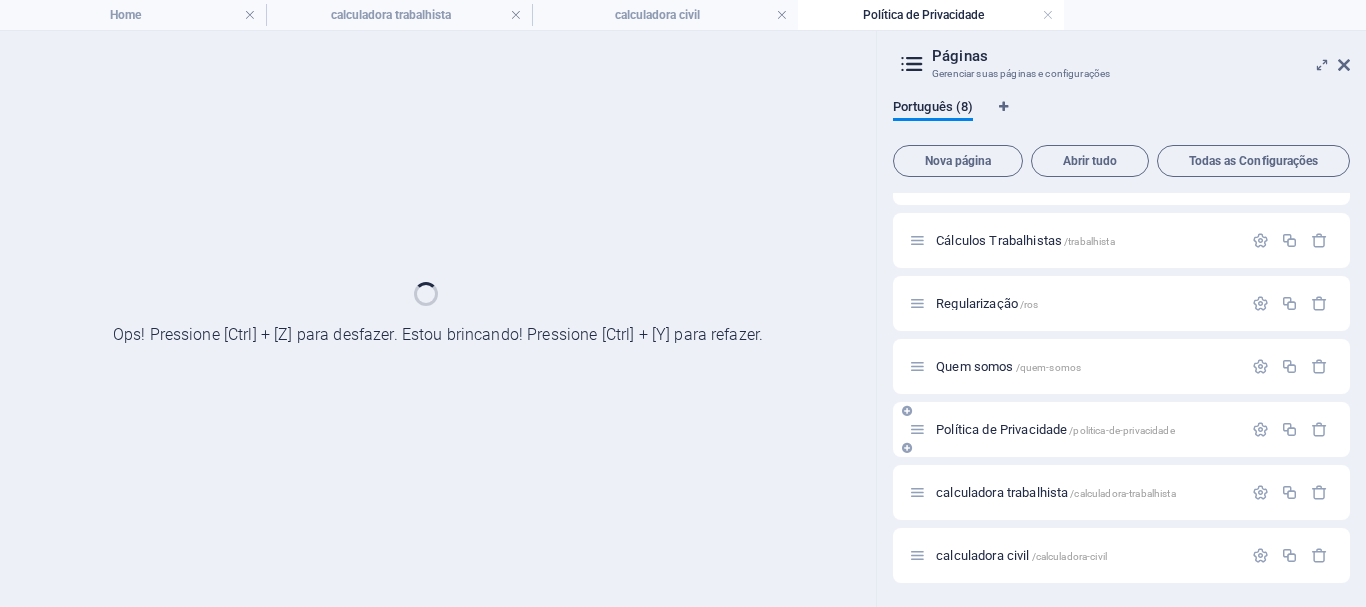 scroll 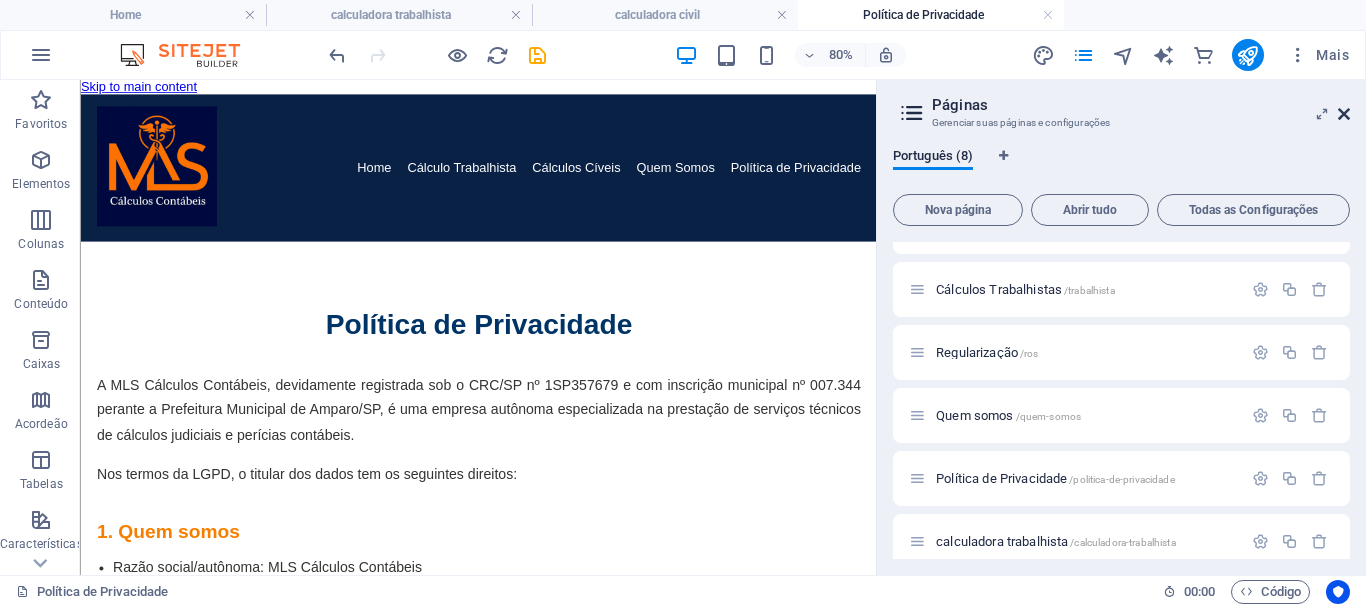 click at bounding box center [1344, 114] 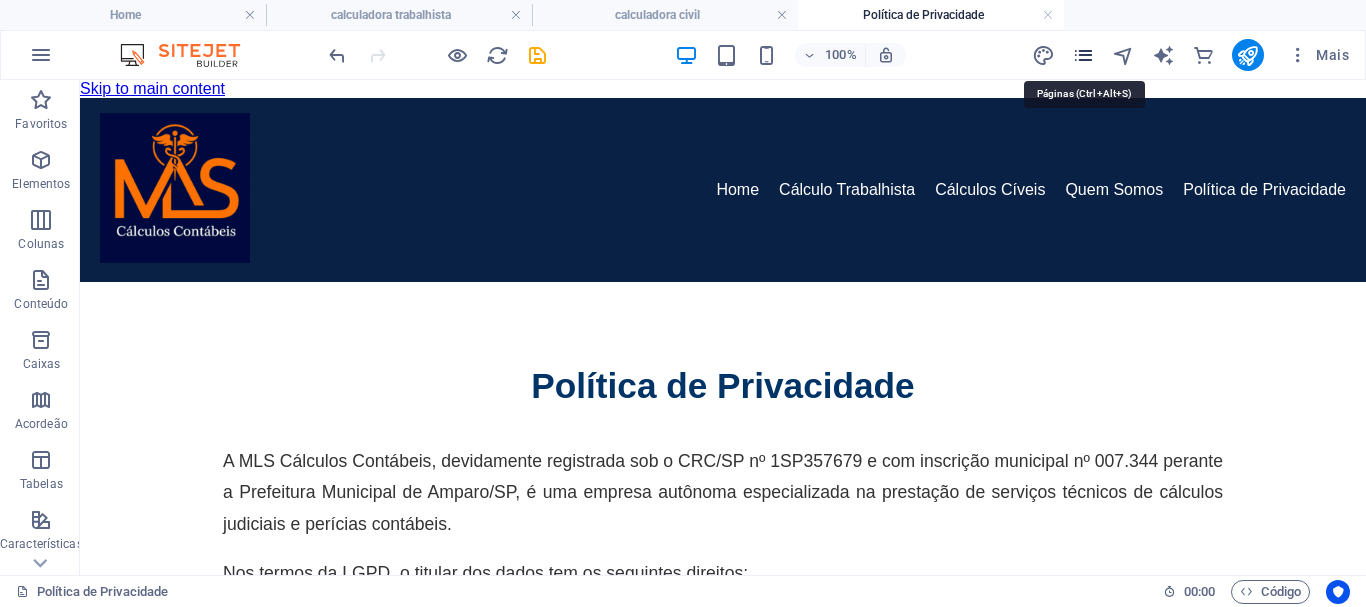 click at bounding box center (1083, 55) 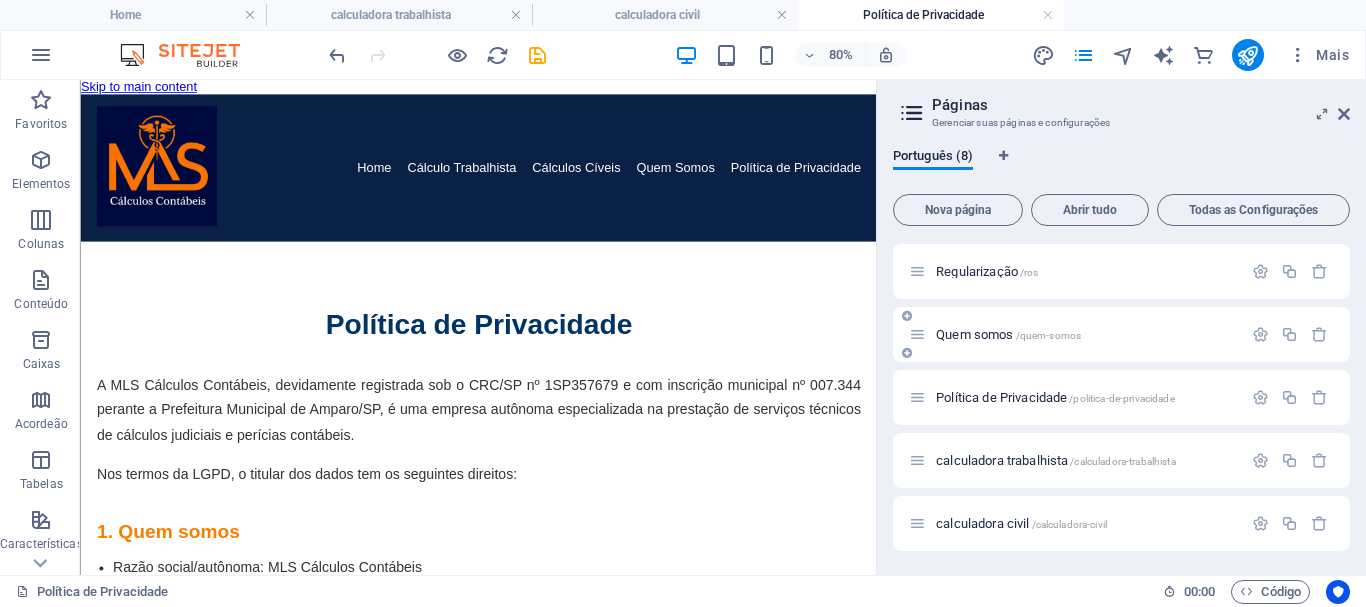 click on "Quem somos /quem-somos" at bounding box center [1008, 334] 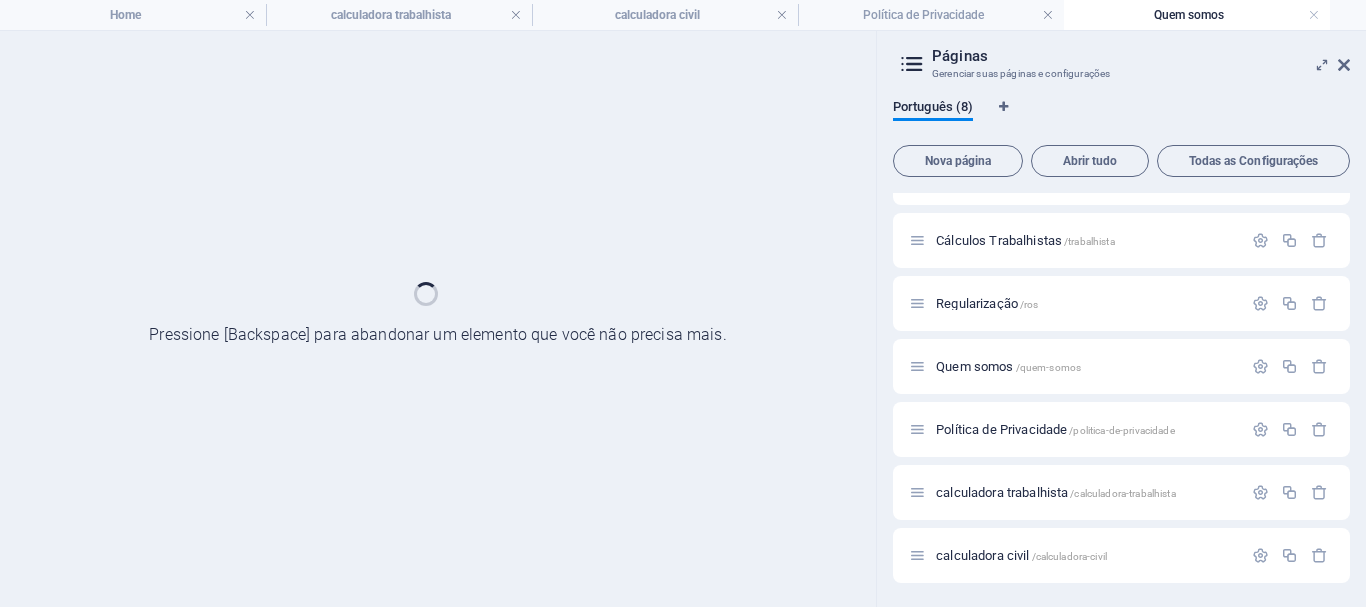 scroll, scrollTop: 106, scrollLeft: 0, axis: vertical 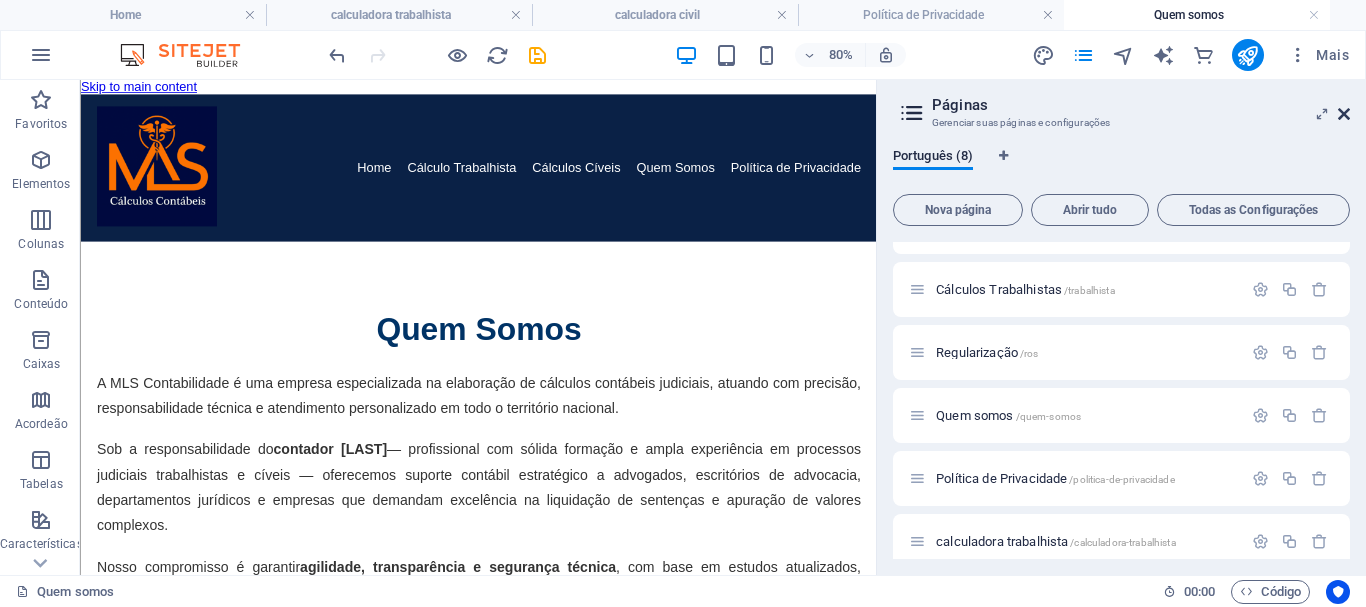 drag, startPoint x: 1349, startPoint y: 113, endPoint x: 1130, endPoint y: 100, distance: 219.3855 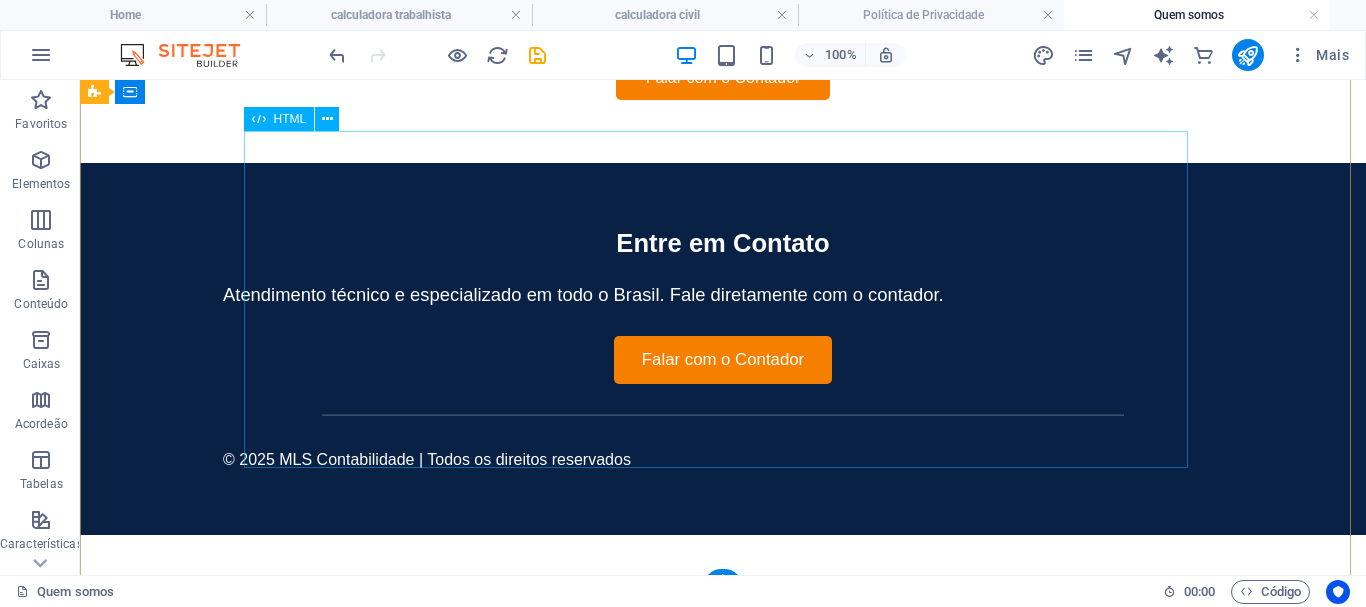 scroll, scrollTop: 931, scrollLeft: 0, axis: vertical 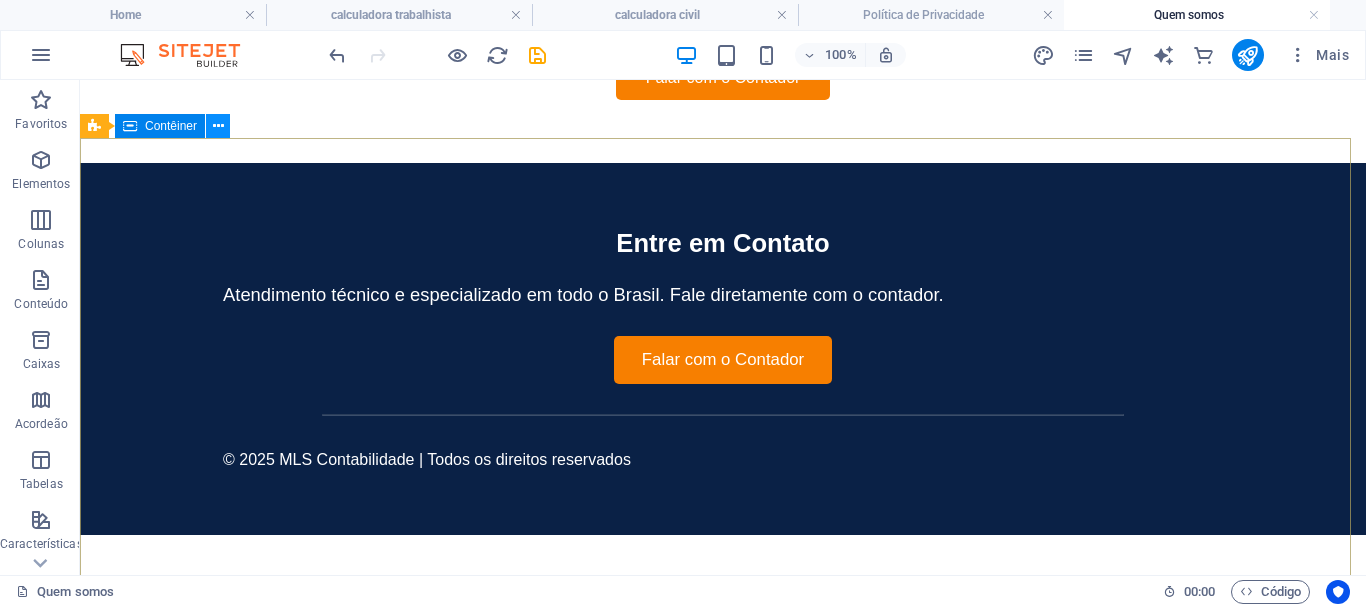 click at bounding box center [218, 126] 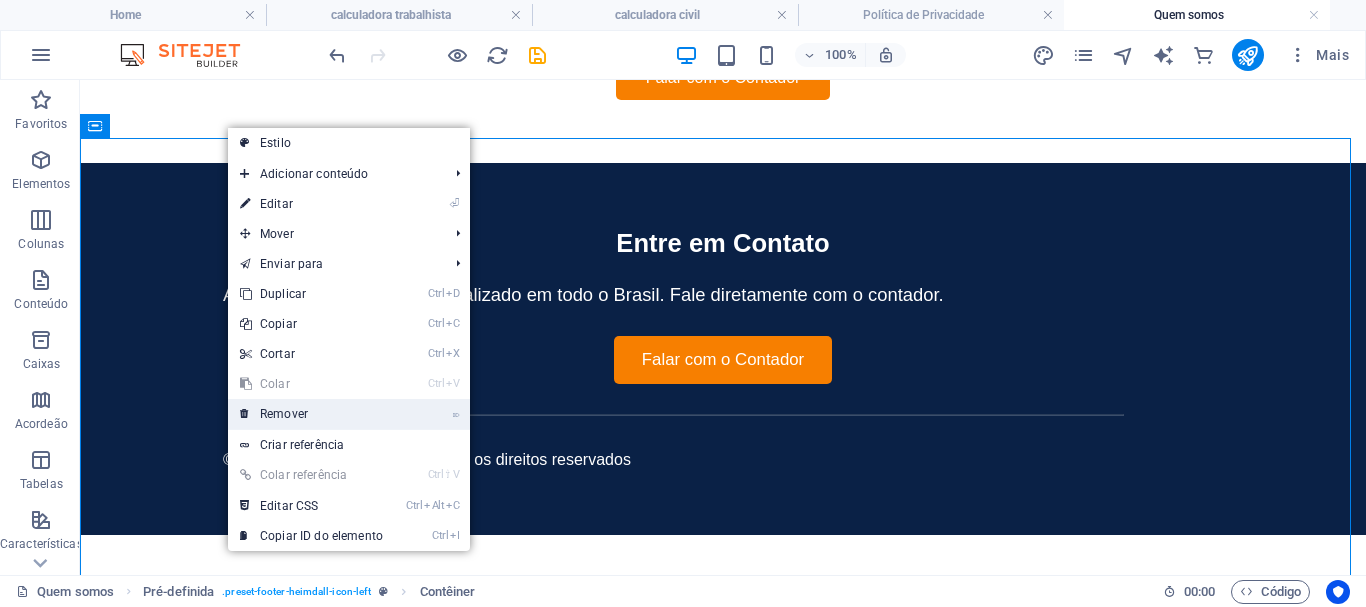 click on "⌦  Remover" at bounding box center (311, 414) 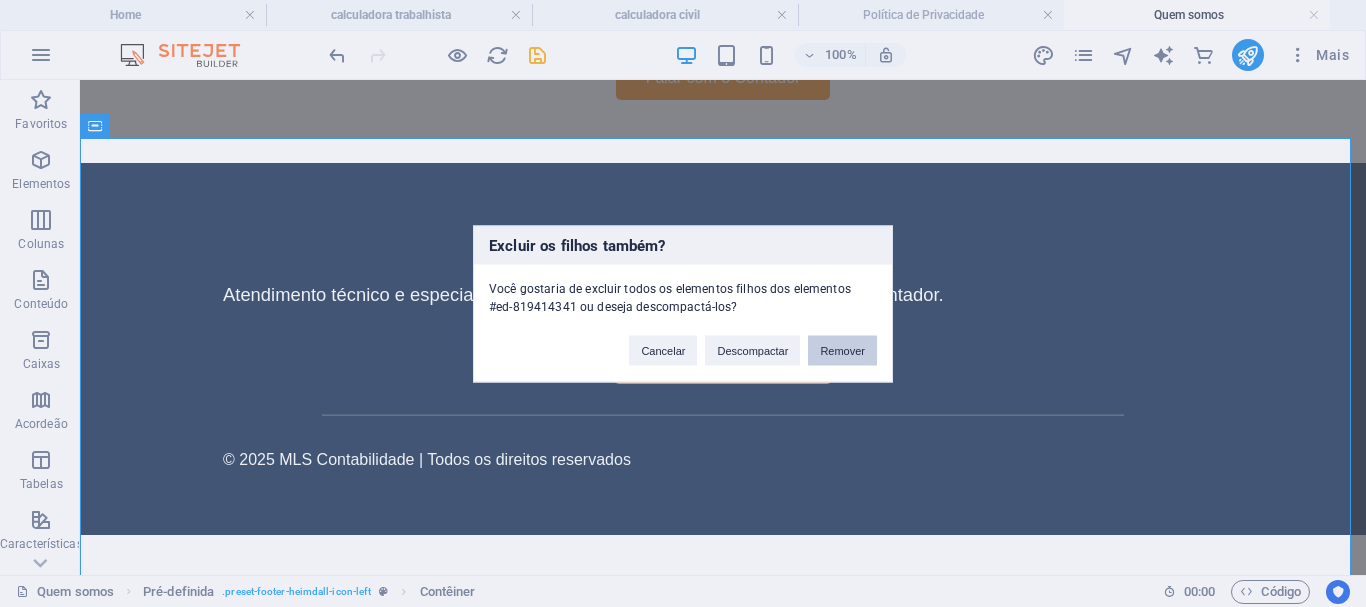 click on "Remover" at bounding box center [842, 350] 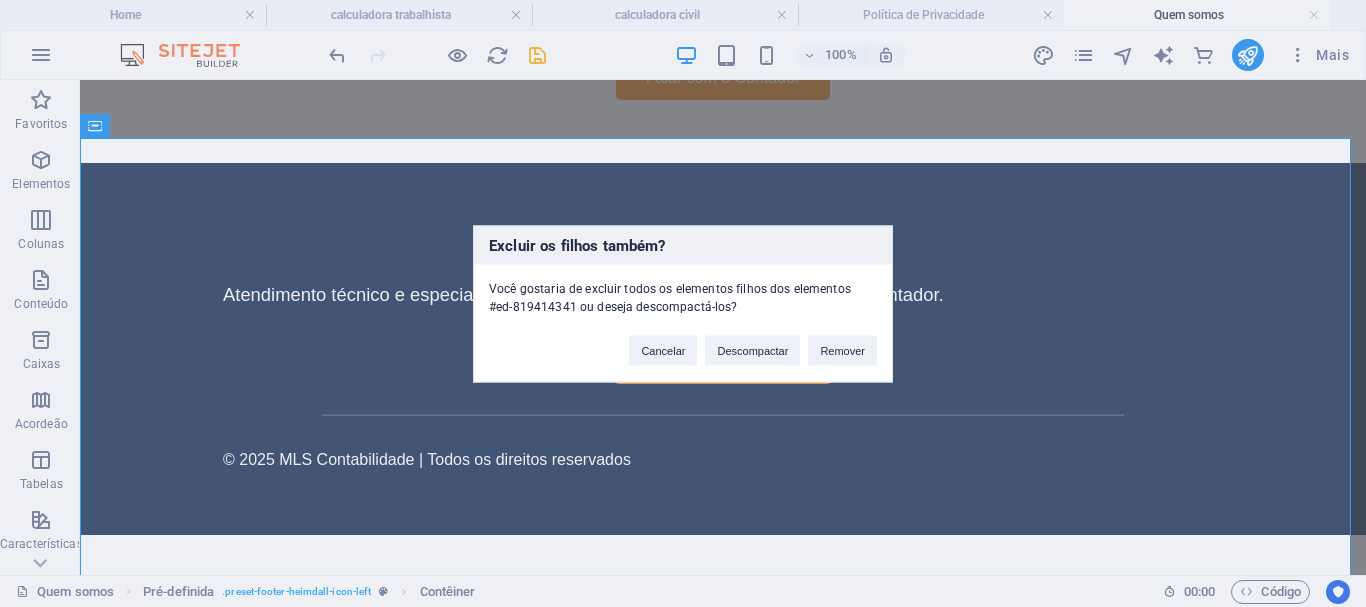 scroll, scrollTop: 636, scrollLeft: 0, axis: vertical 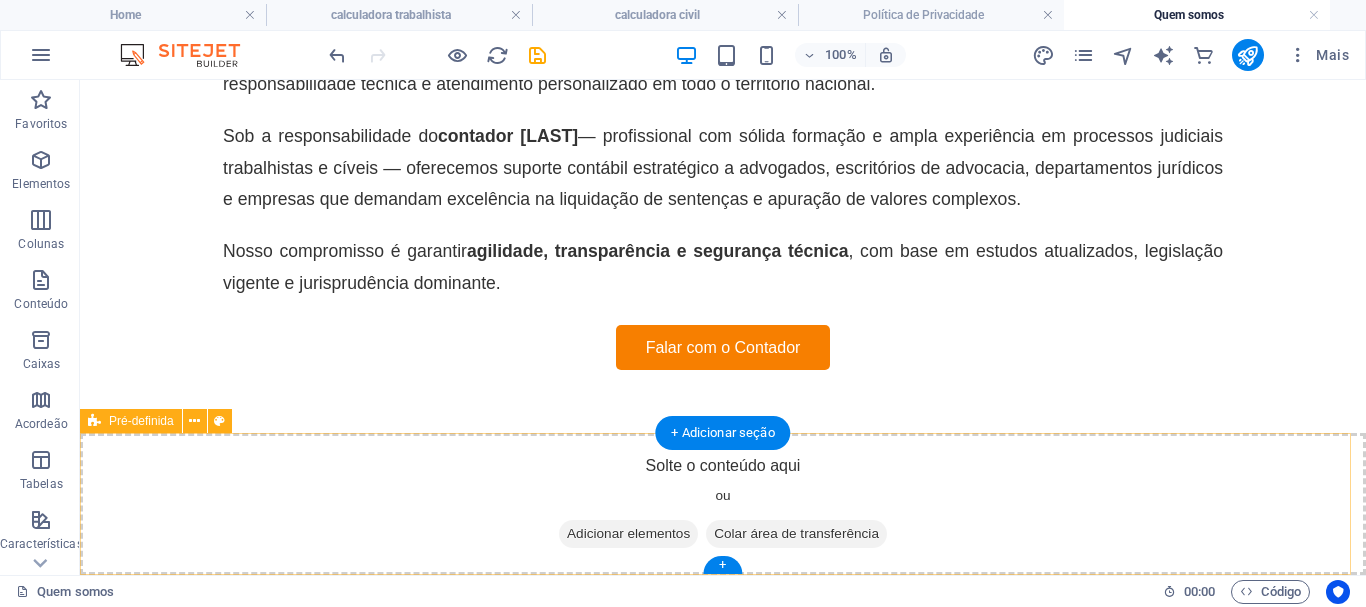 click on "Adicionar elementos" at bounding box center (628, 534) 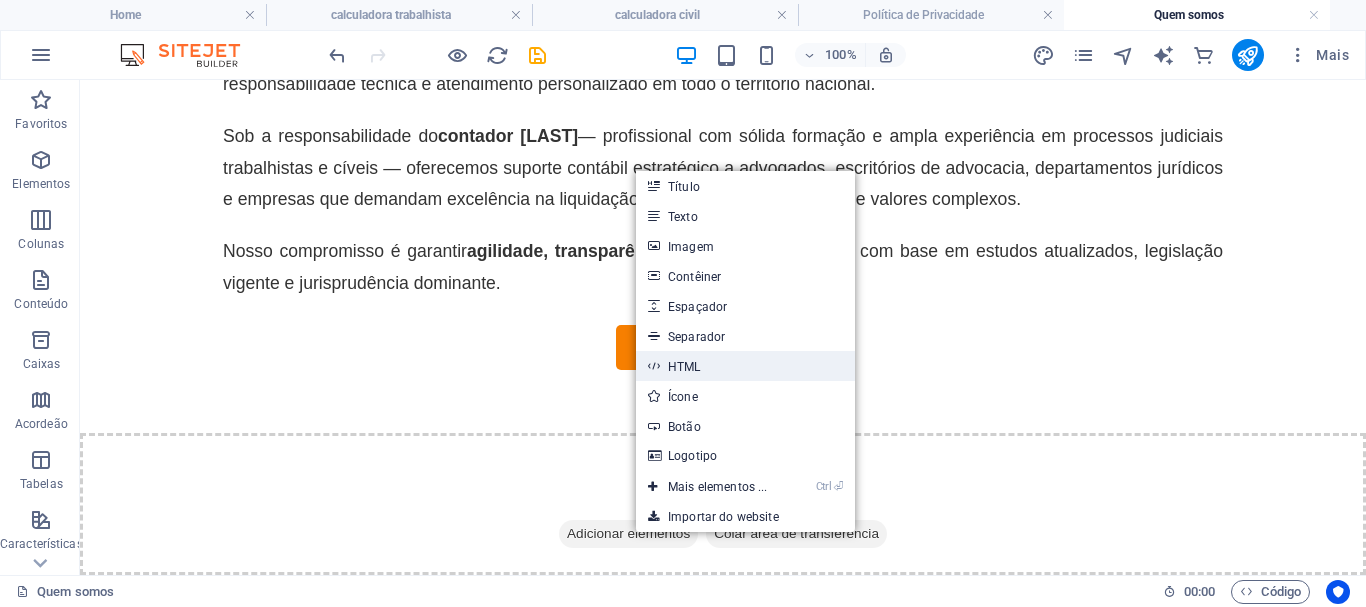 click on "HTML" at bounding box center (745, 366) 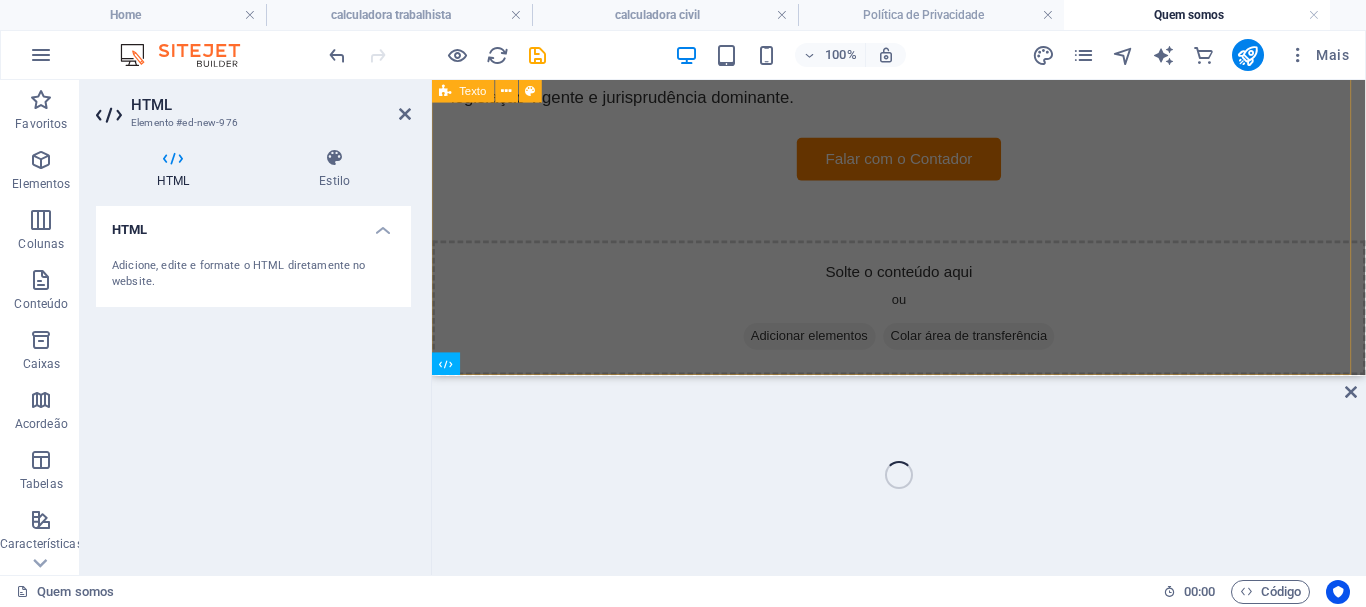 scroll, scrollTop: 677, scrollLeft: 0, axis: vertical 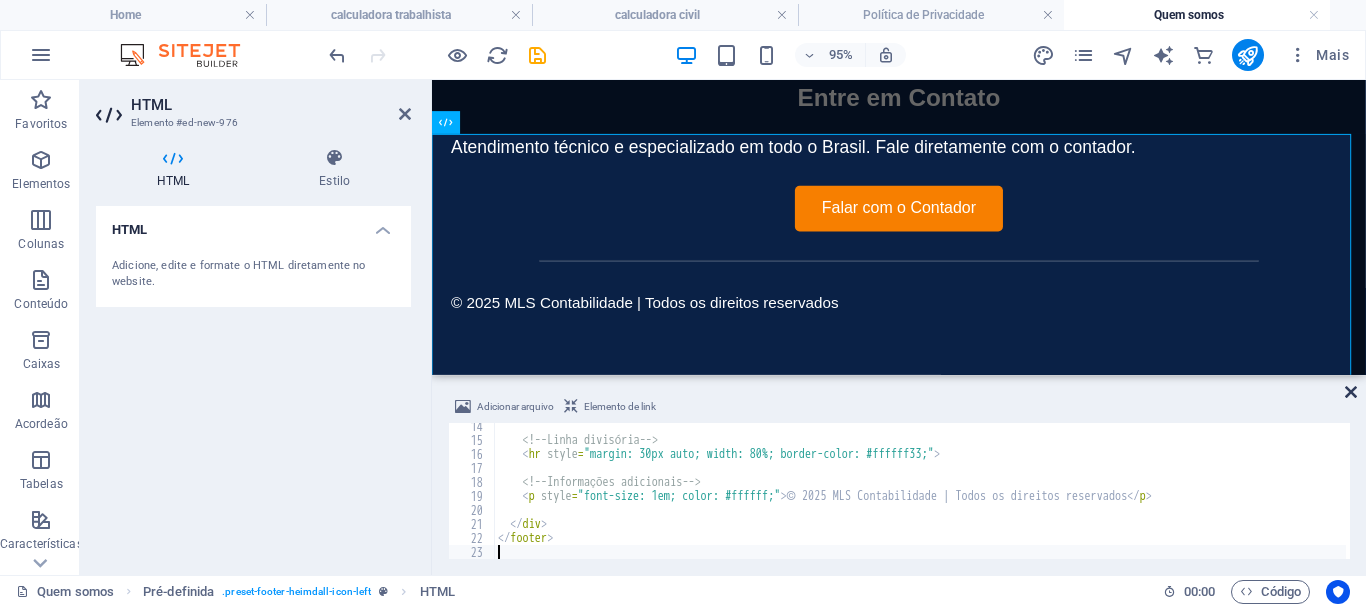 click at bounding box center (1351, 392) 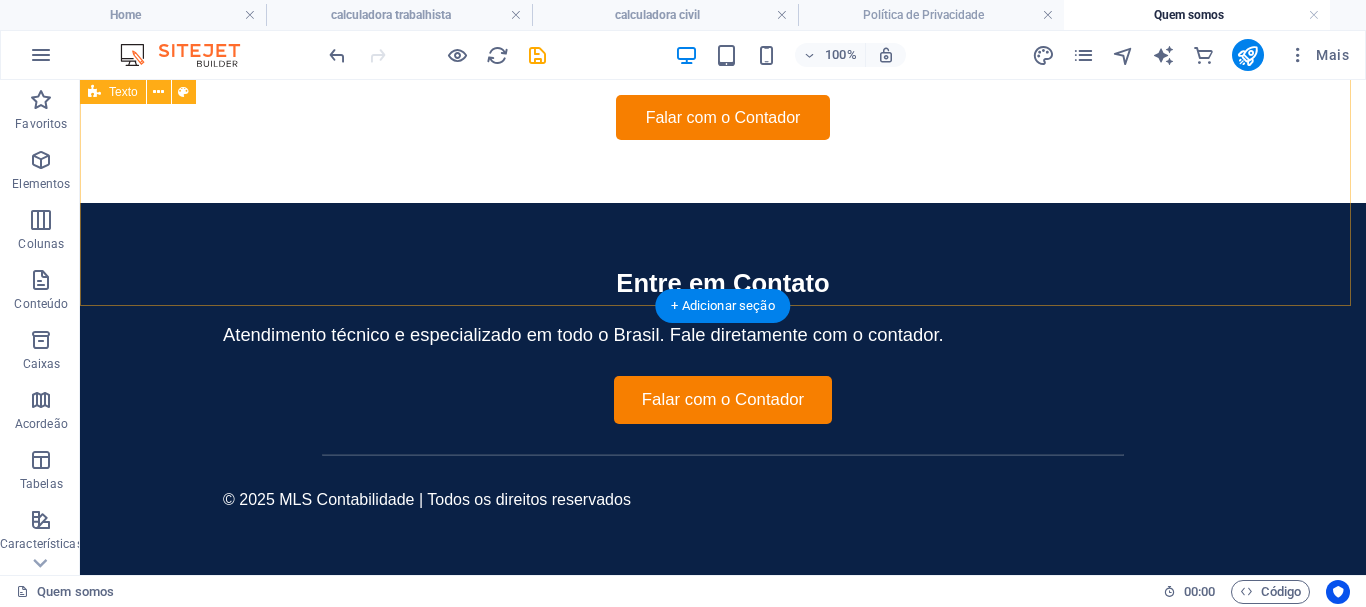 scroll, scrollTop: 631, scrollLeft: 0, axis: vertical 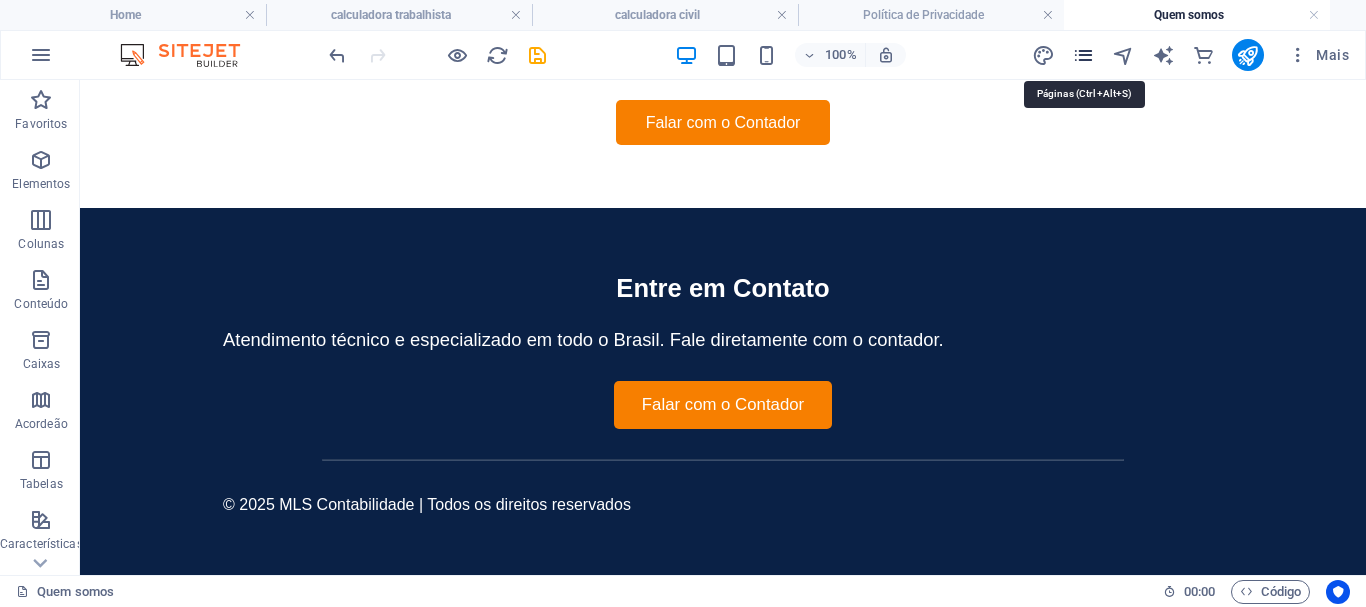click at bounding box center (1083, 55) 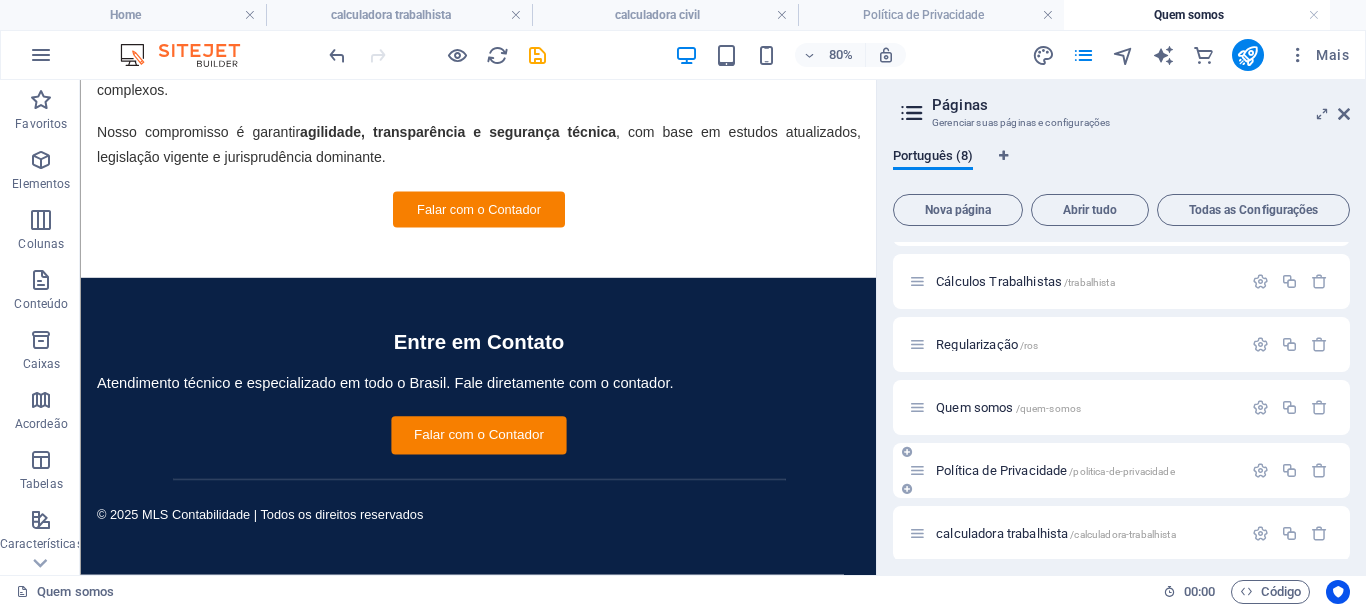 scroll, scrollTop: 87, scrollLeft: 0, axis: vertical 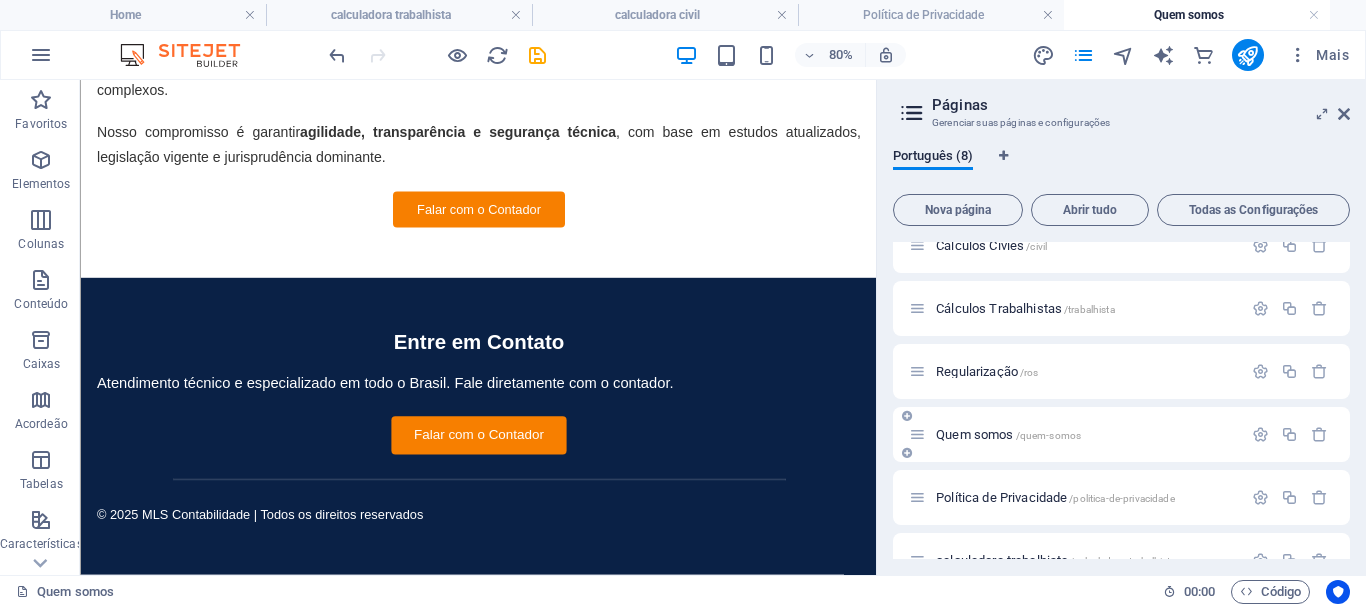 click on "Quem somos /quem-somos" at bounding box center (1008, 434) 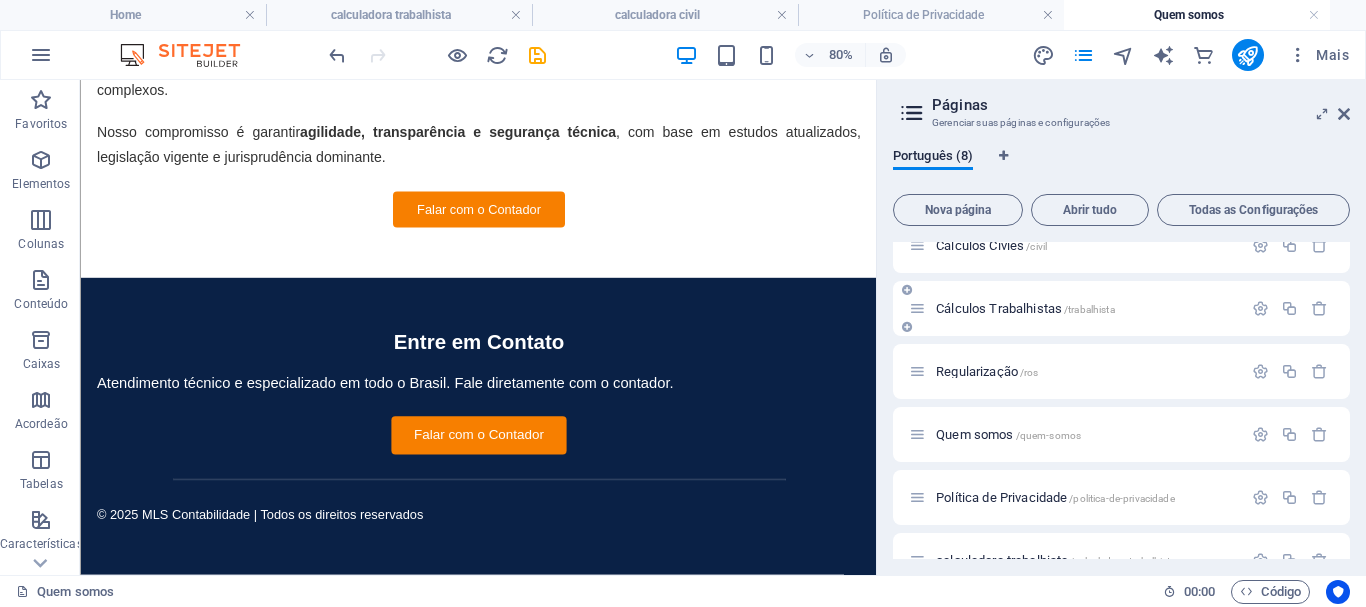 click on "Cálculos Trabalhistas /trabalhista" at bounding box center [1025, 308] 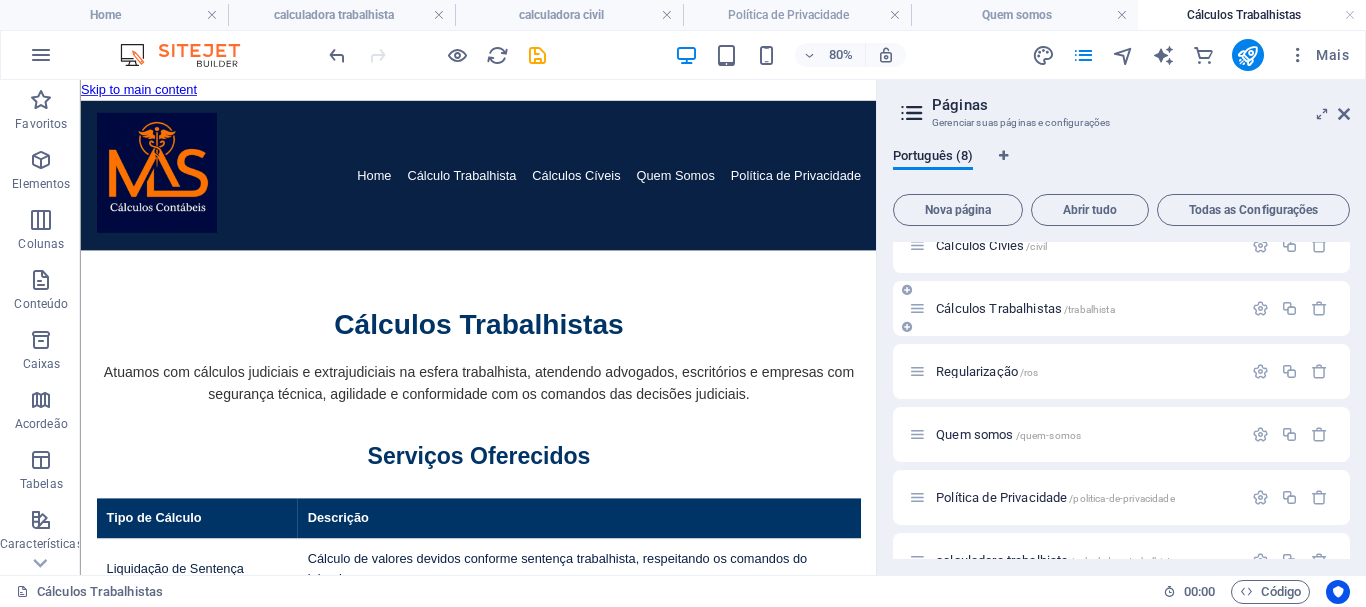 scroll, scrollTop: 0, scrollLeft: 0, axis: both 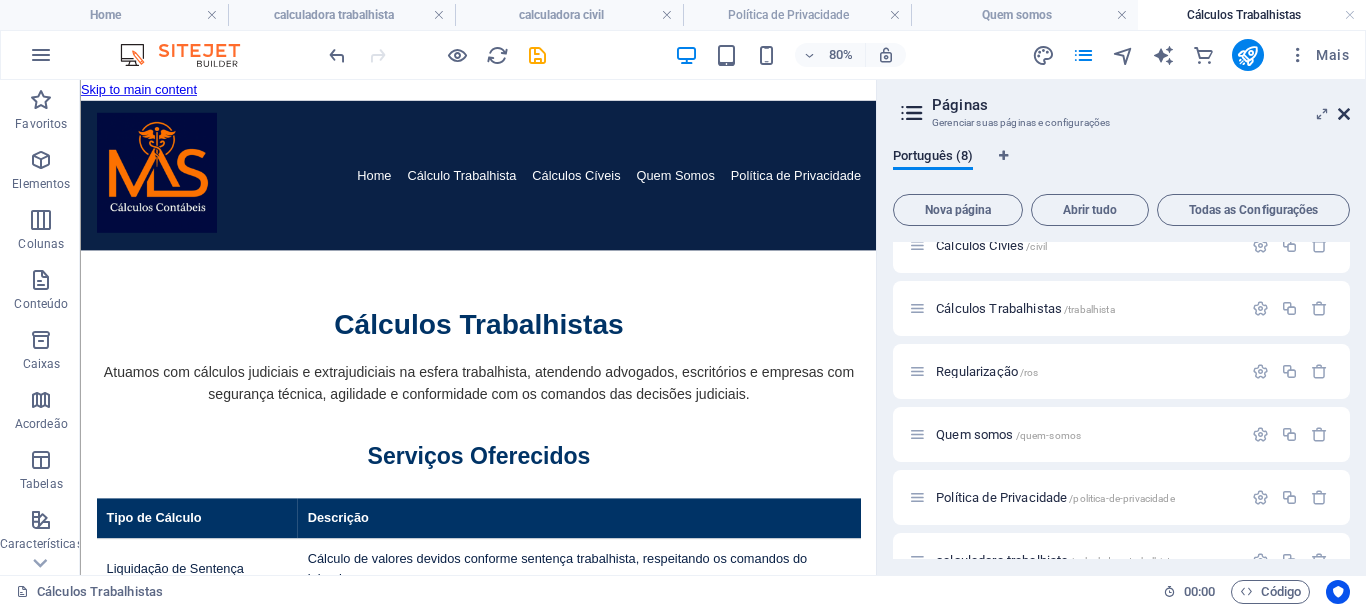click at bounding box center (1344, 114) 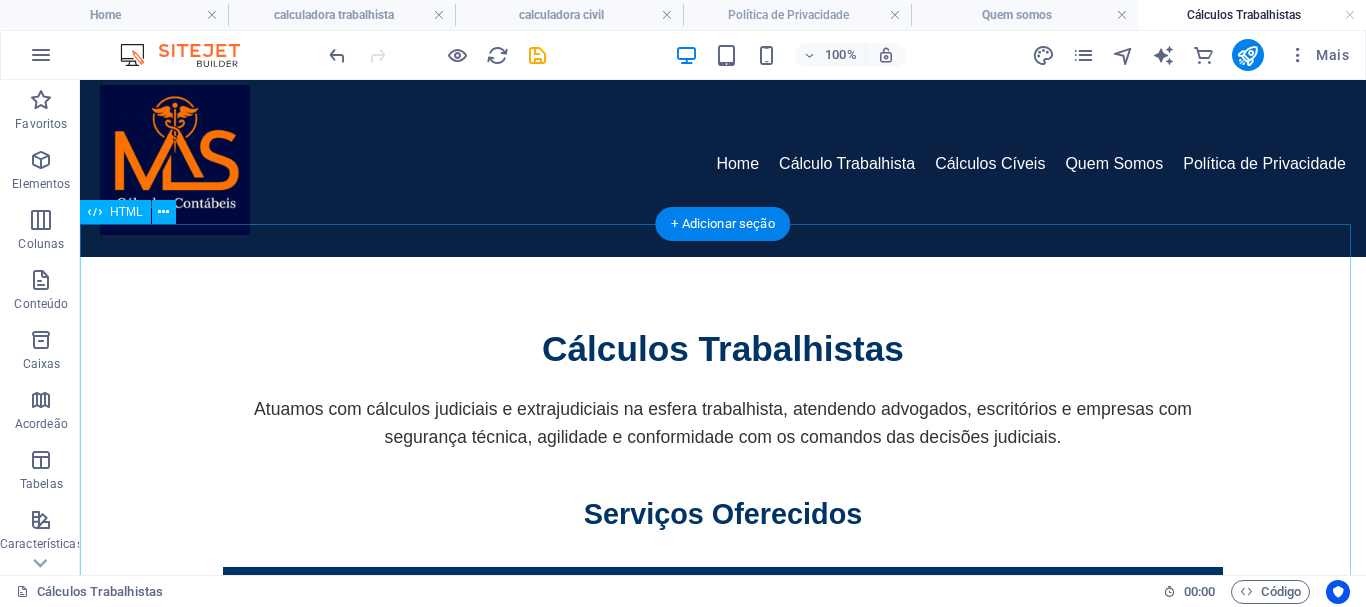 scroll, scrollTop: 0, scrollLeft: 0, axis: both 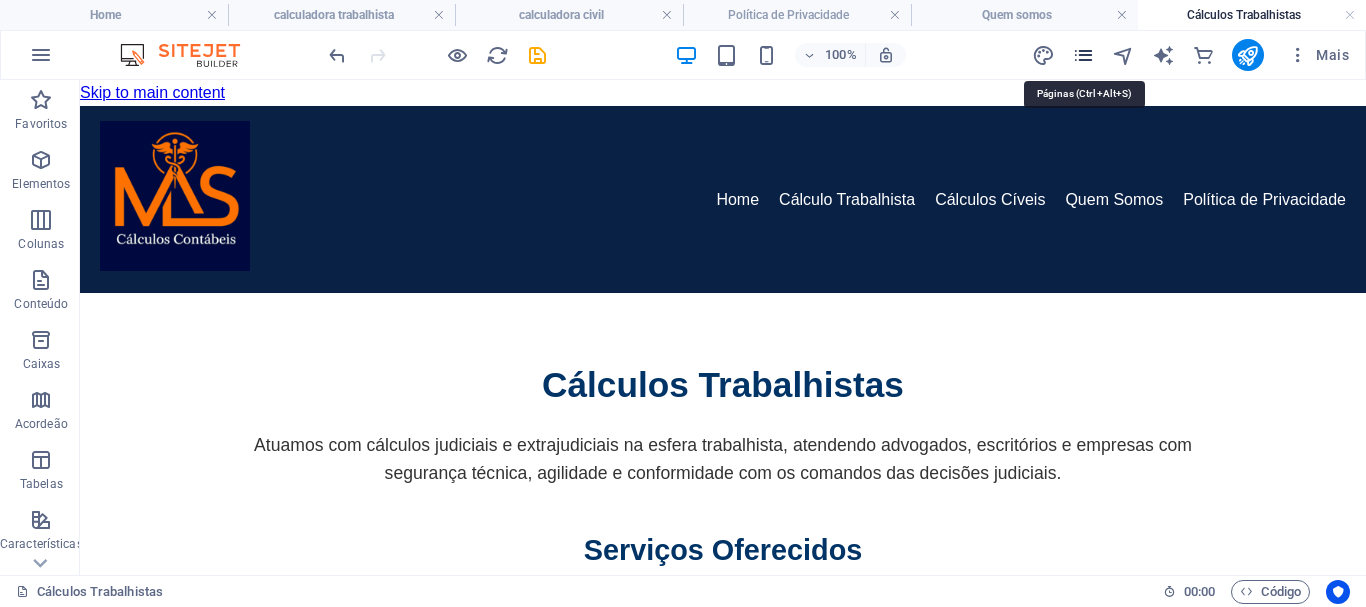 click at bounding box center [1083, 55] 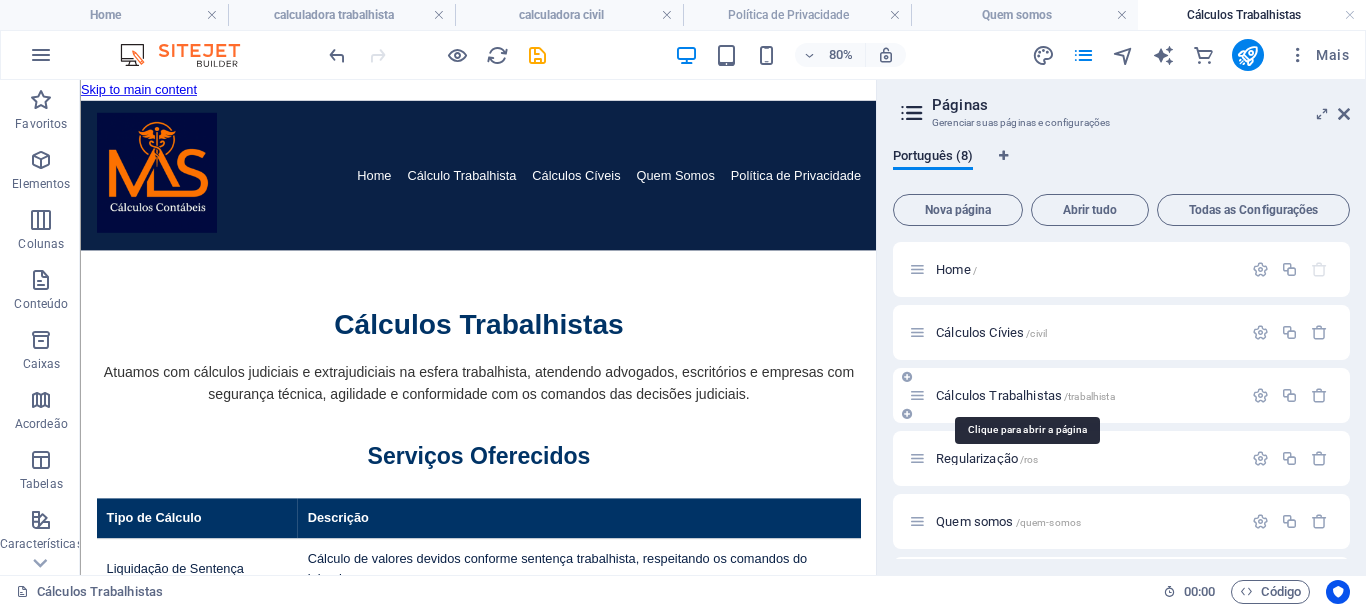 click on "Cálculos Trabalhistas /trabalhista" at bounding box center [1025, 395] 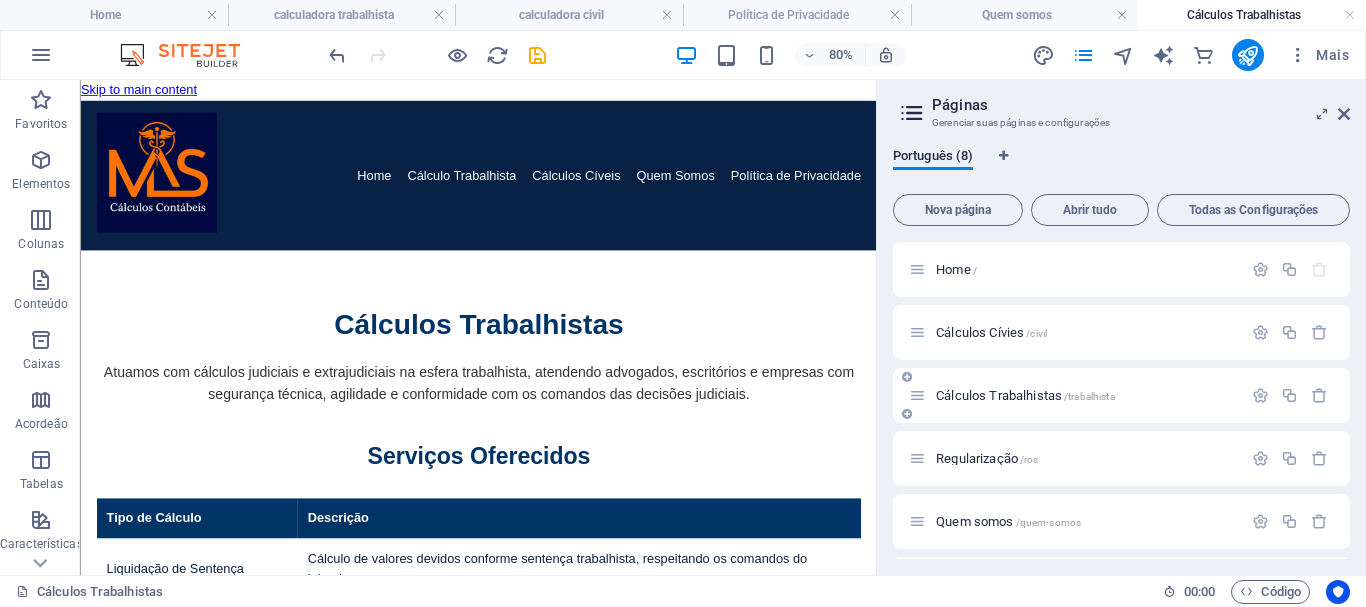 click on "Cálculos Trabalhistas /trabalhista" at bounding box center [1025, 395] 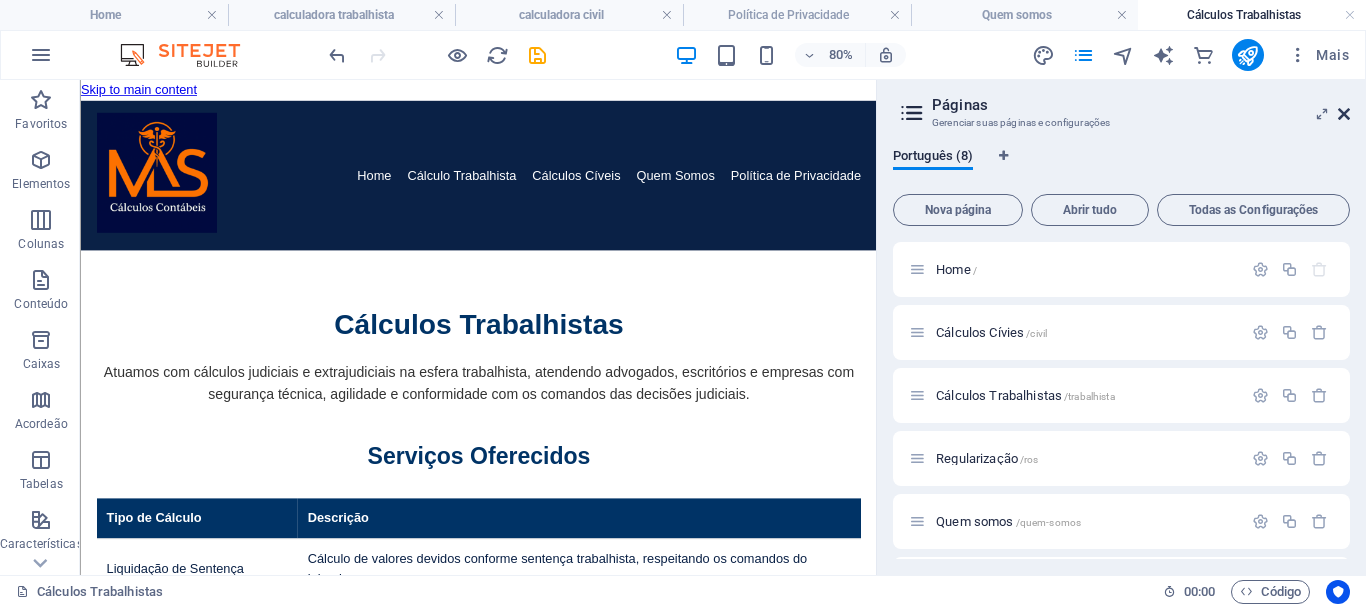 click at bounding box center [1344, 114] 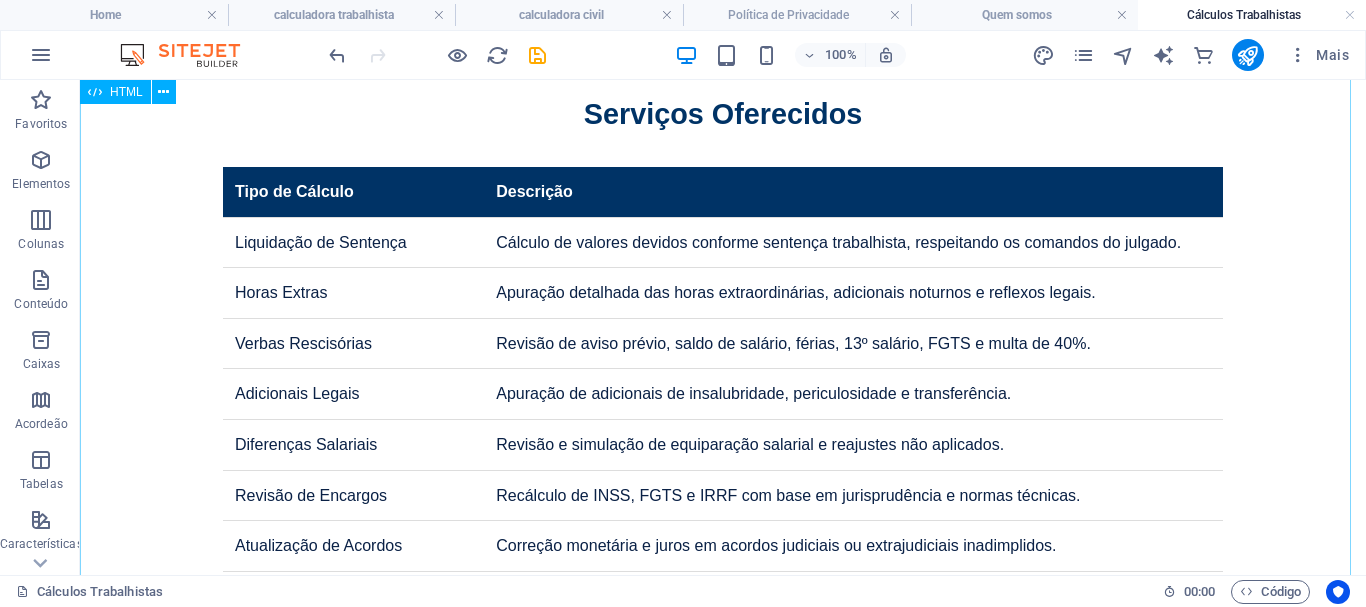 scroll, scrollTop: 0, scrollLeft: 0, axis: both 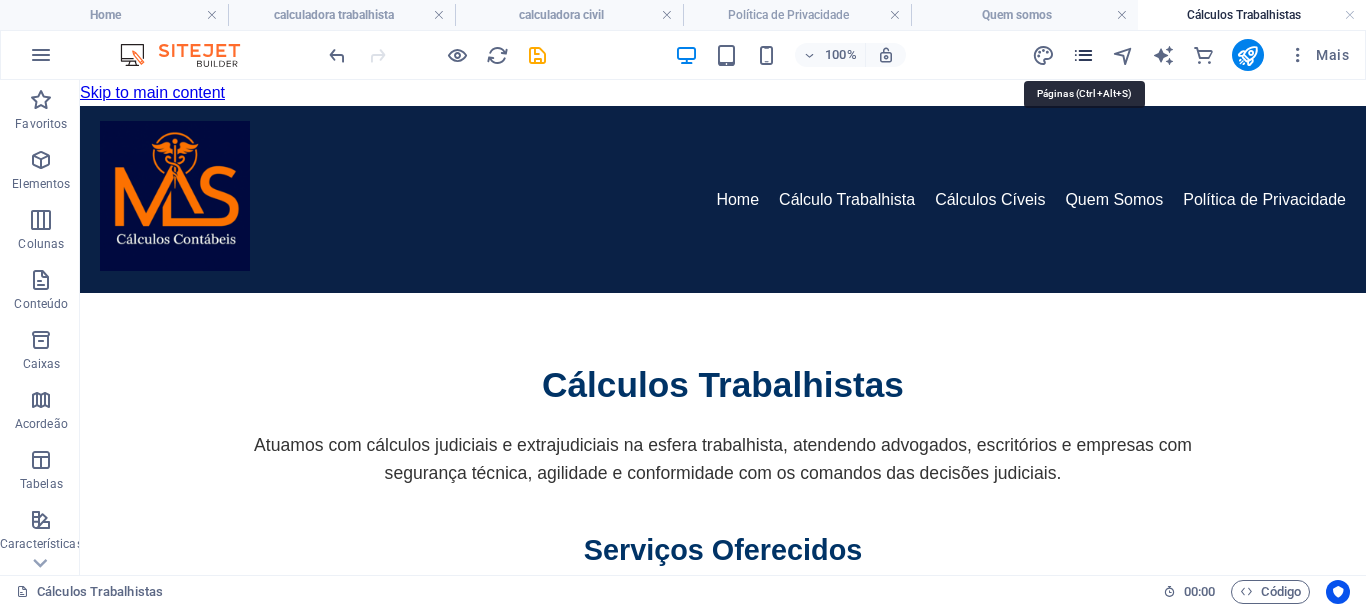 click at bounding box center [1083, 55] 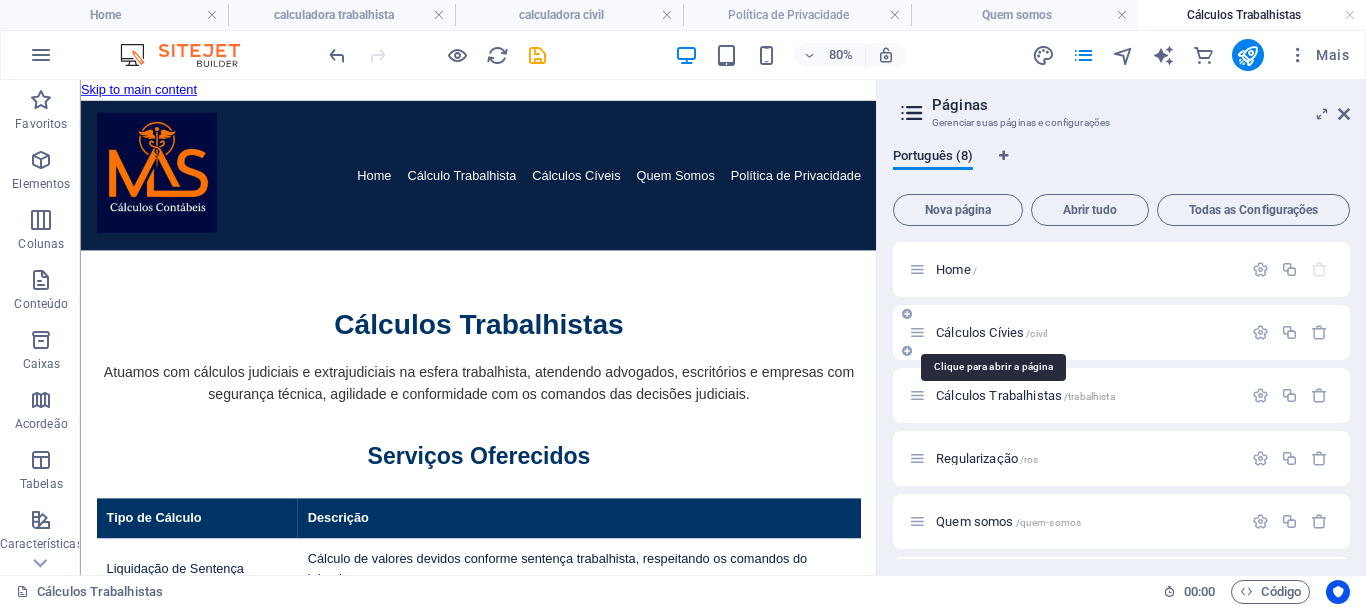 click on "Cálculos Cívies /civil" at bounding box center [991, 332] 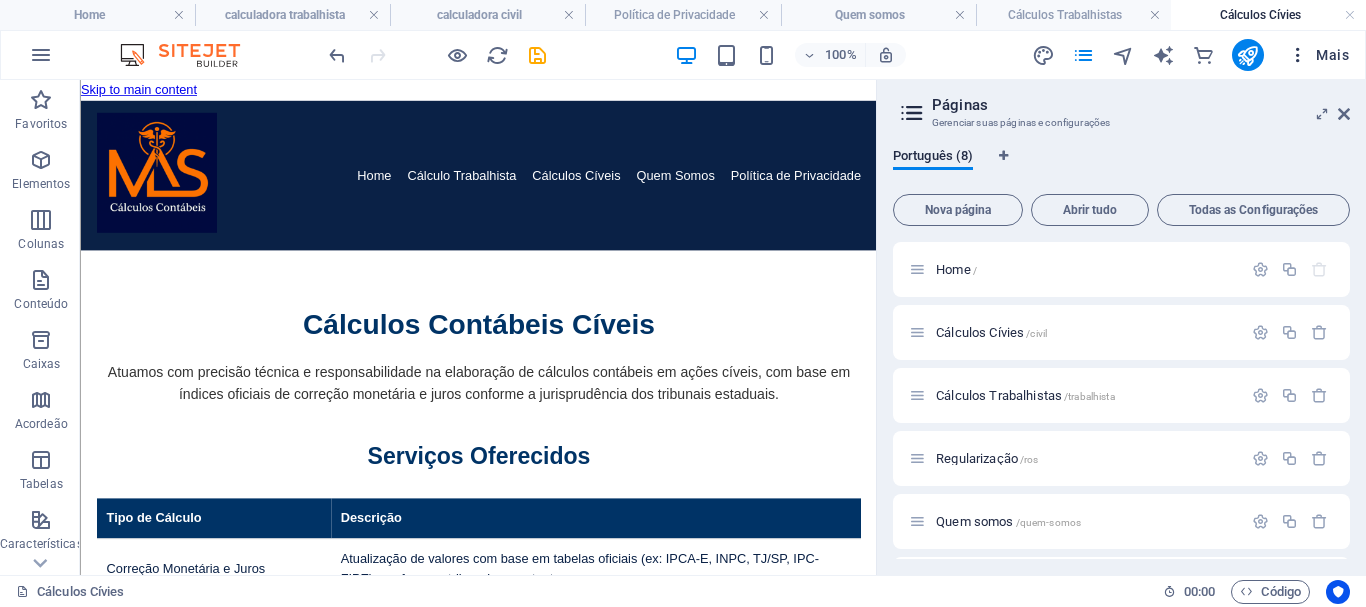scroll, scrollTop: 0, scrollLeft: 0, axis: both 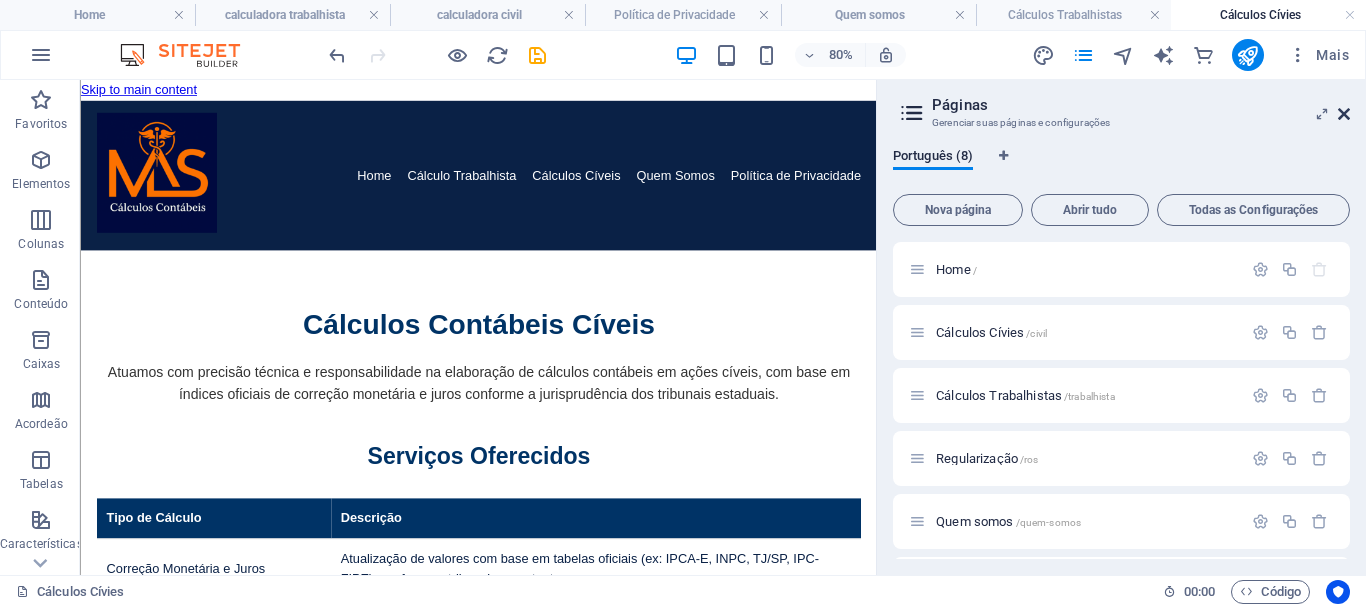 drag, startPoint x: 1346, startPoint y: 113, endPoint x: 1170, endPoint y: 81, distance: 178.88544 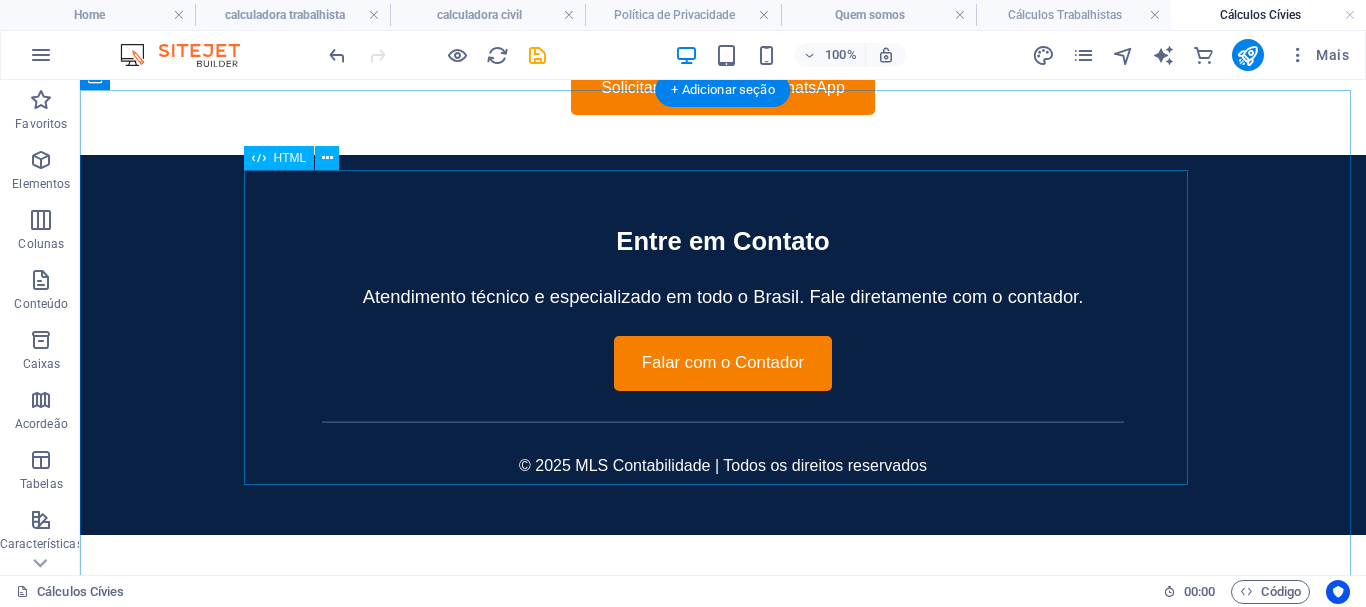 scroll, scrollTop: 1633, scrollLeft: 0, axis: vertical 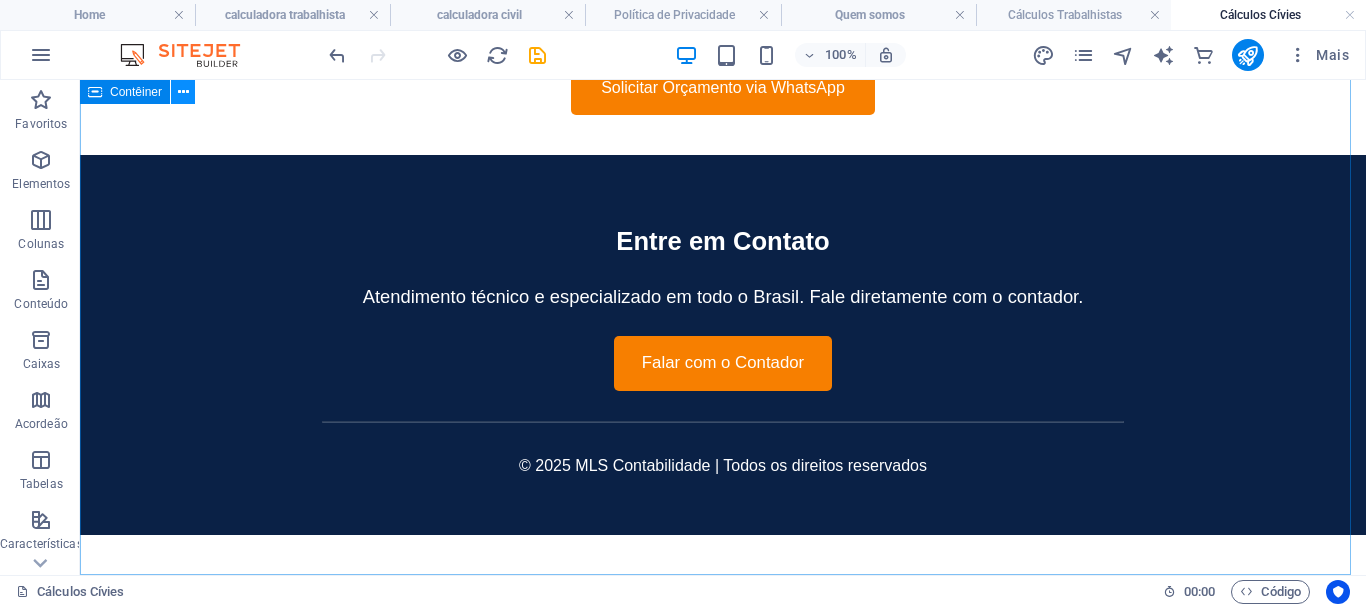 click at bounding box center (183, 92) 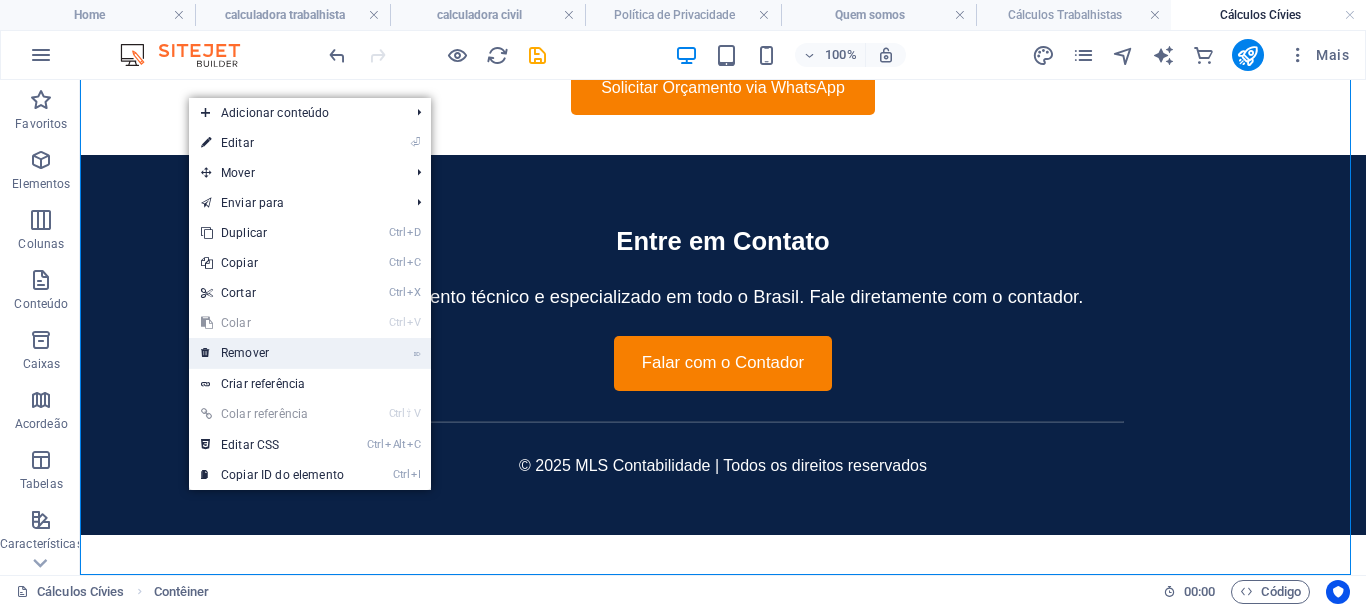 click on "⌦  Remover" at bounding box center (272, 353) 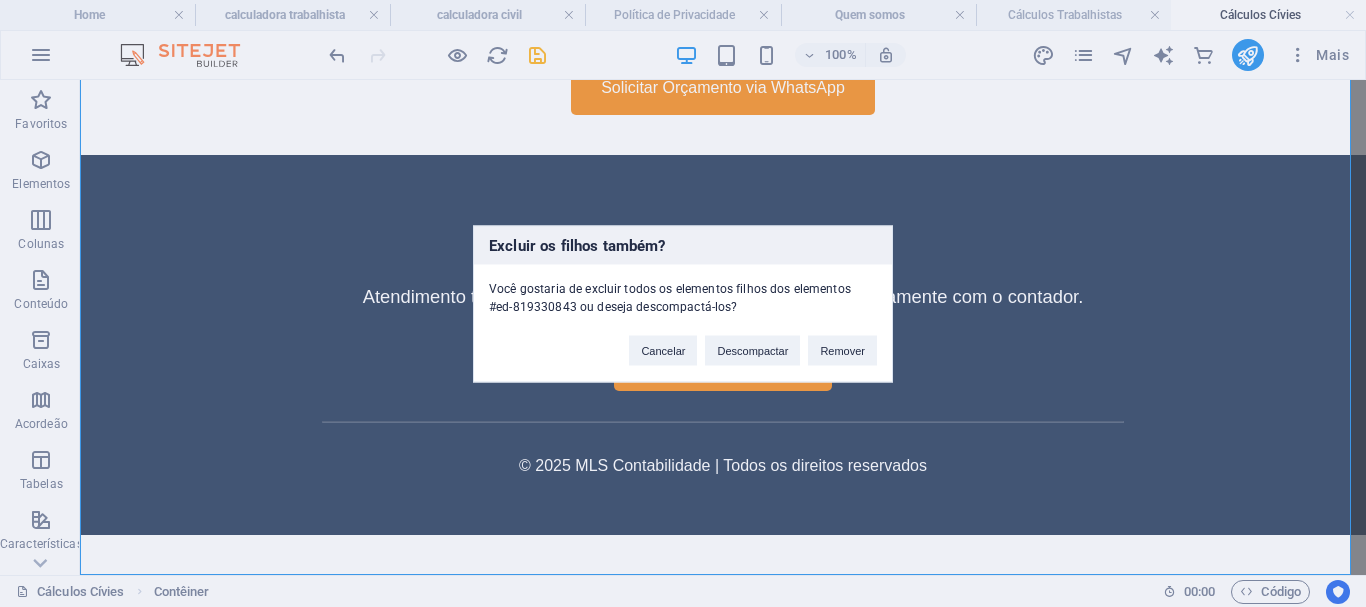 click on "Cancelar Descompactar Remover" at bounding box center (753, 340) 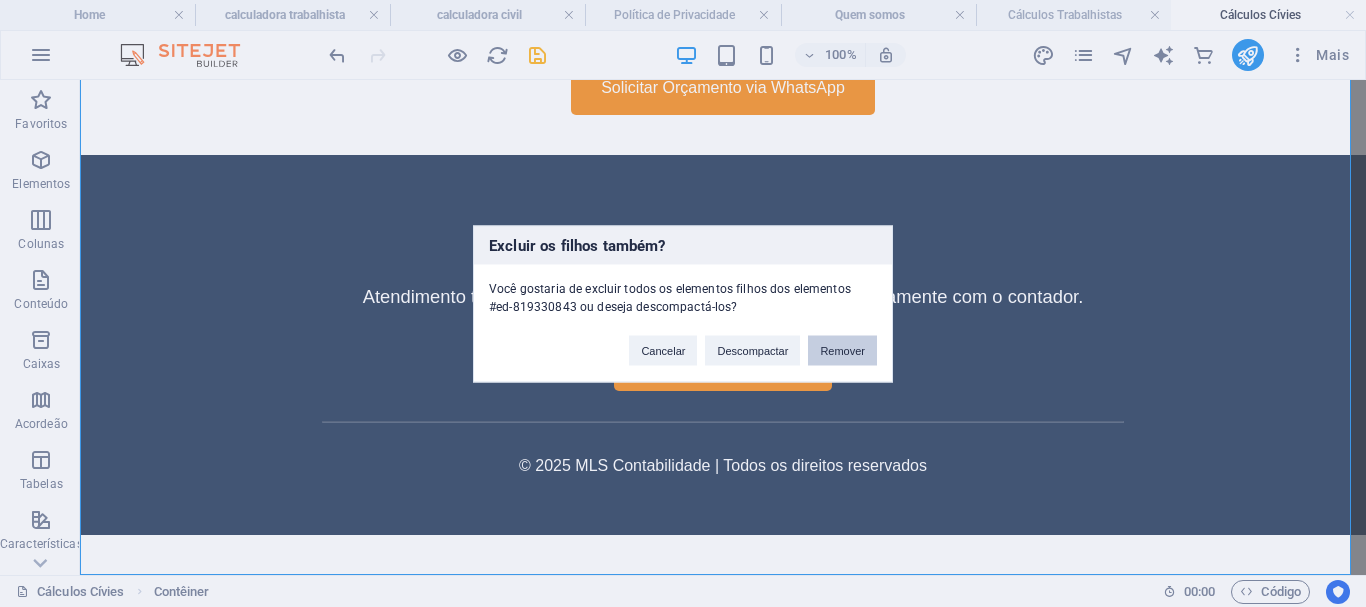 click on "Remover" at bounding box center (842, 350) 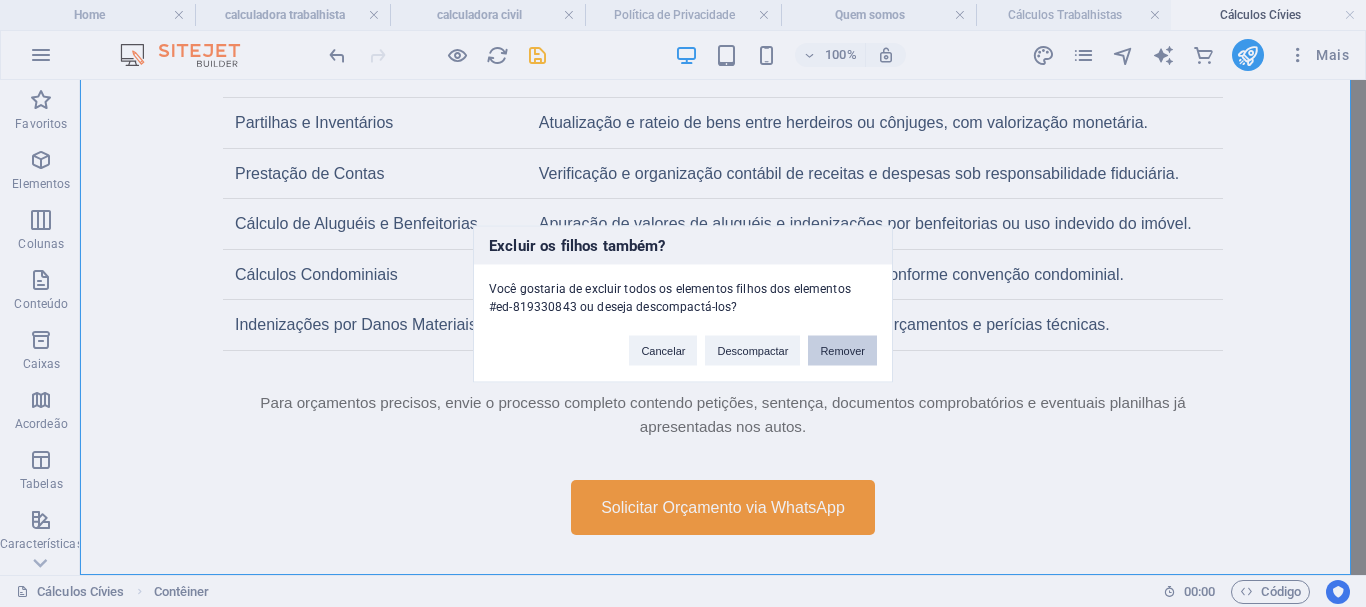 scroll, scrollTop: 1118, scrollLeft: 0, axis: vertical 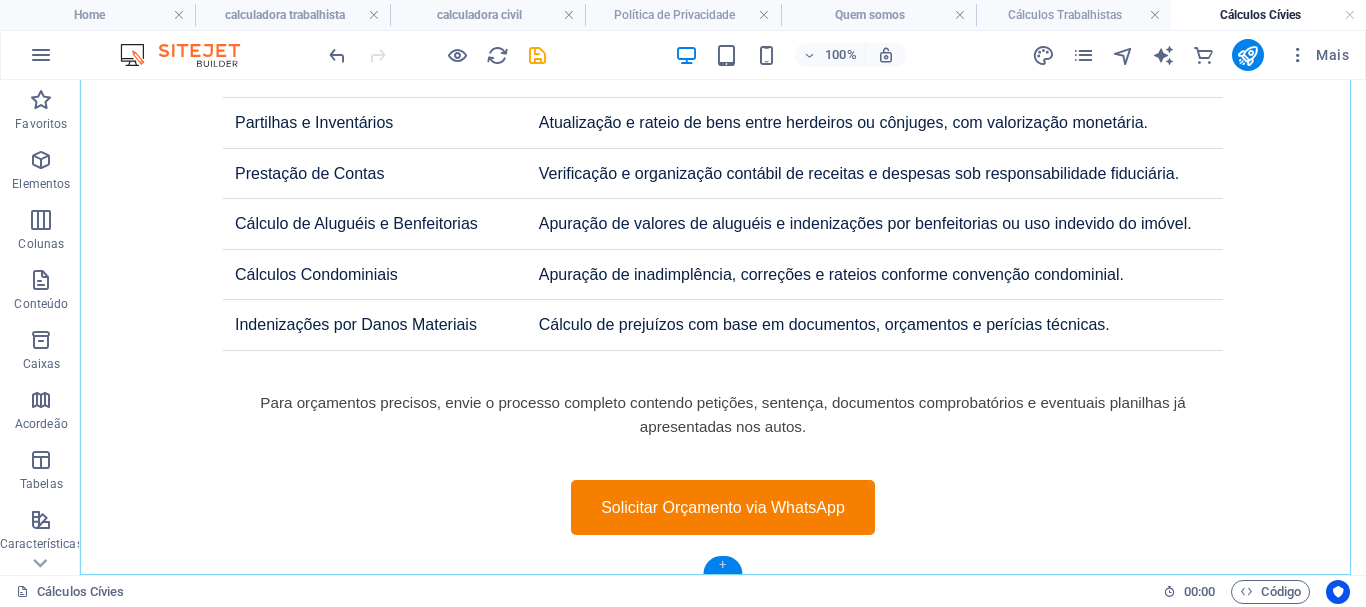 drag, startPoint x: 730, startPoint y: 563, endPoint x: 305, endPoint y: 479, distance: 433.22165 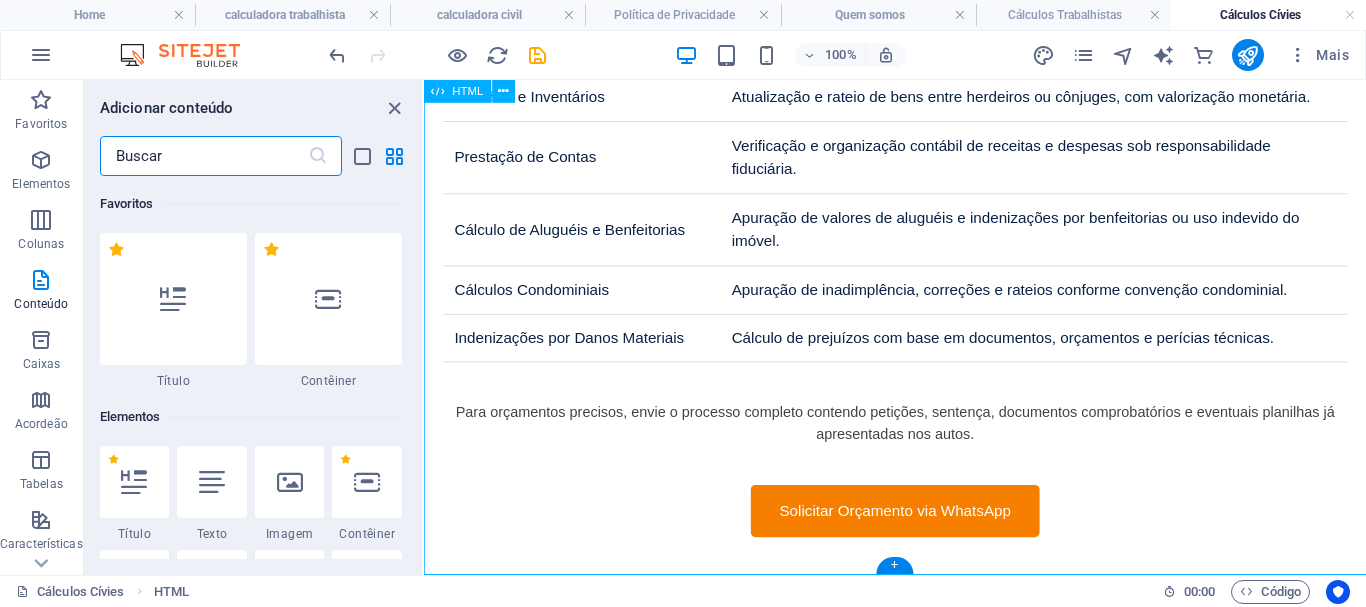 scroll, scrollTop: 1092, scrollLeft: 0, axis: vertical 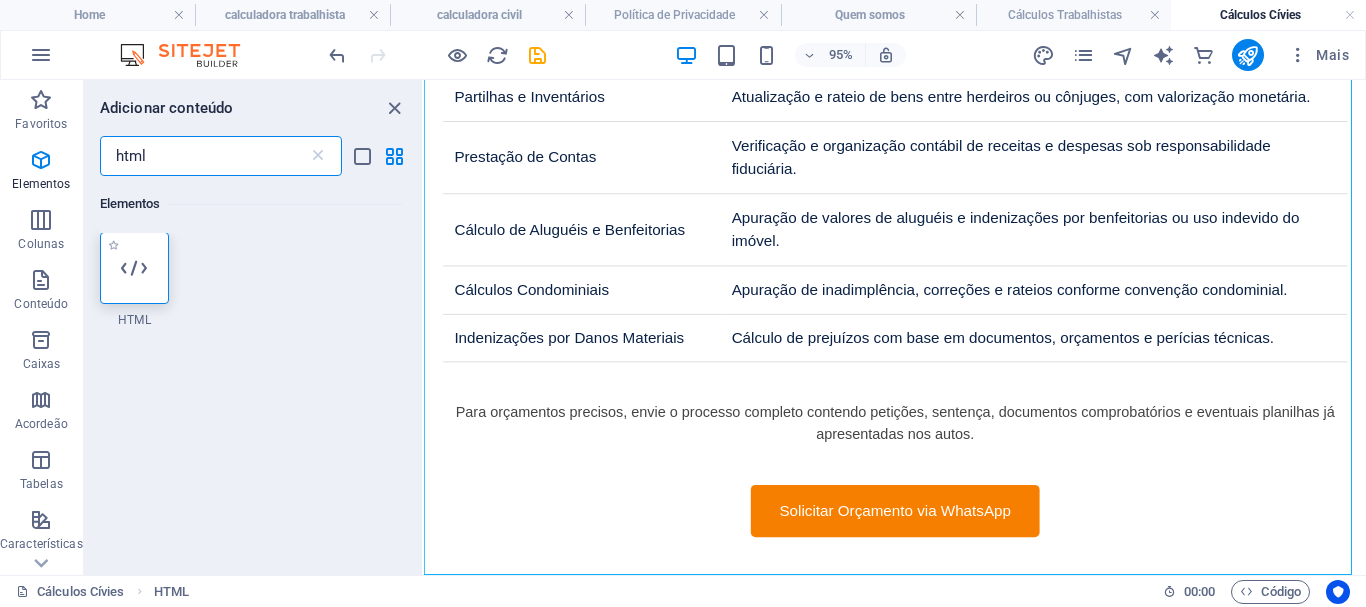 type on "html" 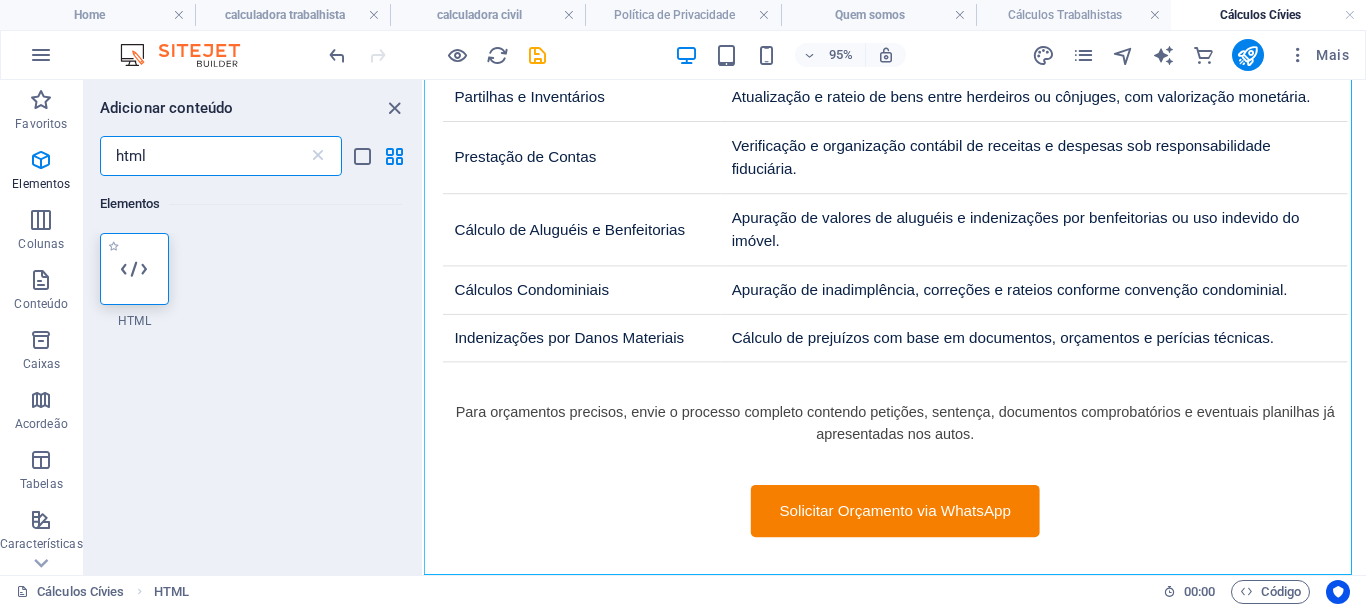 click at bounding box center (134, 269) 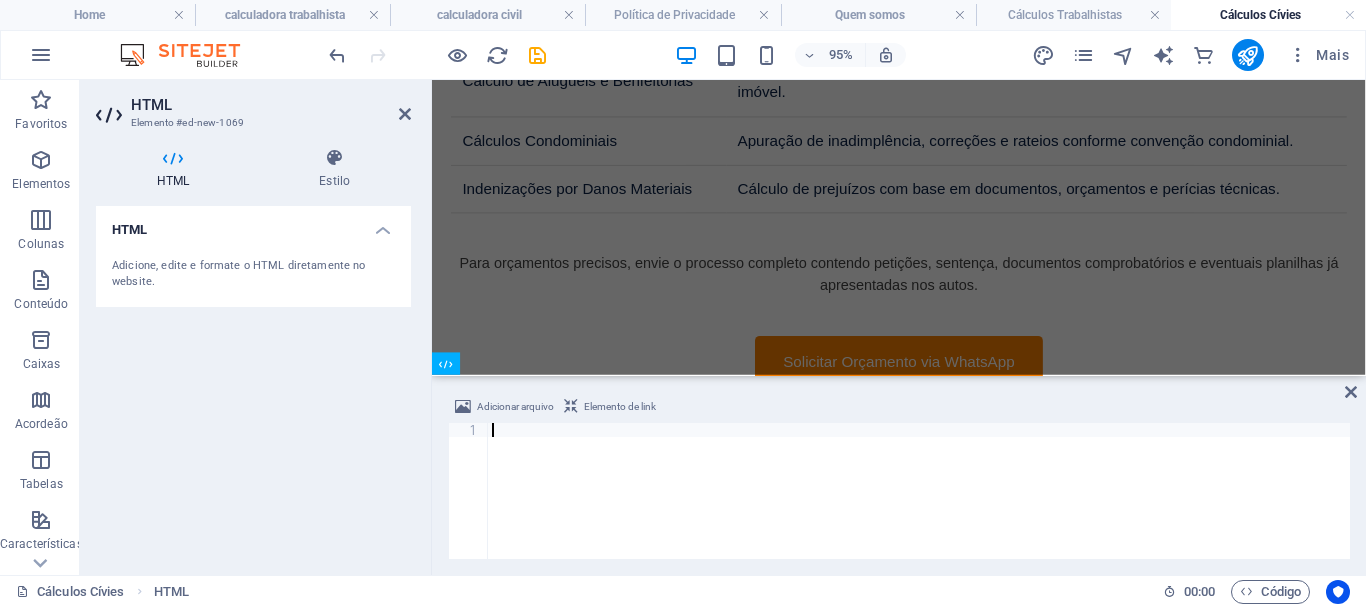 scroll, scrollTop: 1302, scrollLeft: 0, axis: vertical 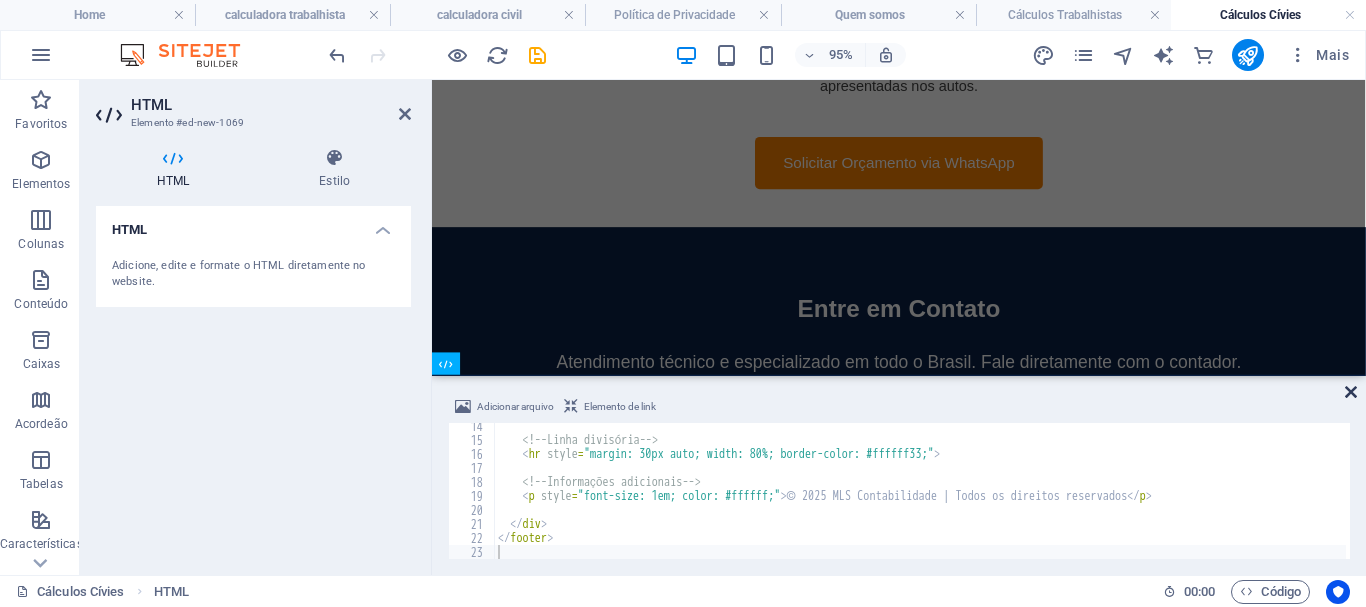click at bounding box center [1351, 392] 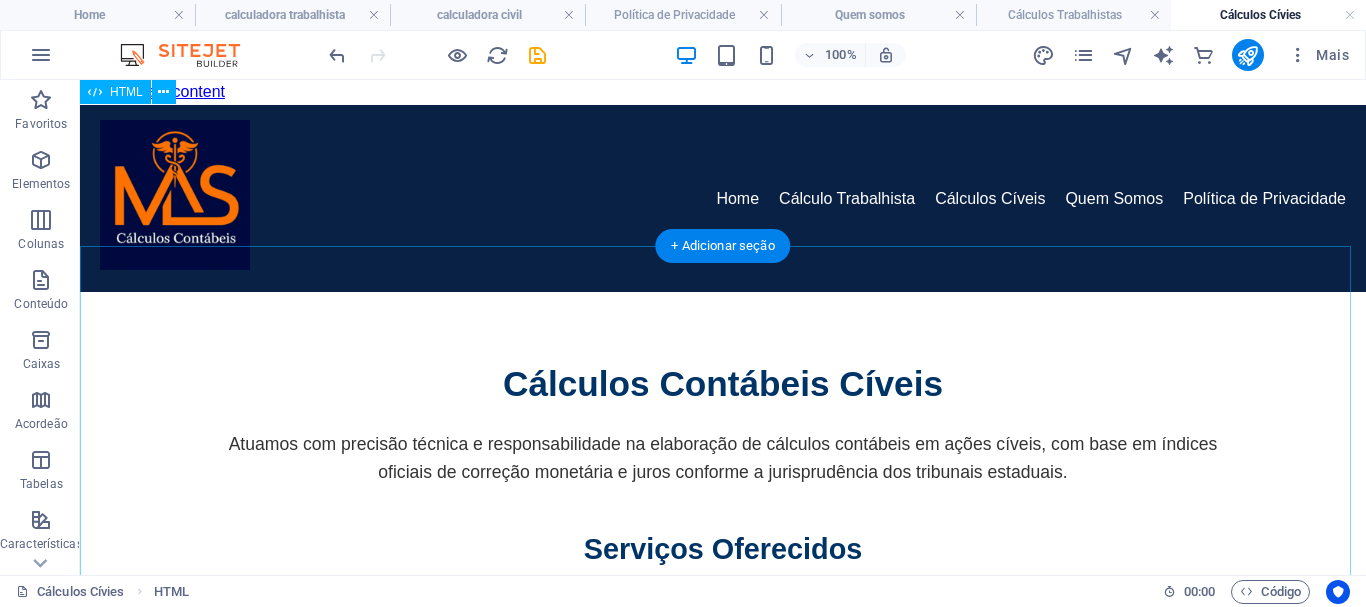 scroll, scrollTop: 0, scrollLeft: 0, axis: both 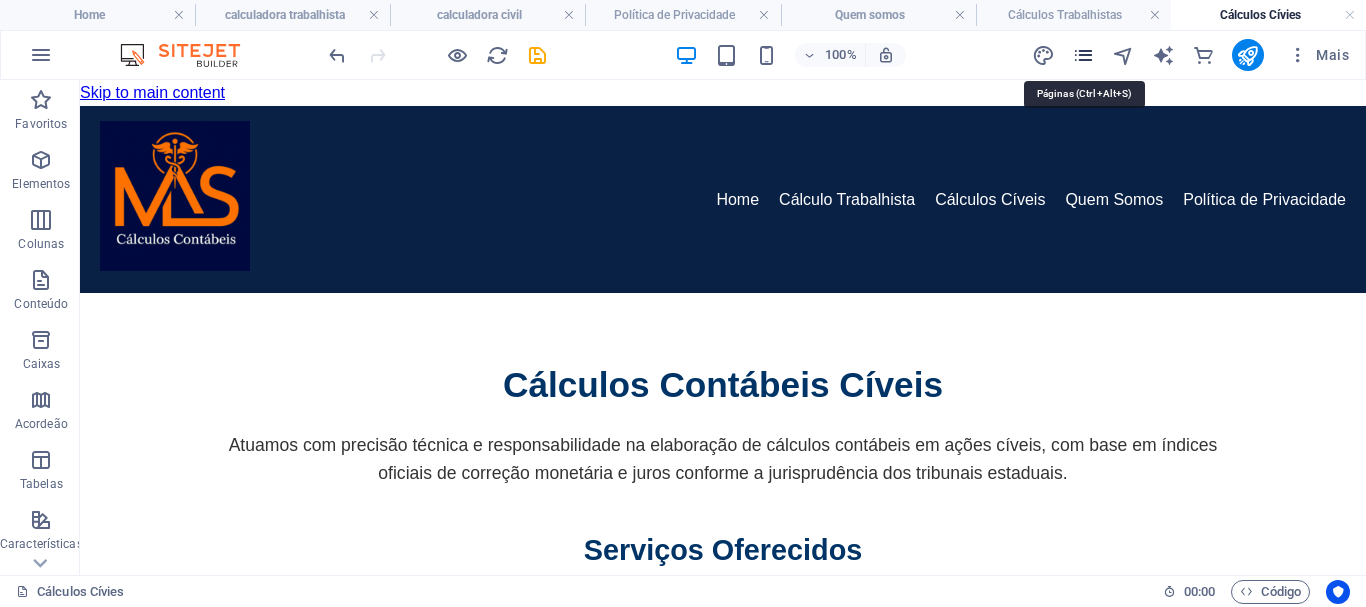 click at bounding box center [1083, 55] 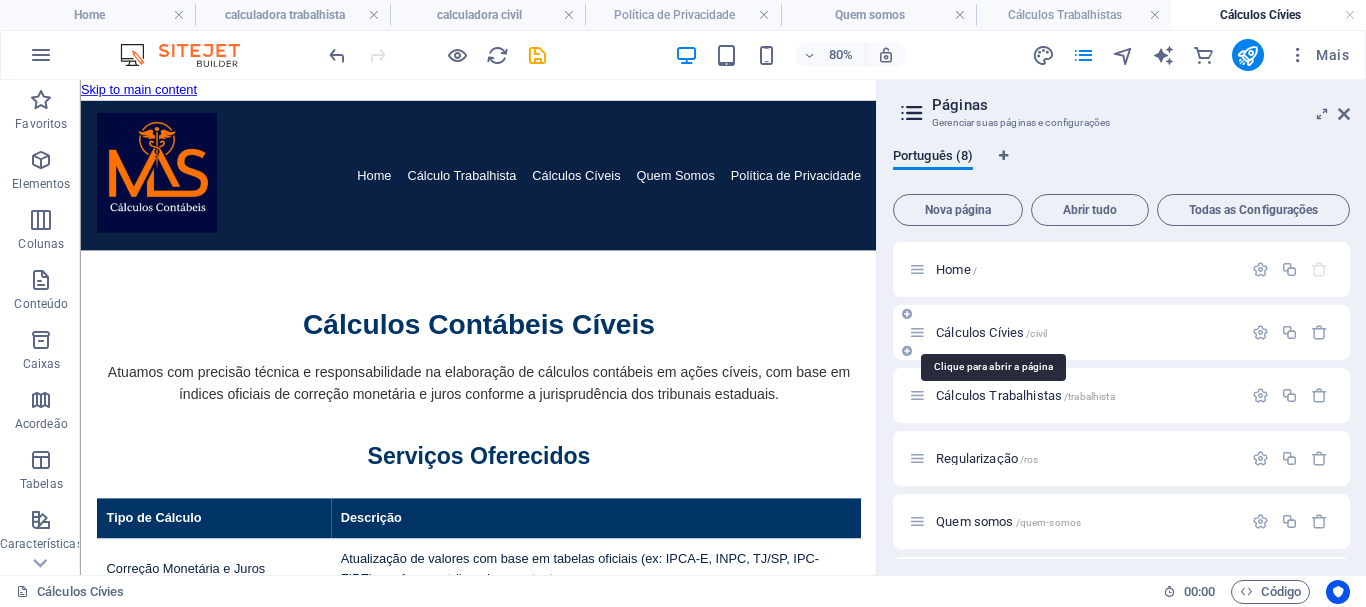 click on "Cálculos Cívies /civil" at bounding box center [991, 332] 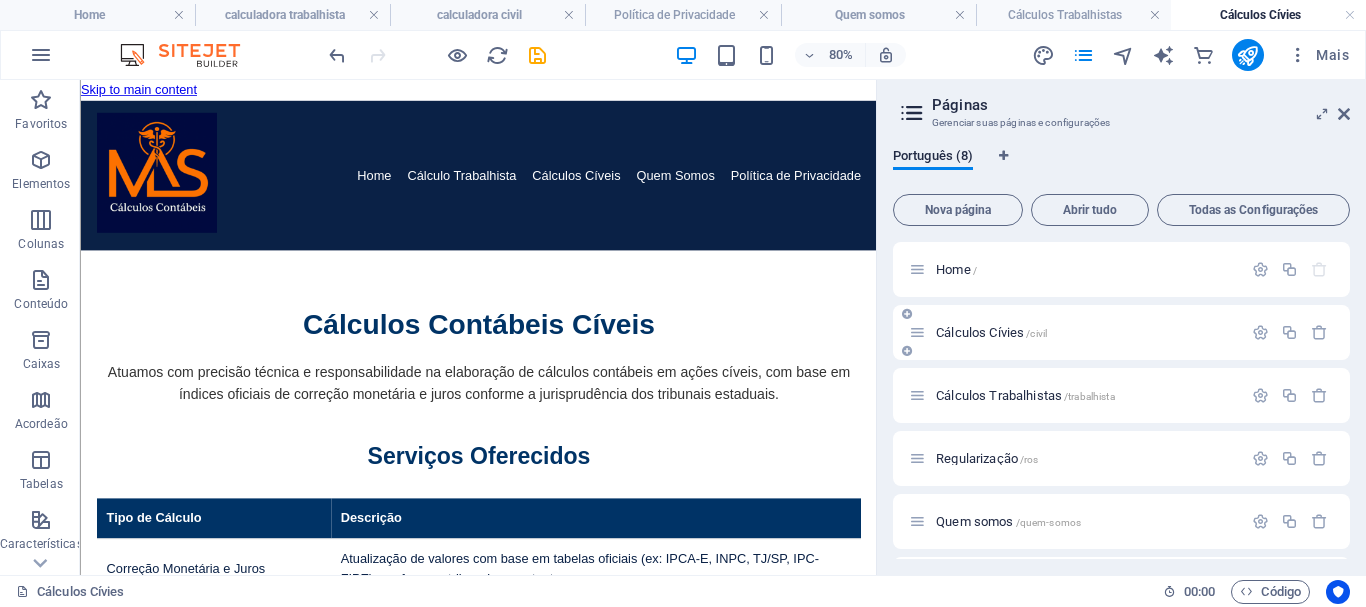 click on "Cálculos Cívies /civil" at bounding box center (991, 332) 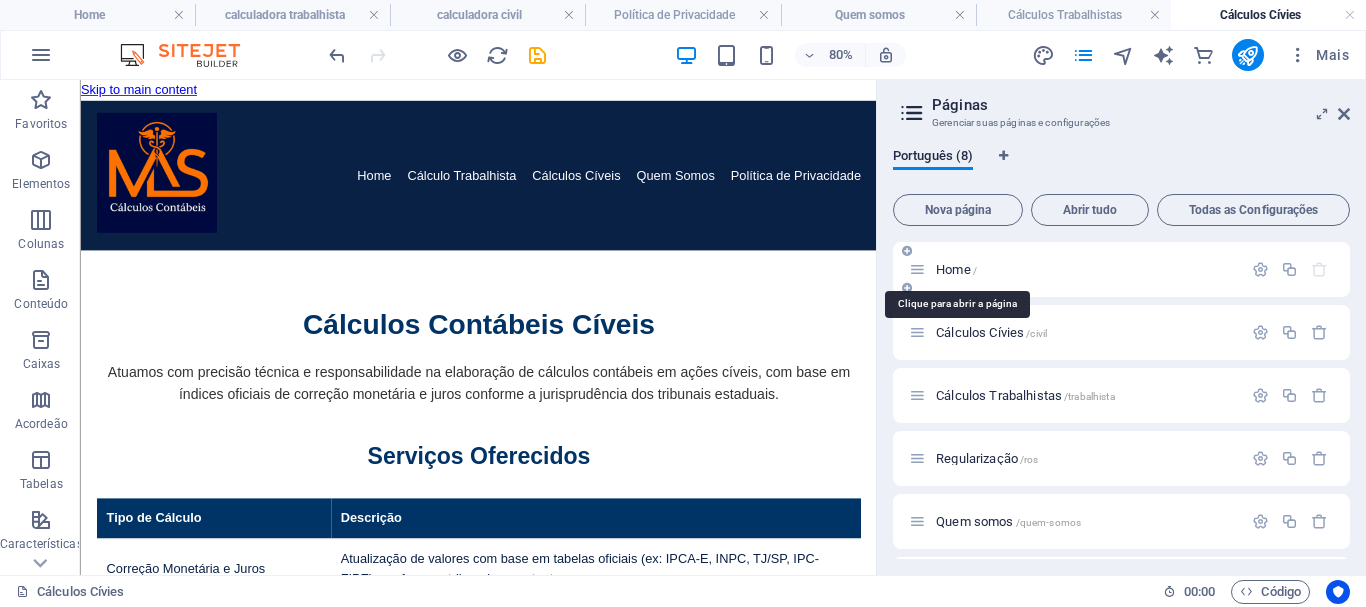 click on "Home /" at bounding box center [956, 269] 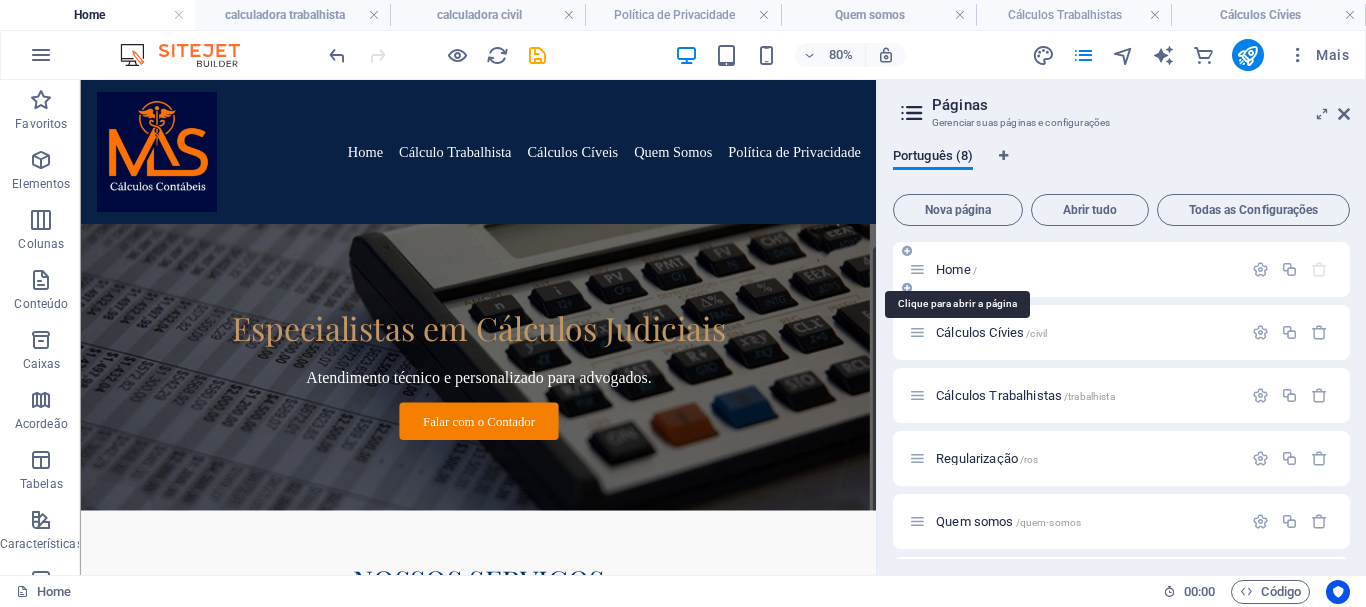 scroll, scrollTop: 3841, scrollLeft: 0, axis: vertical 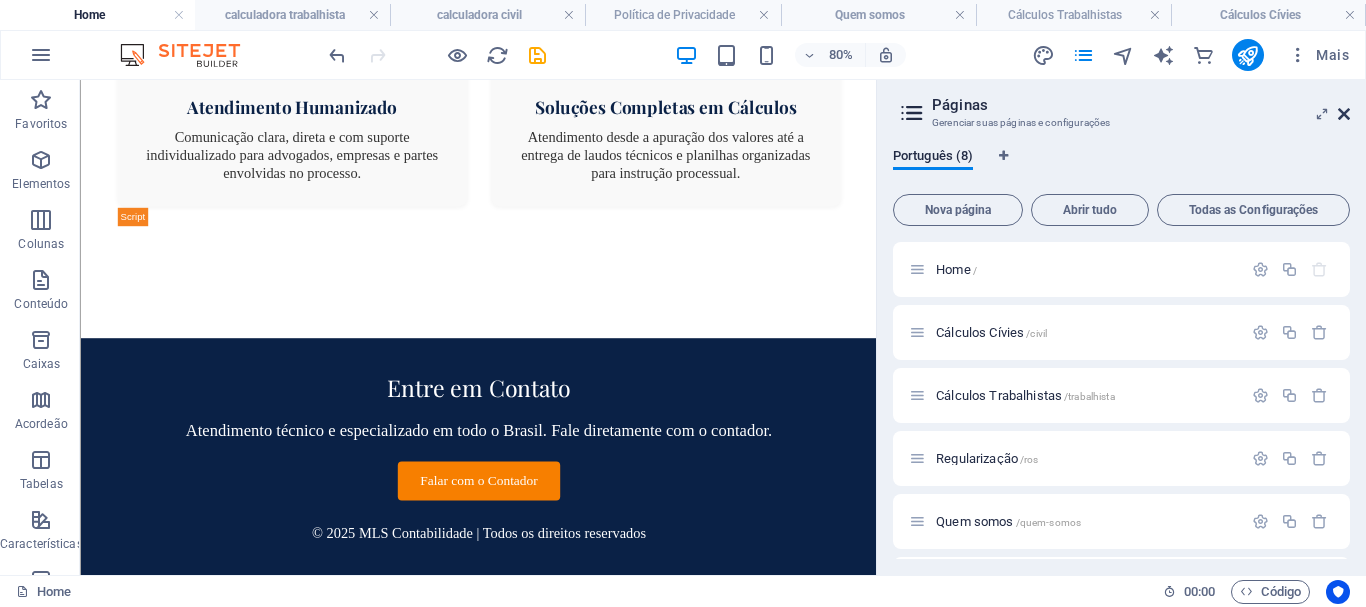 click at bounding box center (1344, 114) 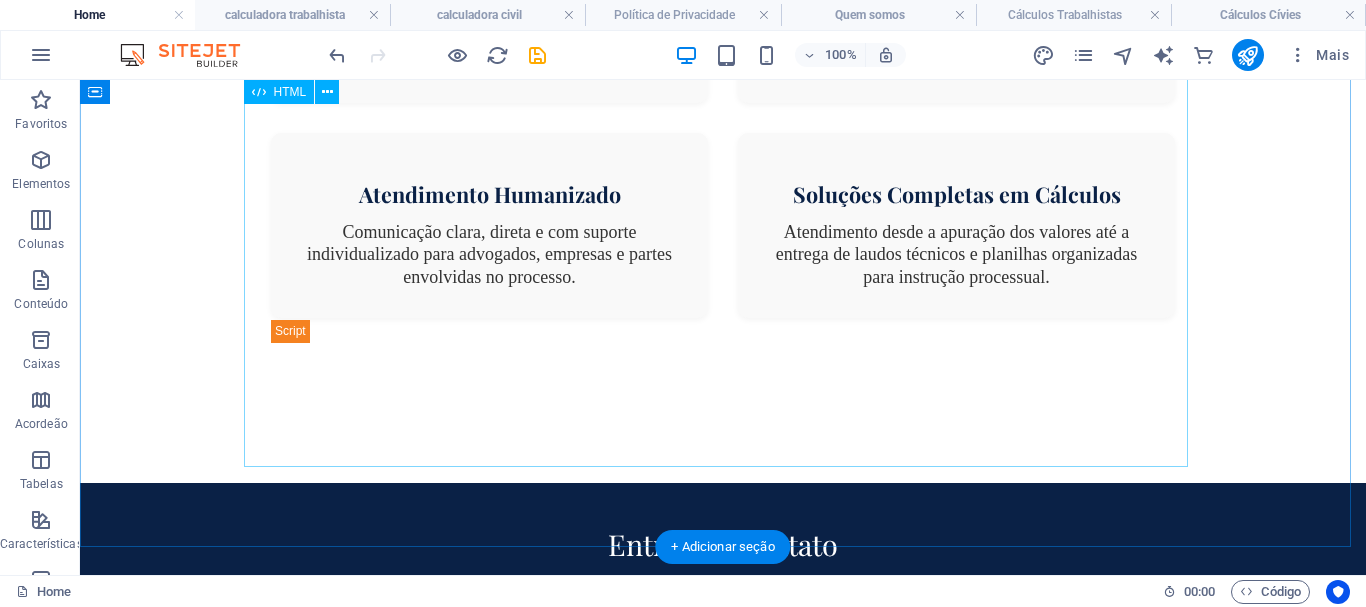 scroll, scrollTop: 3565, scrollLeft: 0, axis: vertical 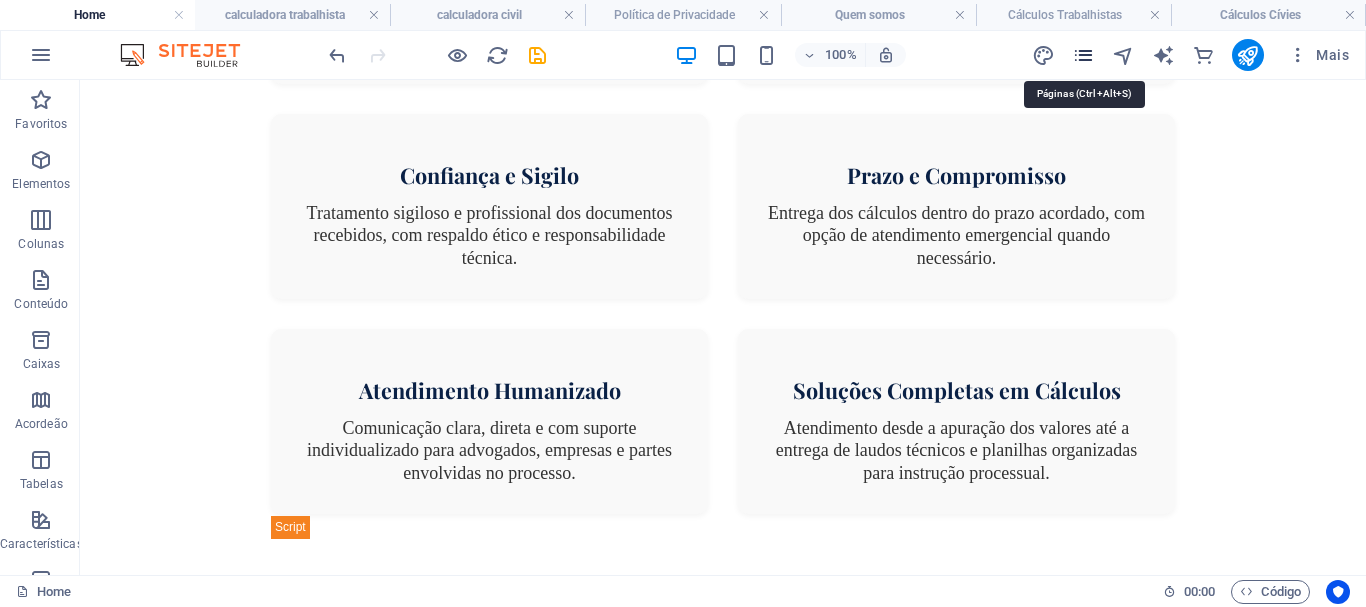 click at bounding box center [1083, 55] 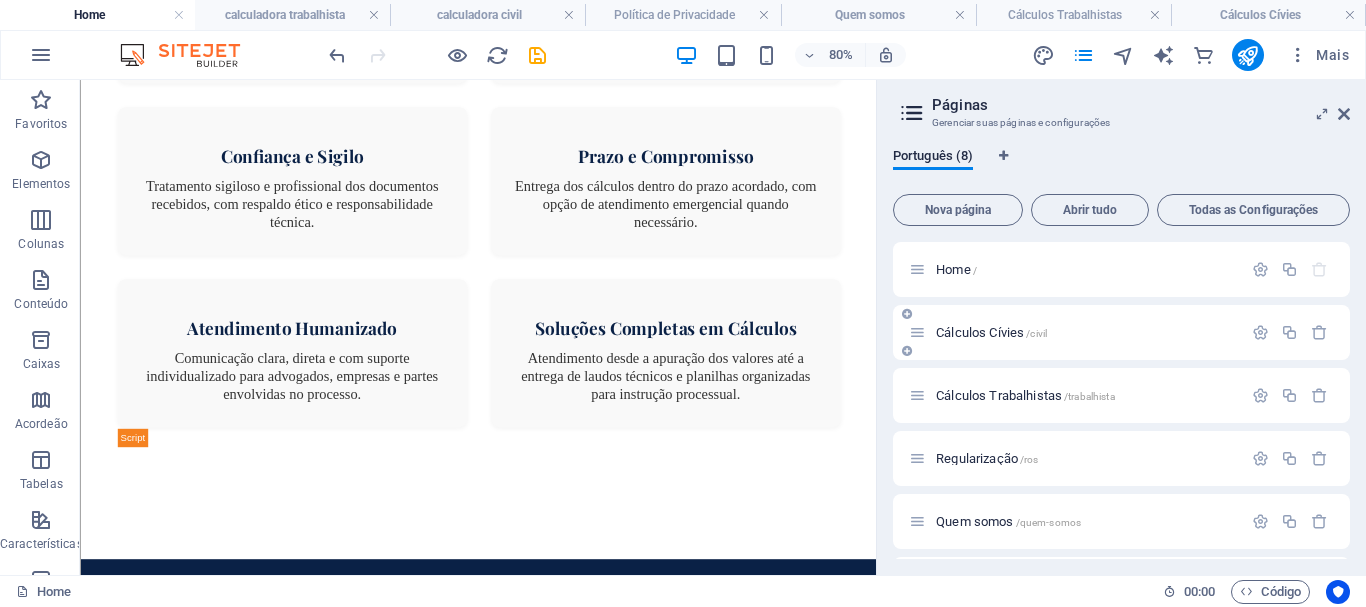 click on "Cálculos Cívies /civil" at bounding box center [991, 332] 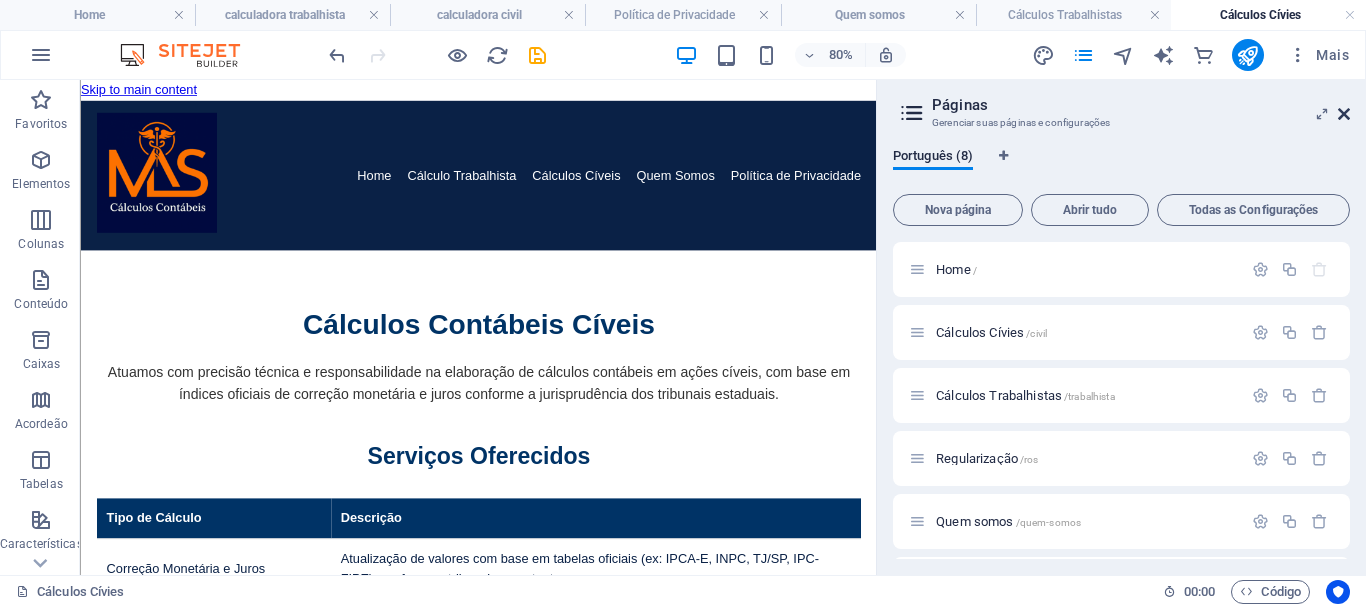drag, startPoint x: 1340, startPoint y: 115, endPoint x: 1259, endPoint y: 44, distance: 107.71258 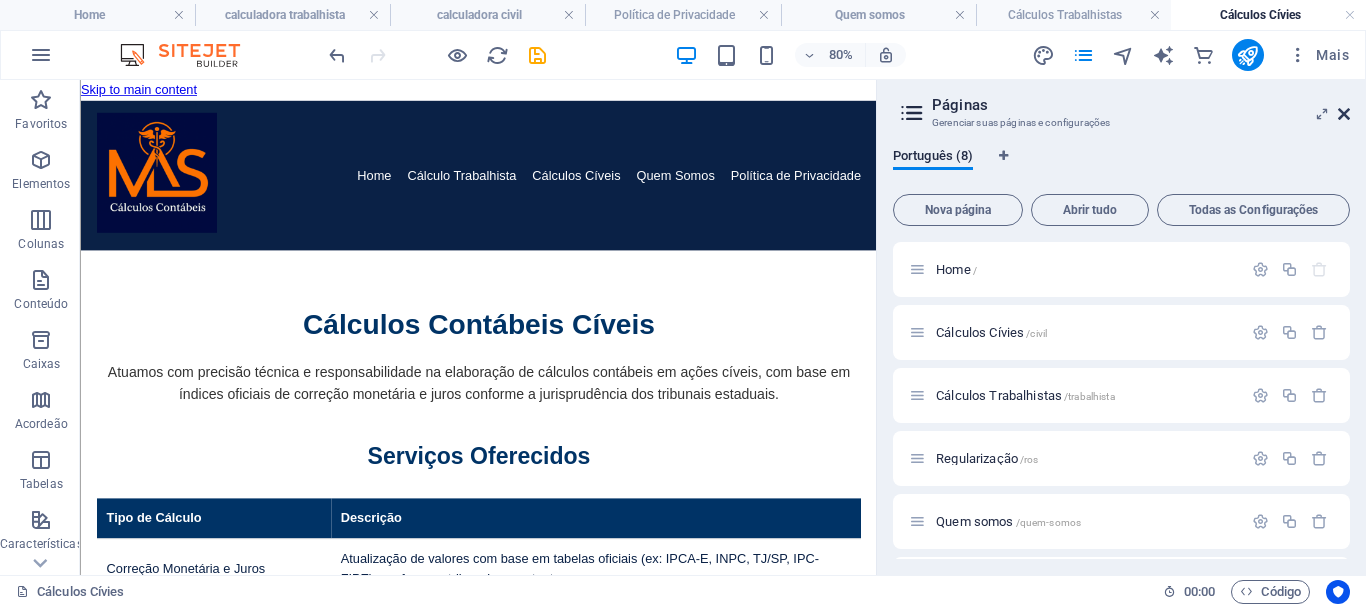 click at bounding box center [1344, 114] 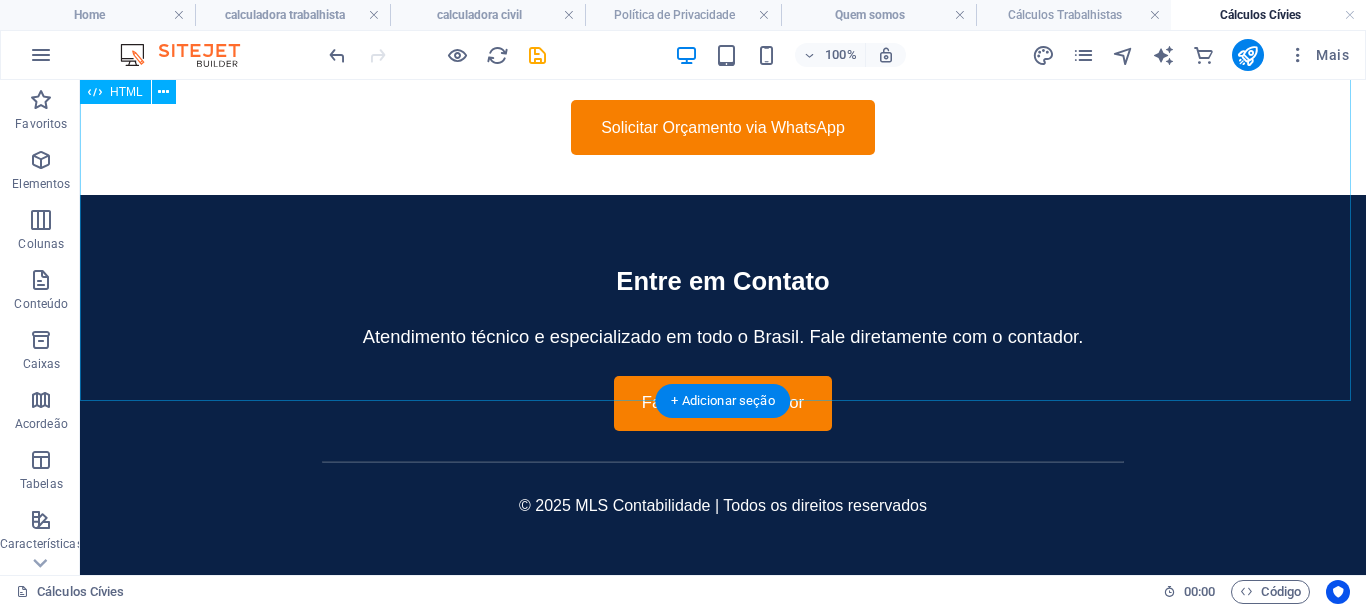 scroll, scrollTop: 1433, scrollLeft: 0, axis: vertical 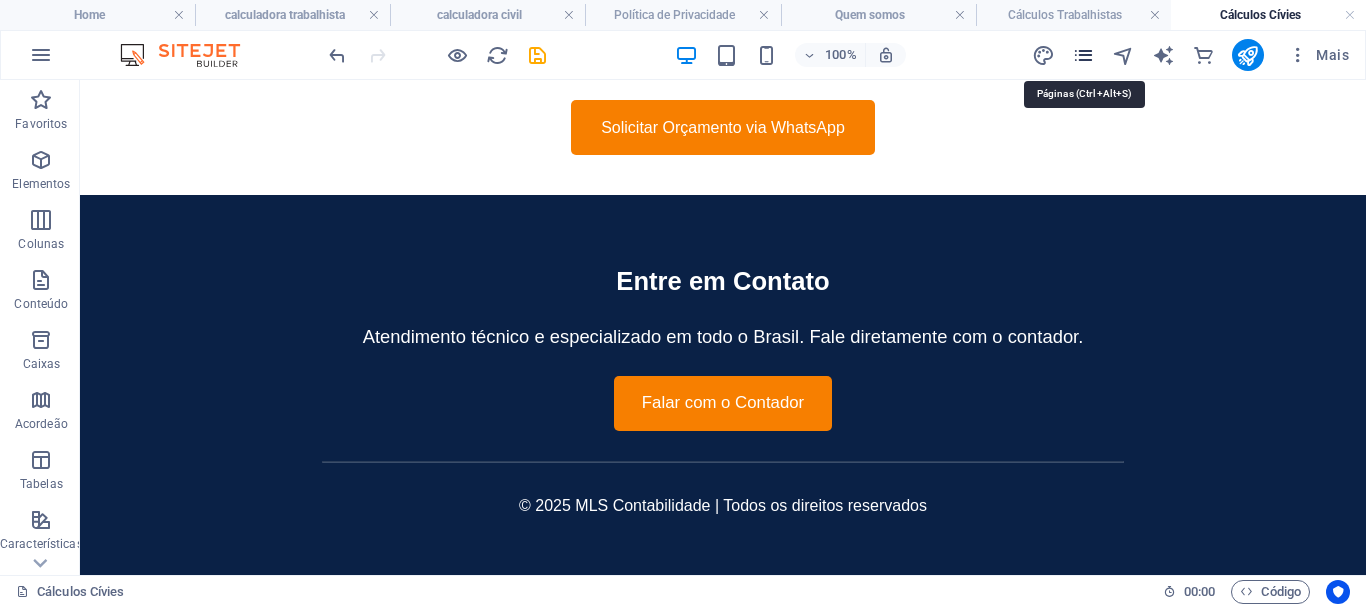 click at bounding box center (1083, 55) 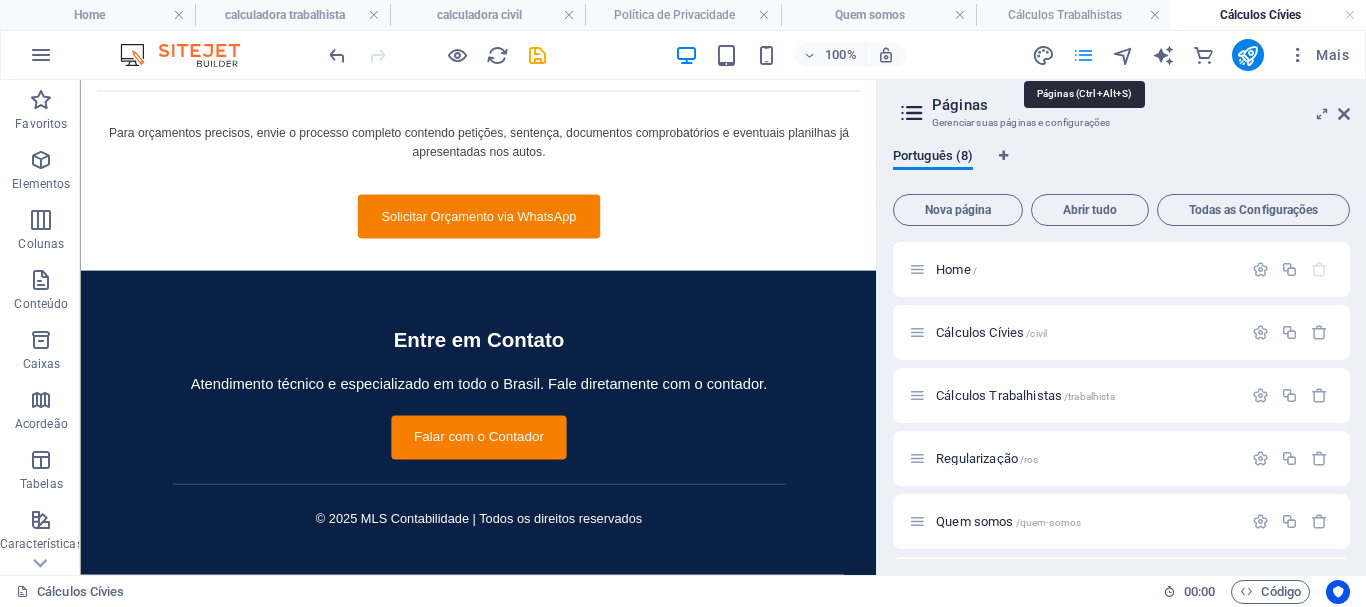 scroll, scrollTop: 1309, scrollLeft: 0, axis: vertical 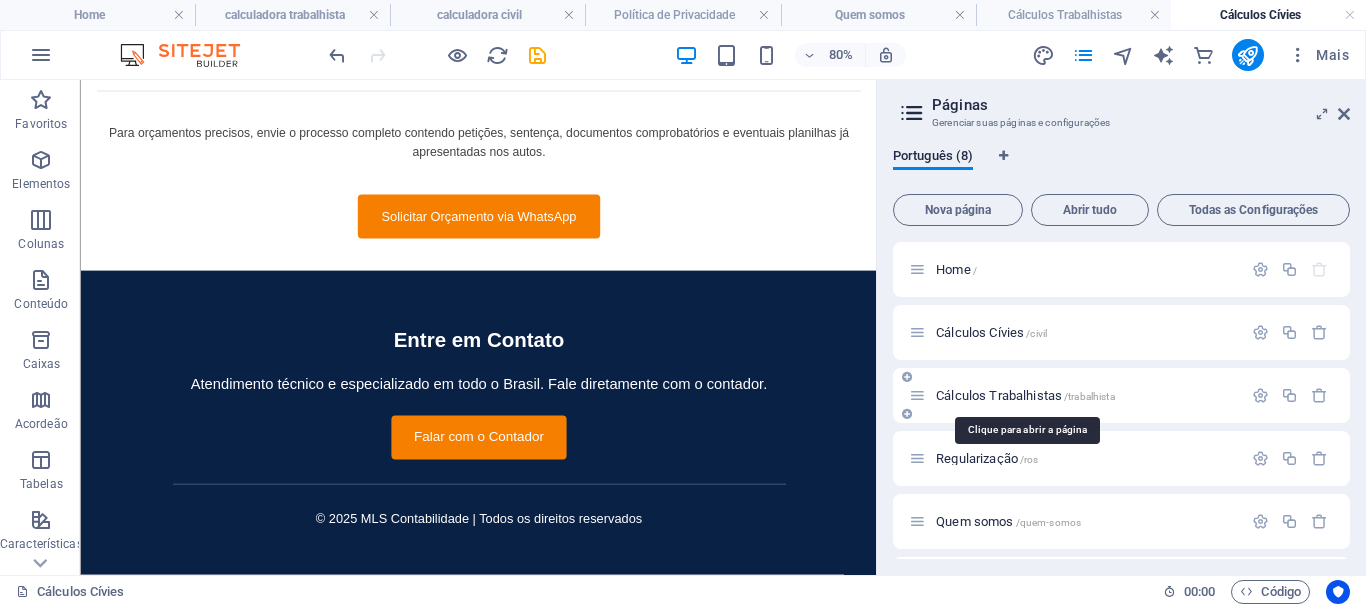 click on "Cálculos Trabalhistas /trabalhista" at bounding box center (1025, 395) 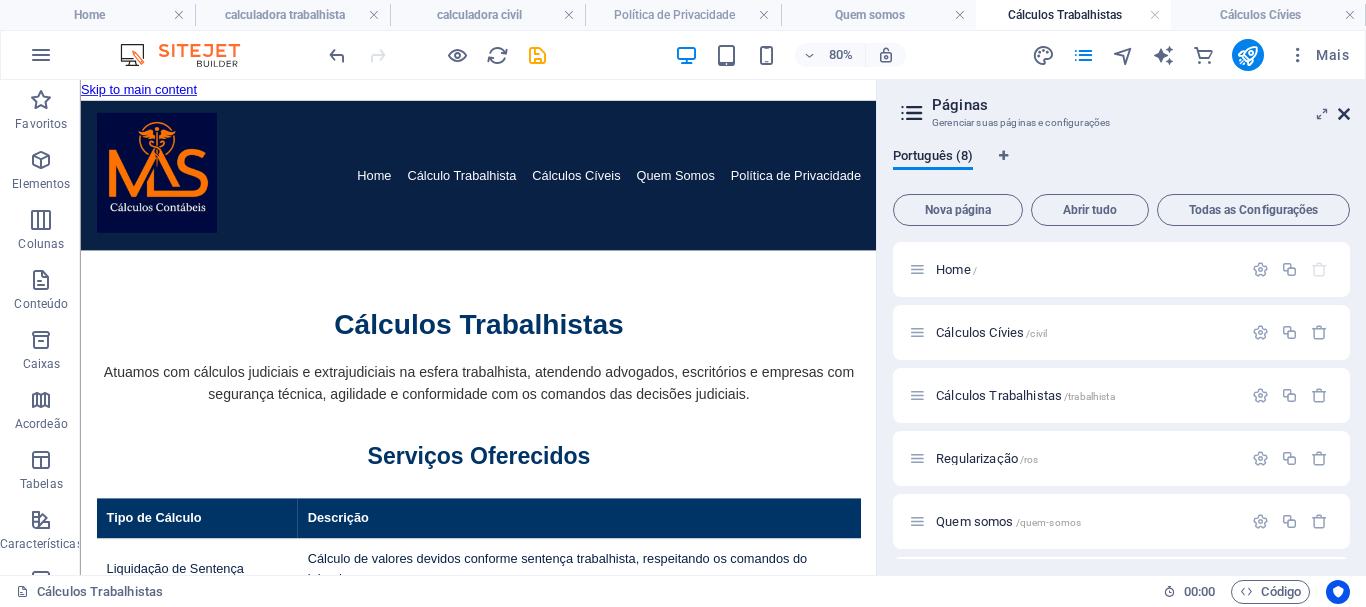 click at bounding box center (1344, 114) 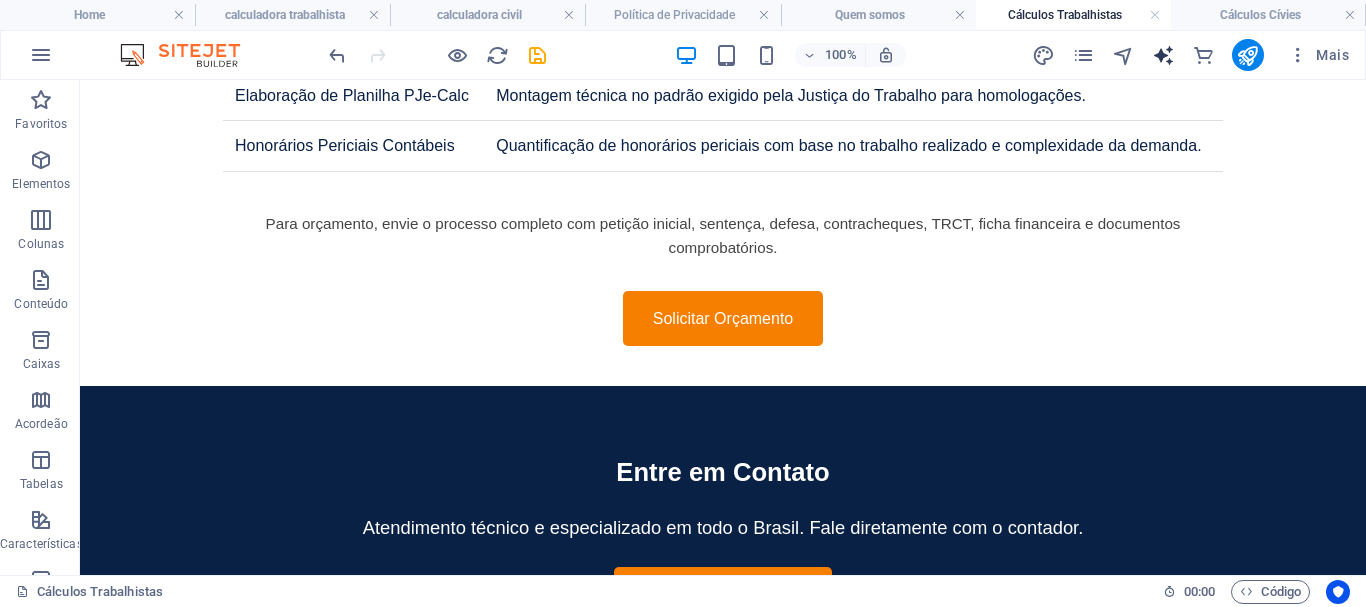scroll, scrollTop: 936, scrollLeft: 0, axis: vertical 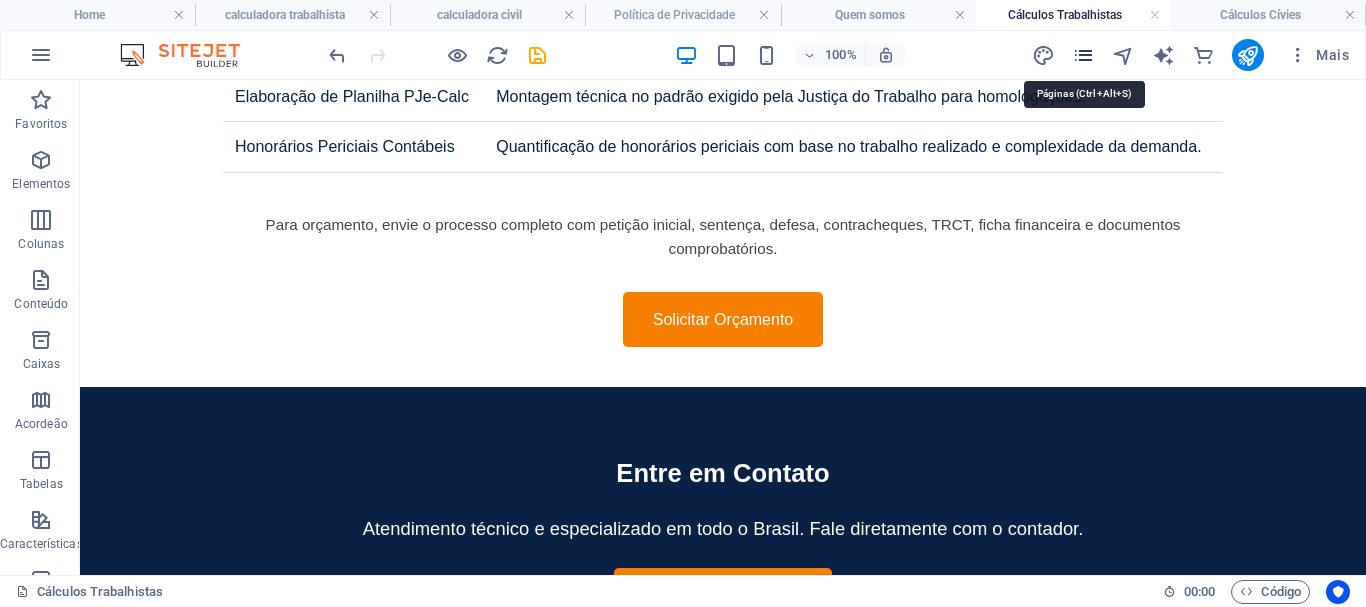 click at bounding box center [1083, 55] 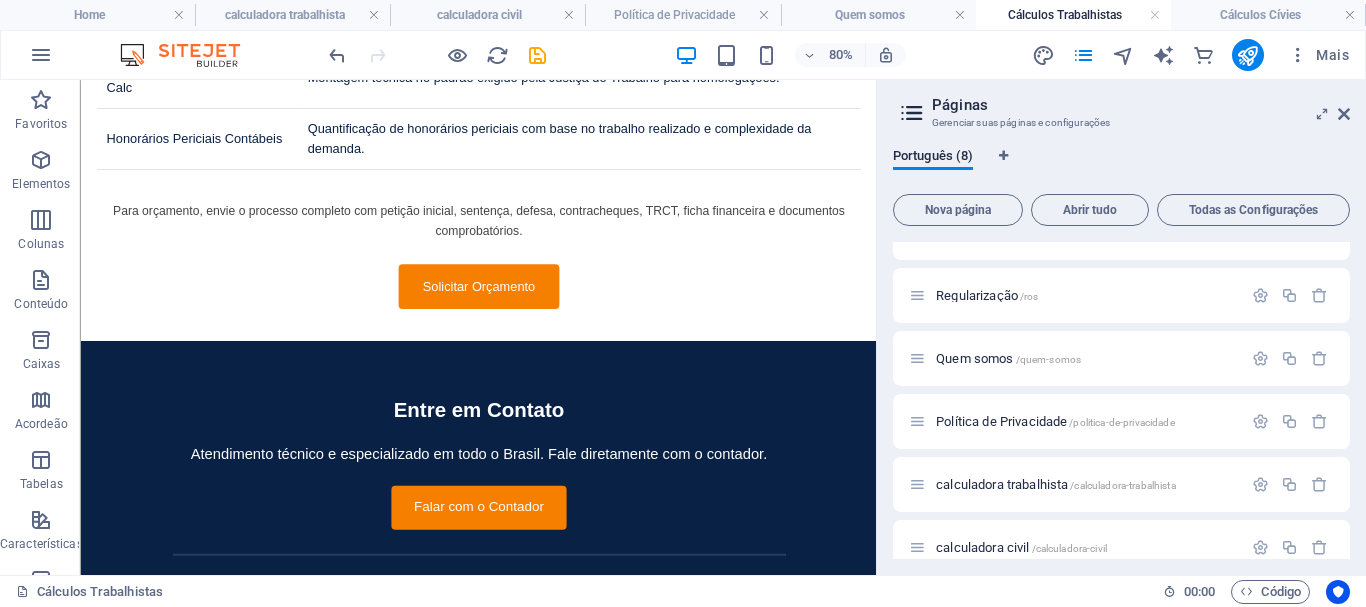 scroll, scrollTop: 187, scrollLeft: 0, axis: vertical 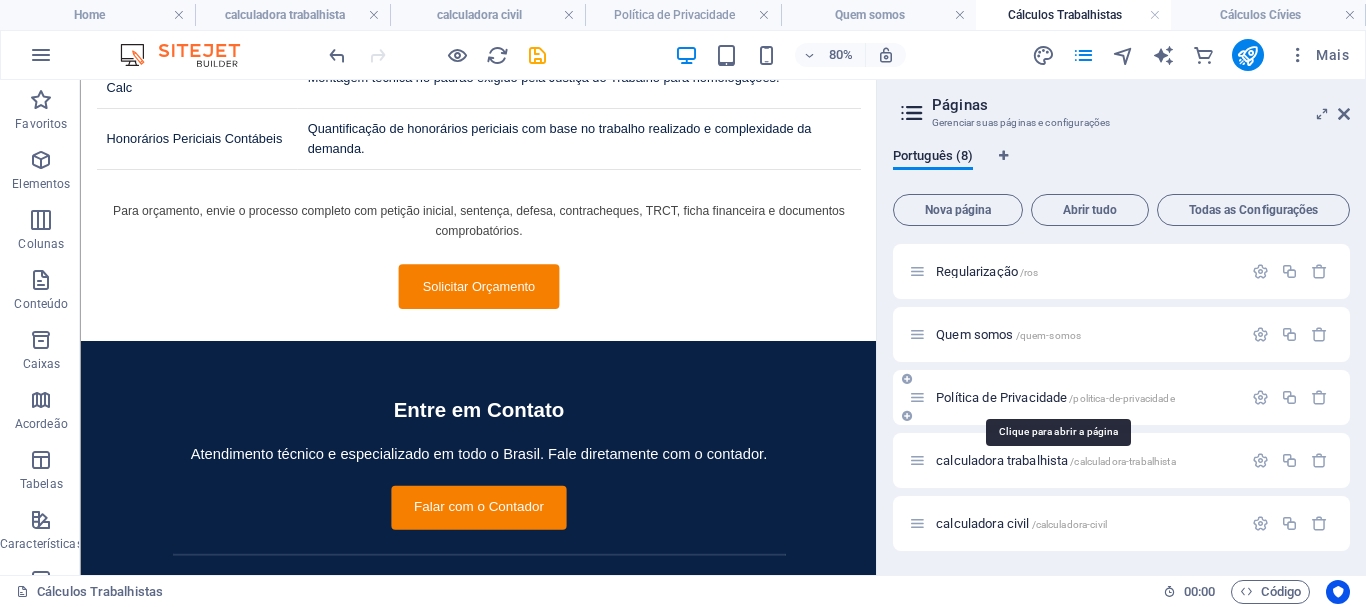 click on "Política de Privacidade /politica-de-privacidade" at bounding box center [1055, 397] 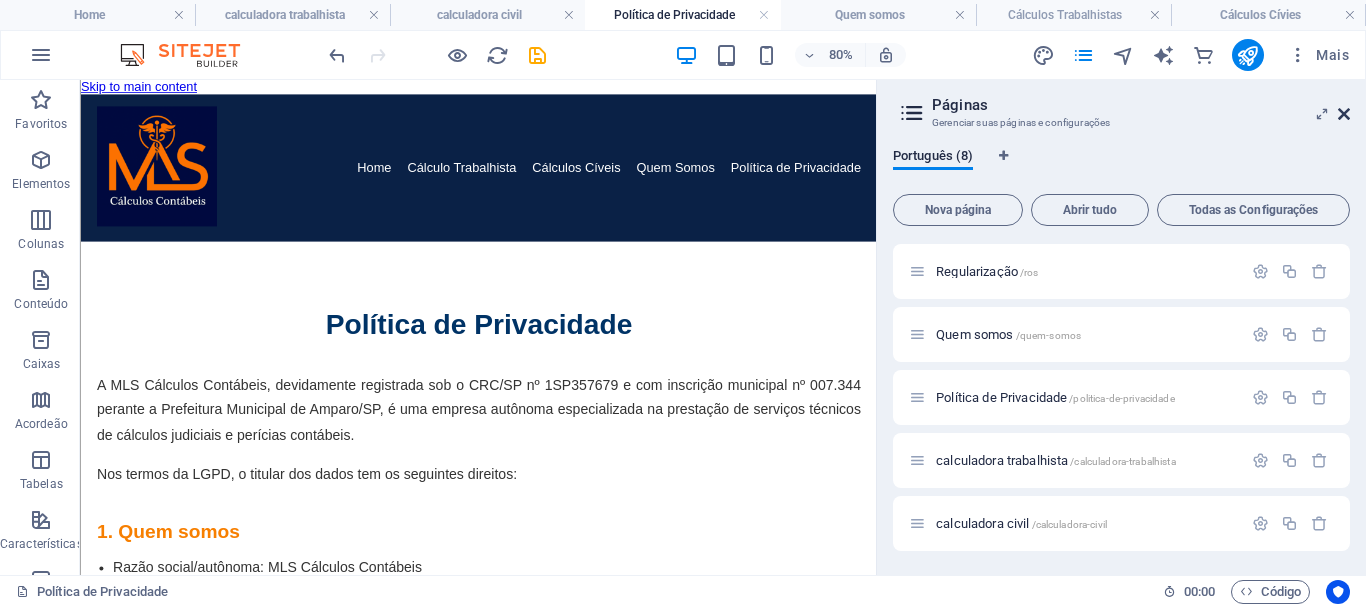 drag, startPoint x: 1342, startPoint y: 114, endPoint x: 1197, endPoint y: 81, distance: 148.70776 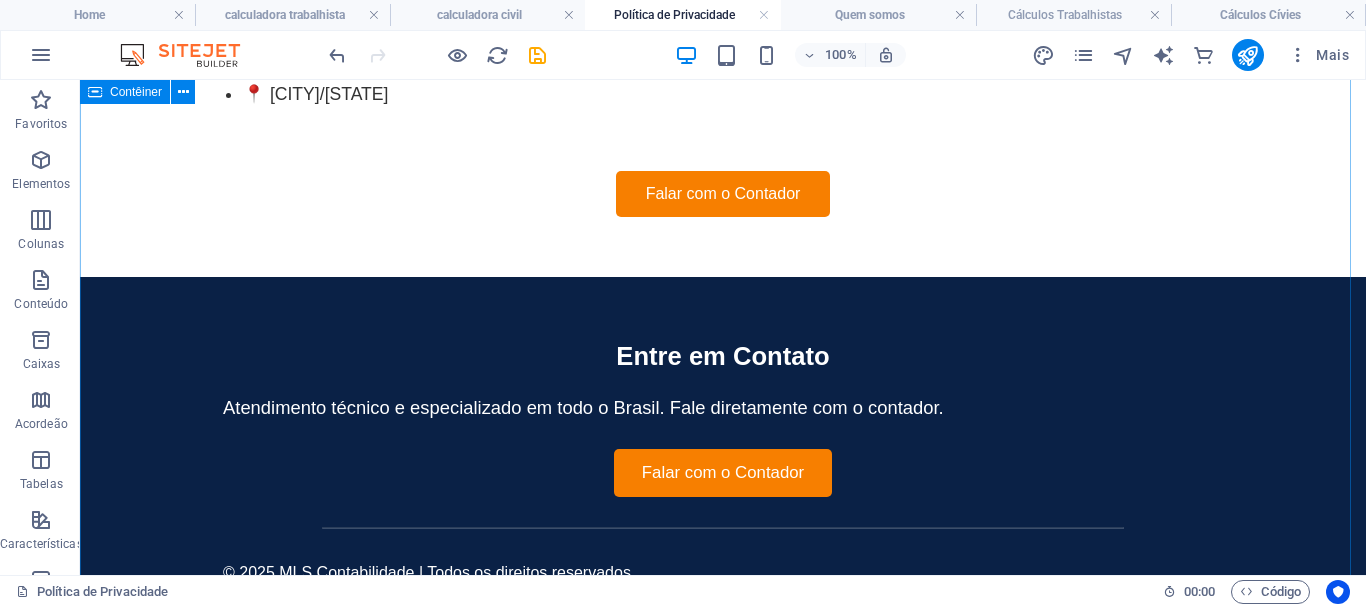 scroll, scrollTop: 2559, scrollLeft: 0, axis: vertical 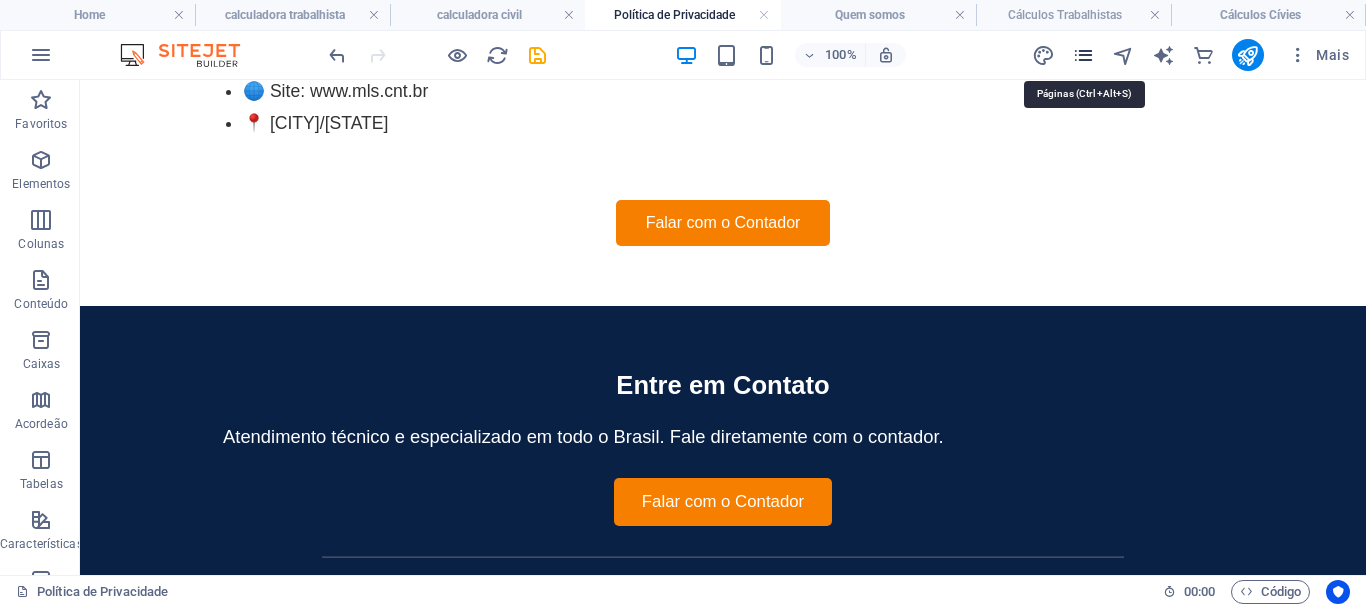 click at bounding box center [1083, 55] 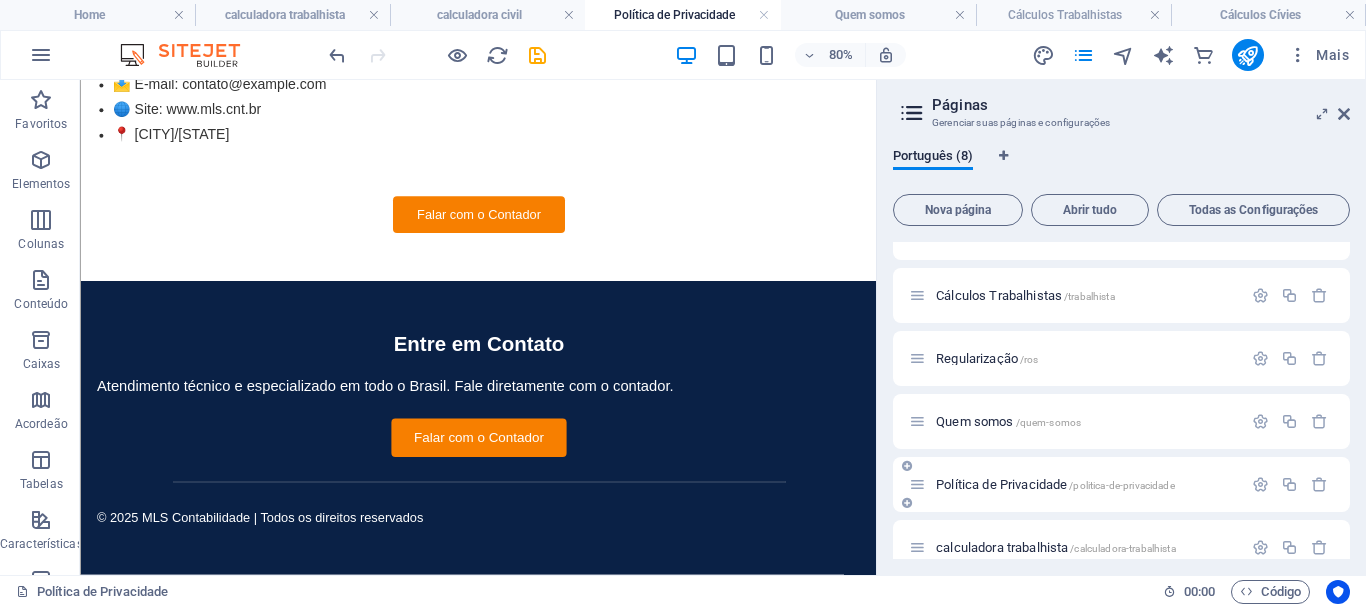 scroll, scrollTop: 187, scrollLeft: 0, axis: vertical 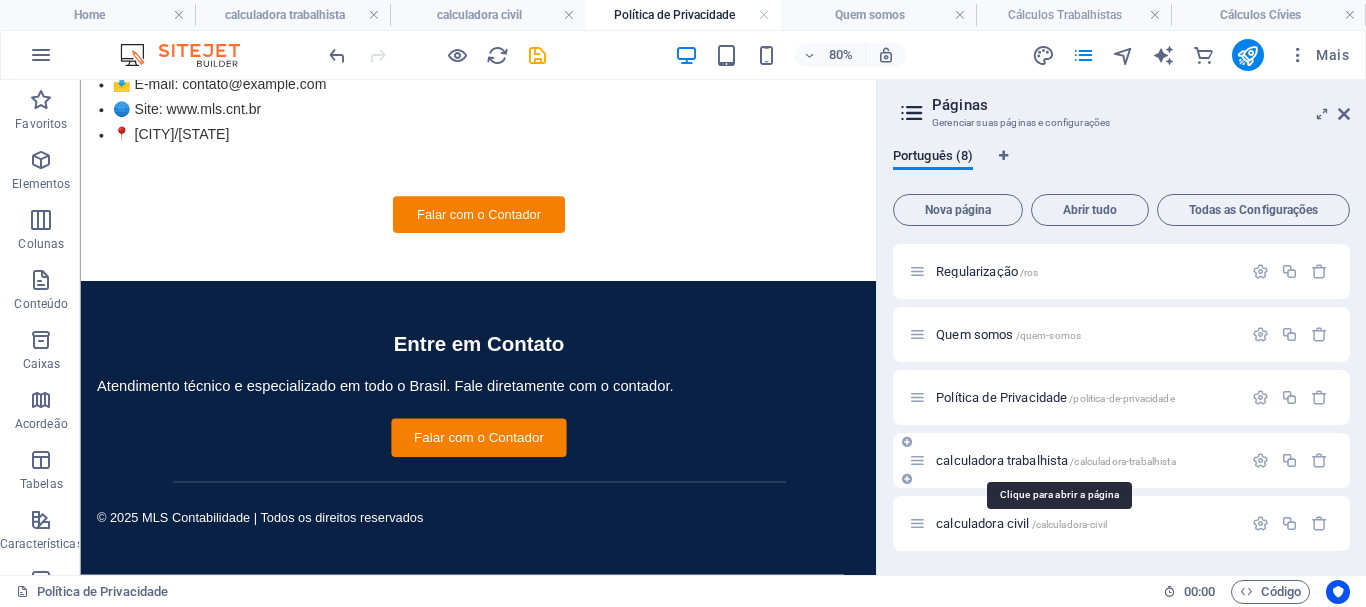 click on "calculadora trabalhista /calculadora-trabalhista" at bounding box center [1056, 460] 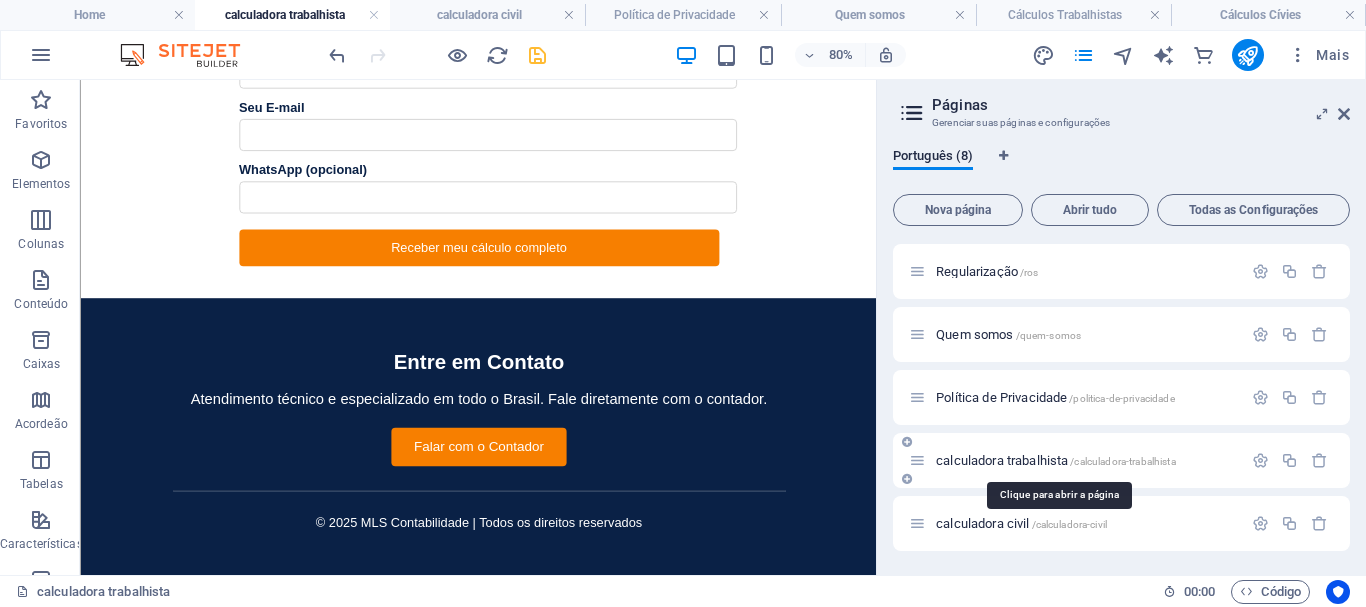scroll, scrollTop: 1130, scrollLeft: 0, axis: vertical 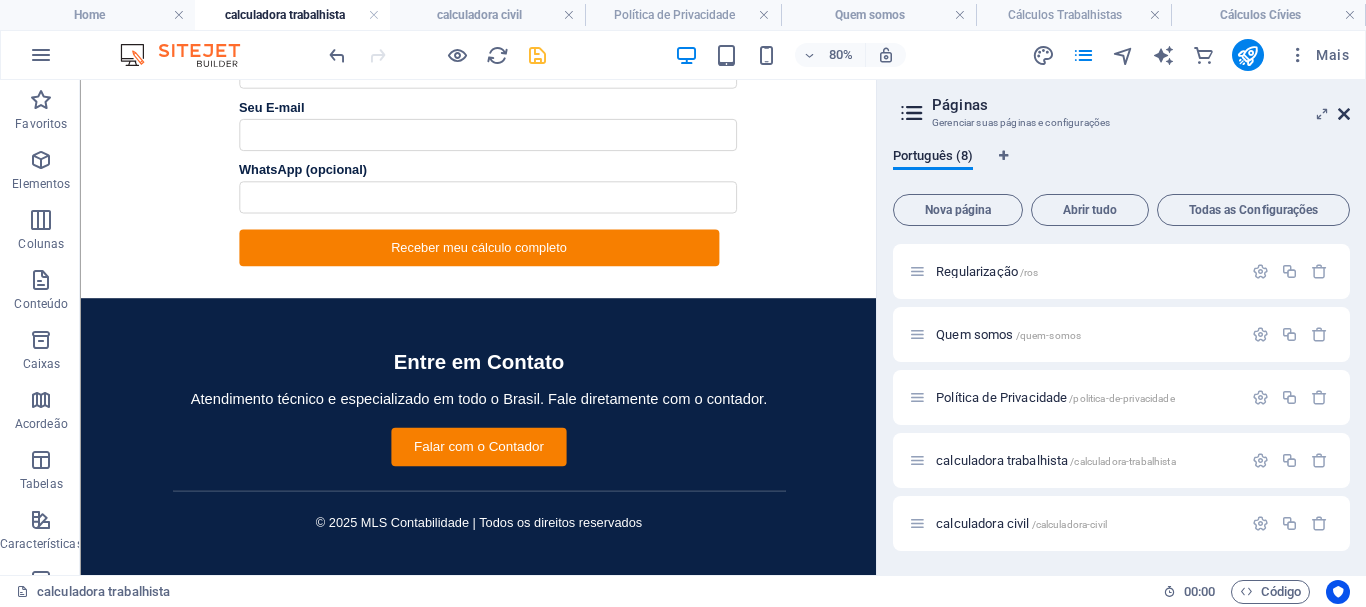 click on "Páginas Gerenciar suas páginas e configurações" at bounding box center [1123, 106] 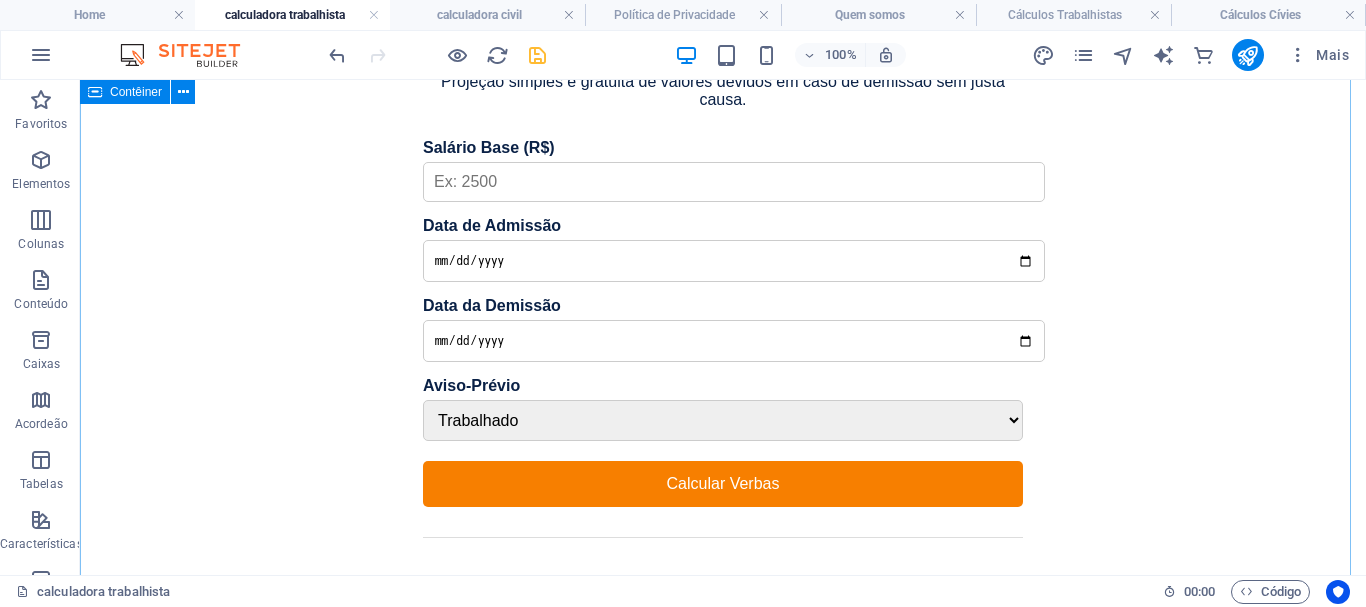 scroll, scrollTop: 0, scrollLeft: 0, axis: both 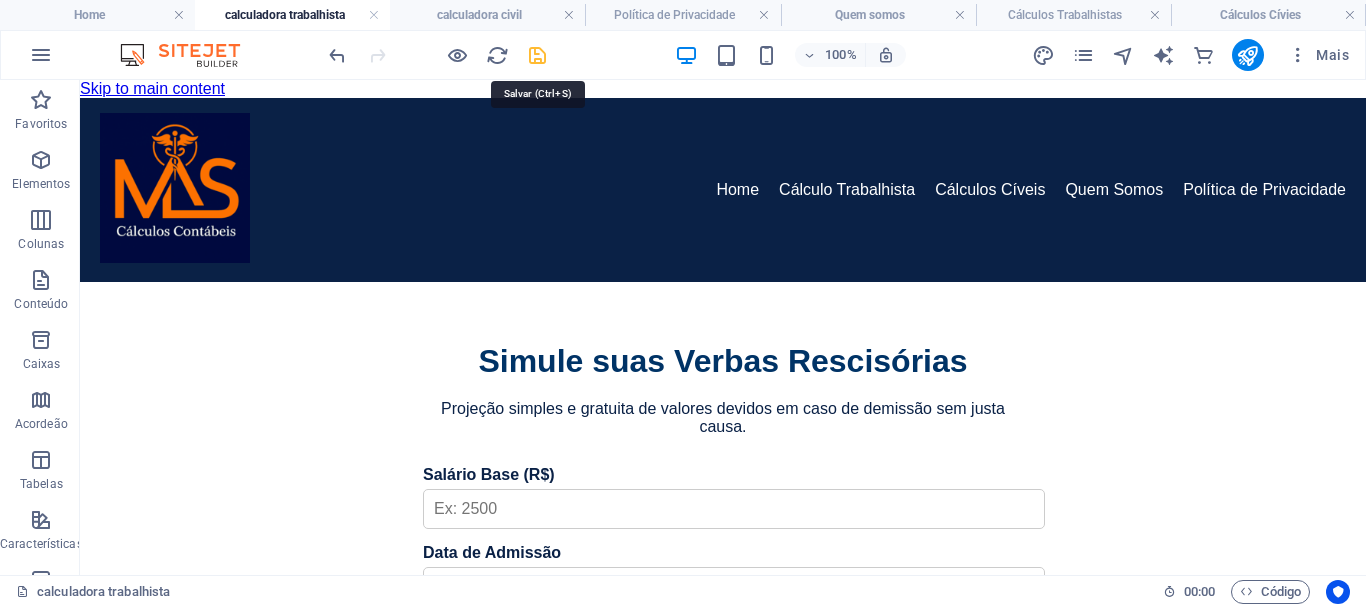 click at bounding box center [537, 55] 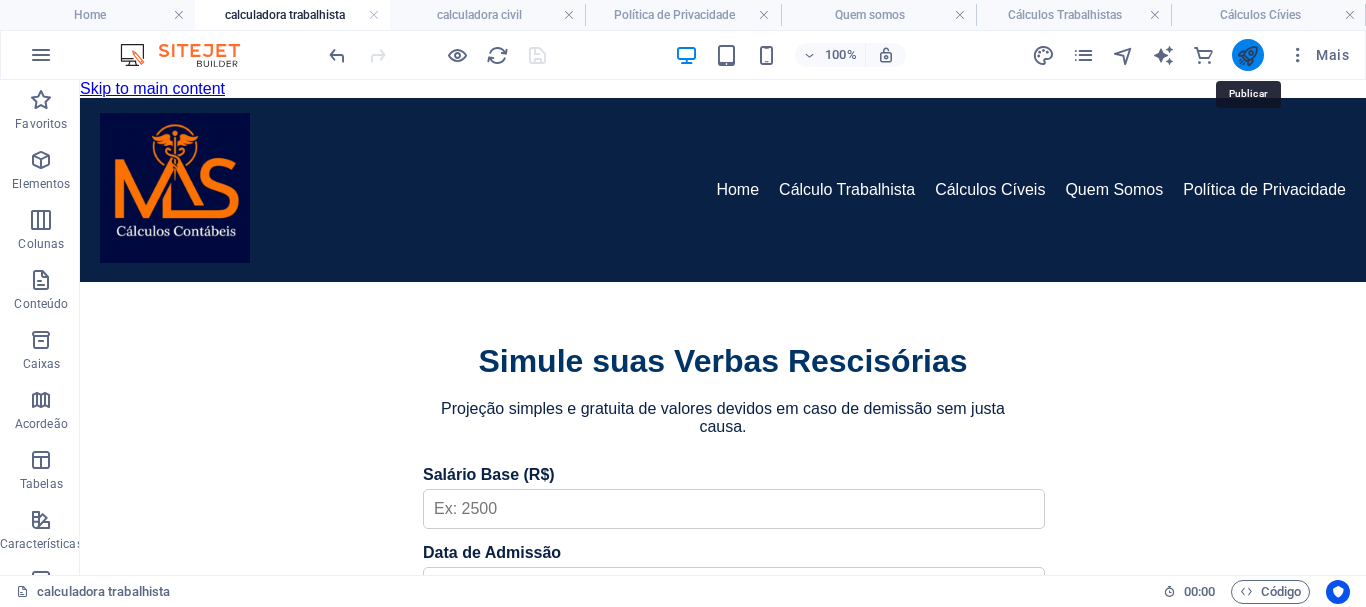 click at bounding box center [1247, 55] 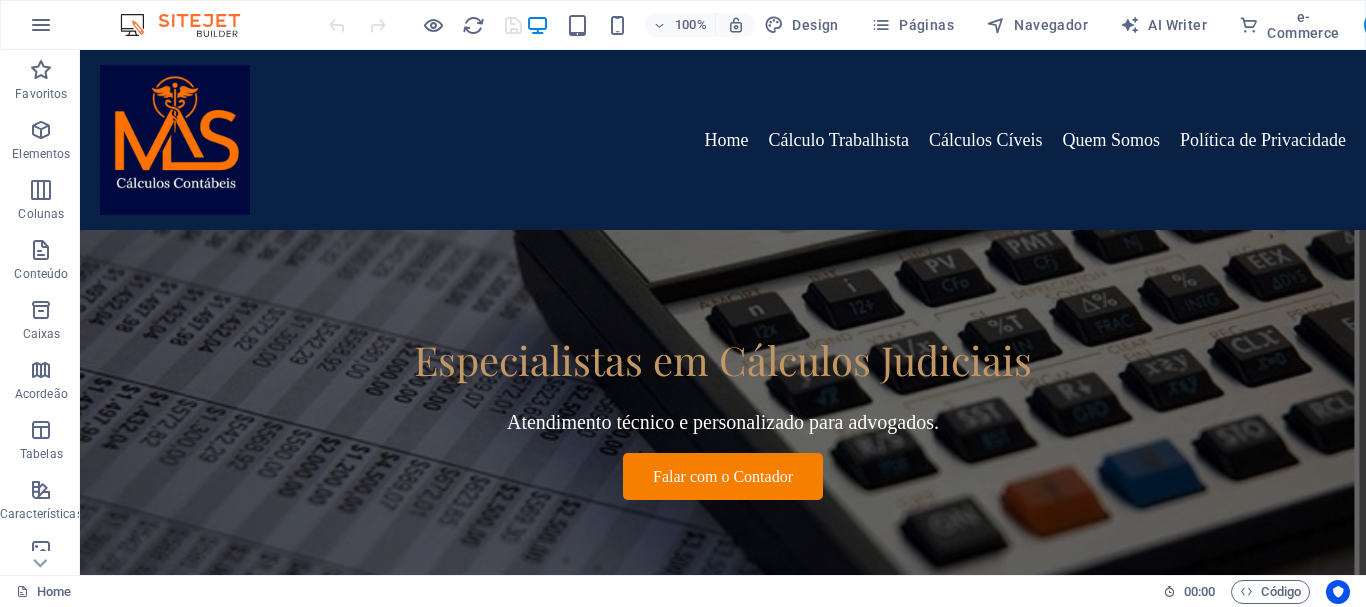 scroll, scrollTop: 0, scrollLeft: 0, axis: both 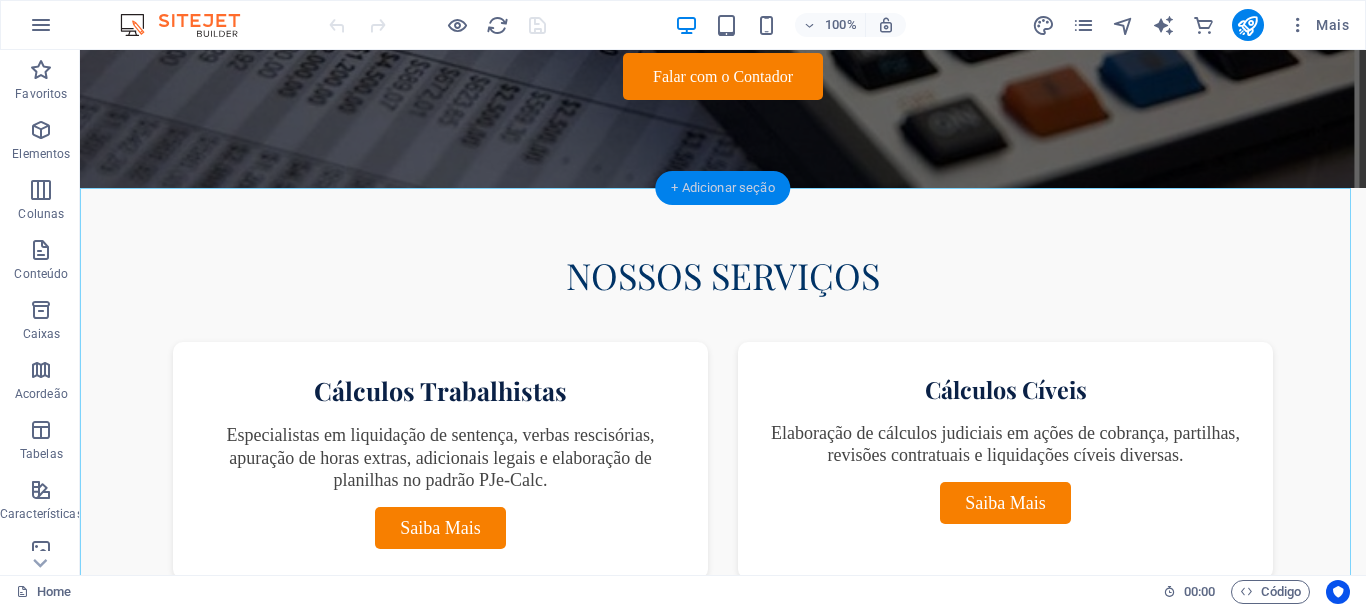 click on "+ Adicionar seção" at bounding box center (722, 188) 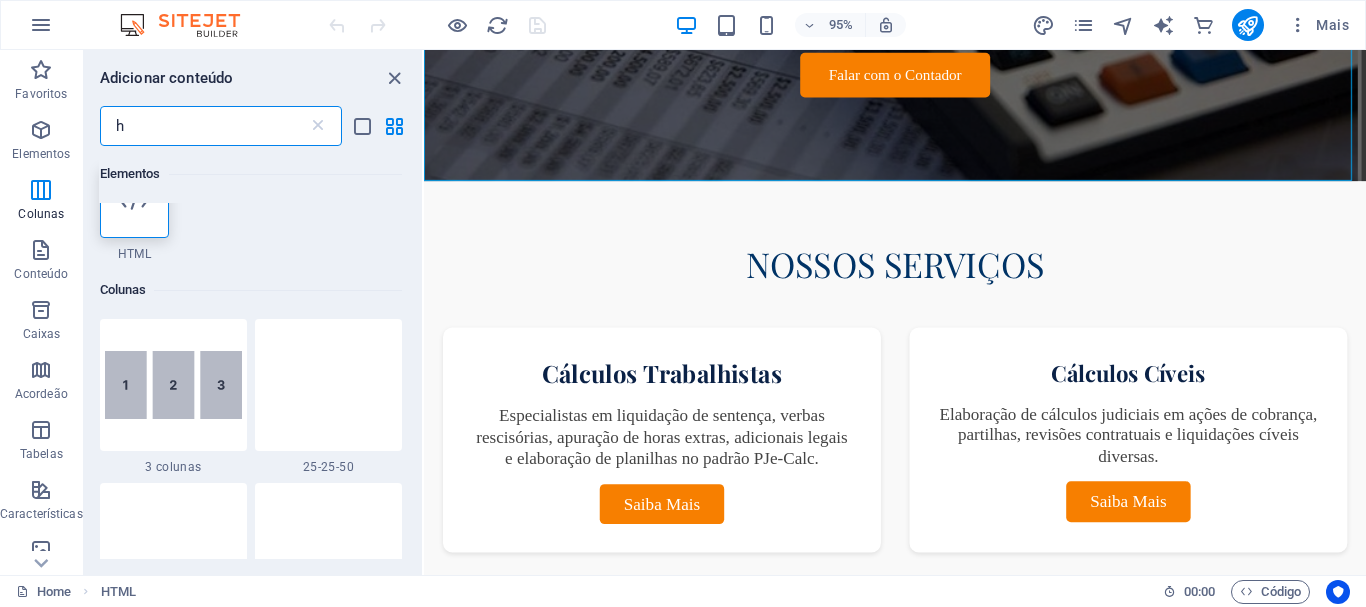 scroll, scrollTop: 0, scrollLeft: 0, axis: both 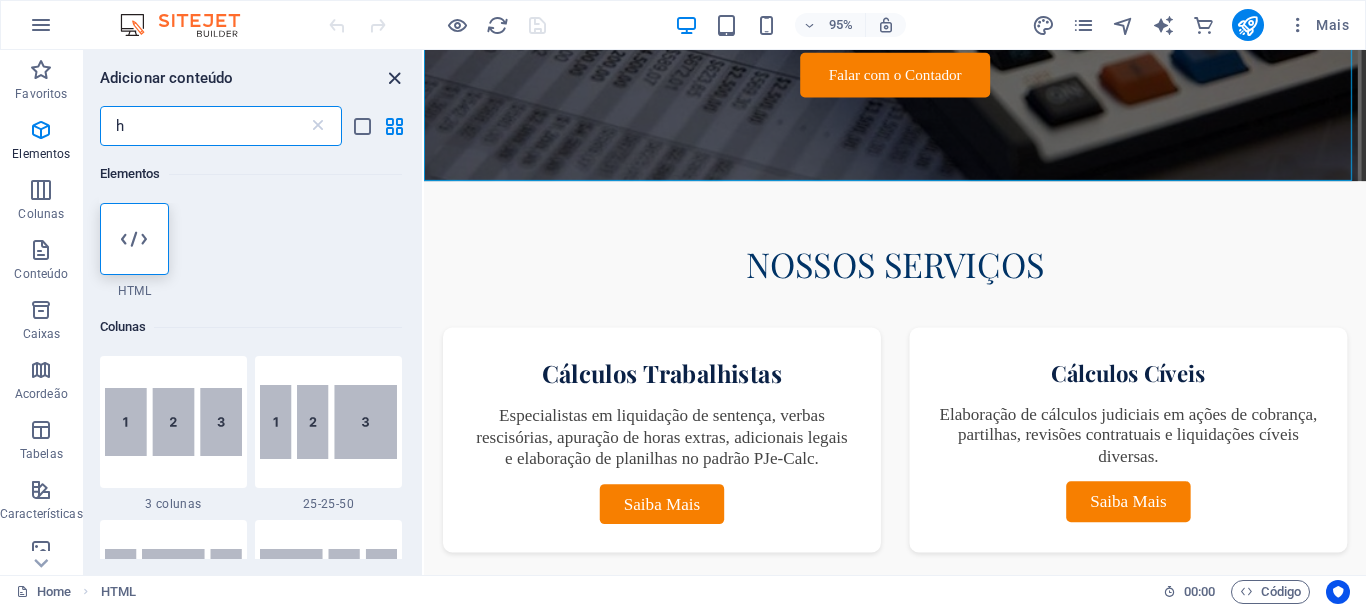 type on "h" 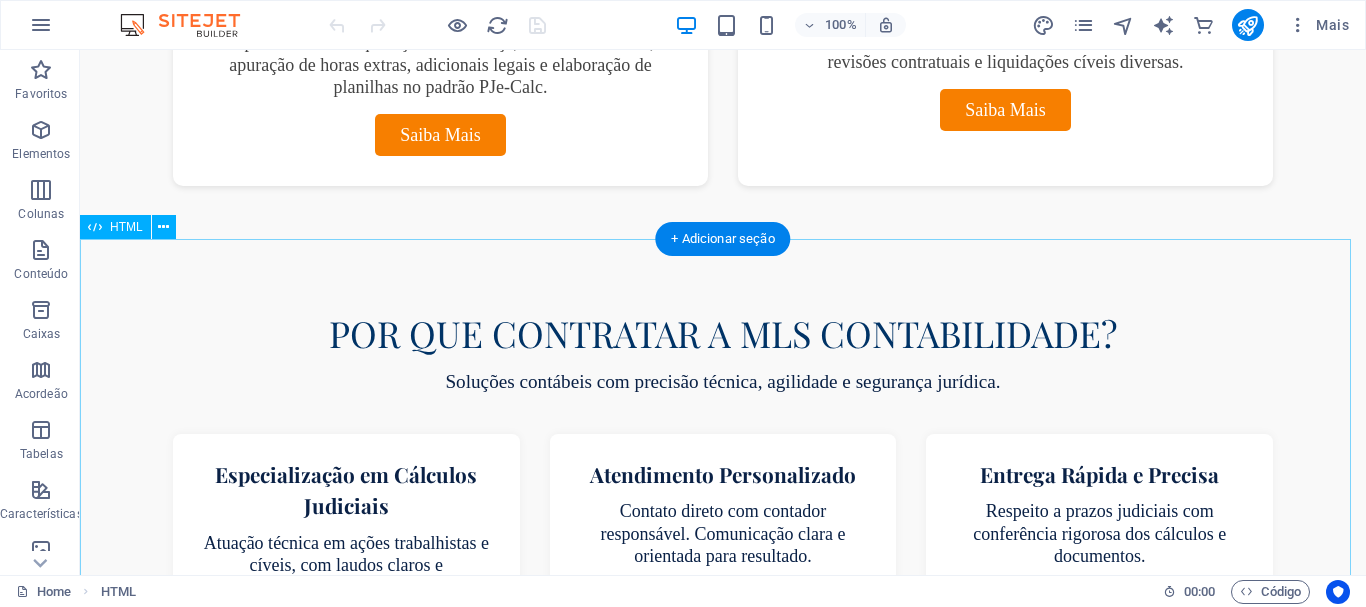 scroll, scrollTop: 800, scrollLeft: 0, axis: vertical 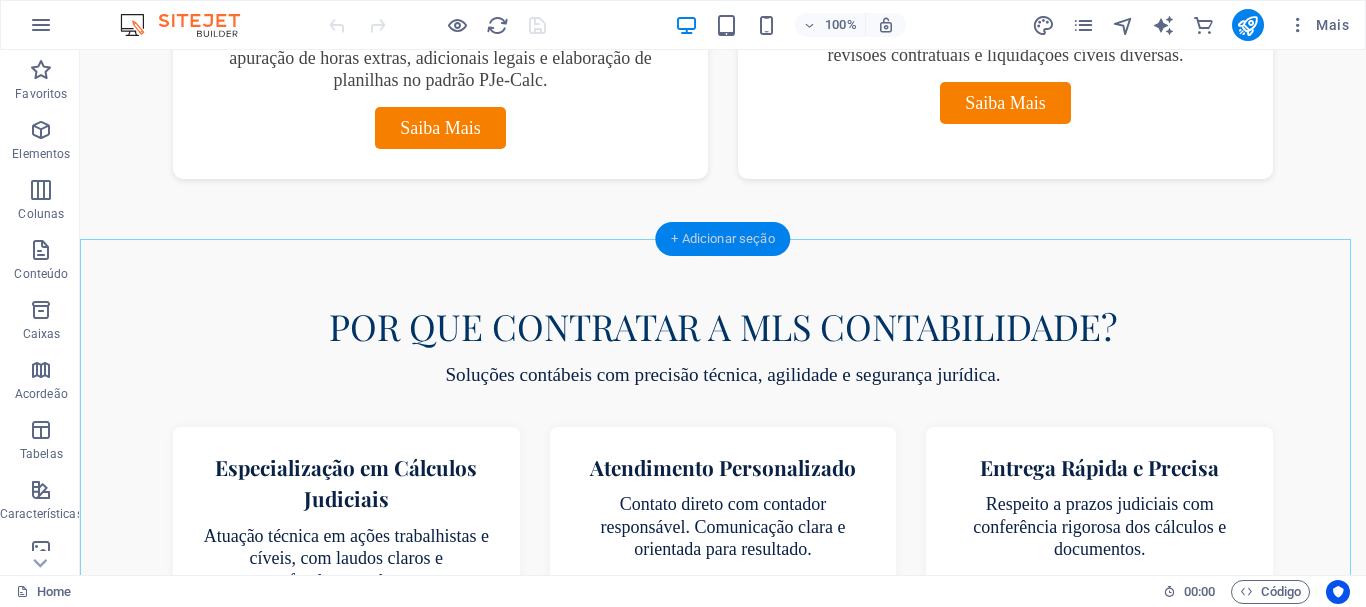 click on "+ Adicionar seção" at bounding box center [722, 239] 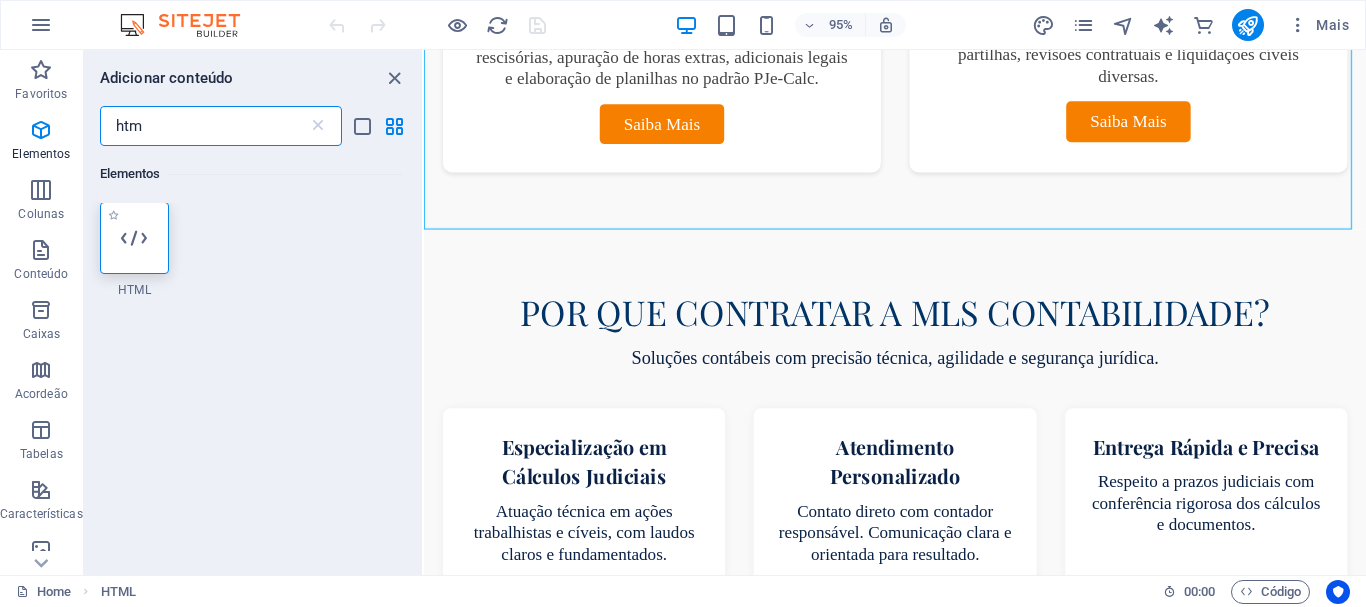 scroll, scrollTop: 0, scrollLeft: 0, axis: both 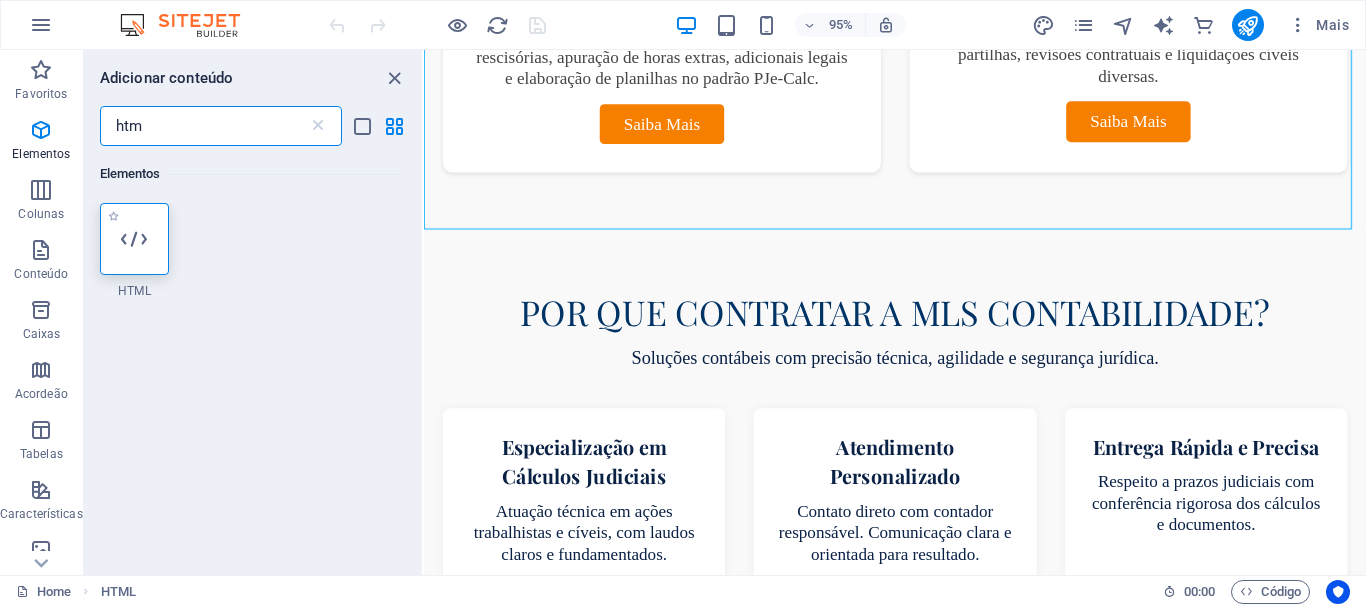 type on "htm" 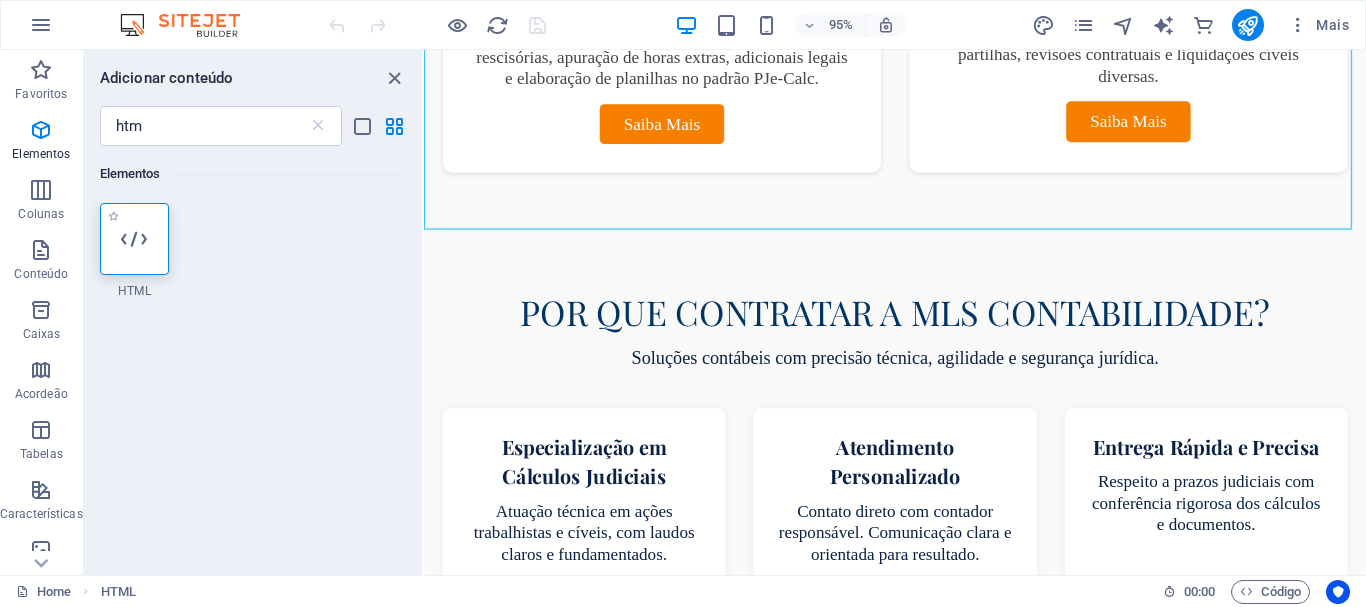 click at bounding box center (135, 239) 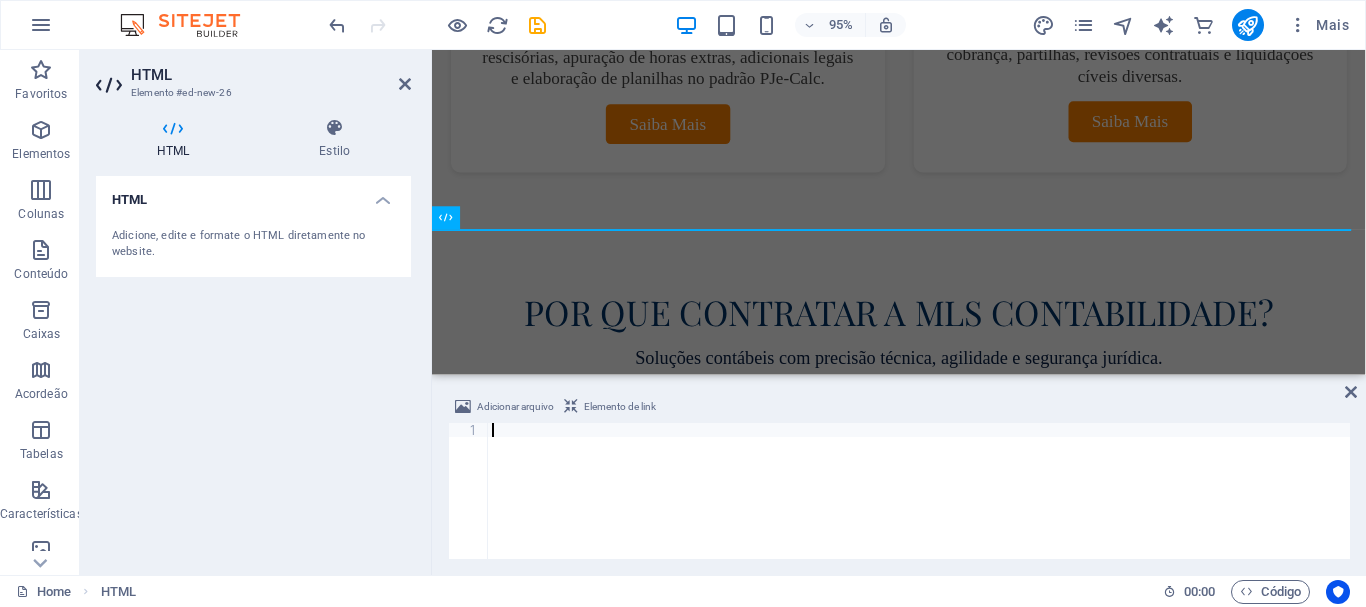 scroll, scrollTop: 186, scrollLeft: 0, axis: vertical 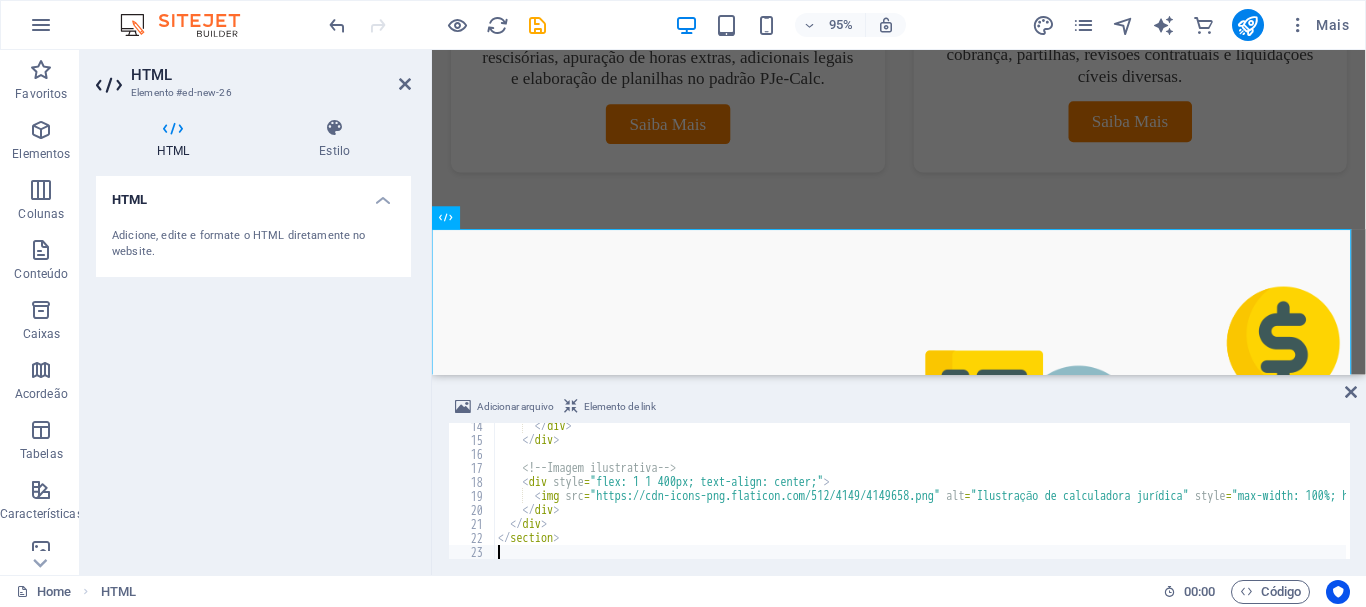 click on "HTML Elemento #ed-new-26 HTML Estilo HTML Adicione, edite e formate o HTML diretamente no website. Pré-definida Element Layout Como esse elemento se expande no layout (Flexbox). Tamanho Padrão automático px % 1/1 1/2 1/3 1/4 1/5 1/6 1/7 1/8 1/9 1/10 Crescer Encolher Pedido Layout do Contêiner Visível Visível Opacidade 100 % Transbordar Espaçamento Margem Padrão automático px % rem vw vh Cliente Cliente automático px % rem vw vh automático px % rem vw vh automático px % rem vw vh automático px % rem vw vh Espaçamento Padrão px rem % vh vw Cliente Cliente px rem % vh vw px rem % vh vw px rem % vh vw px rem % vh vw Borda Estilo              - Largura 1 automático px rem % vh vw Cliente Cliente 1 automático px rem % vh vw 1 automático px rem % vh vw 1 automático px rem % vh vw 1 automático px rem % vh vw  - Cor Cantos arredondados Padrão px rem % vh vw Cliente Cliente px rem % vh vw px rem % vh vw px rem % vh vw px rem % vh vw Sombra Padrão Nada Externo Dentro Cor Deslocamento X 0" at bounding box center (256, 312) 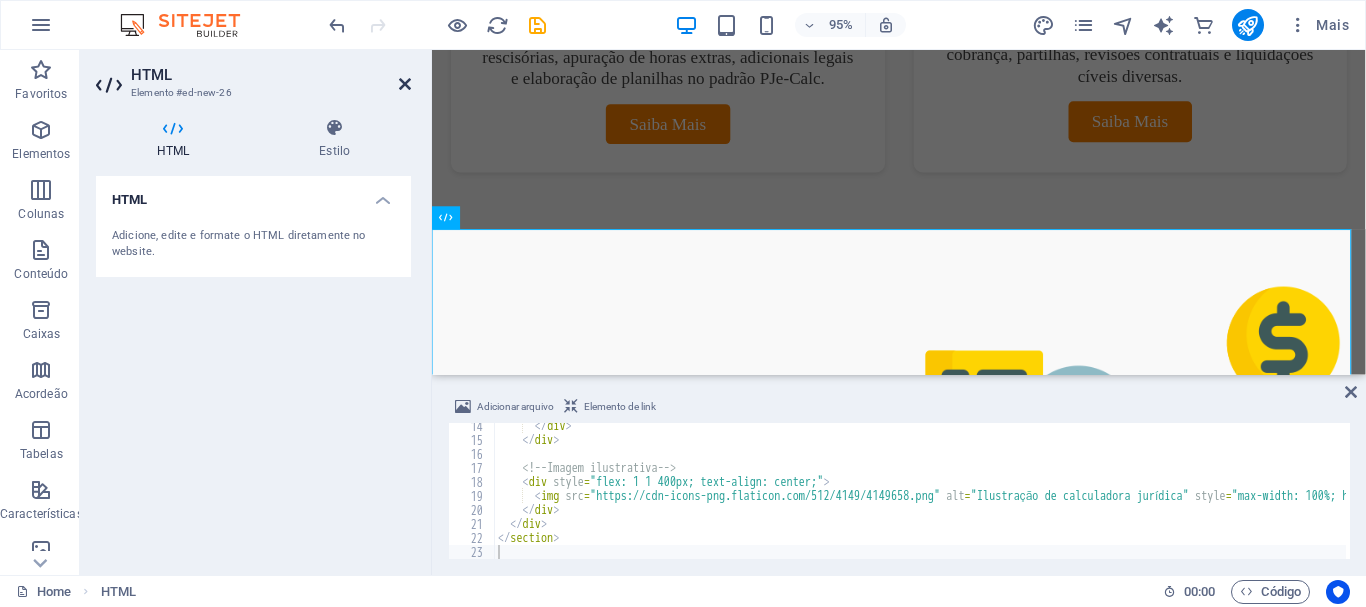 click at bounding box center [405, 84] 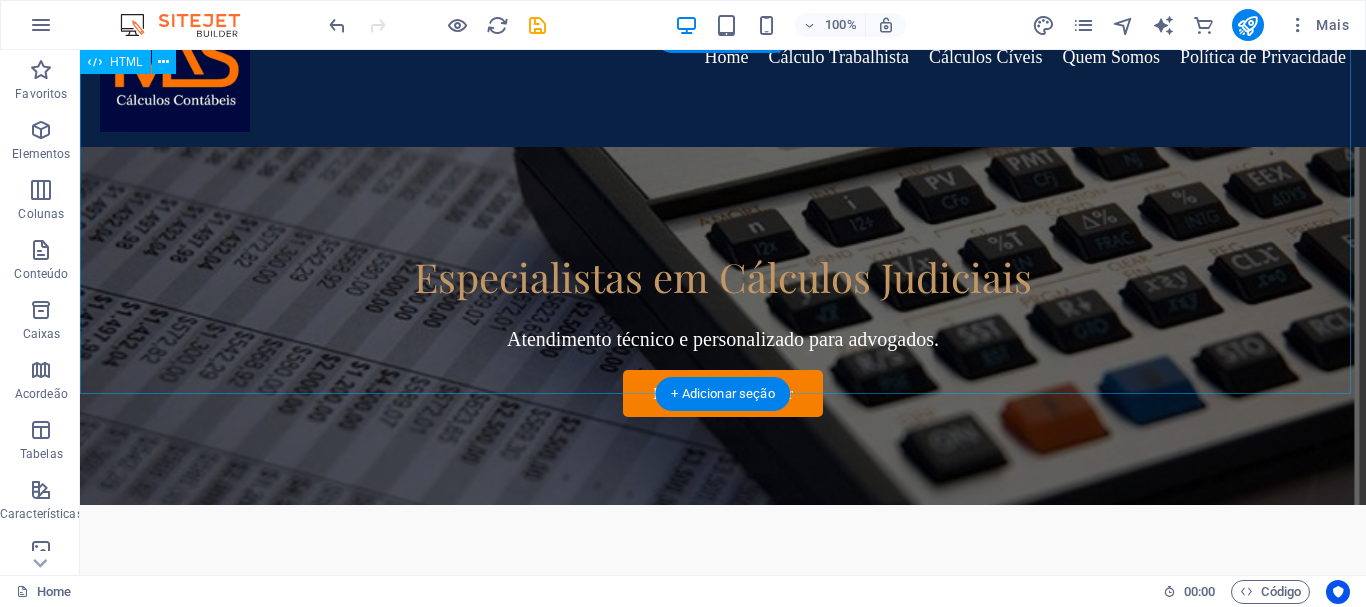 scroll, scrollTop: 0, scrollLeft: 0, axis: both 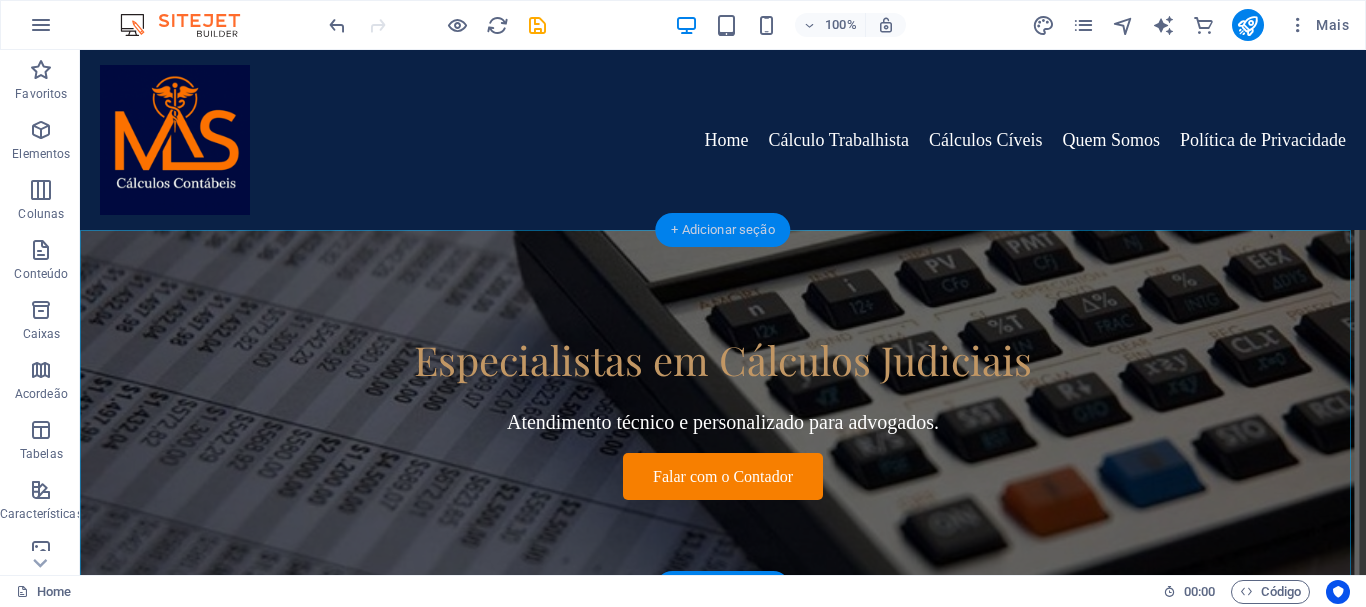 click on "+ Adicionar seção" at bounding box center [722, 230] 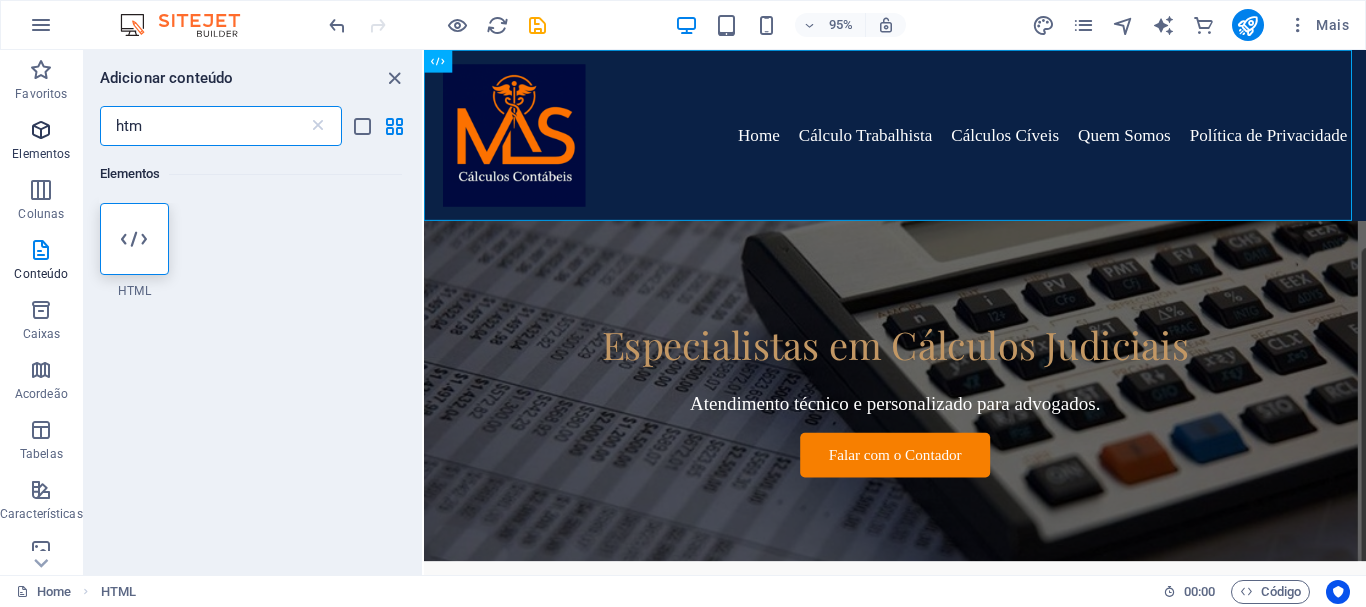 drag, startPoint x: 233, startPoint y: 137, endPoint x: 0, endPoint y: 124, distance: 233.36238 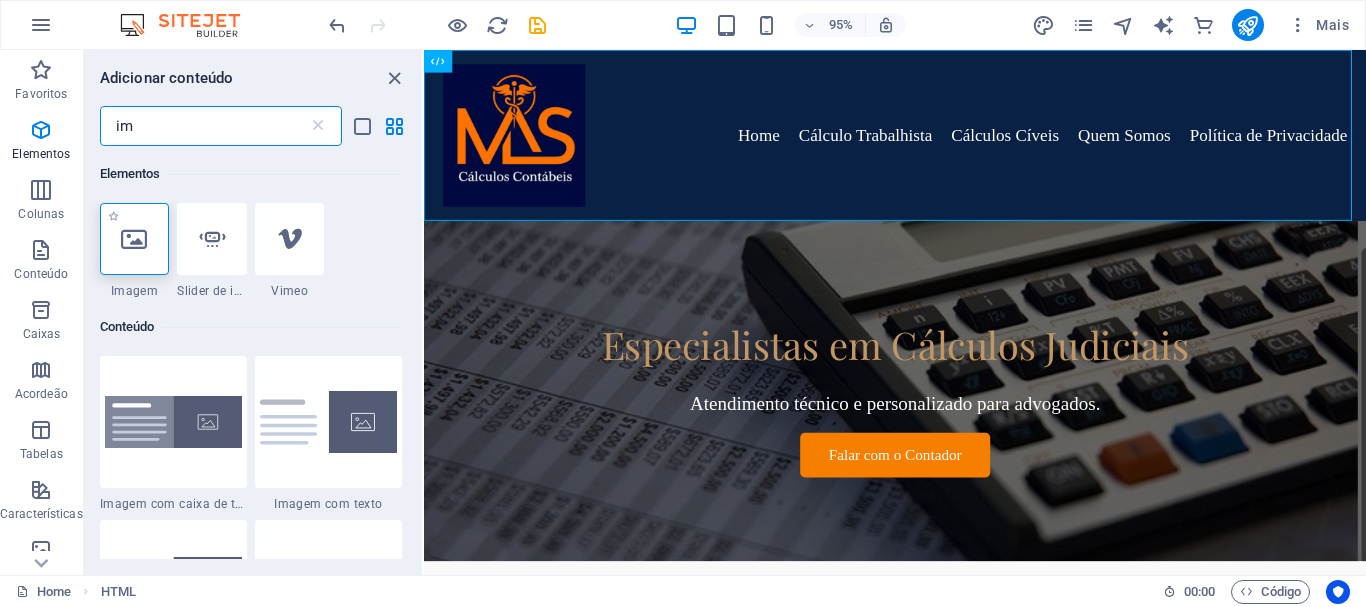 type on "im" 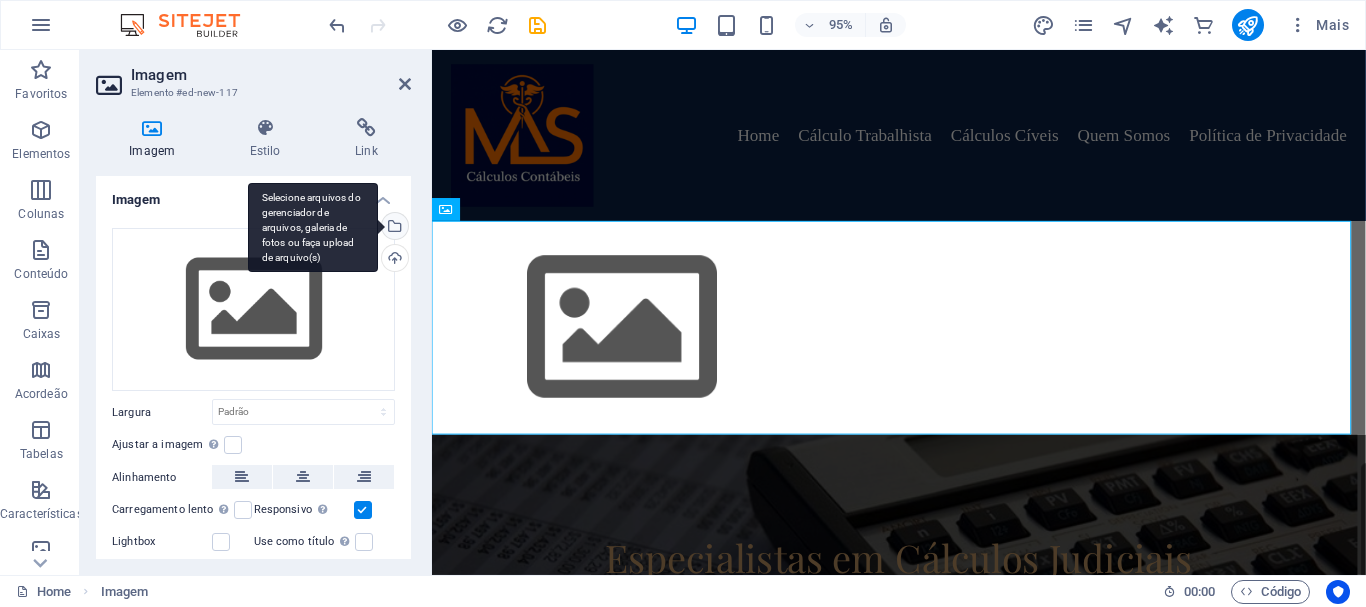 click on "Selecione arquivos do gerenciador de arquivos, galeria de fotos ou faça upload de arquivo(s)" at bounding box center (393, 228) 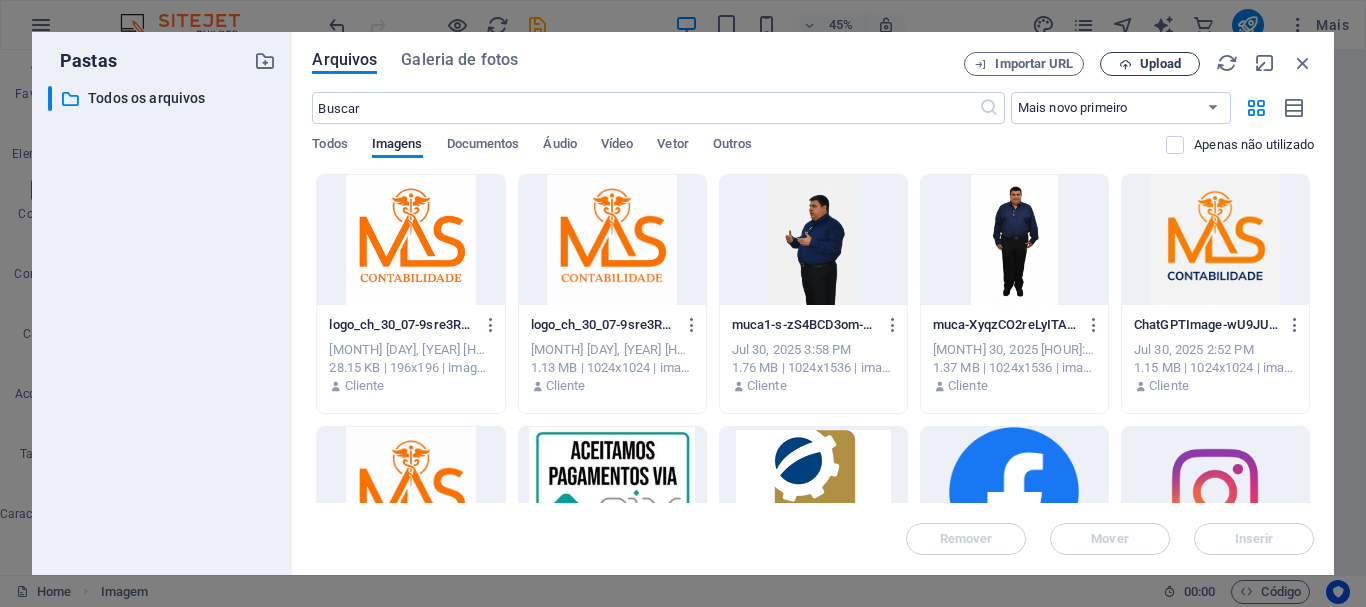 click on "Upload" at bounding box center [1160, 64] 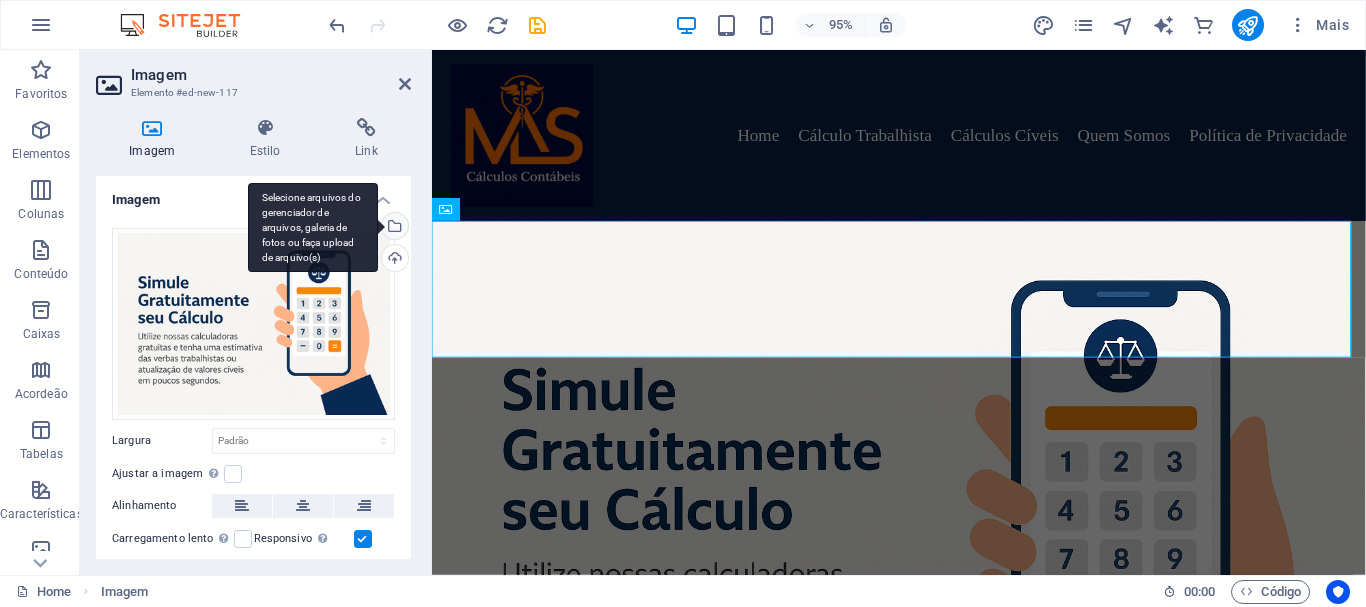 click on "Selecione arquivos do gerenciador de arquivos, galeria de fotos ou faça upload de arquivo(s)" at bounding box center [393, 228] 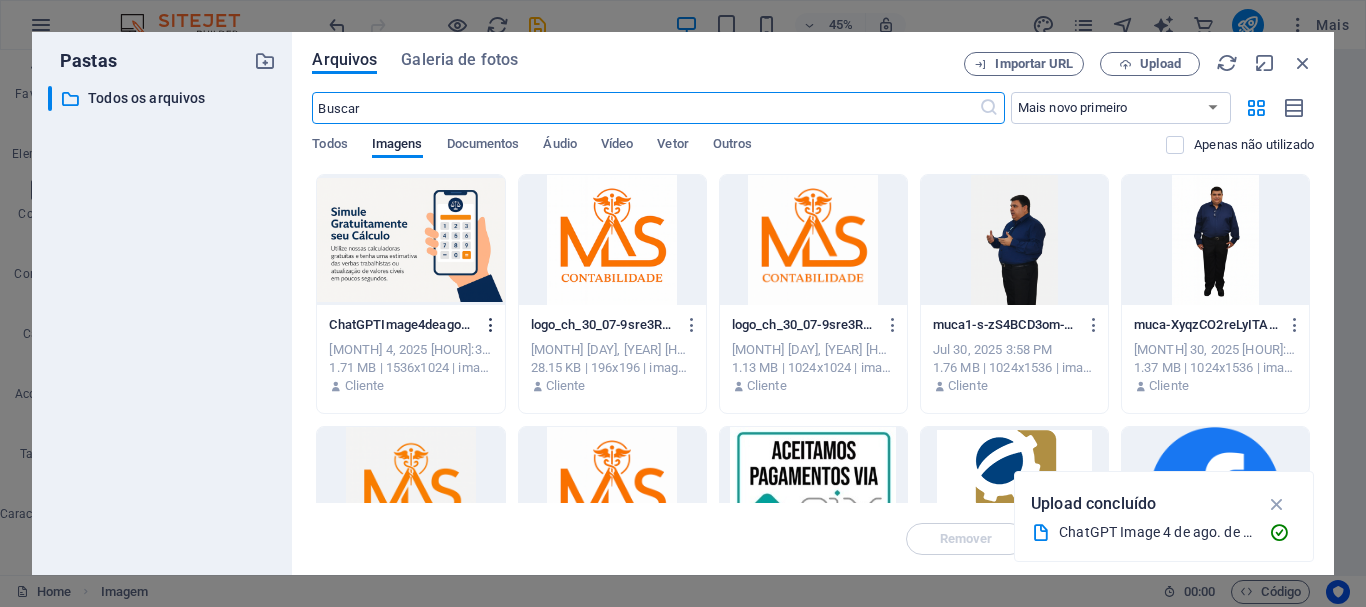 click at bounding box center (491, 325) 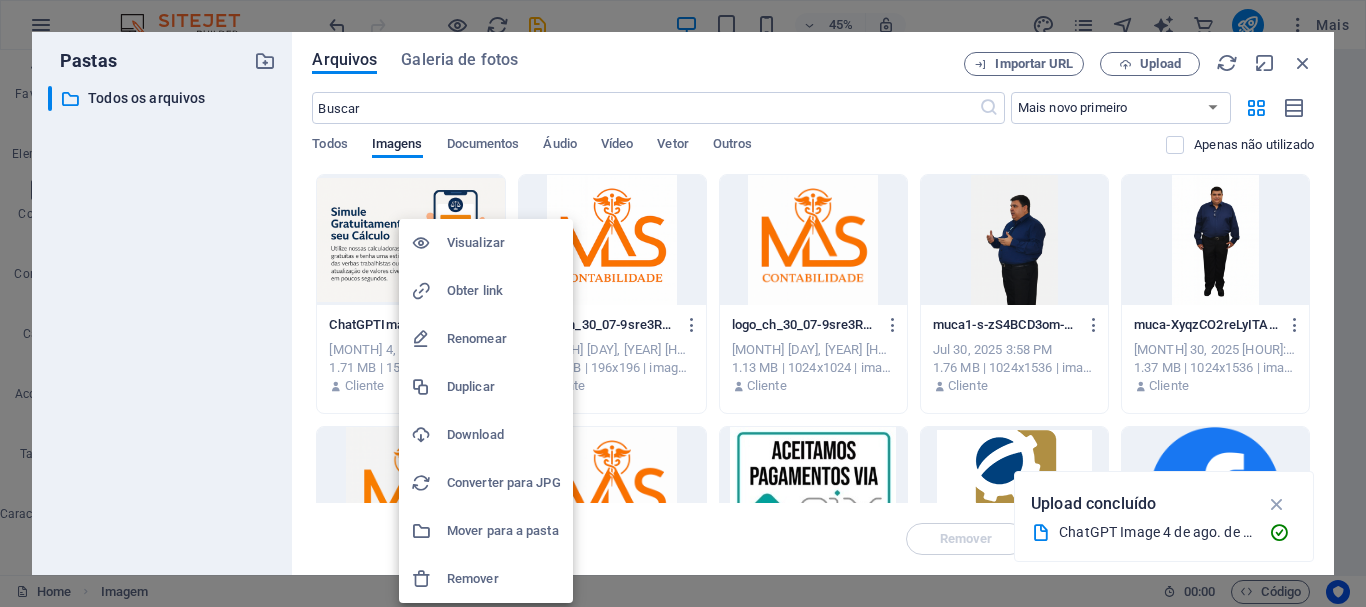 click on "Visualizar" at bounding box center (504, 243) 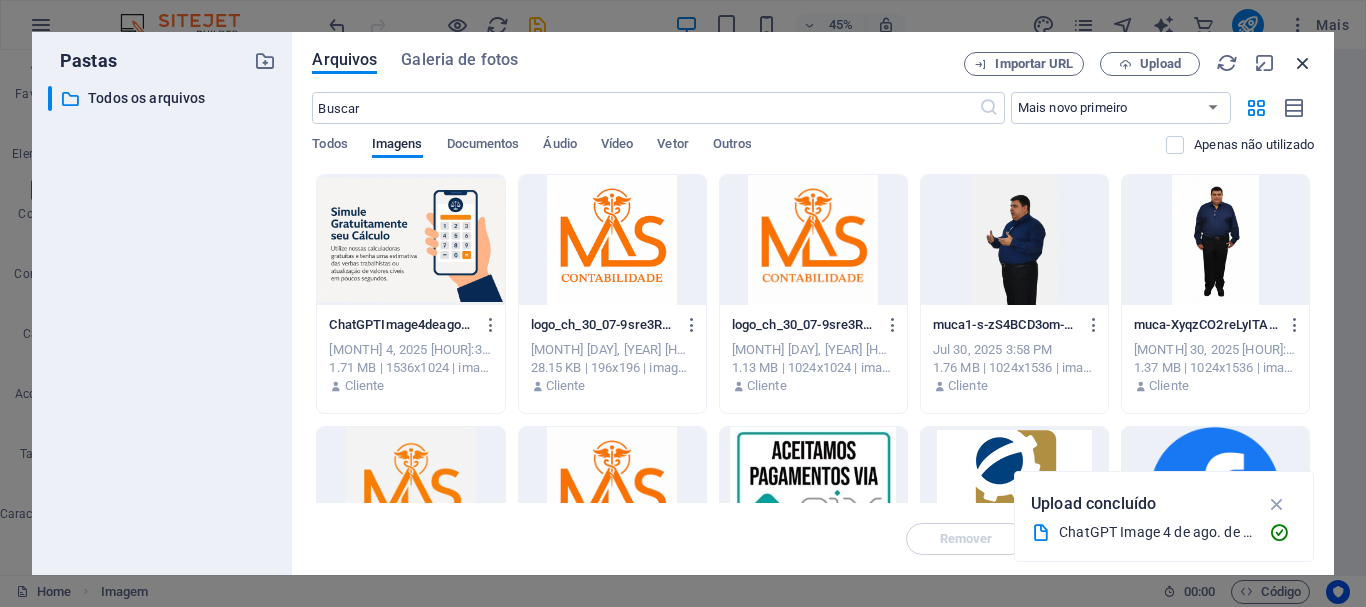 click at bounding box center (1303, 63) 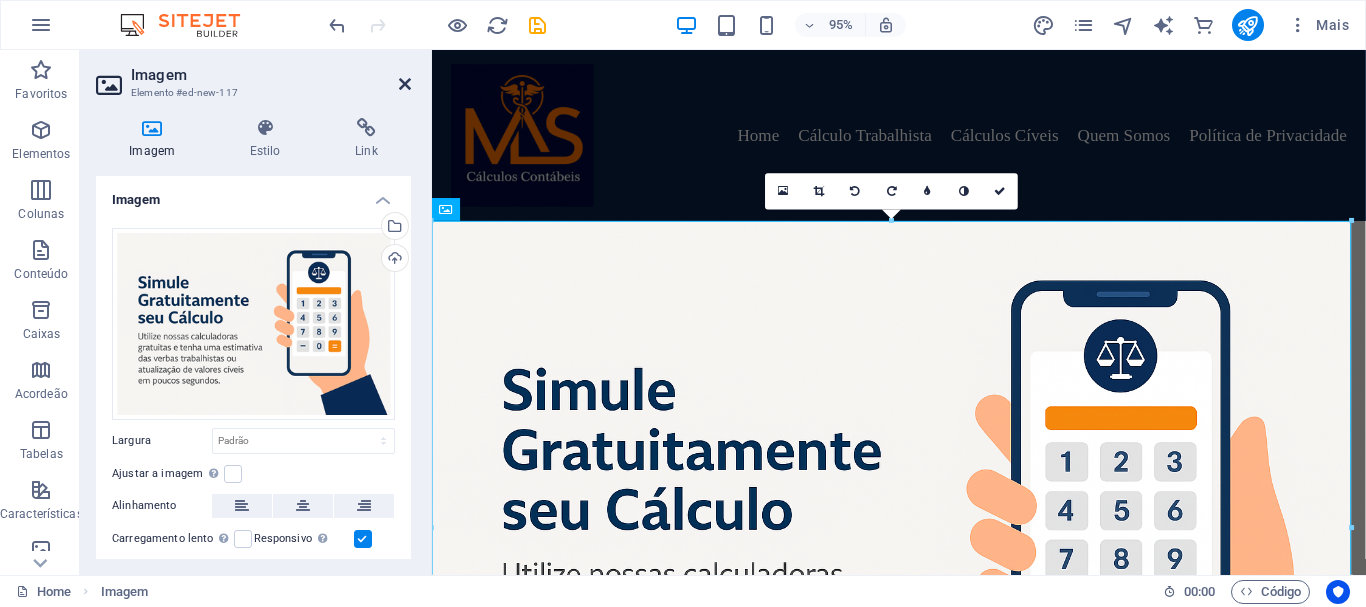 click at bounding box center (405, 84) 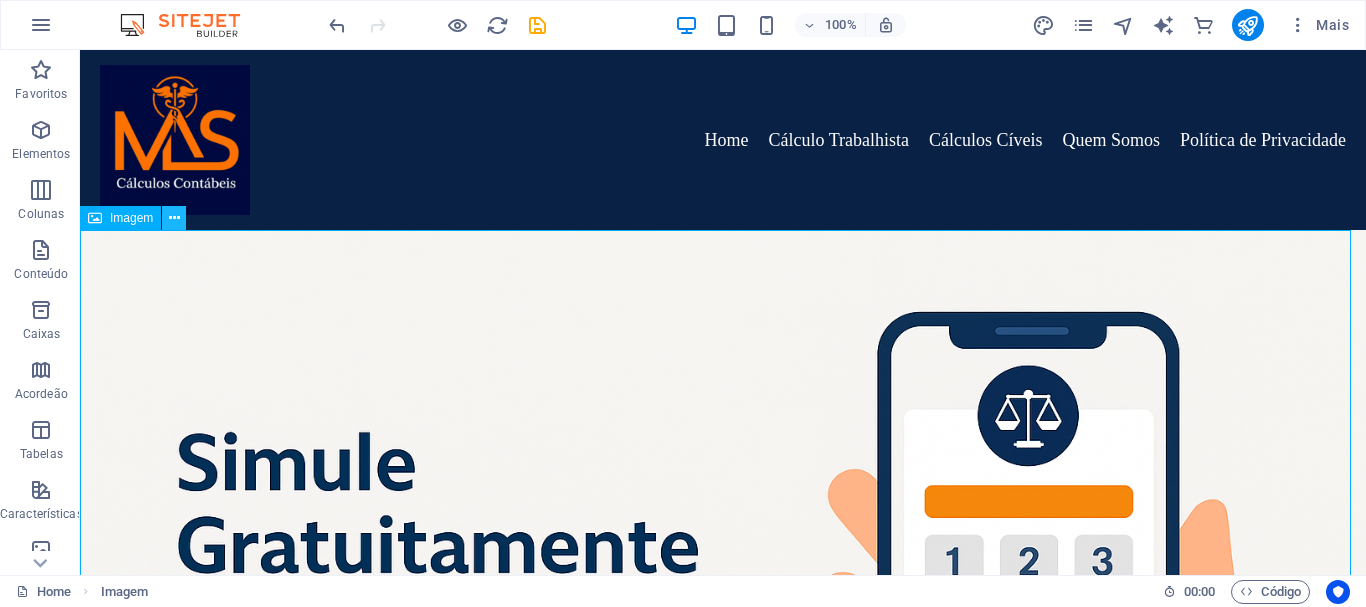 click at bounding box center [174, 218] 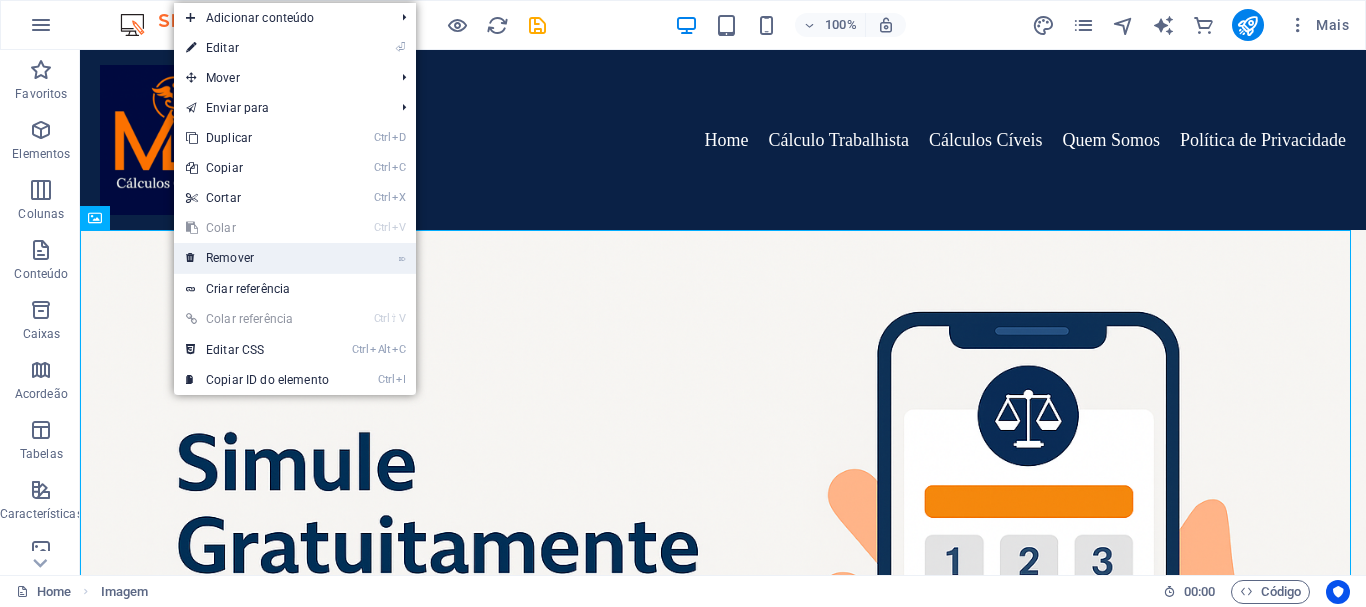 click on "⌦  Remover" at bounding box center (257, 258) 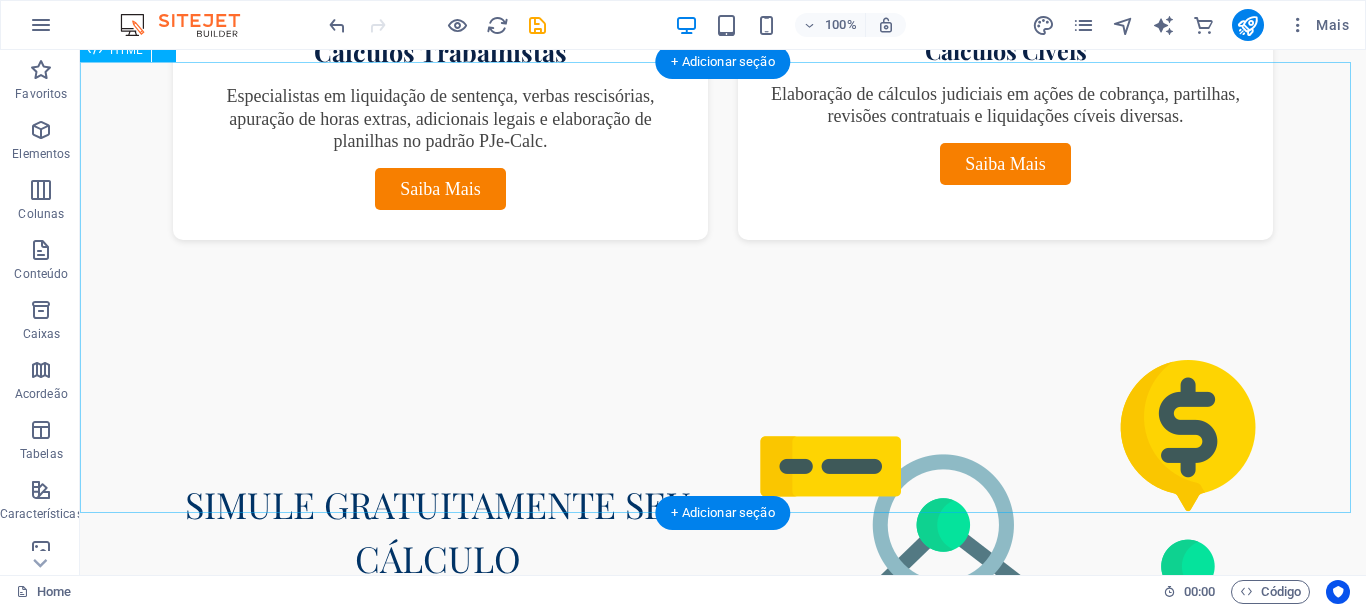 scroll, scrollTop: 800, scrollLeft: 0, axis: vertical 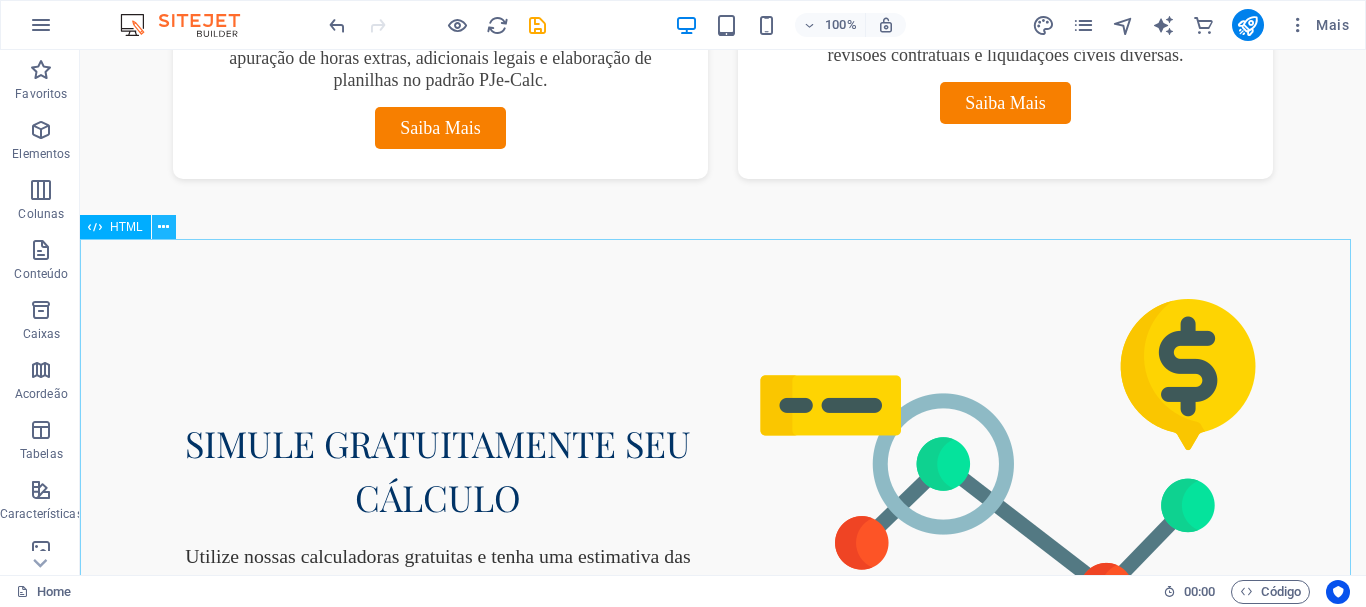 click at bounding box center [163, 227] 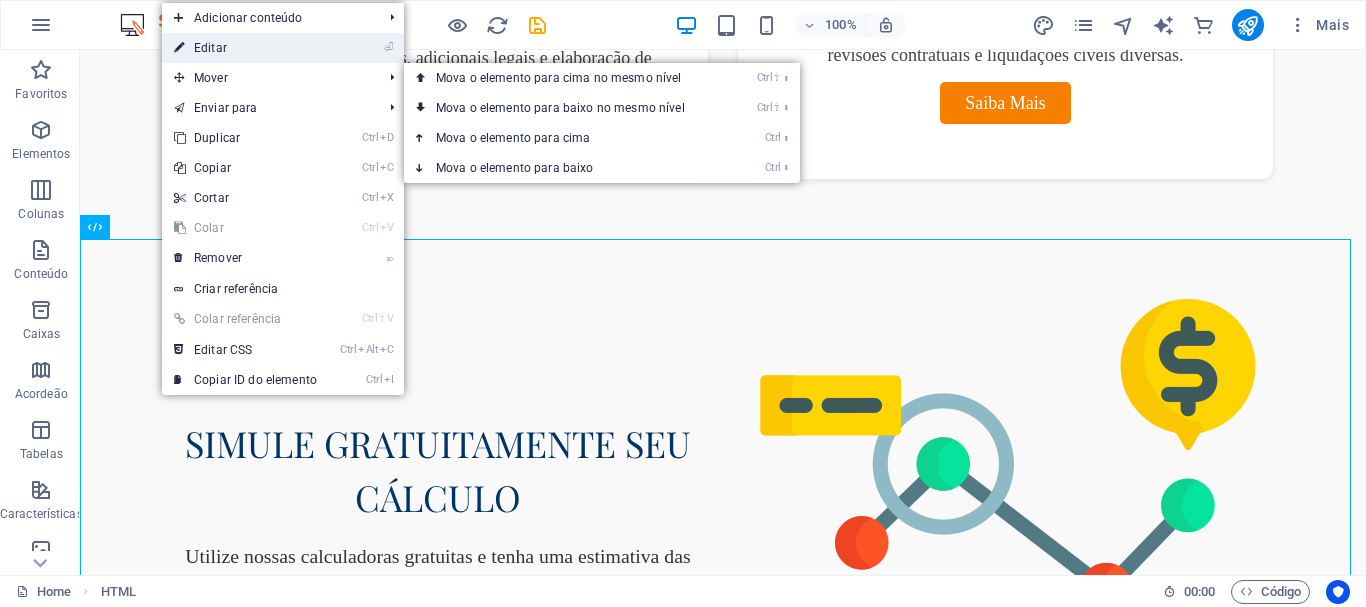 click on "⏎  Editar" at bounding box center [245, 48] 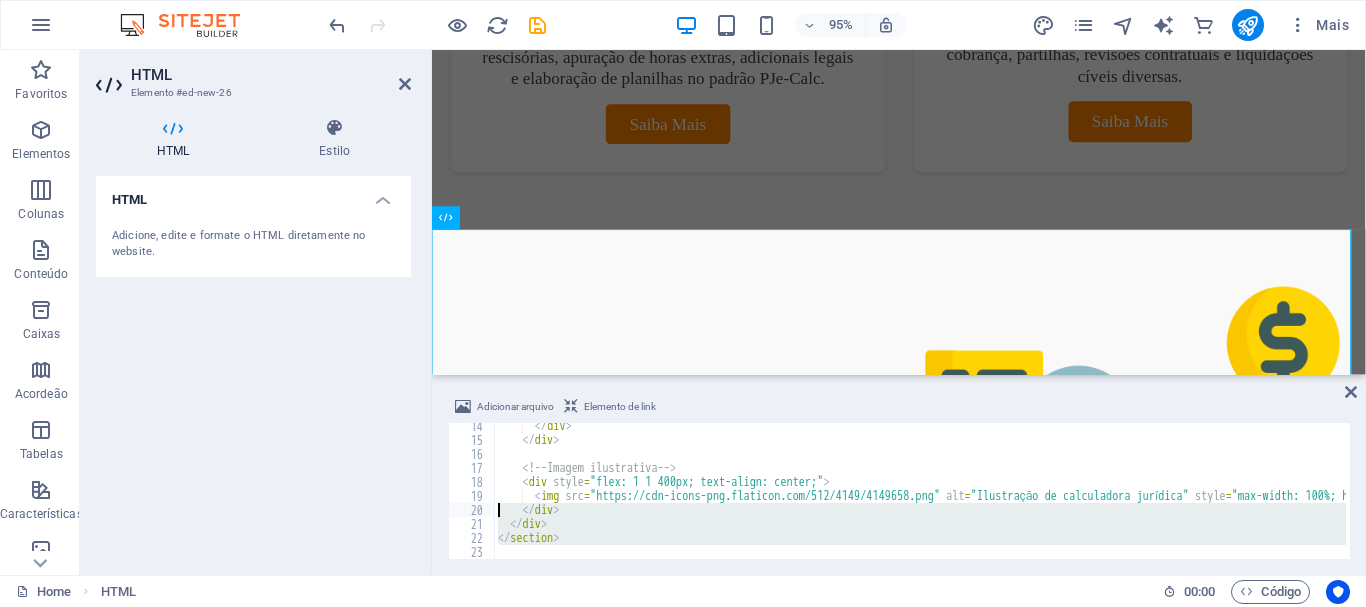 type on "<a href="https://mls.cnt.br/calculadora-civil" style="background-color: #003366; color: white; padding: 12px 25px; border-radius: 5px; text-decoration: none; font-weight: bold;">Cálculo Cível</a>
</div>" 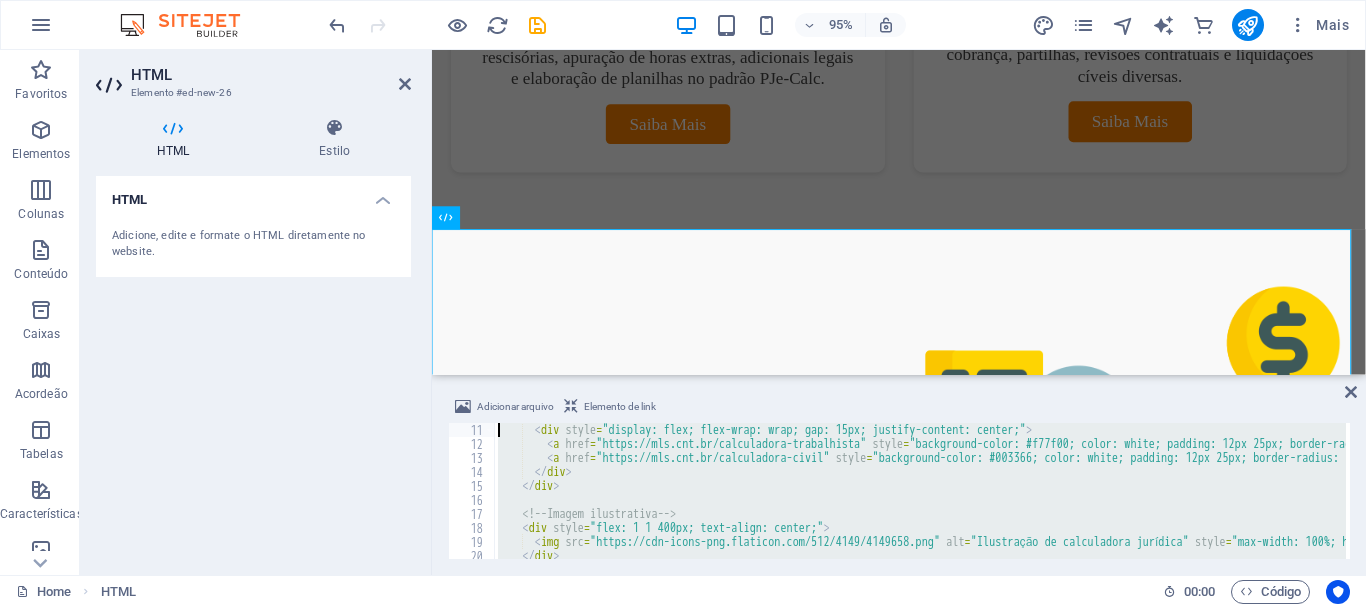 scroll, scrollTop: 56, scrollLeft: 0, axis: vertical 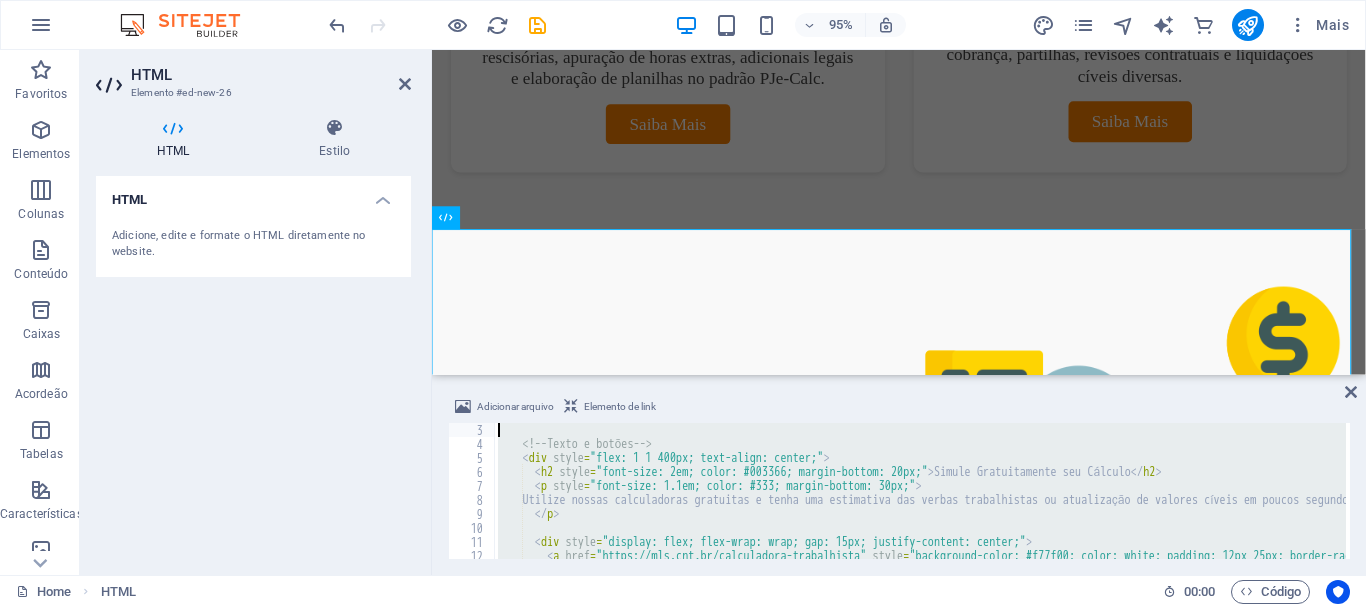 type on "<section id="simuladores" style="background-color: #f9f9f9; padding: 60px 20px;">
<div style="max-width: 1100px; margin: 0 auto; display: flex; flex-wrap: wrap; align-items: center; gap: 40px; justify-content: center;">" 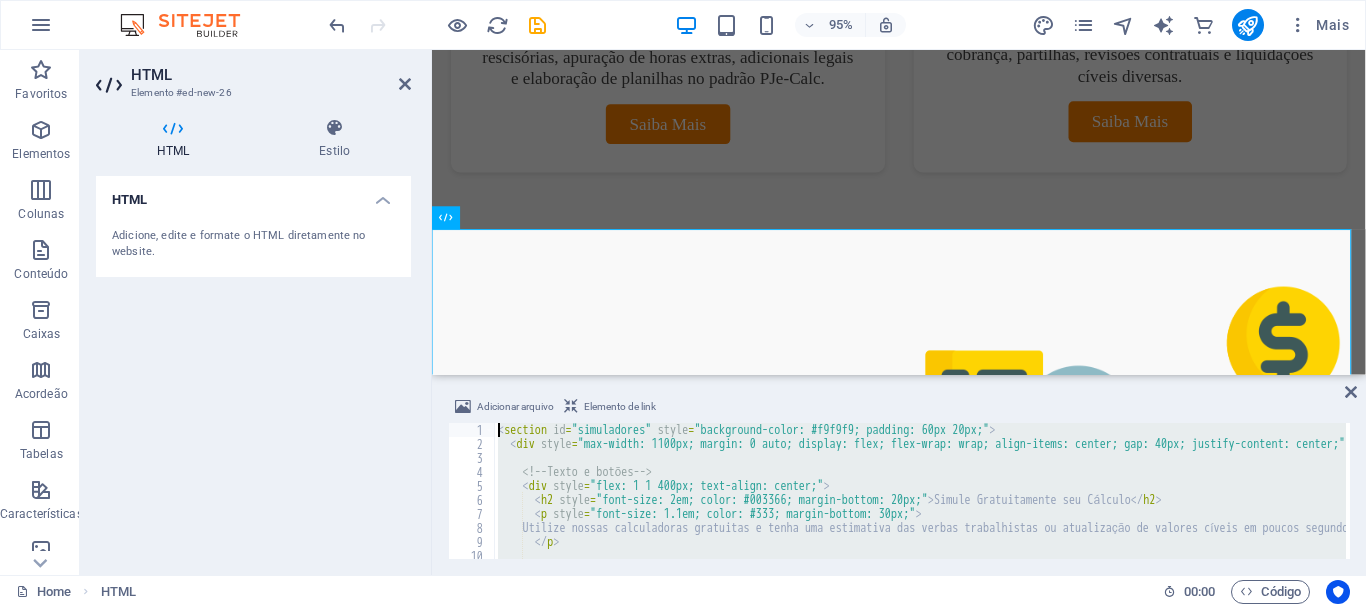 type 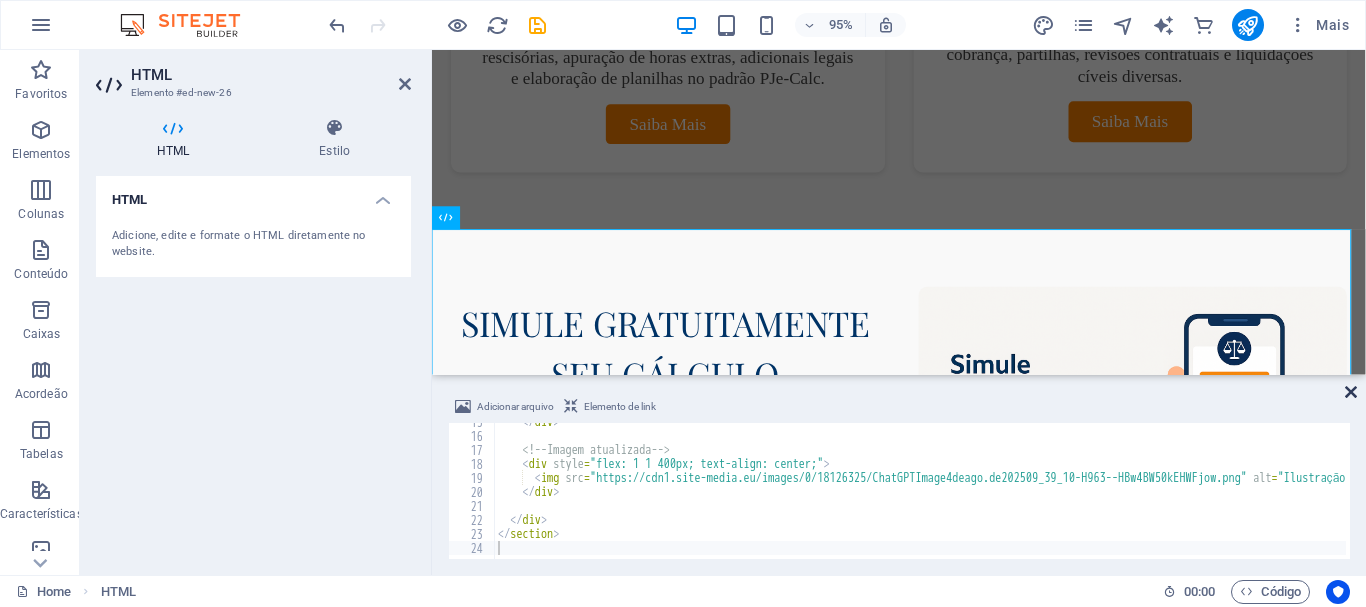 drag, startPoint x: 1352, startPoint y: 398, endPoint x: 1271, endPoint y: 348, distance: 95.189285 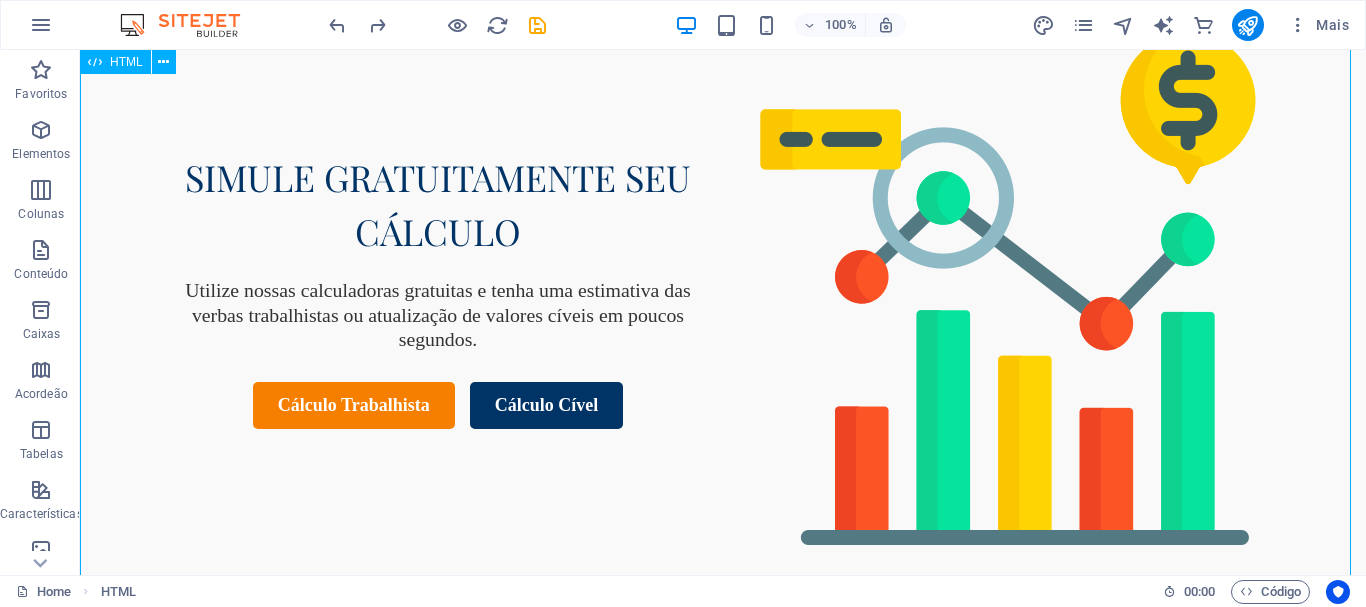scroll, scrollTop: 1100, scrollLeft: 0, axis: vertical 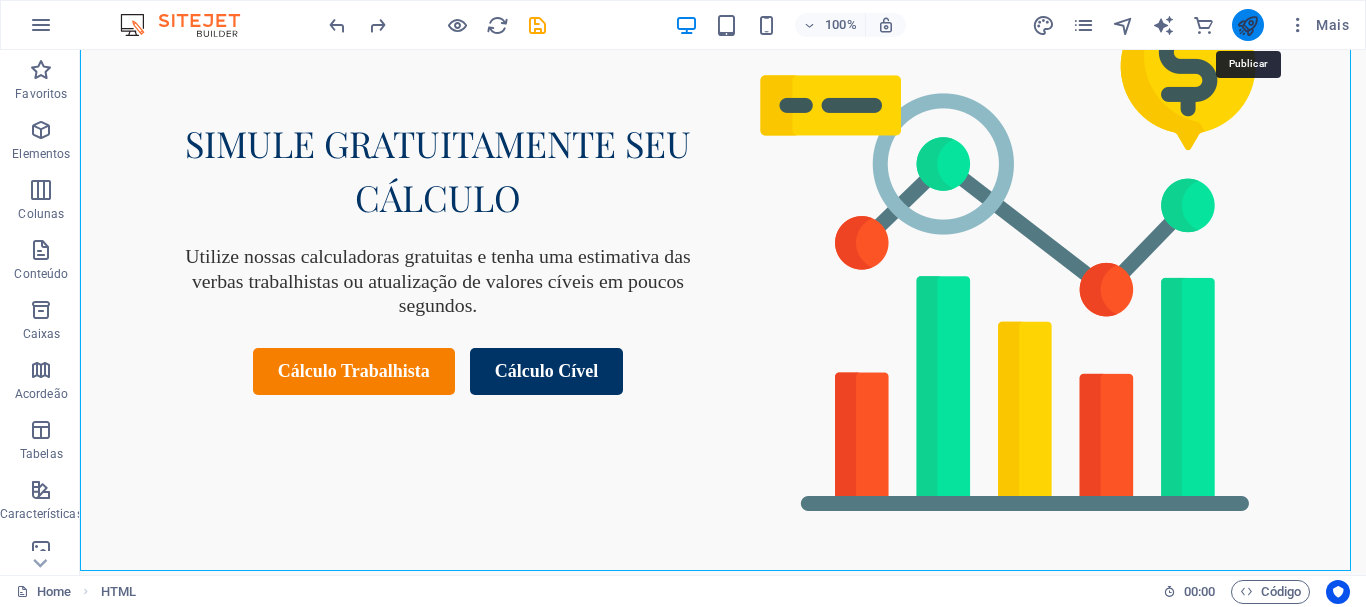 click at bounding box center [1247, 25] 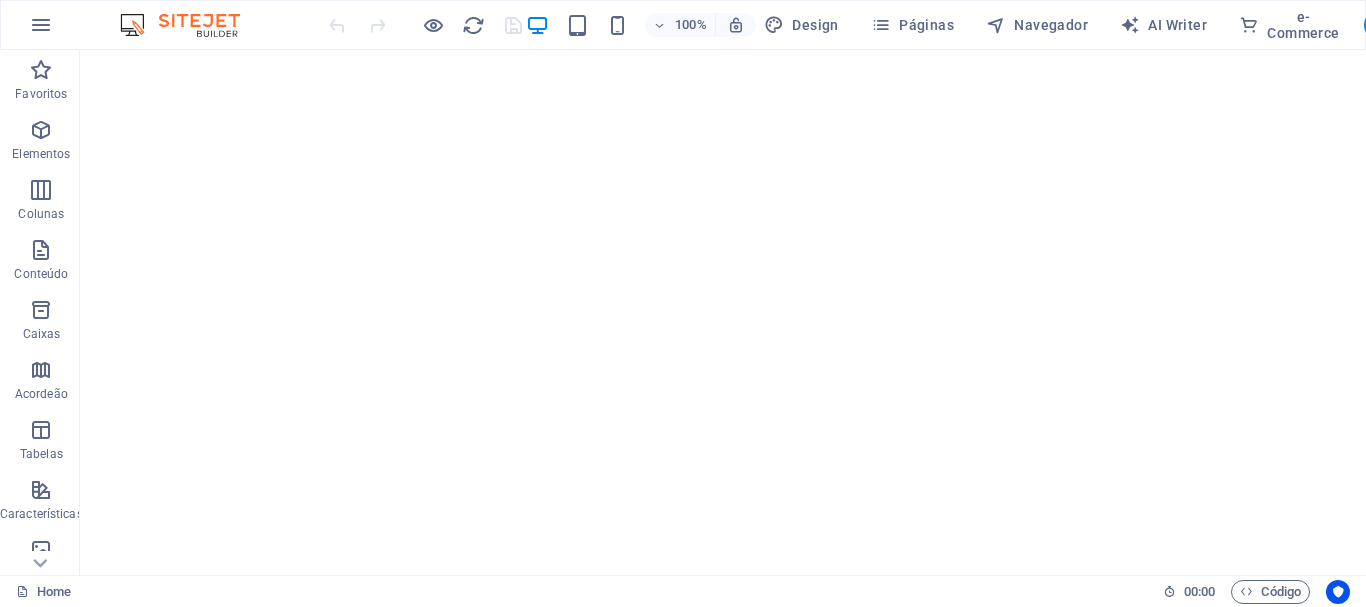 scroll, scrollTop: 0, scrollLeft: 0, axis: both 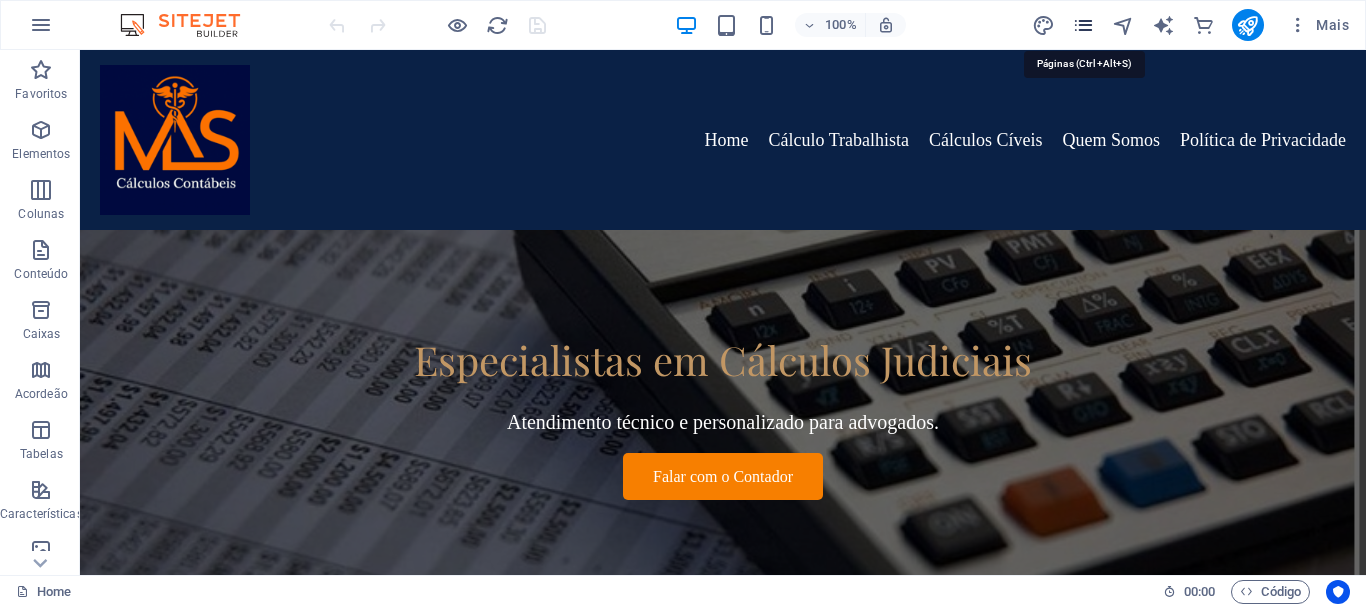 click at bounding box center (1083, 25) 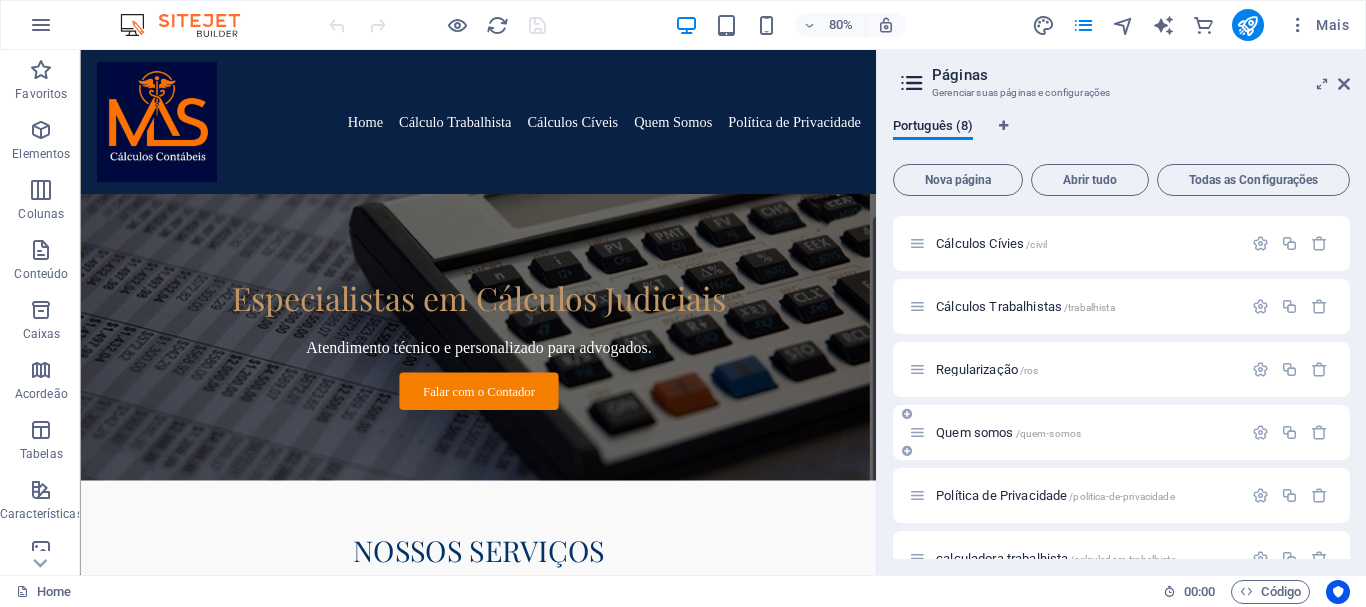 scroll, scrollTop: 100, scrollLeft: 0, axis: vertical 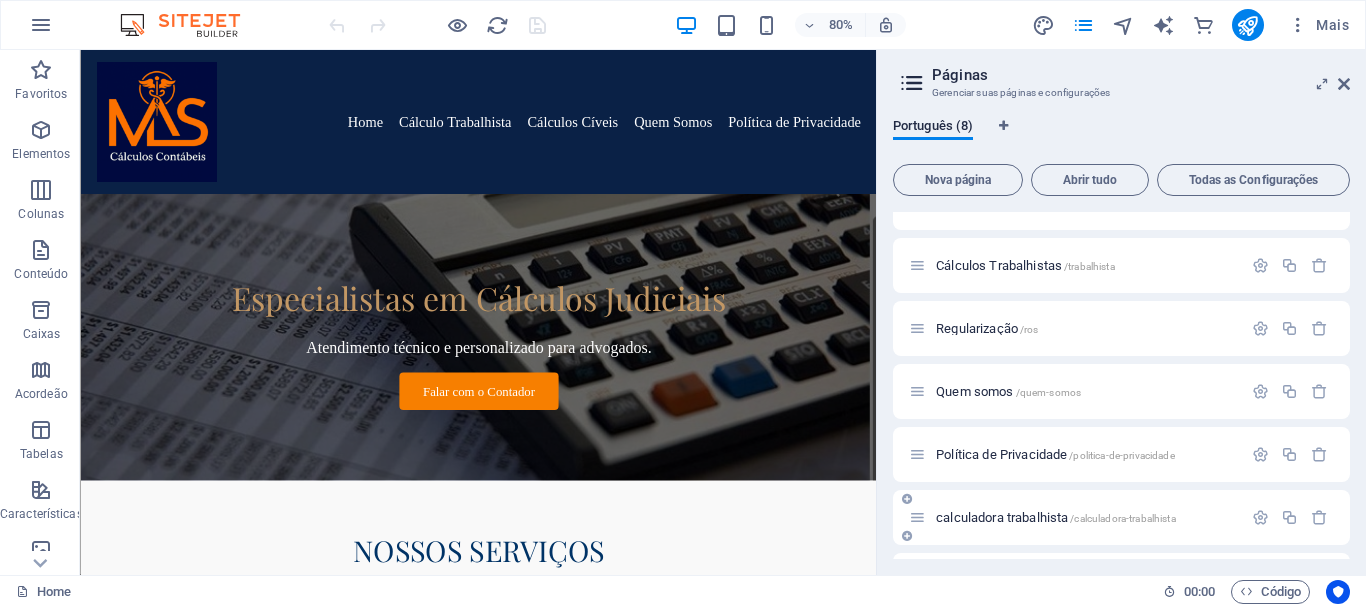 click on "calculadora trabalhista /calculadora-trabalhista" at bounding box center (1056, 517) 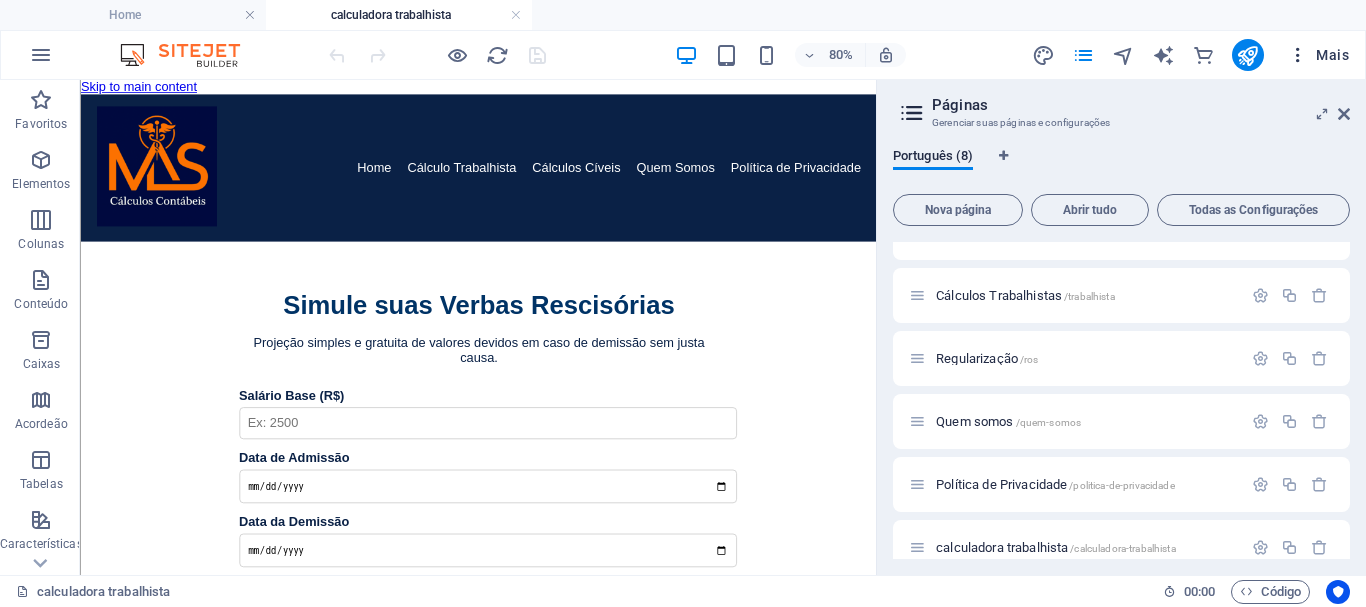 scroll, scrollTop: 0, scrollLeft: 0, axis: both 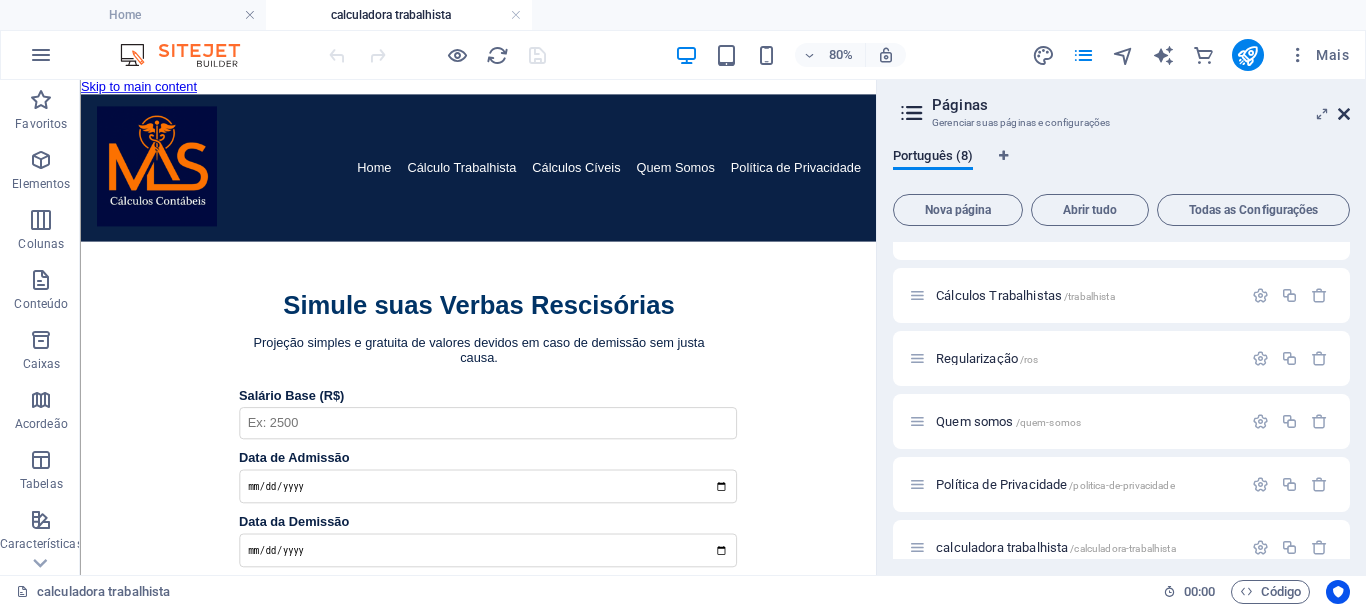 drag, startPoint x: 1340, startPoint y: 114, endPoint x: 1216, endPoint y: 63, distance: 134.07834 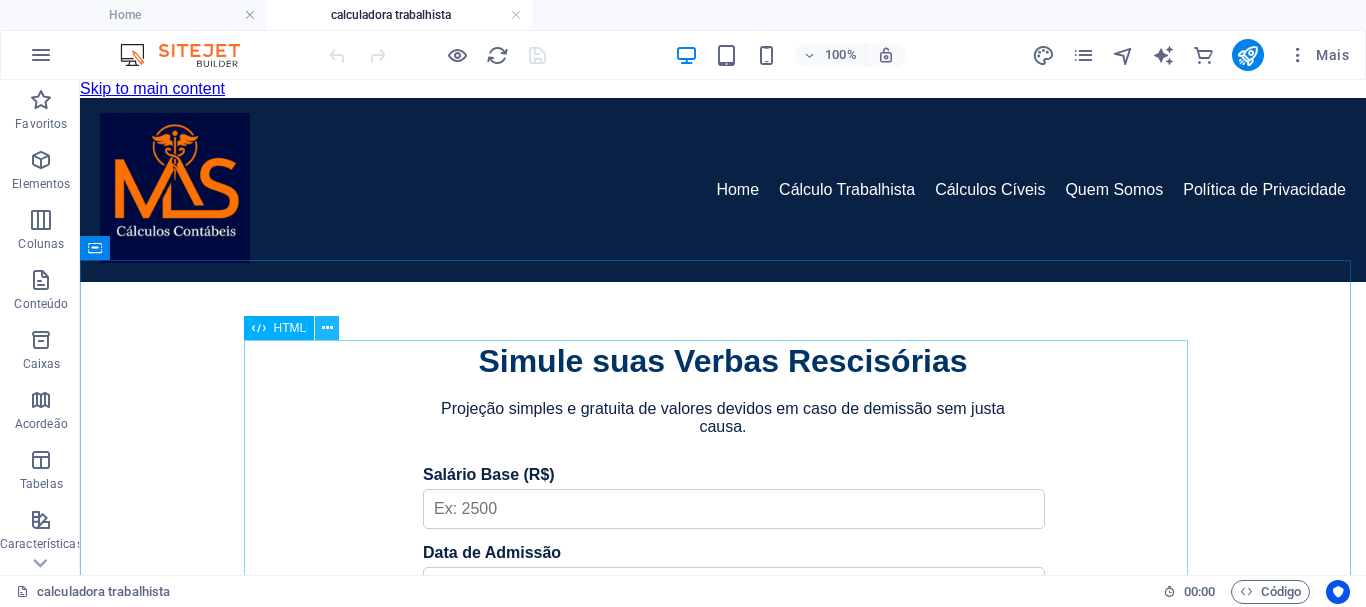 click at bounding box center [327, 328] 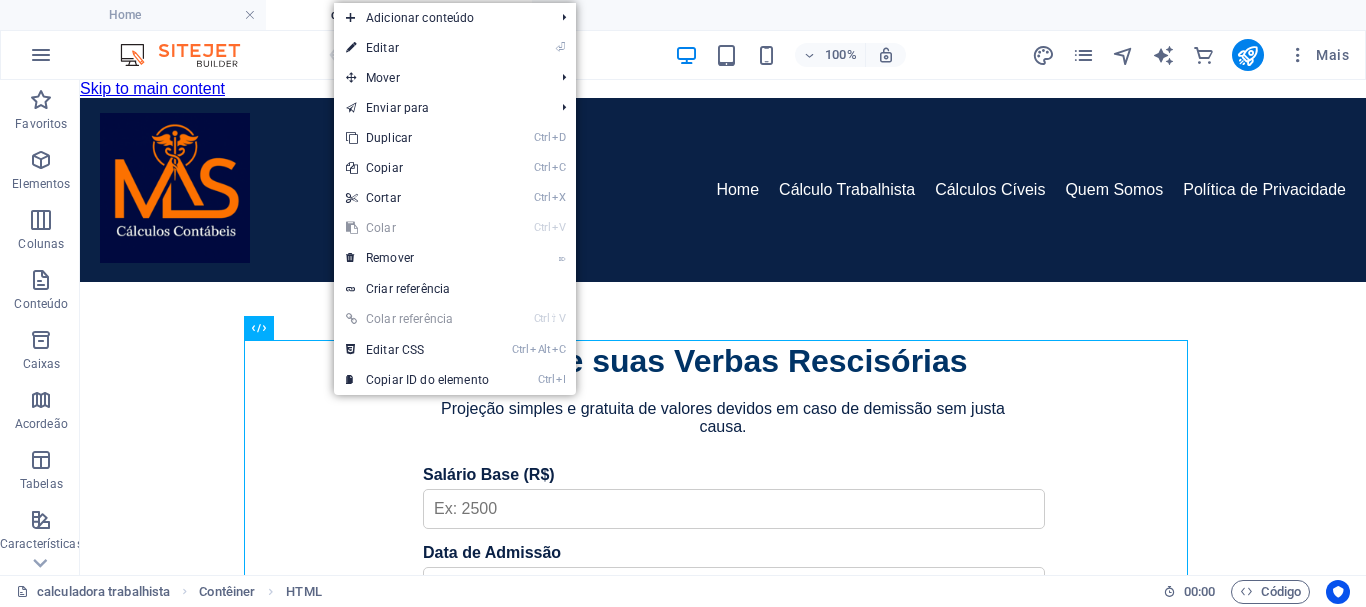 click on "⏎  Editar" at bounding box center (417, 48) 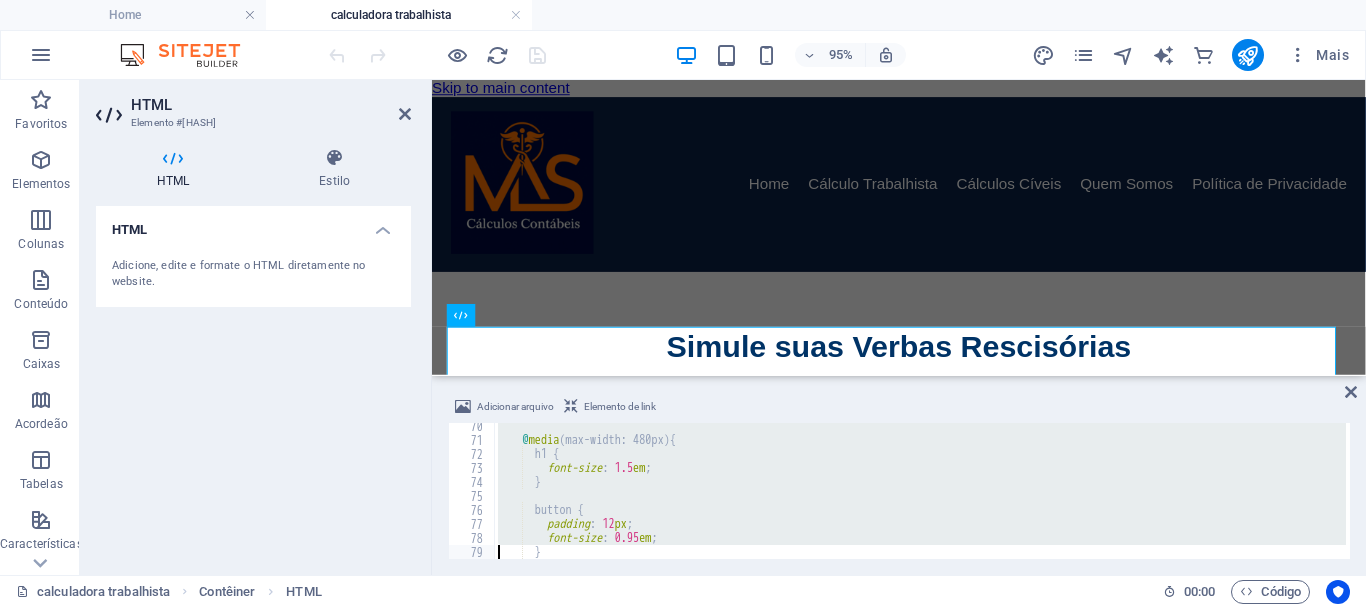 type on "</style>" 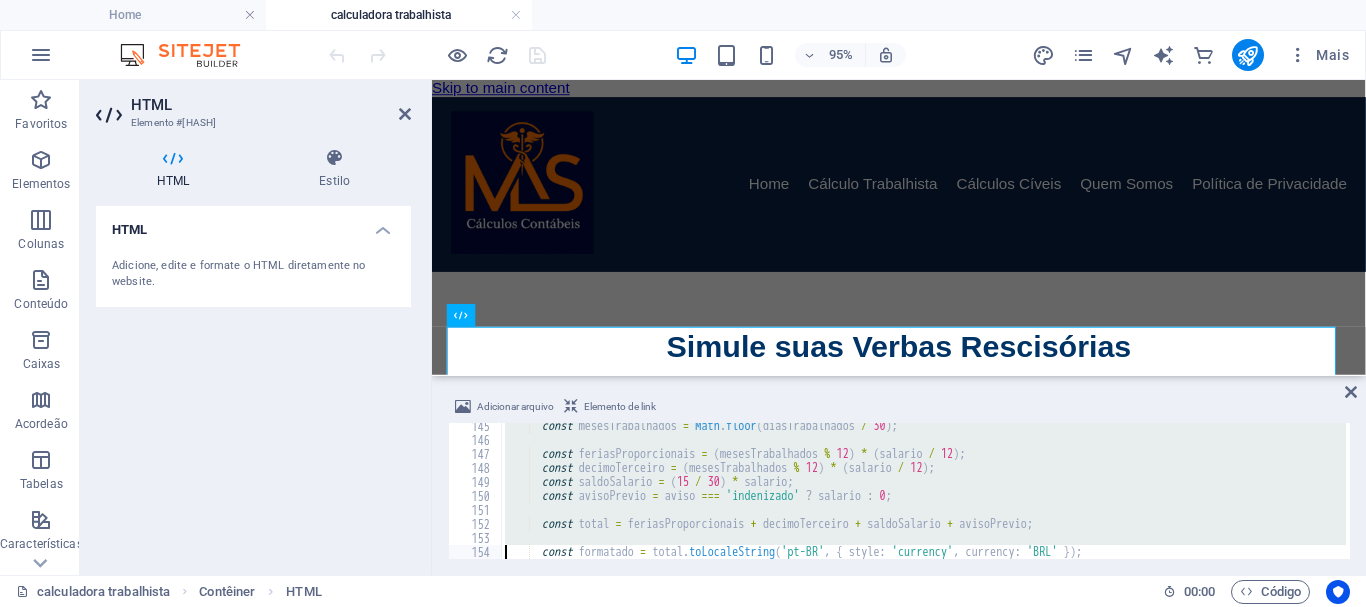 type on "</script>" 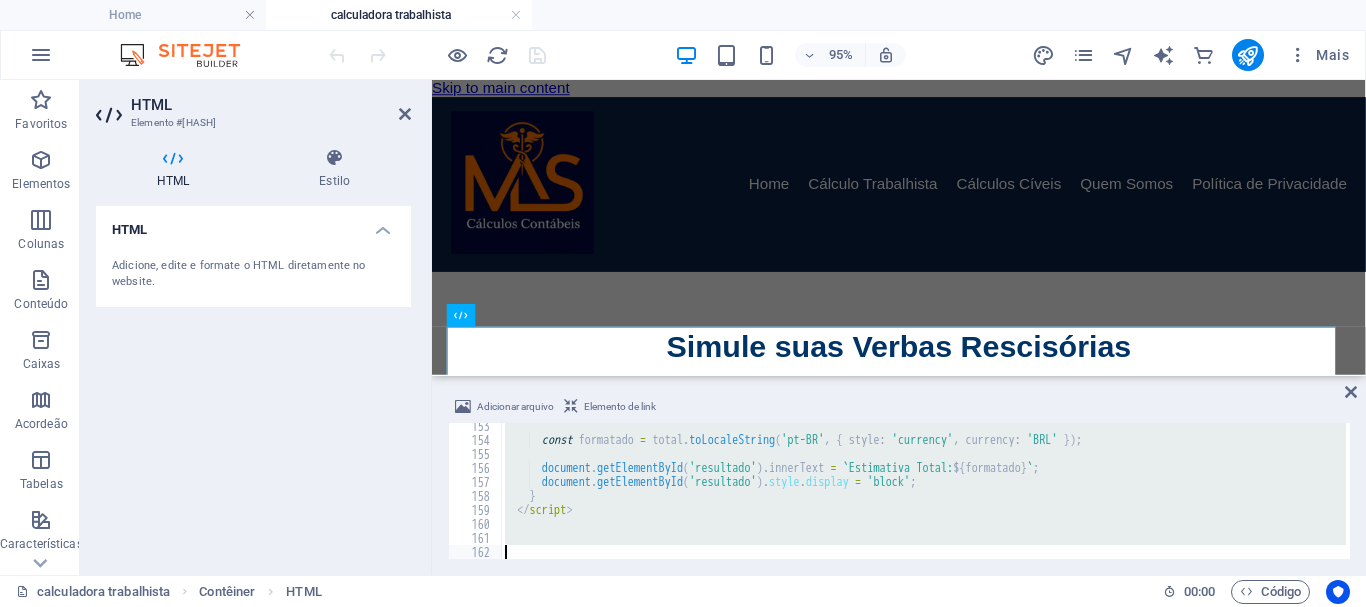 scroll, scrollTop: 2132, scrollLeft: 0, axis: vertical 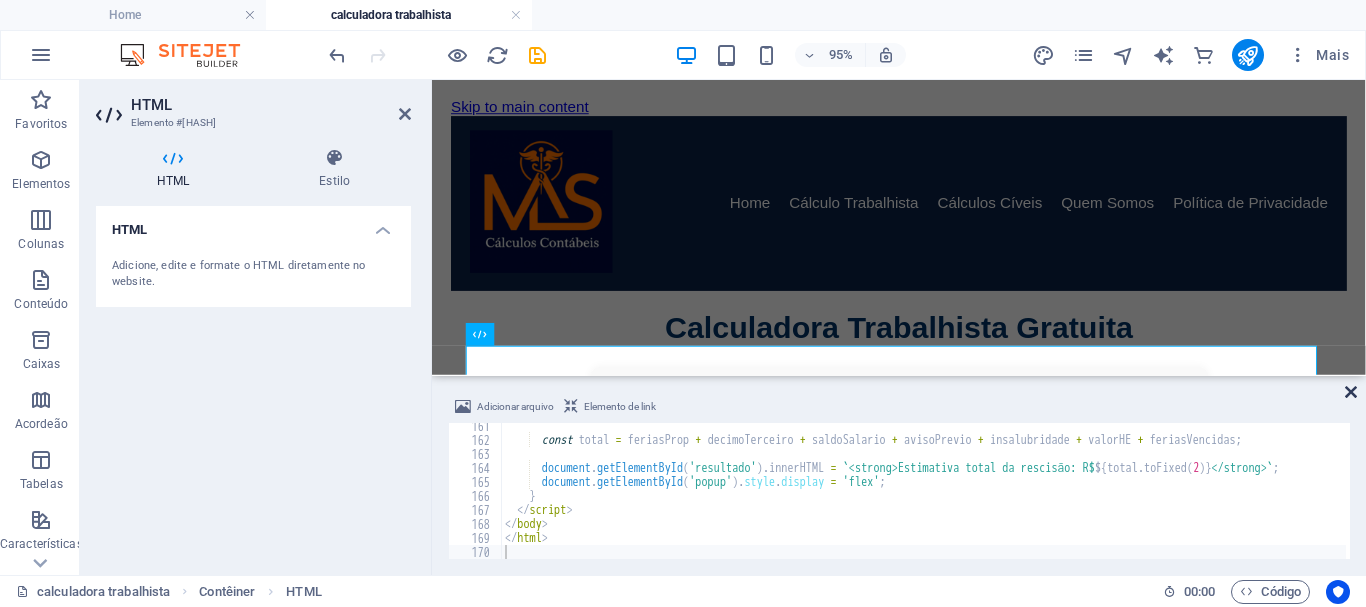 click at bounding box center (1351, 392) 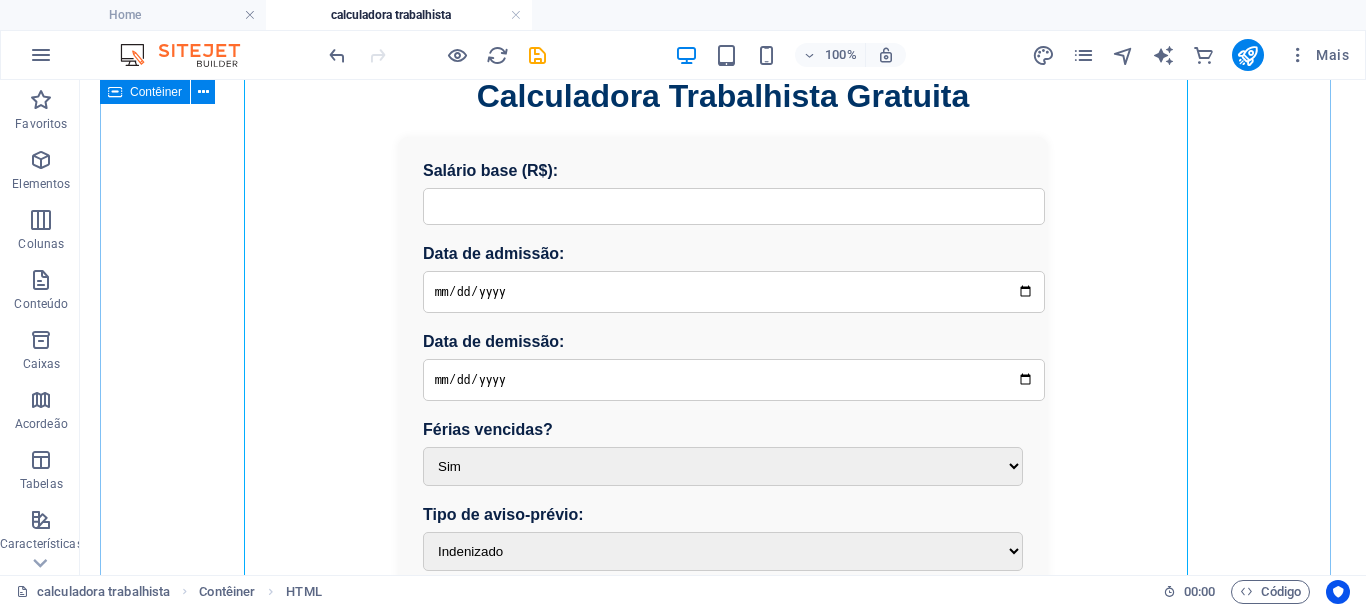 scroll, scrollTop: 0, scrollLeft: 0, axis: both 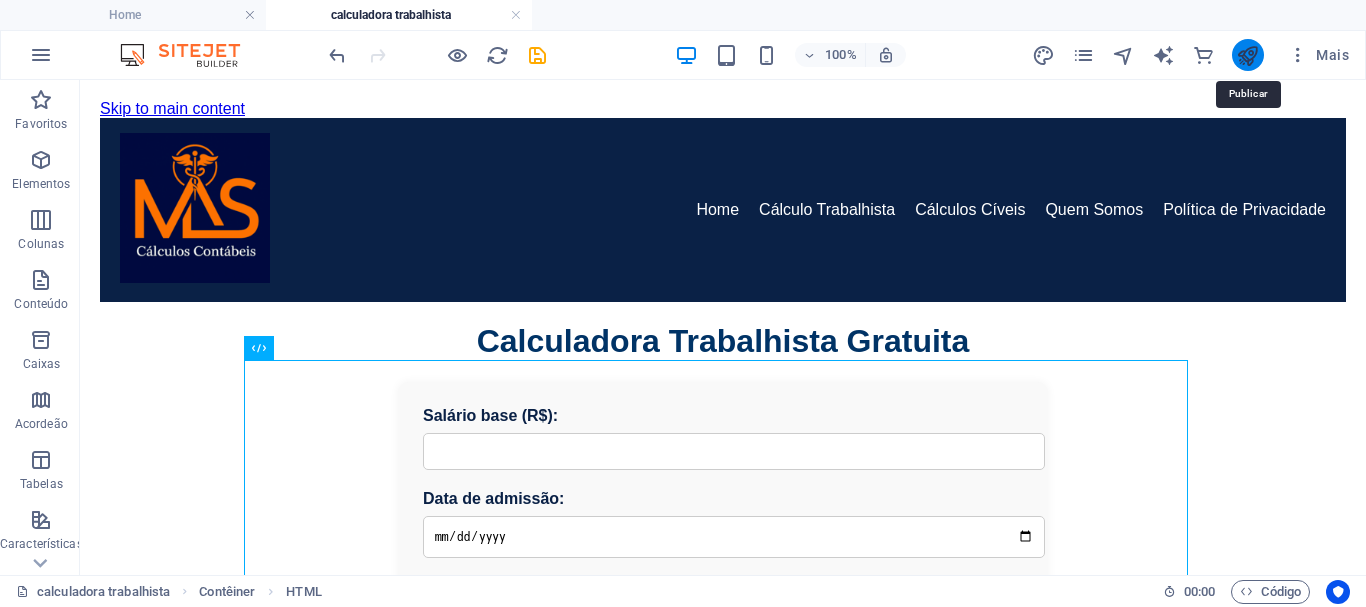 click at bounding box center (1247, 55) 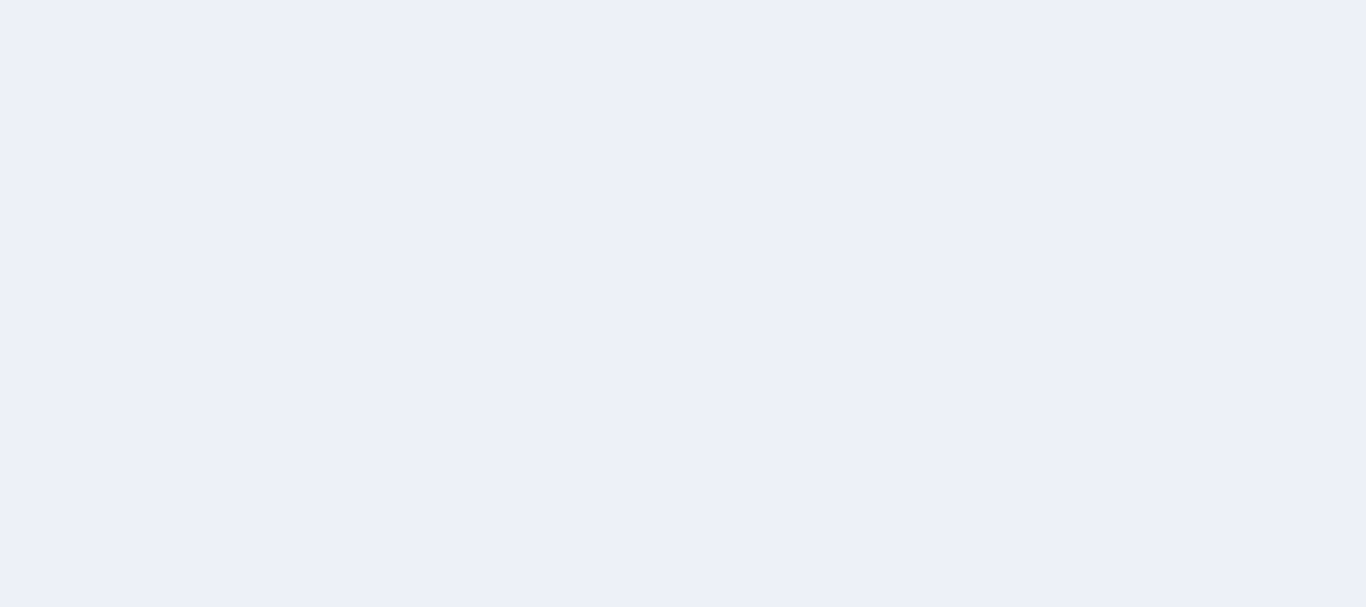 scroll, scrollTop: 0, scrollLeft: 0, axis: both 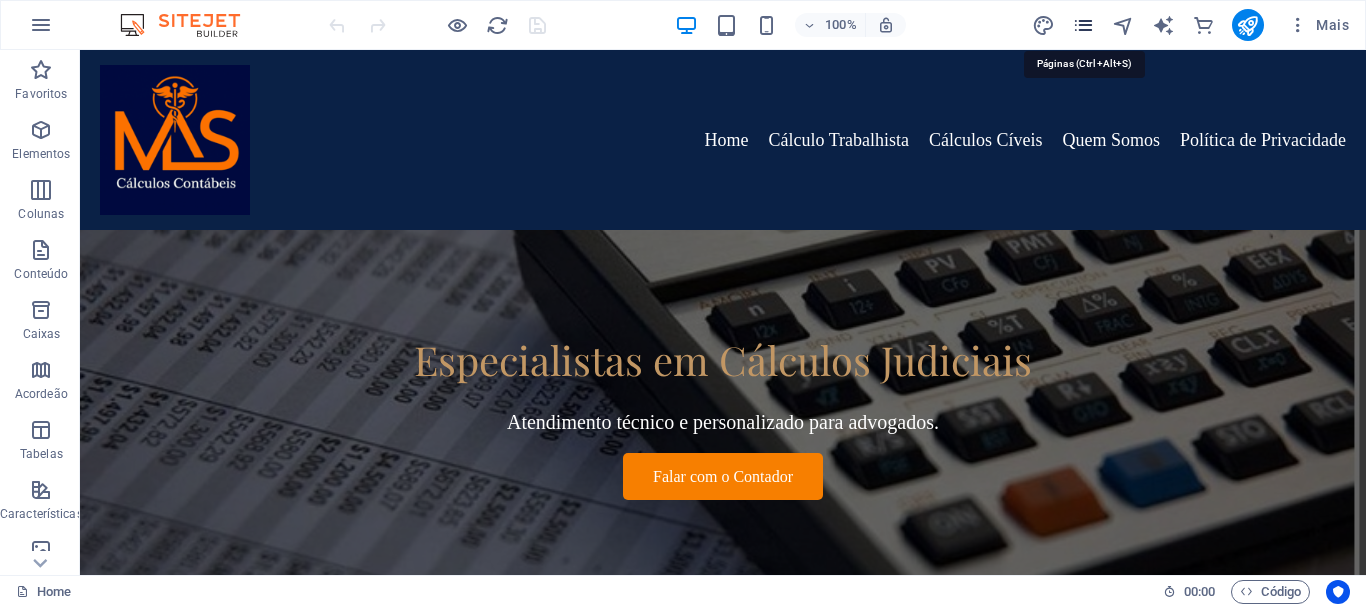 click at bounding box center (1083, 25) 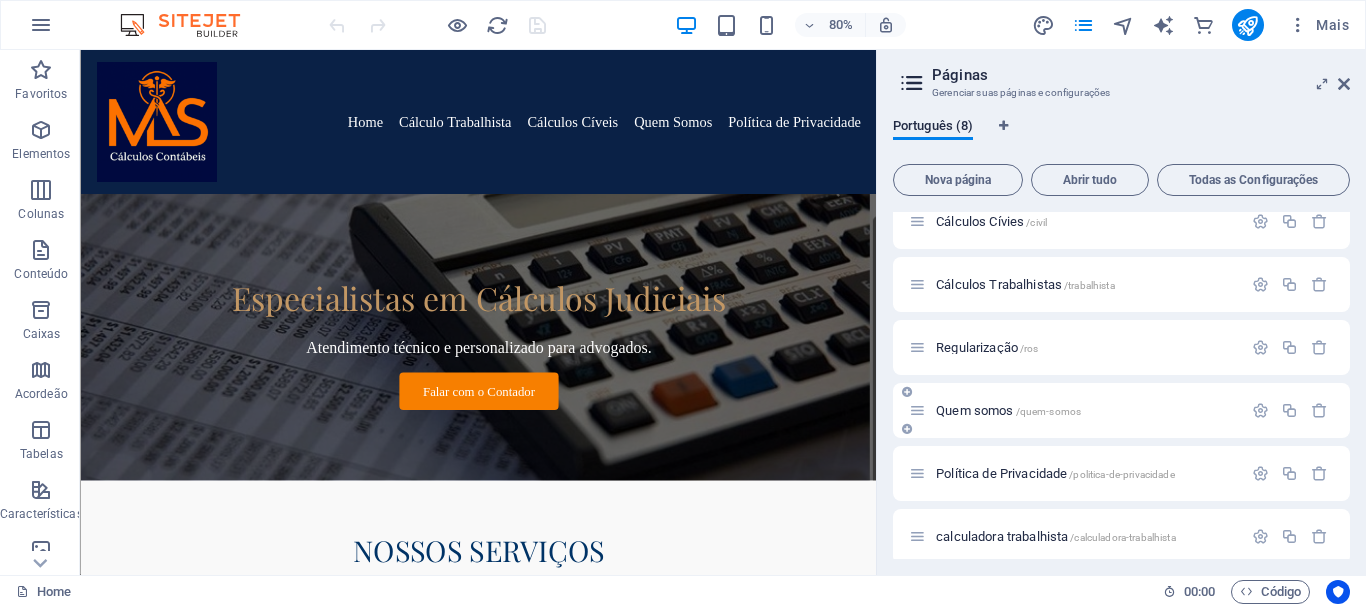 scroll, scrollTop: 157, scrollLeft: 0, axis: vertical 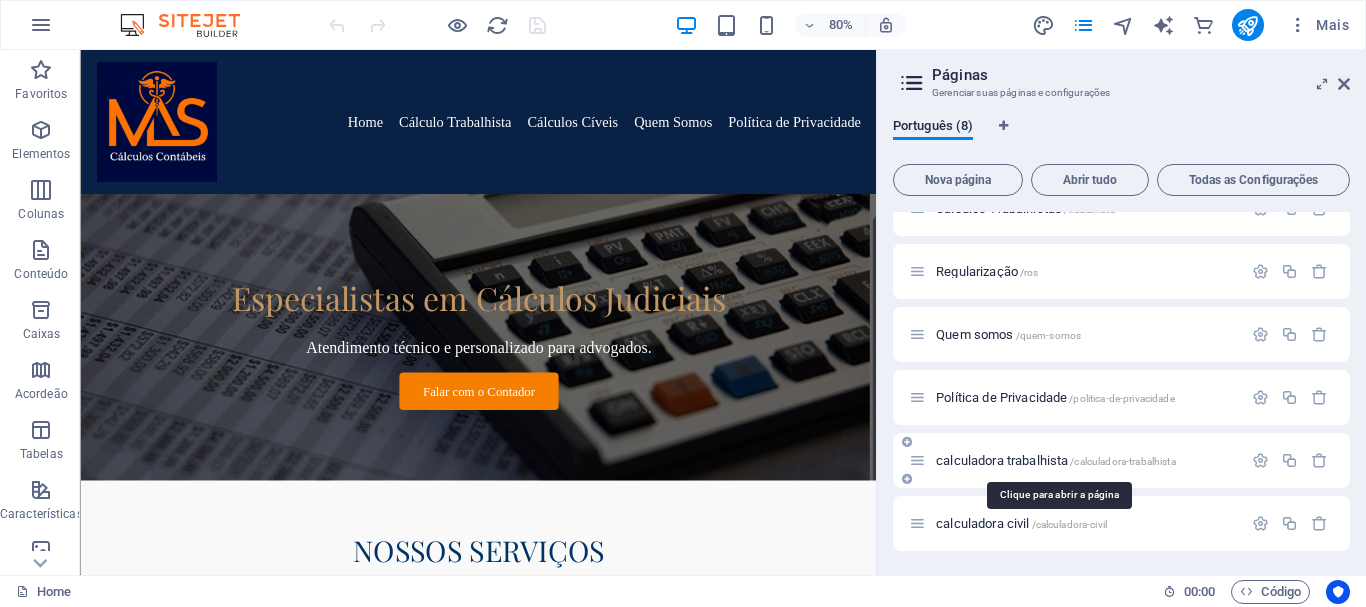 click on "calculadora trabalhista /calculadora-trabalhista" at bounding box center (1056, 460) 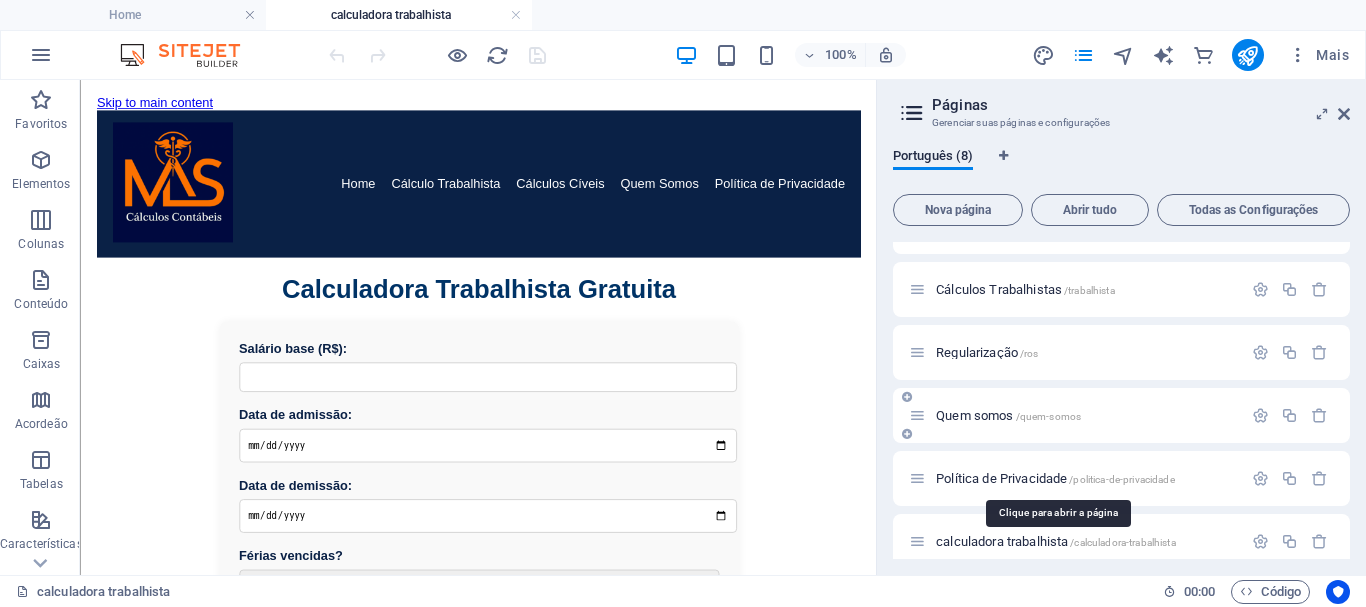 scroll, scrollTop: 0, scrollLeft: 0, axis: both 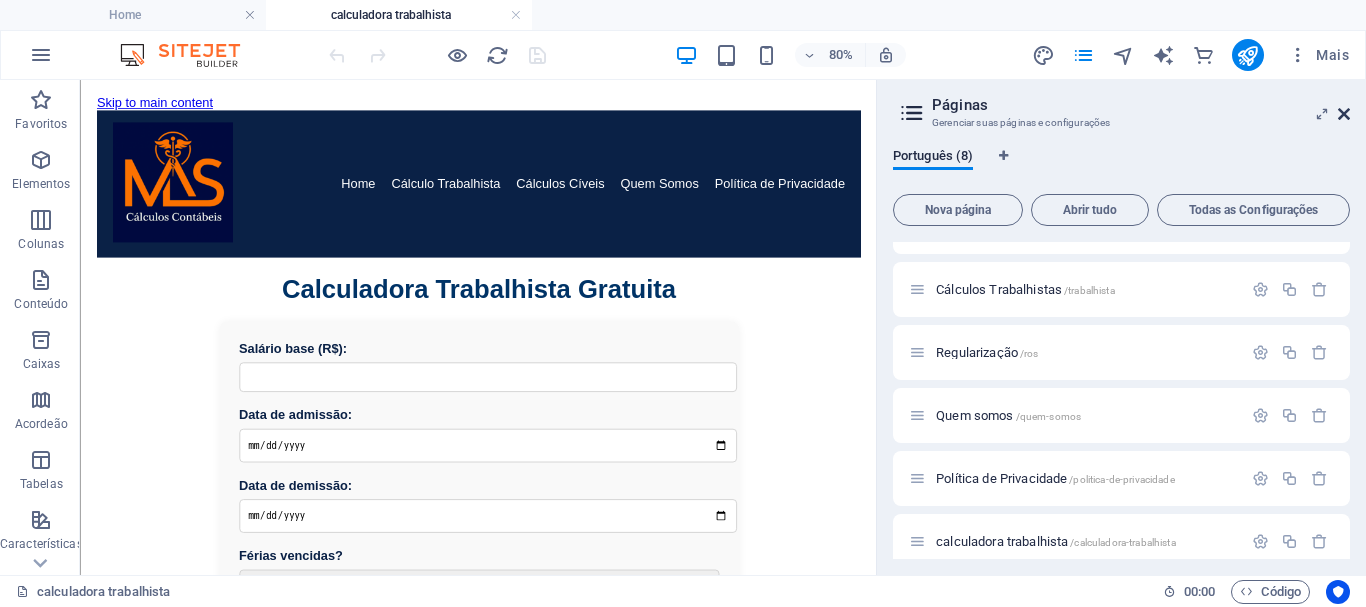 click at bounding box center [1344, 114] 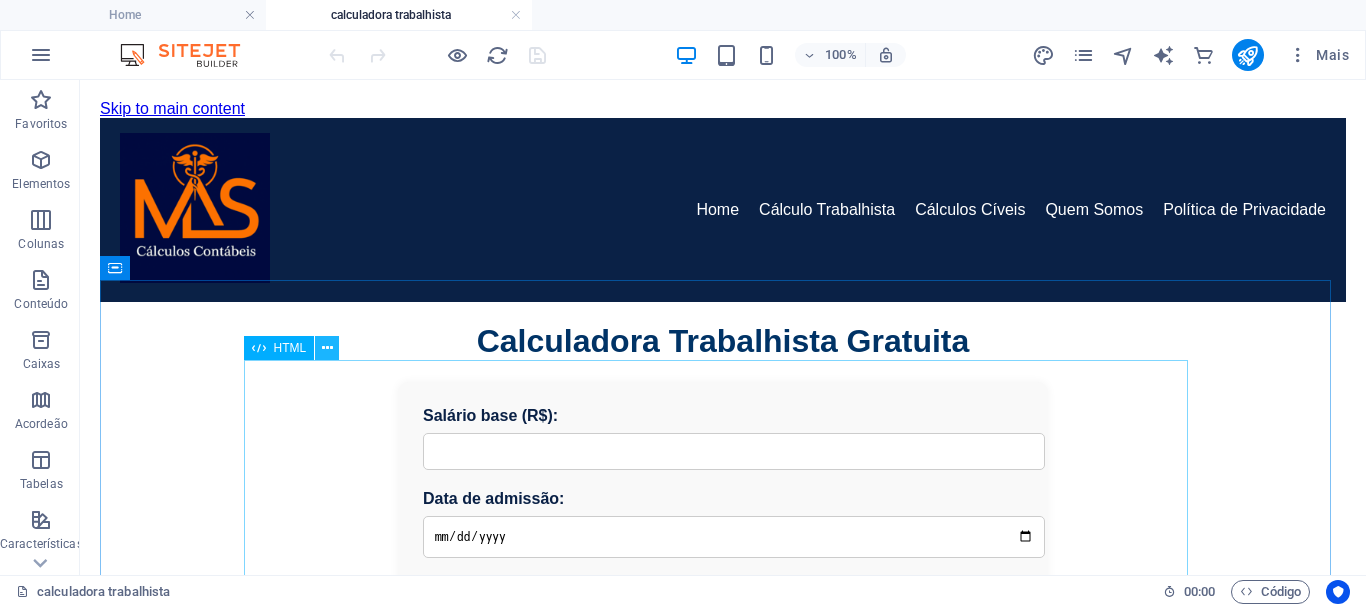 click at bounding box center (327, 348) 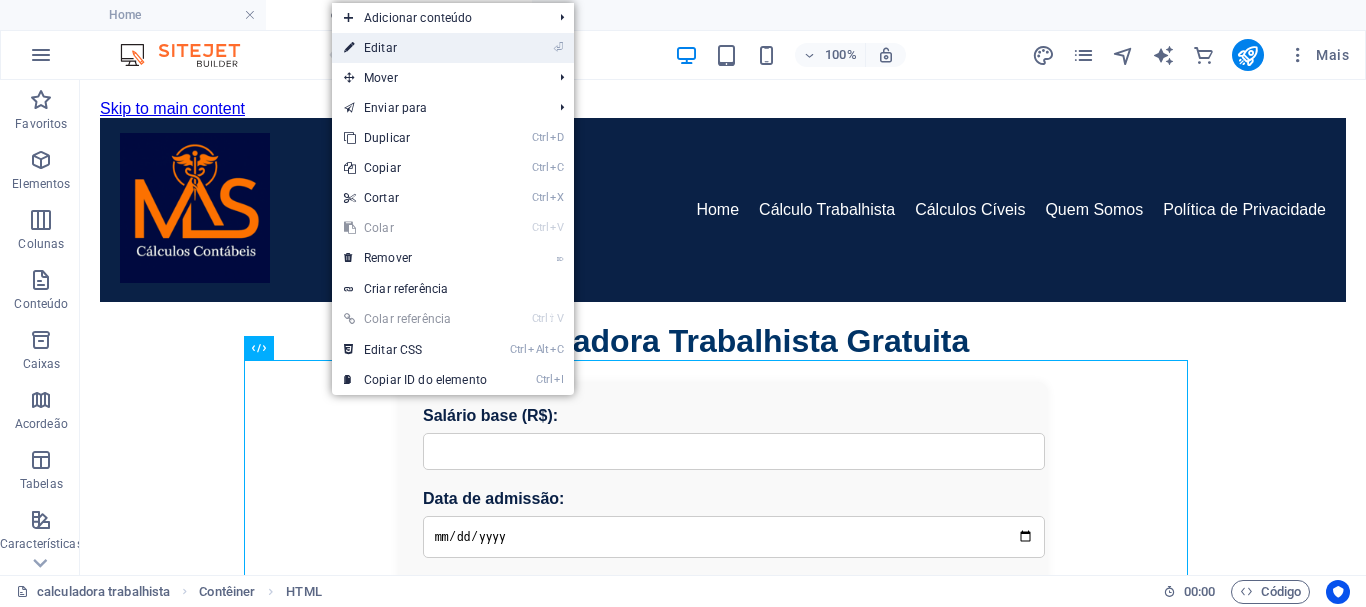 click on "⏎  Editar" at bounding box center [415, 48] 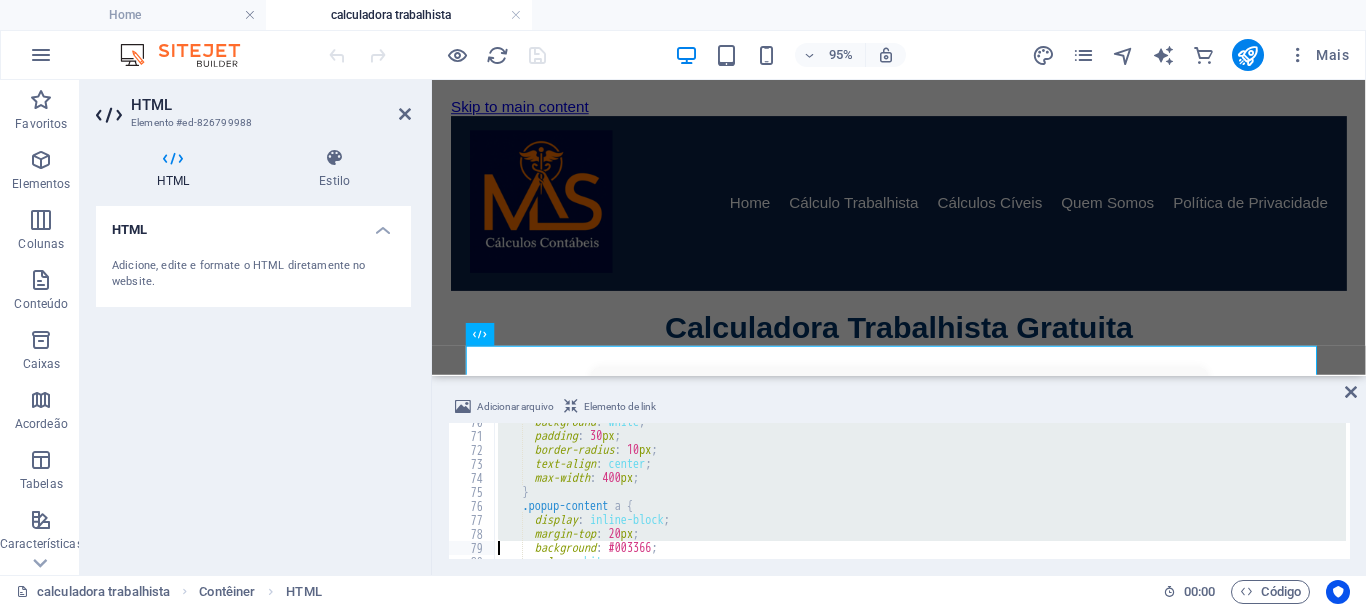type on "</style>" 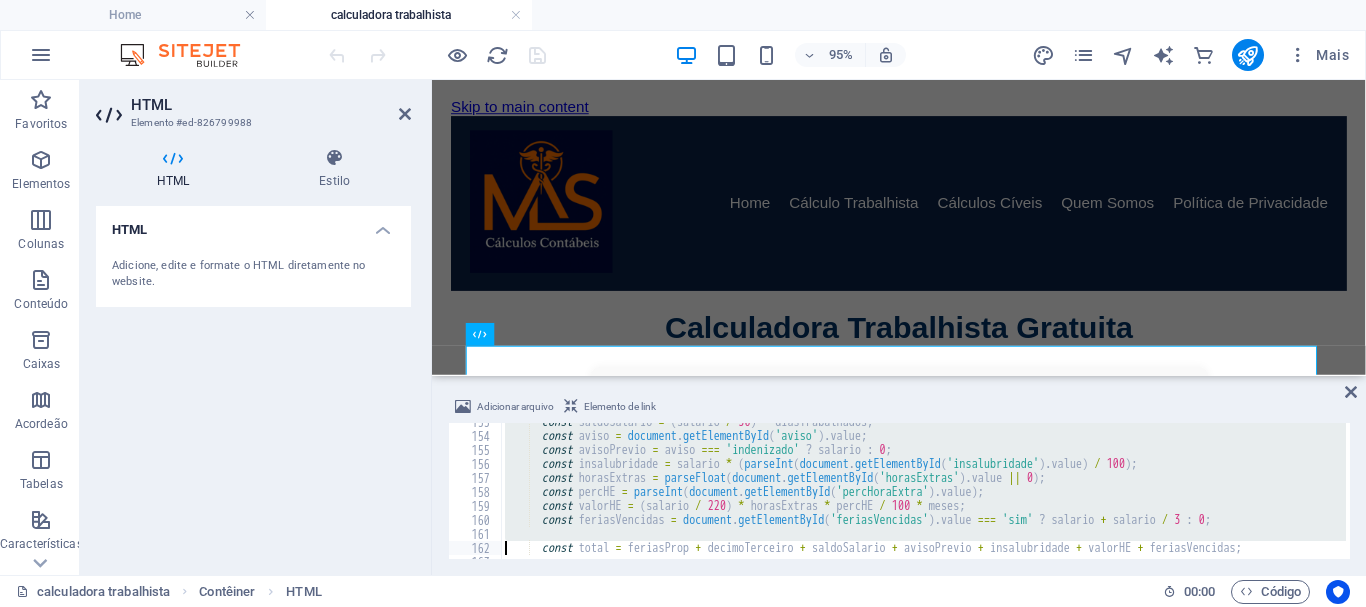 type on "</script>" 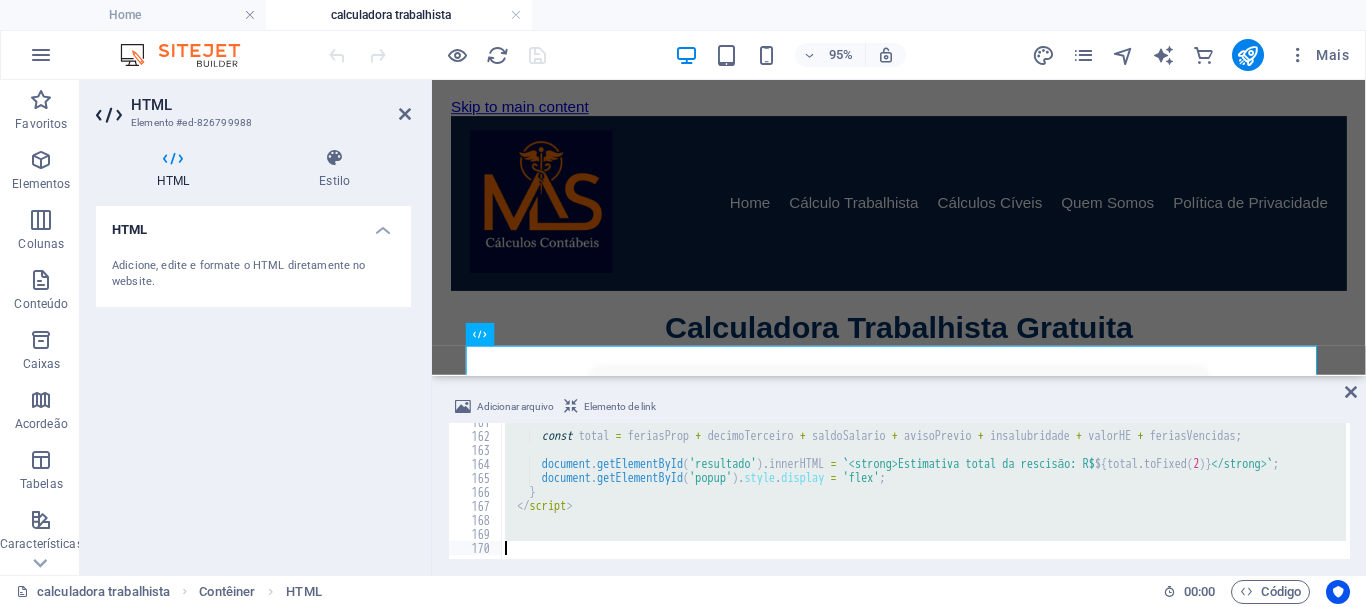 type 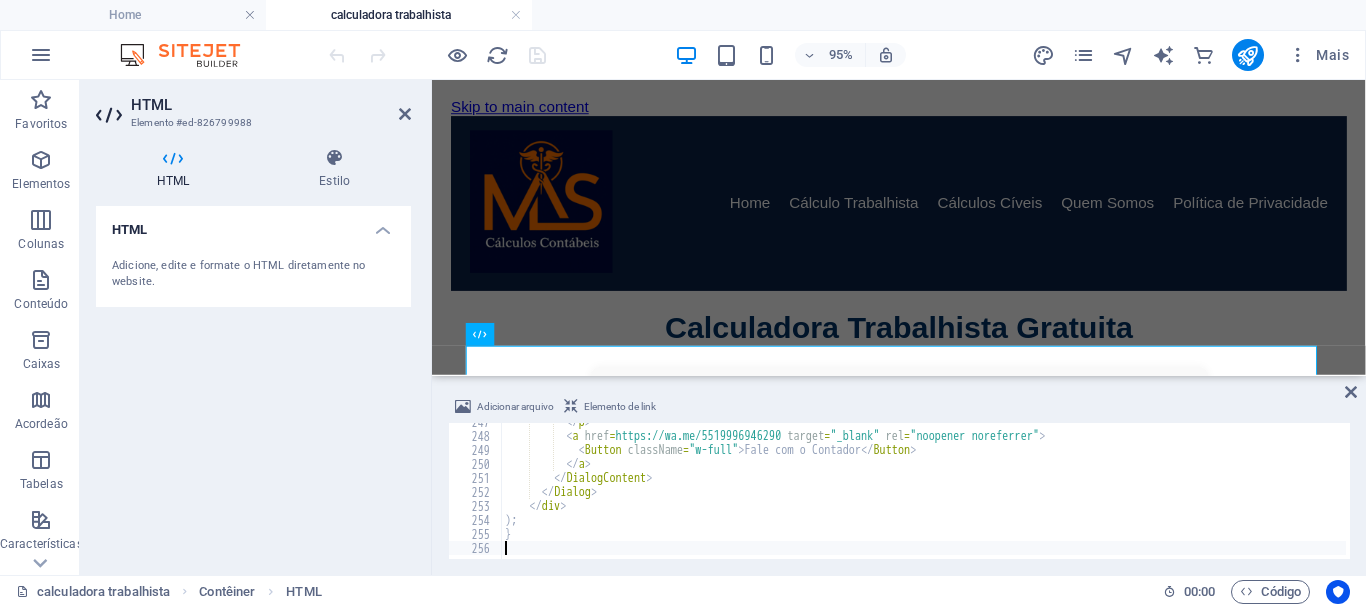 scroll, scrollTop: 3452, scrollLeft: 0, axis: vertical 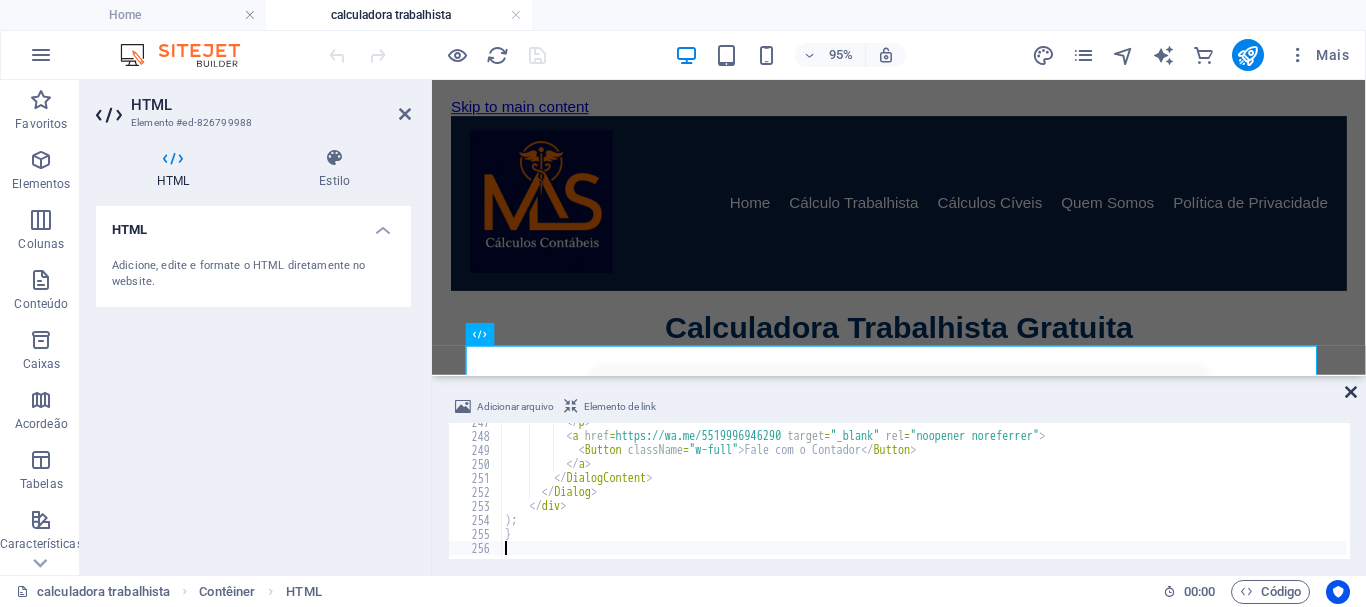 click at bounding box center (1351, 392) 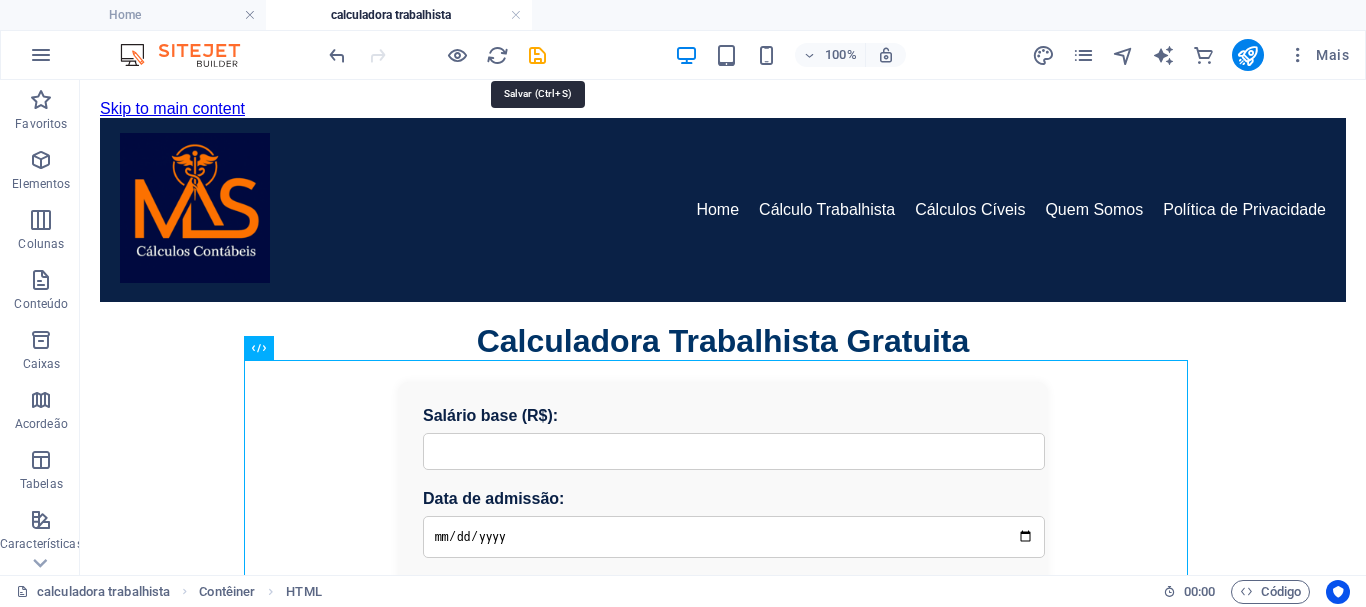 click at bounding box center [537, 55] 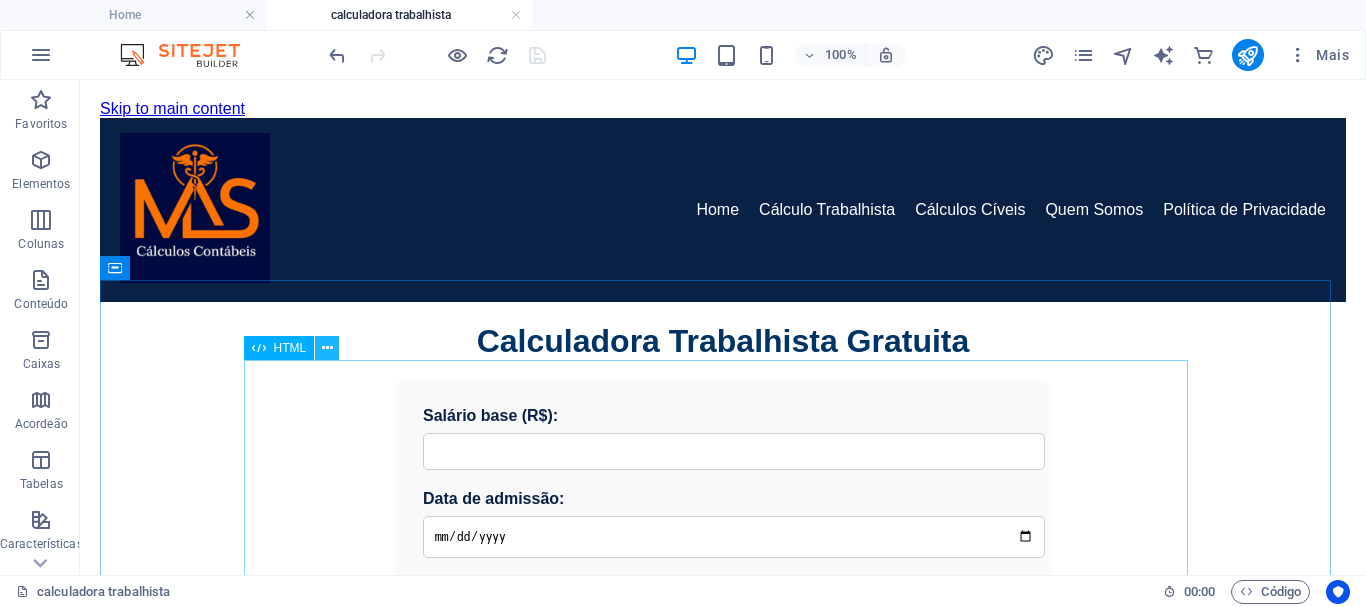 click at bounding box center (327, 348) 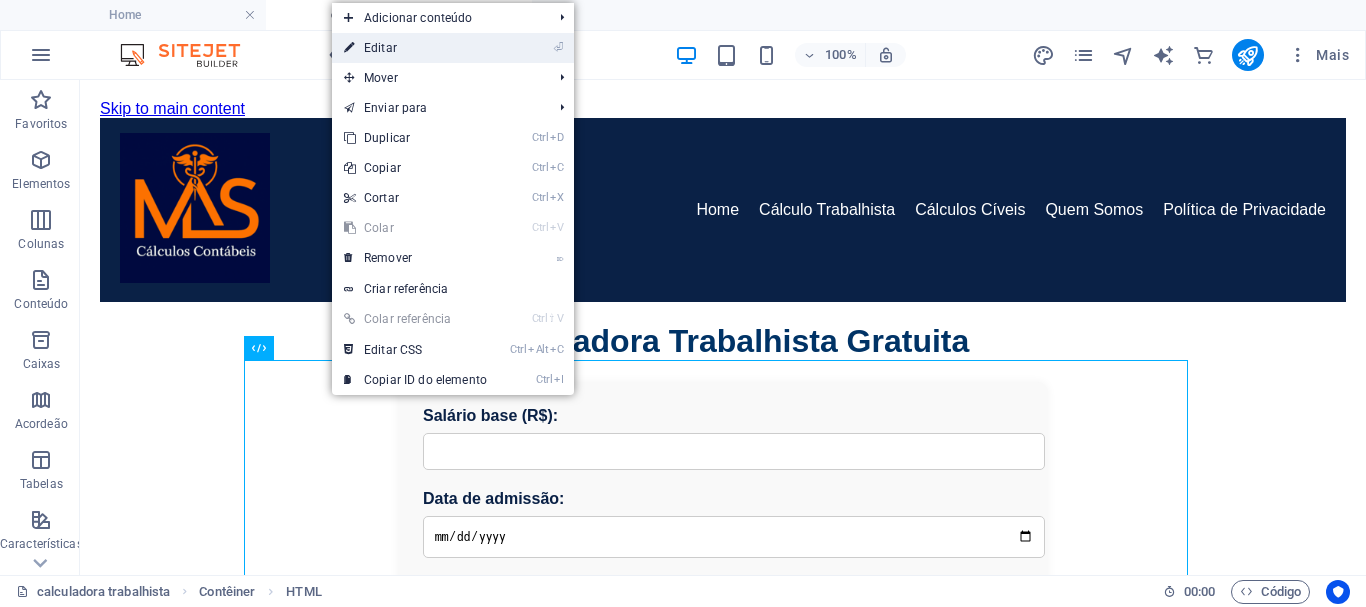 click on "⏎  Editar" at bounding box center (415, 48) 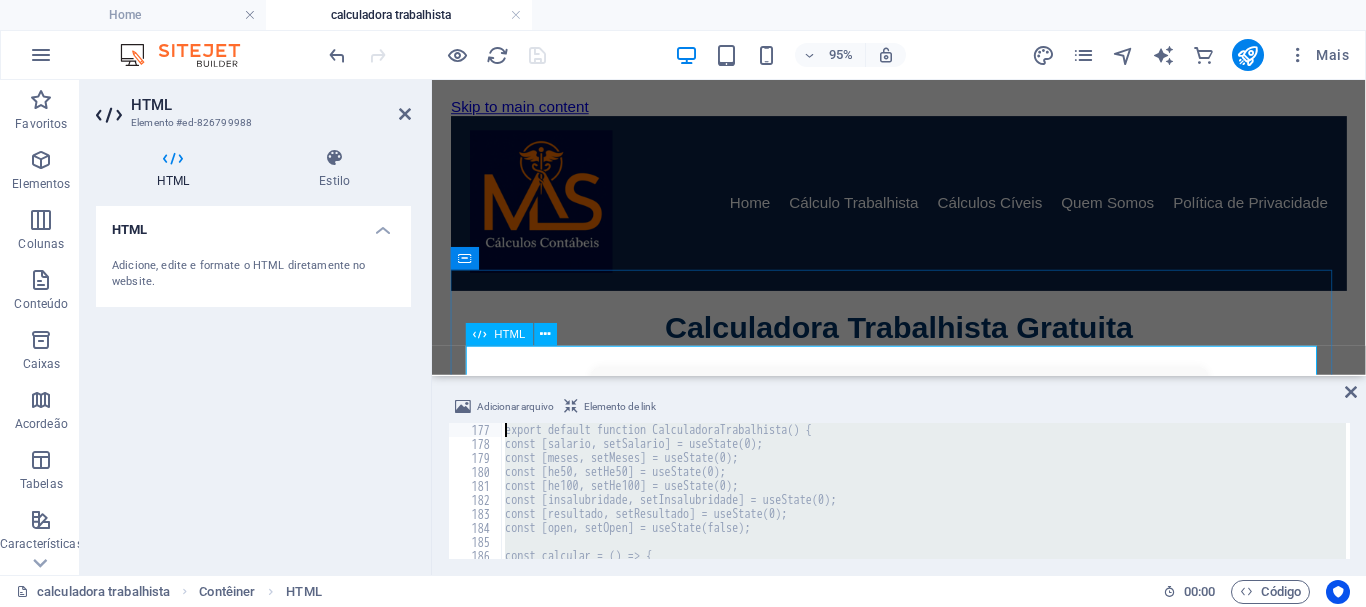 type on "import { useState } from "react";" 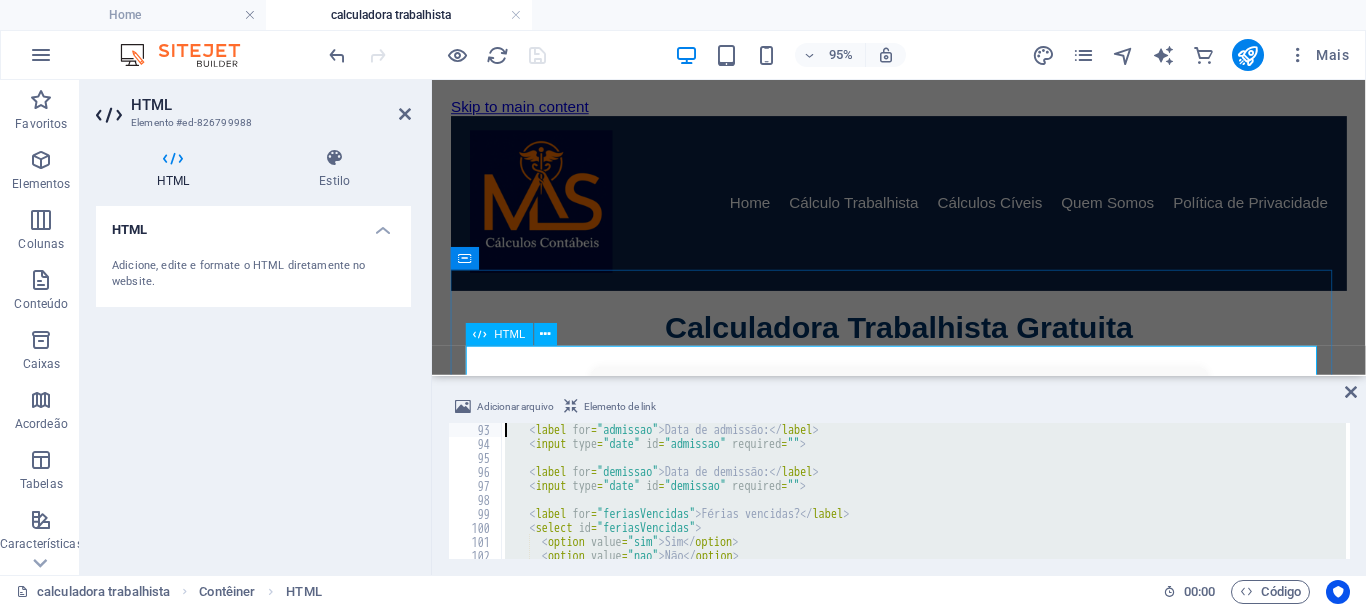 type on "<h1>Calculadora Trabalhista Gratuita</h1>" 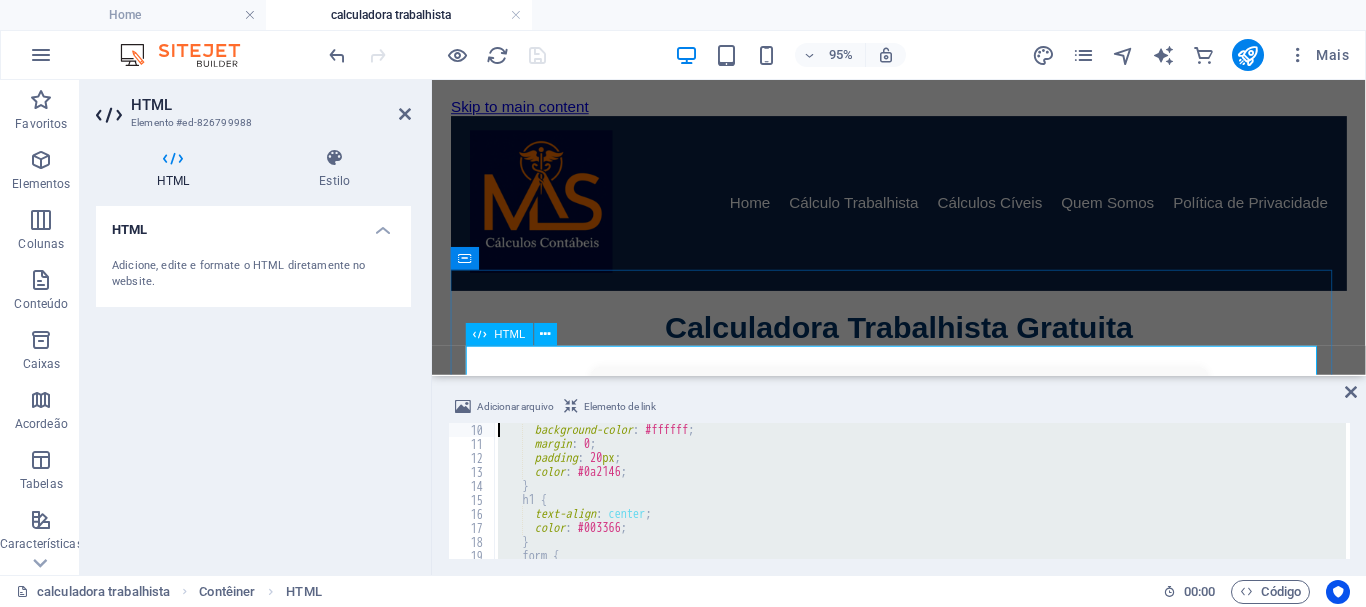 type on "<meta charset="UTF-8">" 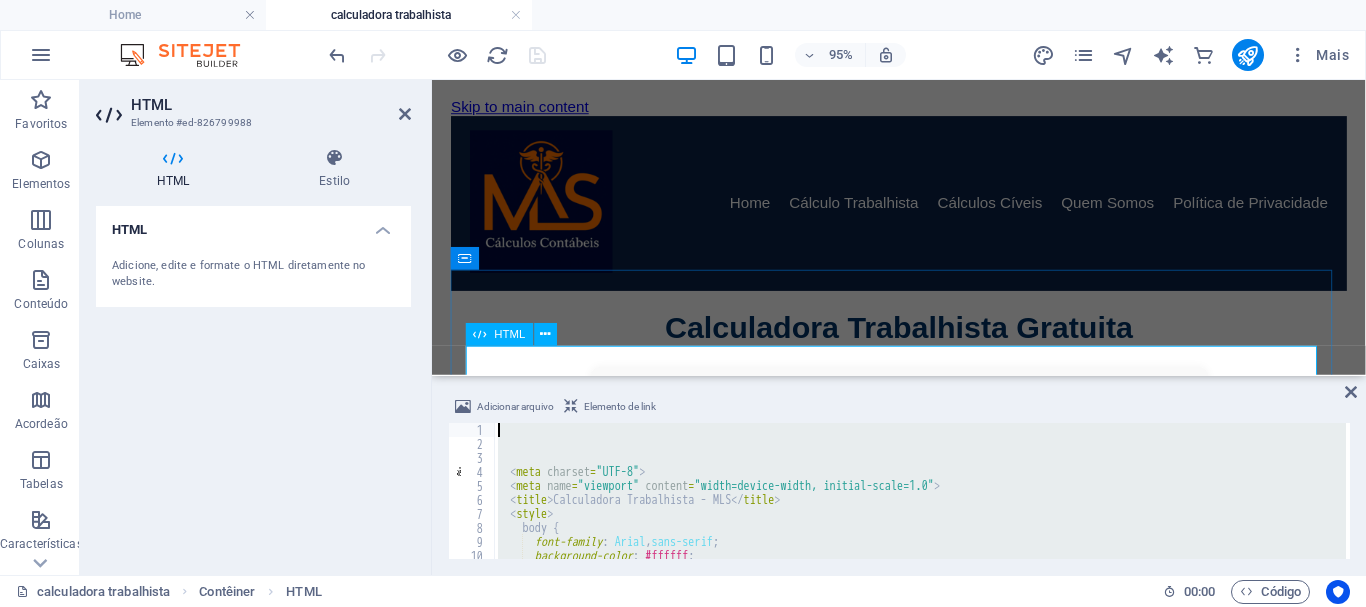 scroll, scrollTop: 0, scrollLeft: 0, axis: both 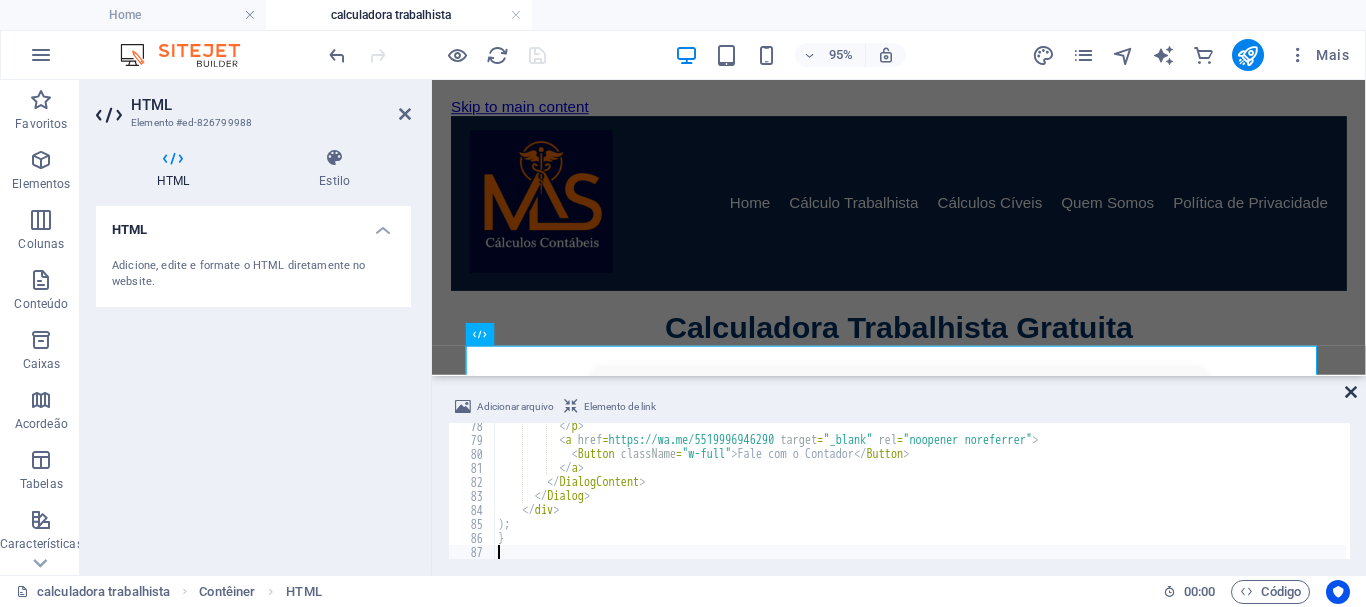 click at bounding box center (1351, 392) 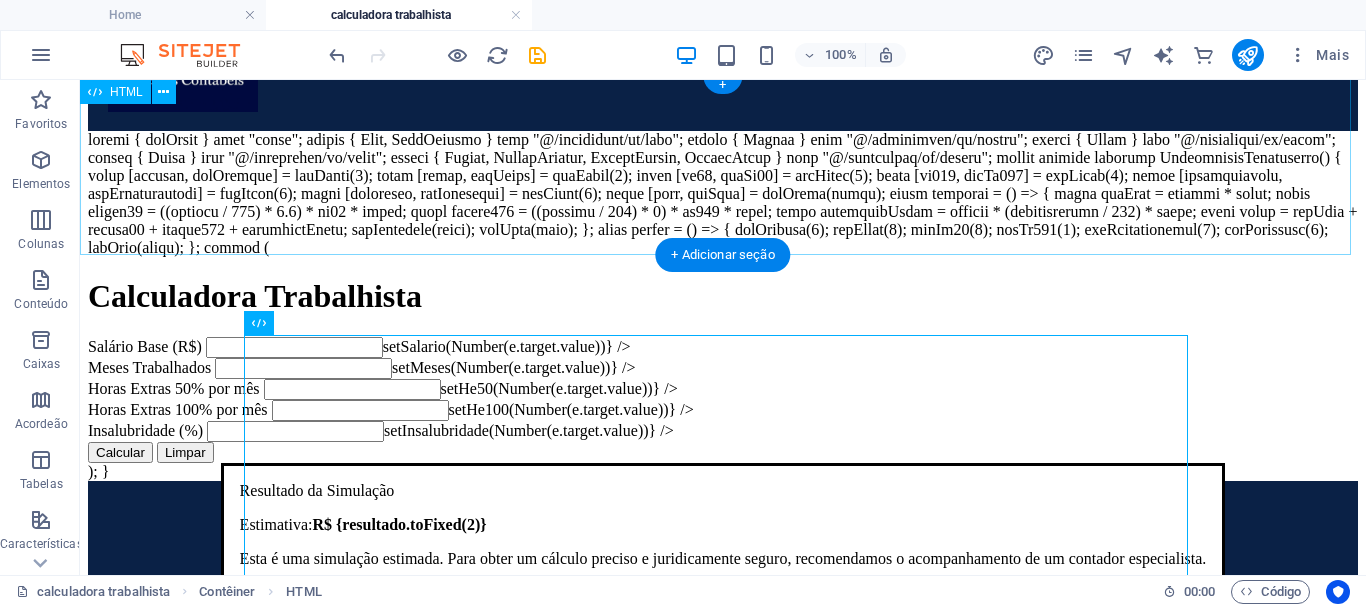 scroll, scrollTop: 0, scrollLeft: 0, axis: both 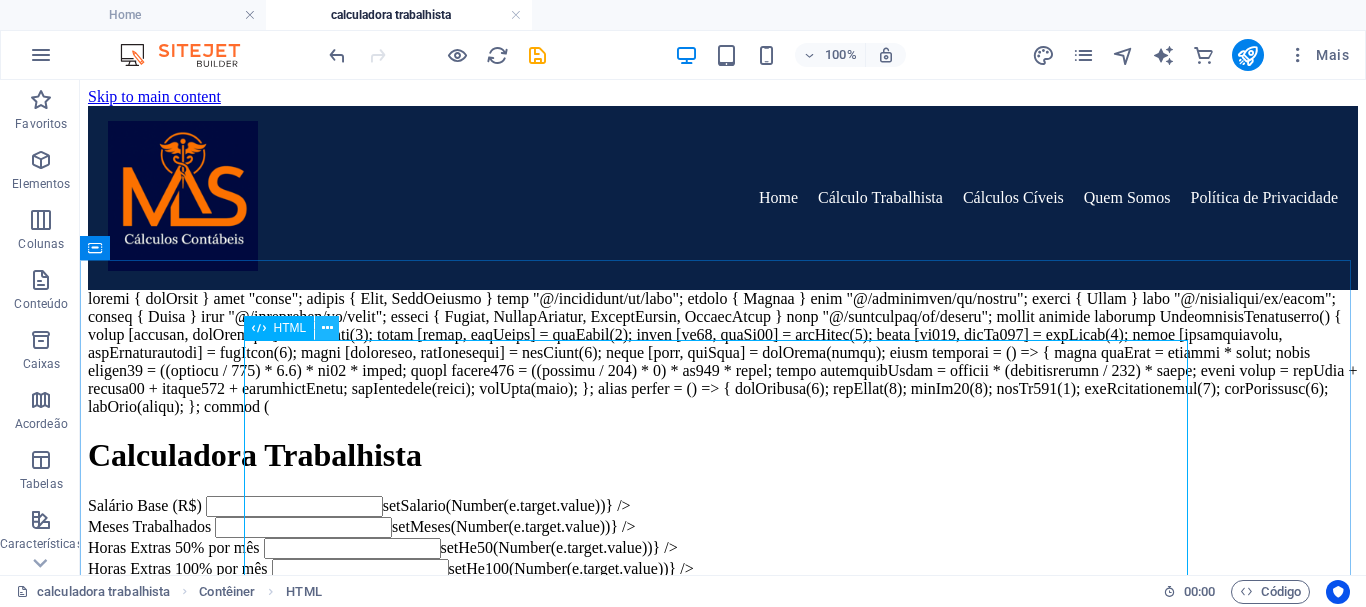click at bounding box center (327, 328) 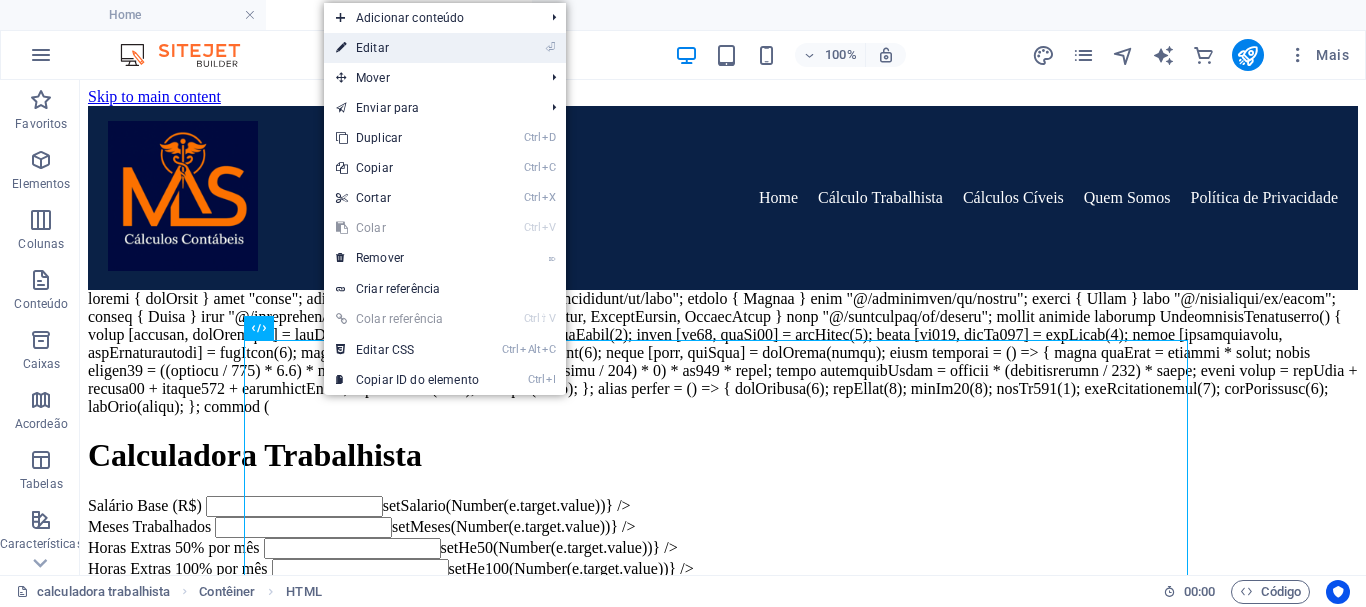 click on "⏎  Editar" at bounding box center [407, 48] 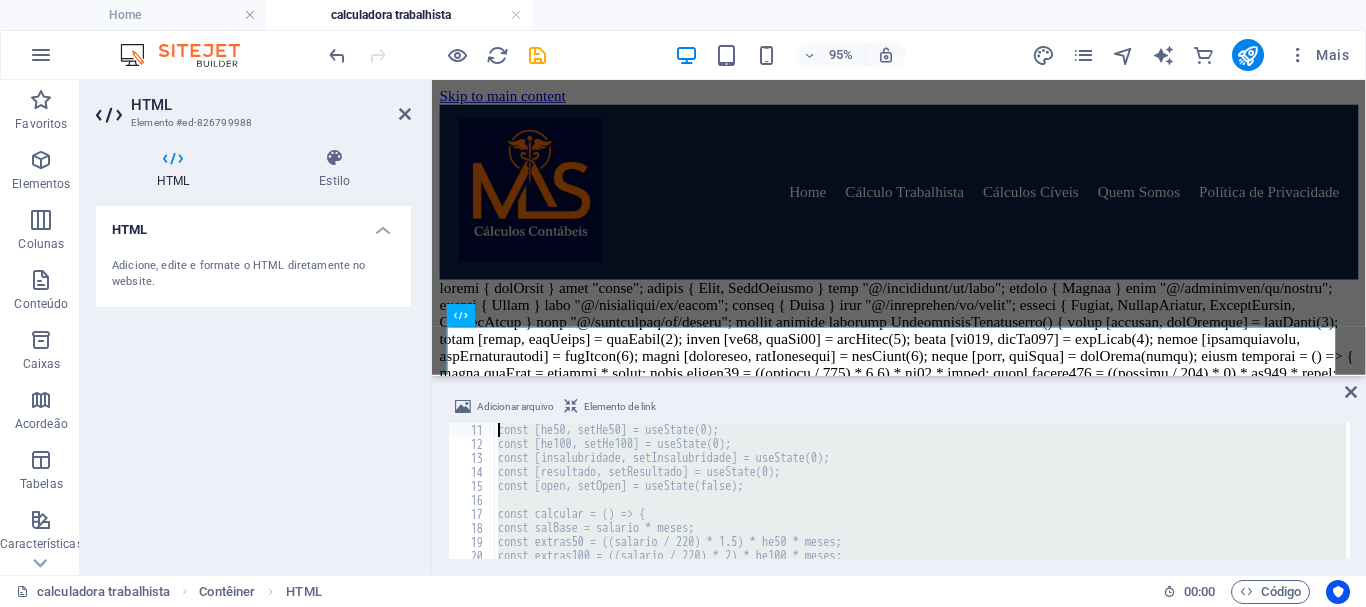 scroll, scrollTop: 42, scrollLeft: 0, axis: vertical 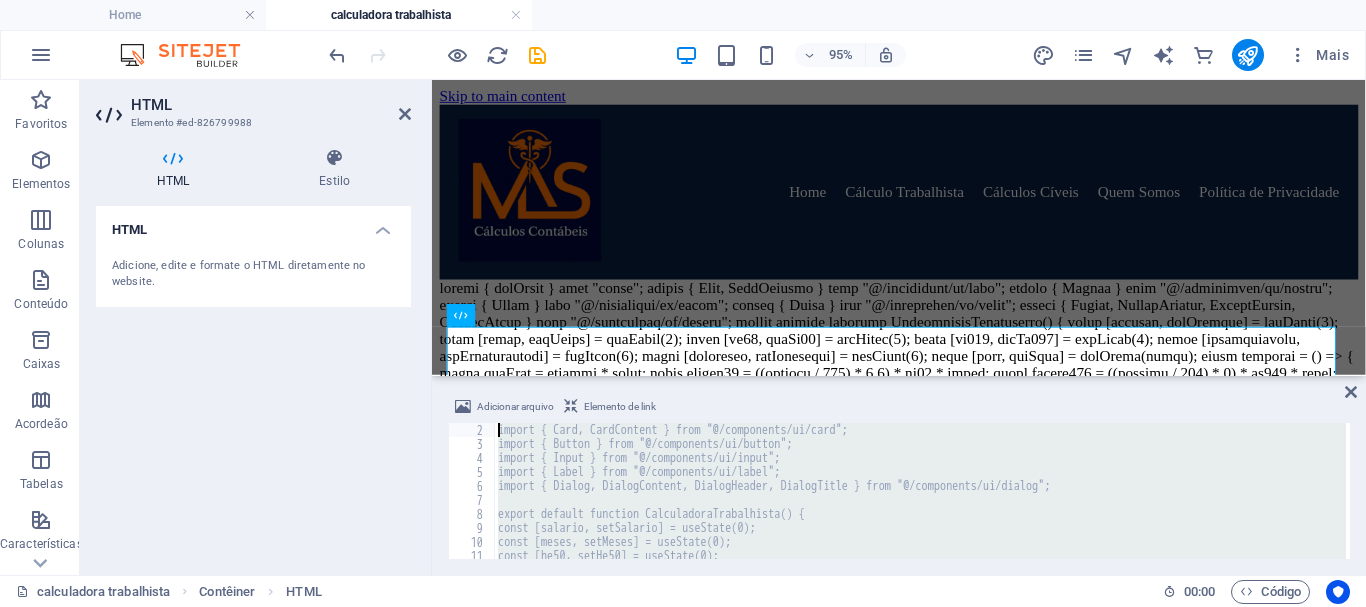 type on "import { useState } from "react";
import { Card, CardContent } from "@/components/ui/card";" 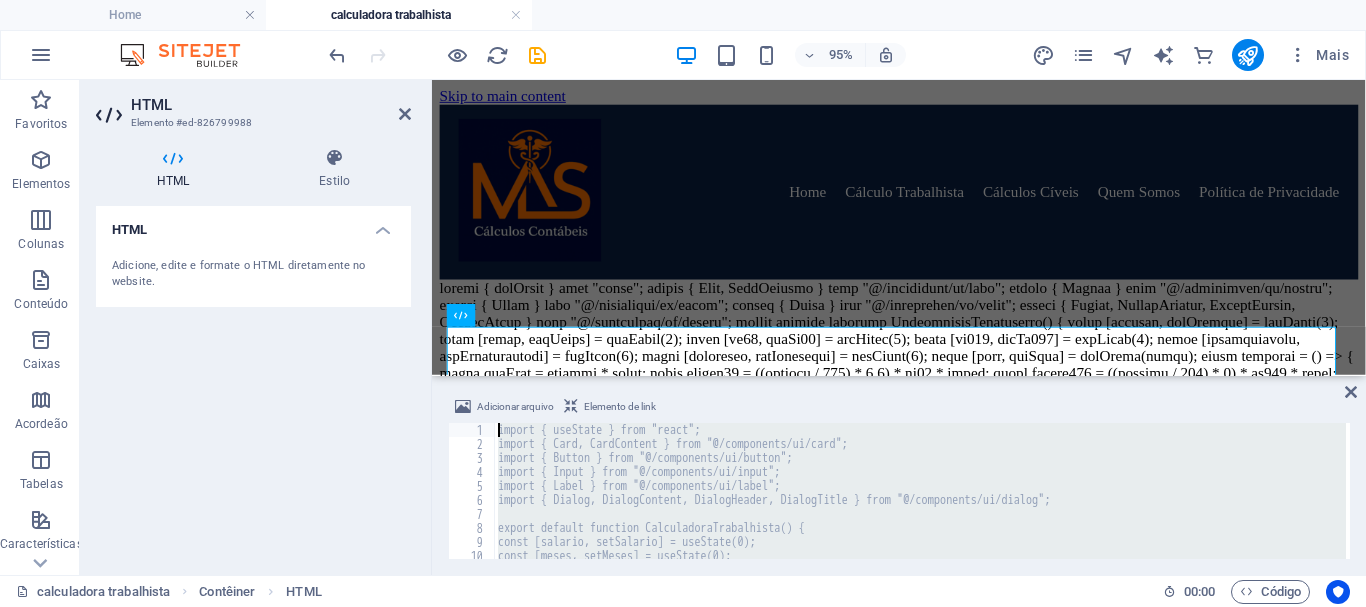 type 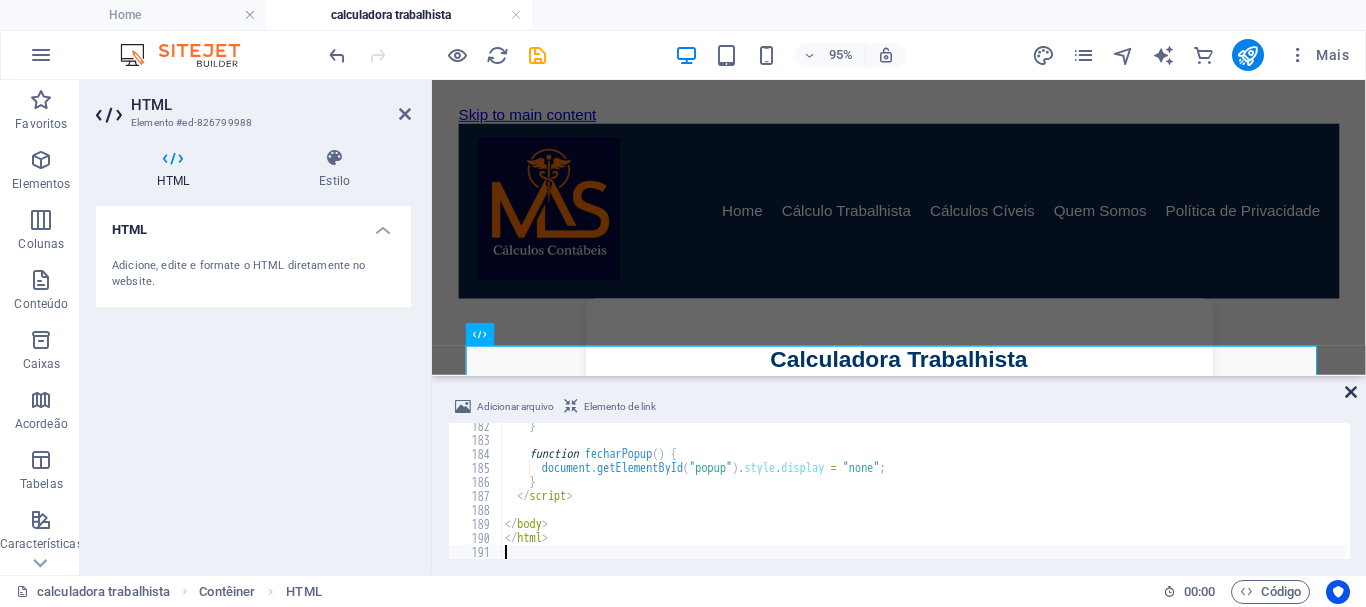 click at bounding box center [1351, 392] 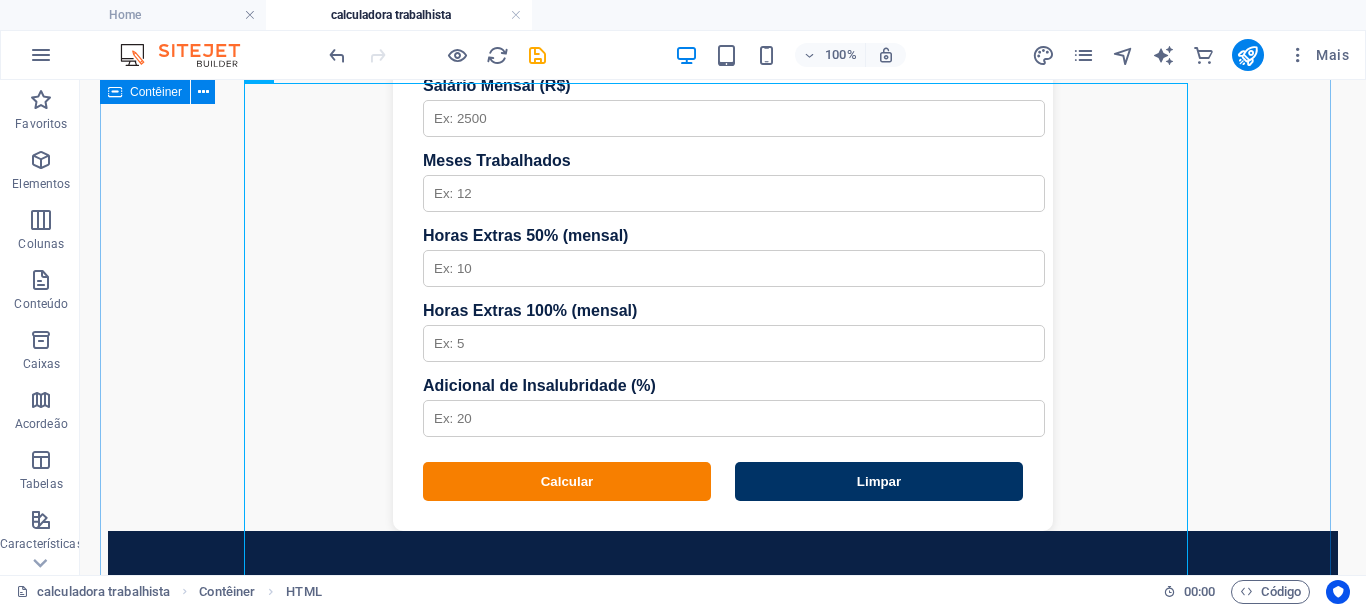 scroll, scrollTop: 100, scrollLeft: 0, axis: vertical 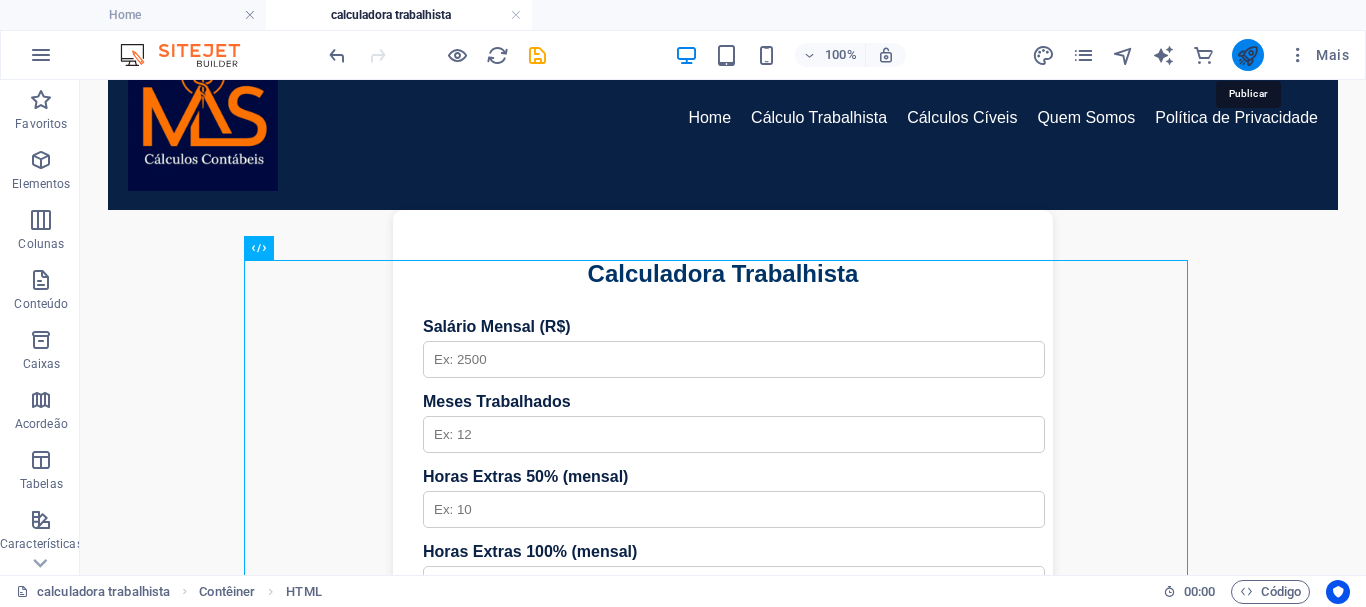 click at bounding box center (1247, 55) 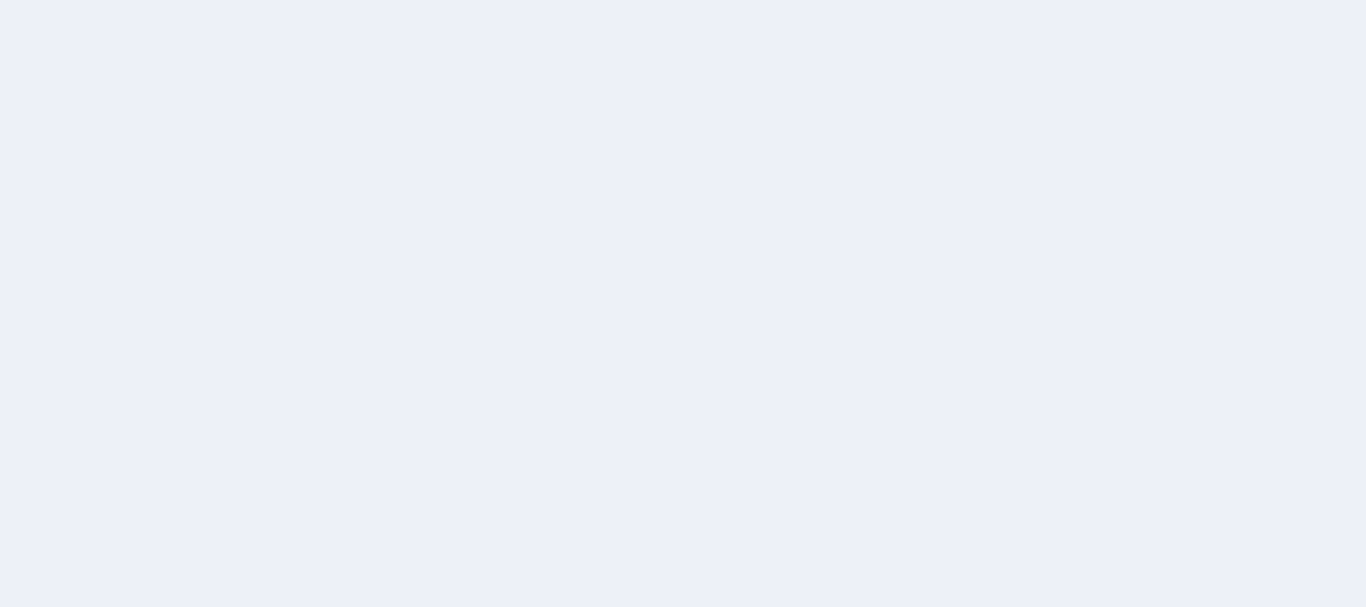scroll, scrollTop: 0, scrollLeft: 0, axis: both 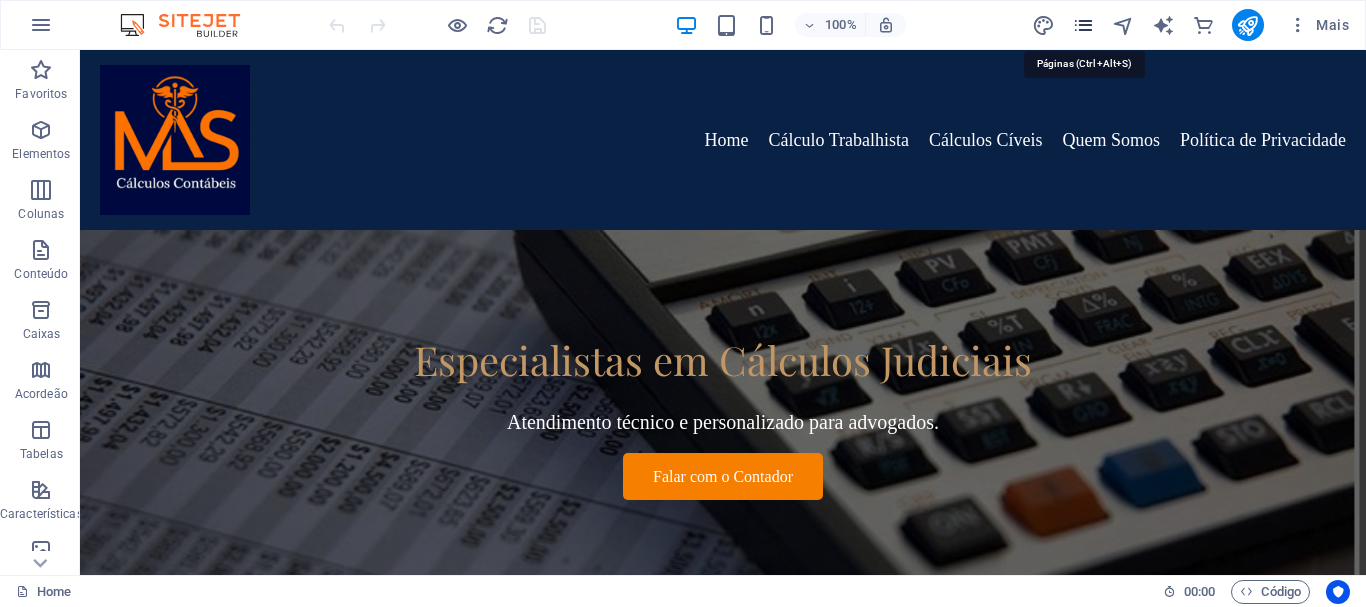 click at bounding box center (1083, 25) 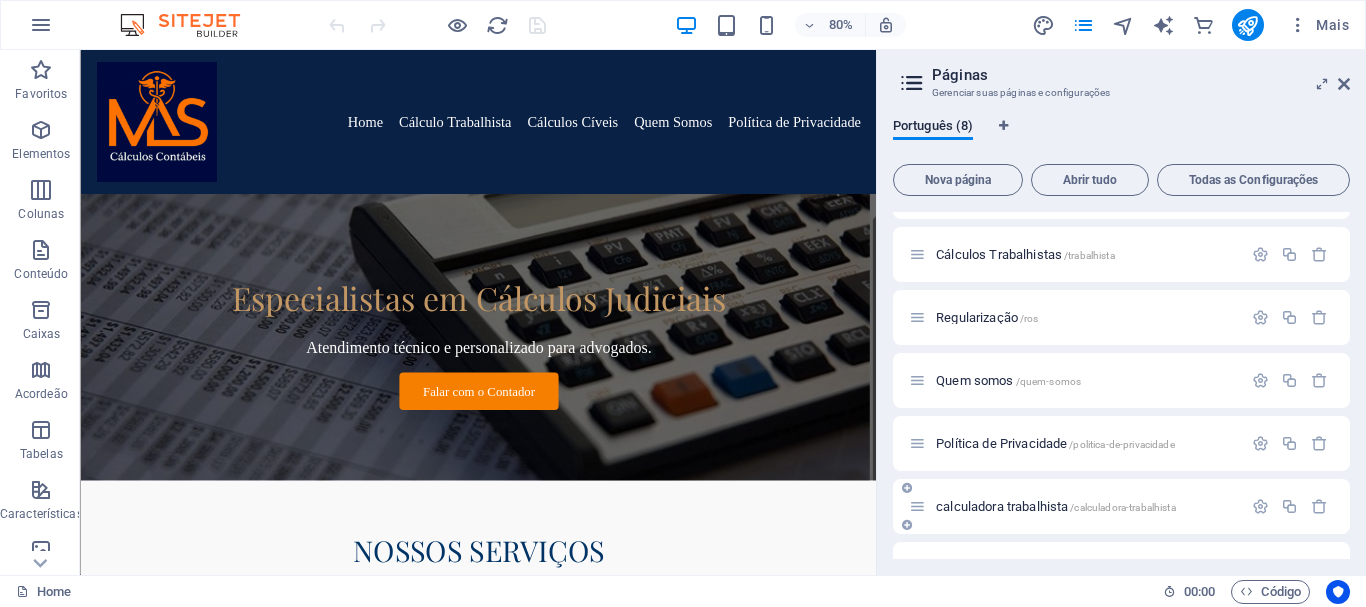 scroll, scrollTop: 157, scrollLeft: 0, axis: vertical 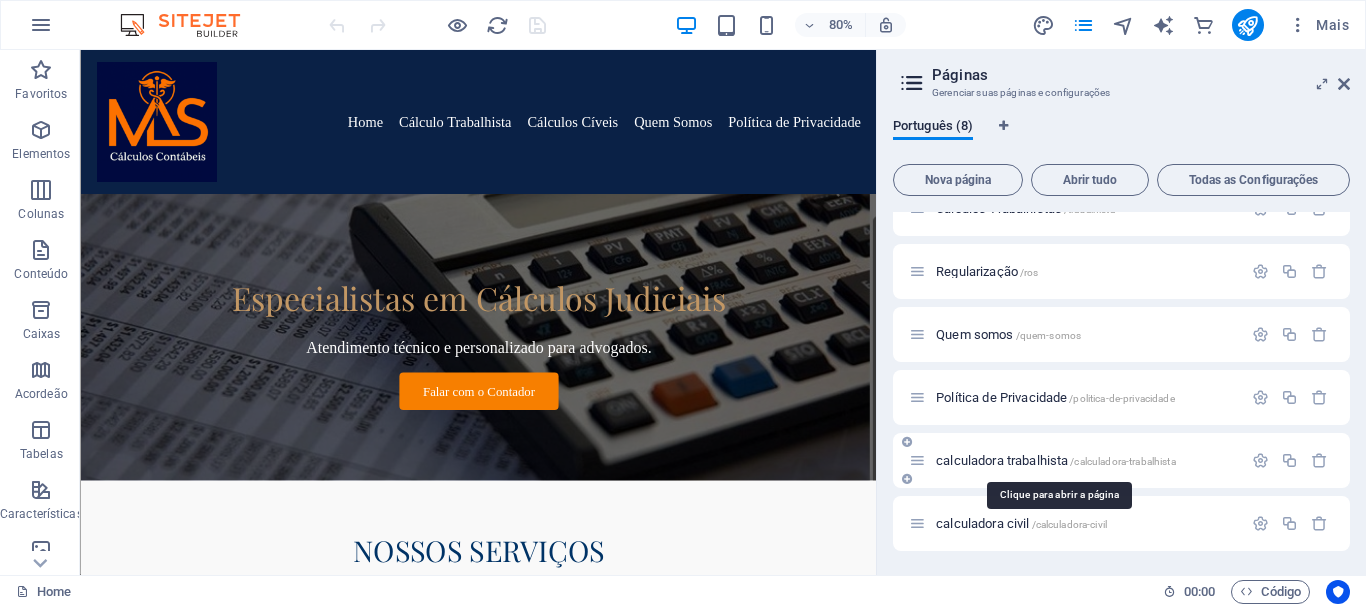 click on "calculadora trabalhista /calculadora-trabalhista" at bounding box center (1056, 460) 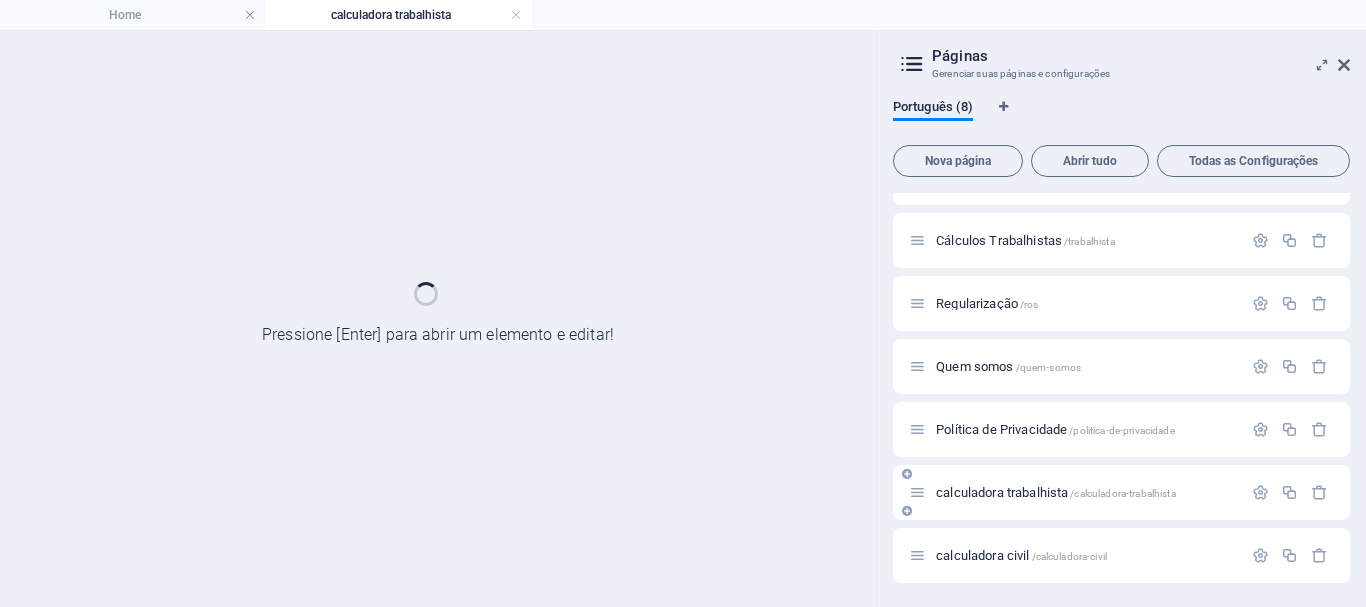 scroll, scrollTop: 106, scrollLeft: 0, axis: vertical 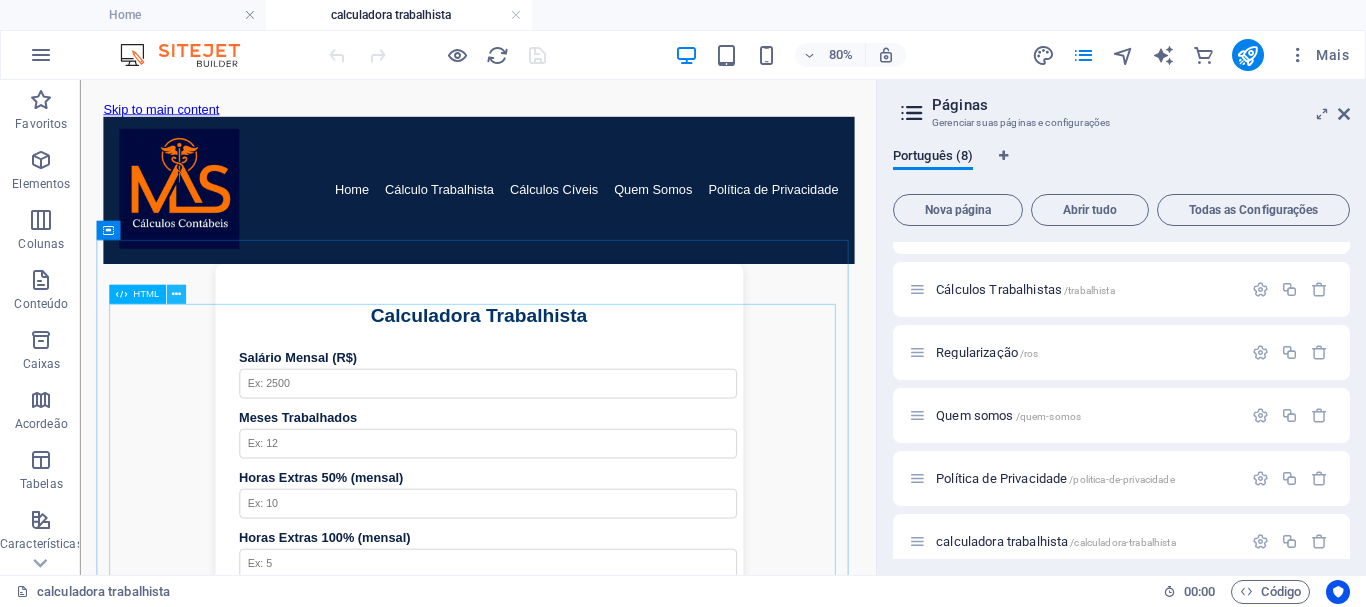 click at bounding box center (175, 294) 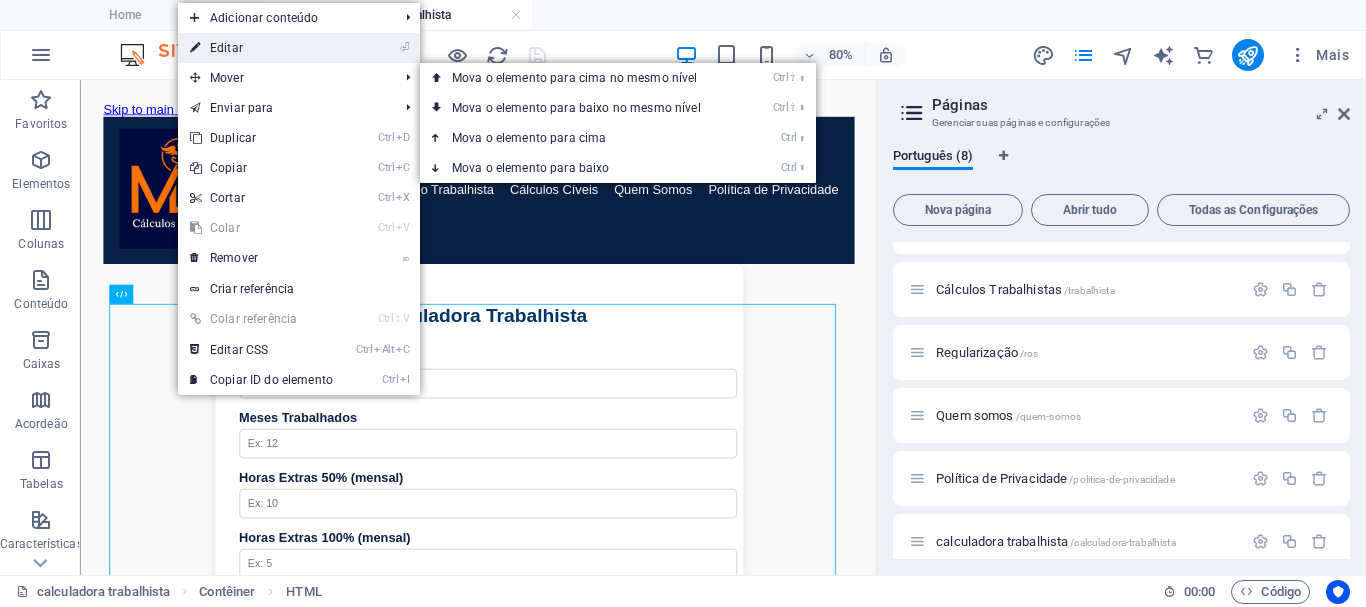 click on "⏎  Editar" at bounding box center (261, 48) 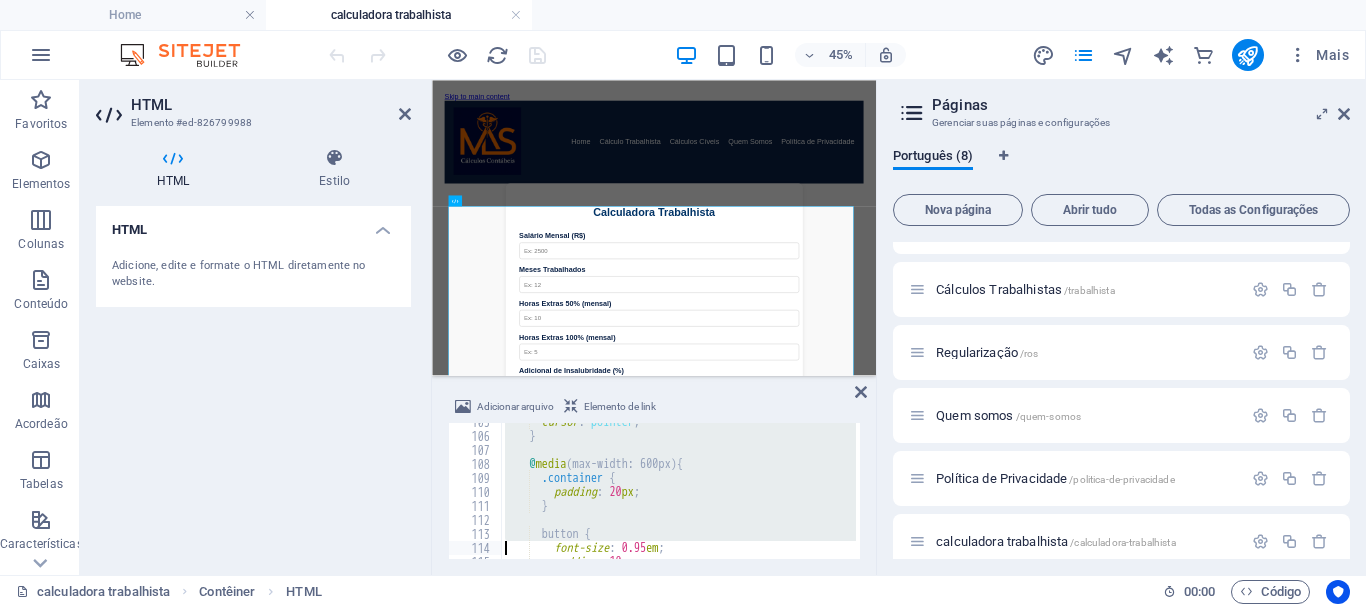 type on "</style>" 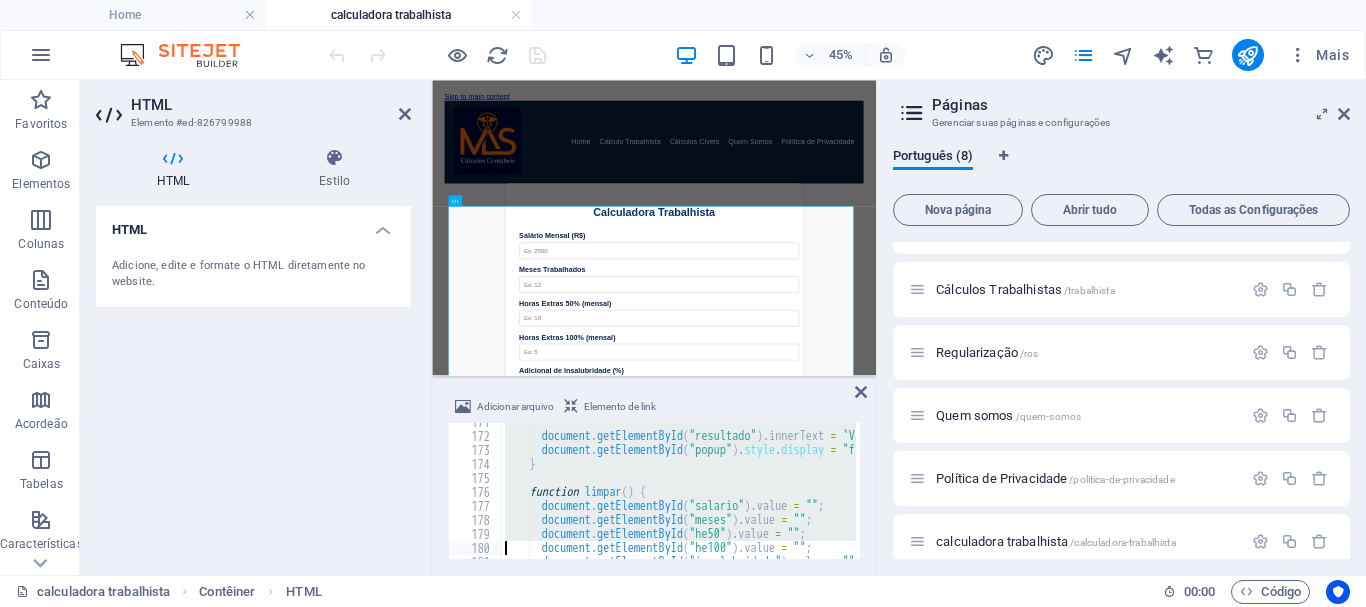 type on "</script>" 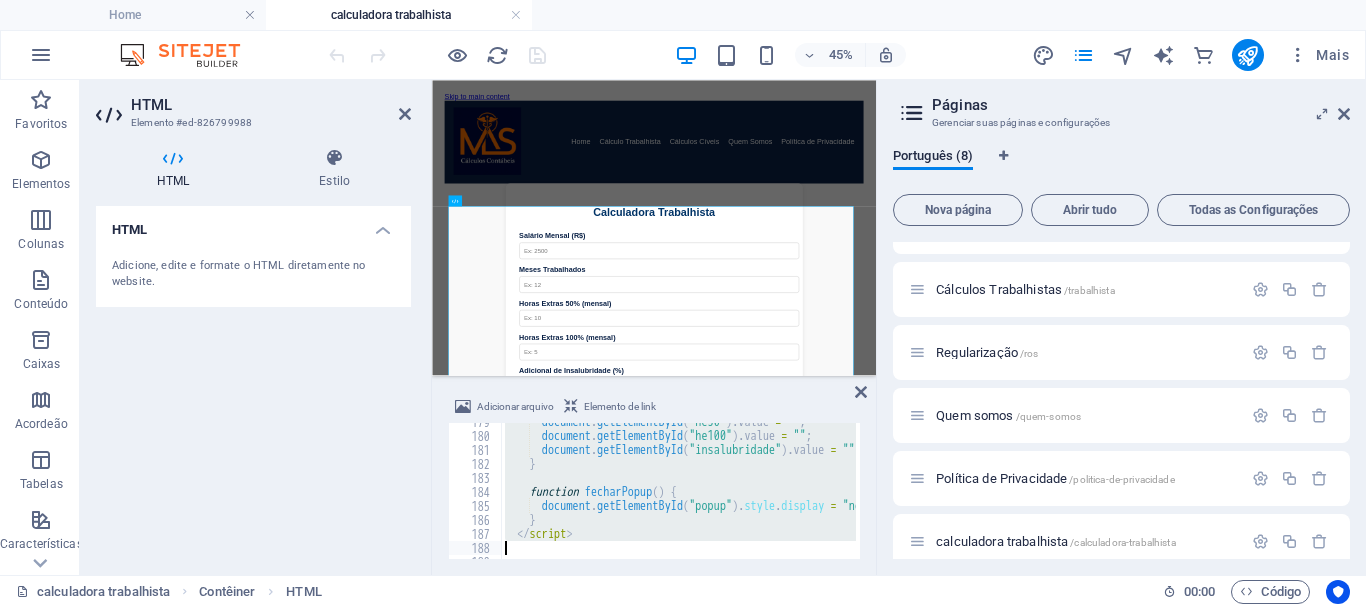 scroll, scrollTop: 2542, scrollLeft: 0, axis: vertical 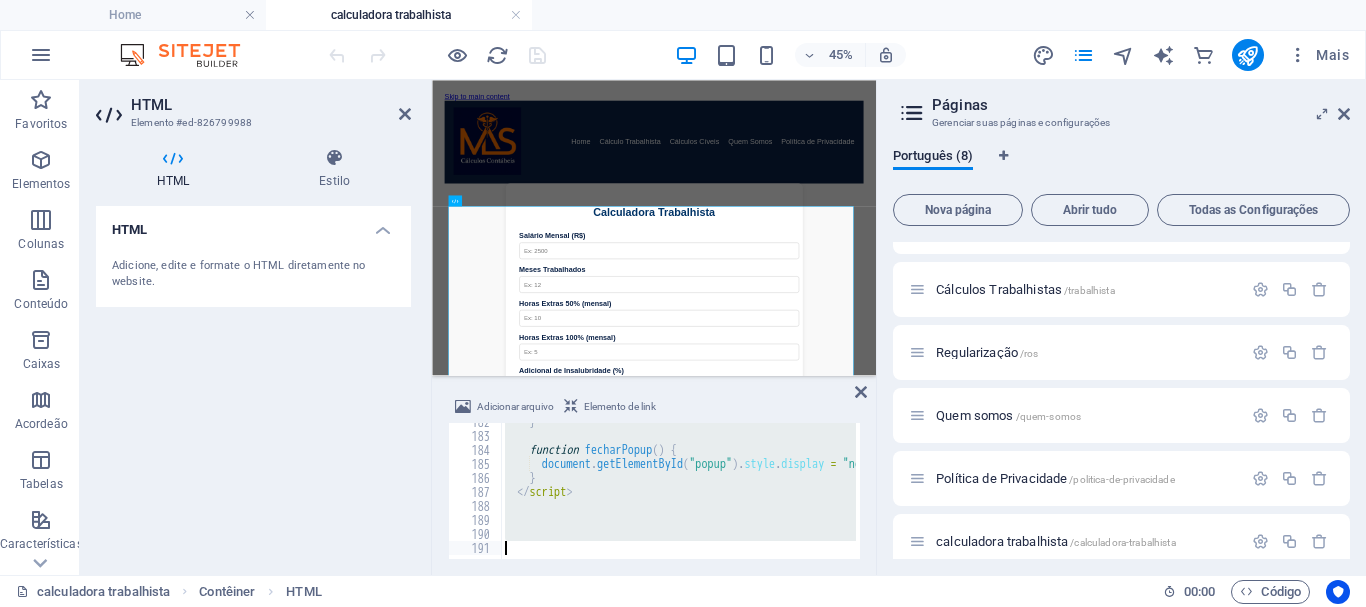 type 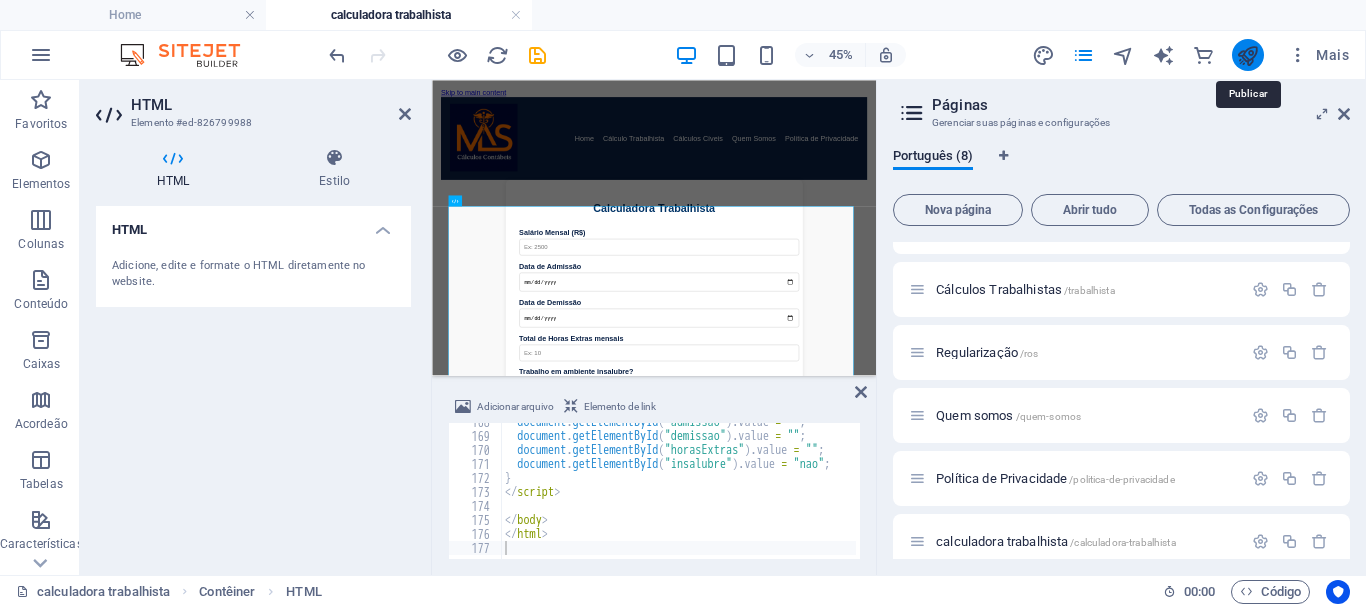 click at bounding box center (1247, 55) 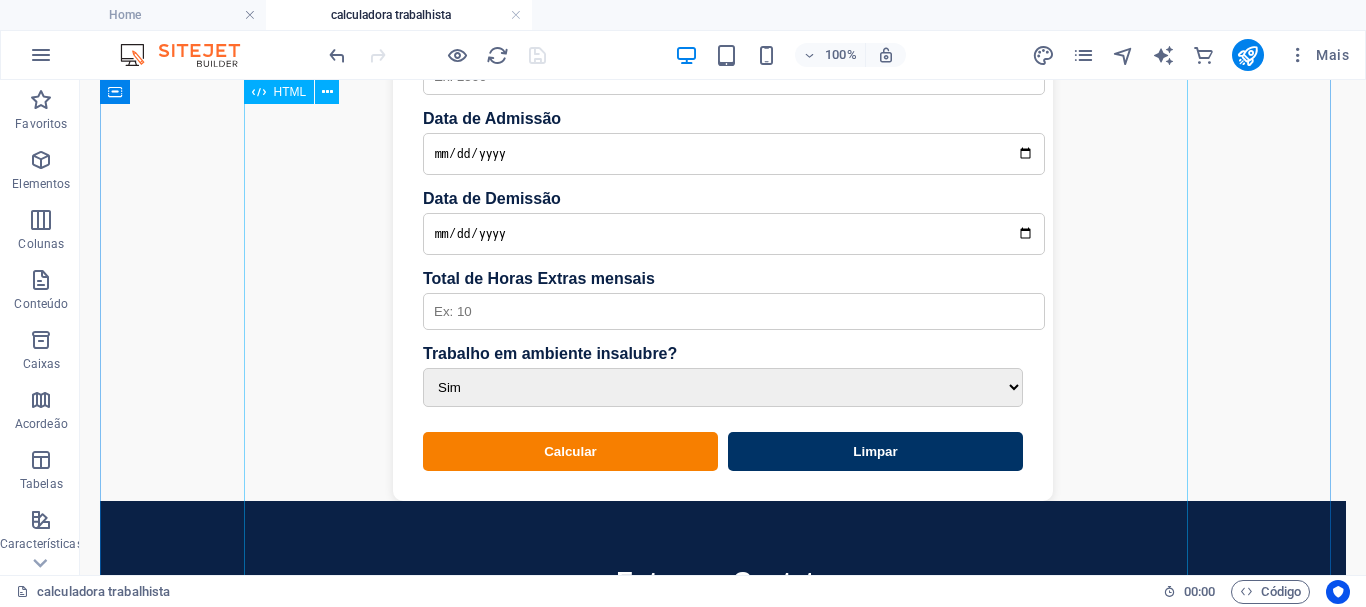 scroll, scrollTop: 400, scrollLeft: 0, axis: vertical 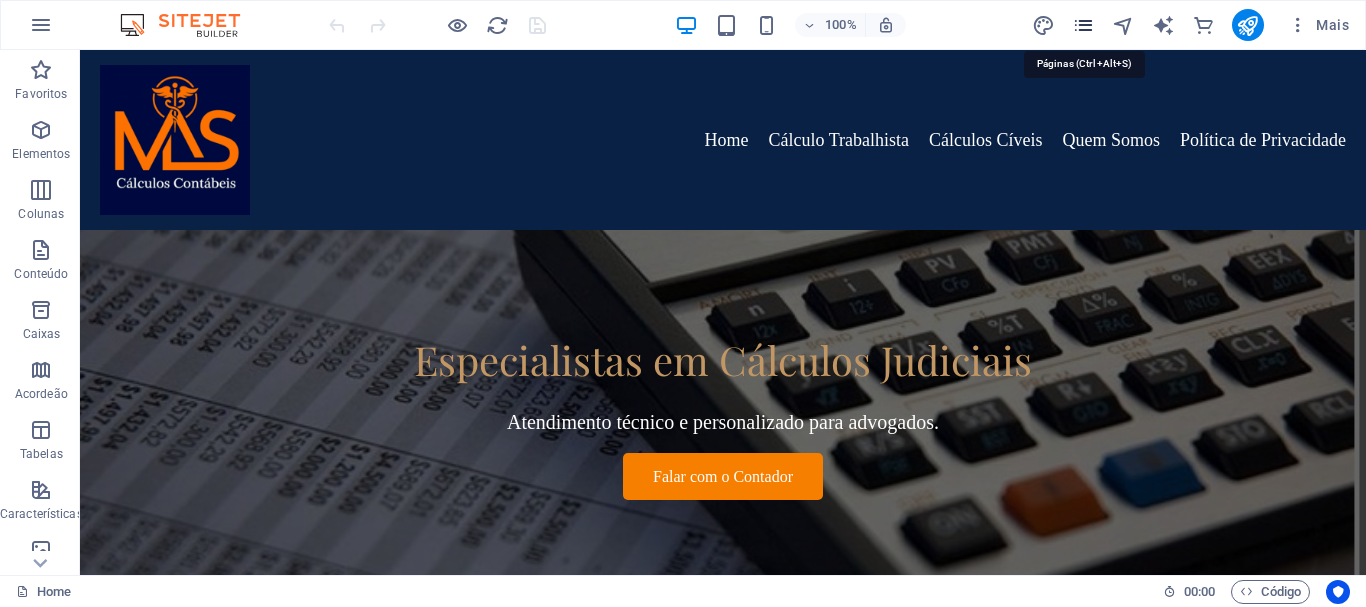 drag, startPoint x: 1082, startPoint y: 22, endPoint x: 1094, endPoint y: 22, distance: 12 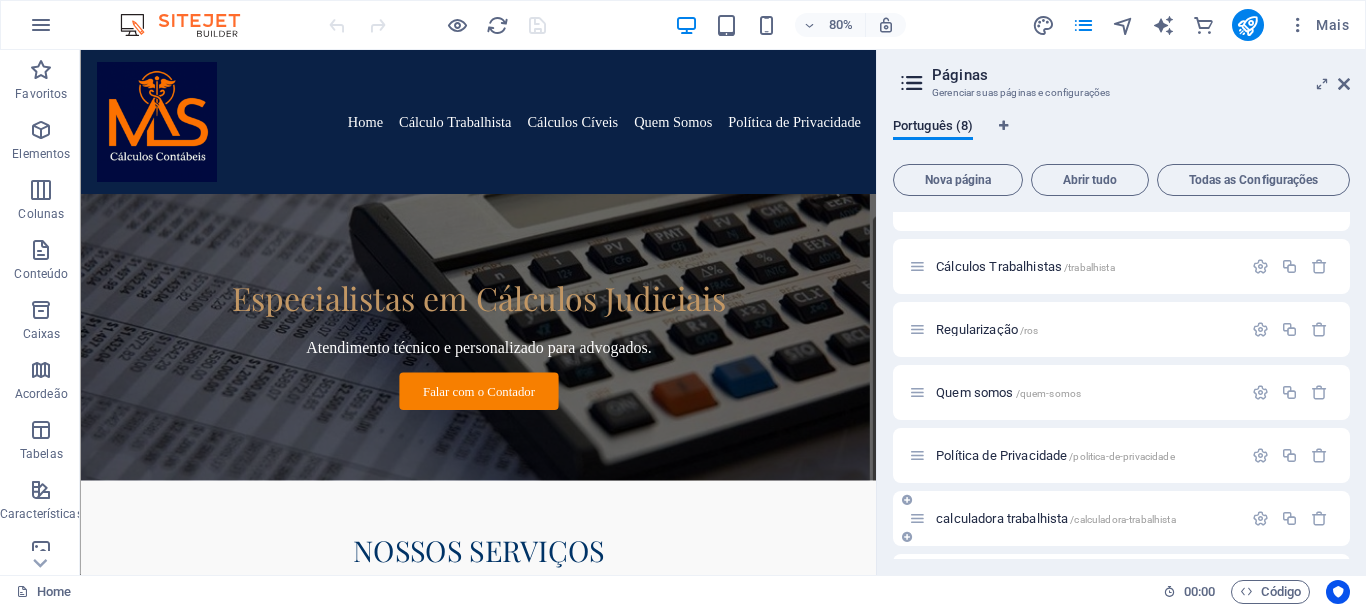 scroll, scrollTop: 157, scrollLeft: 0, axis: vertical 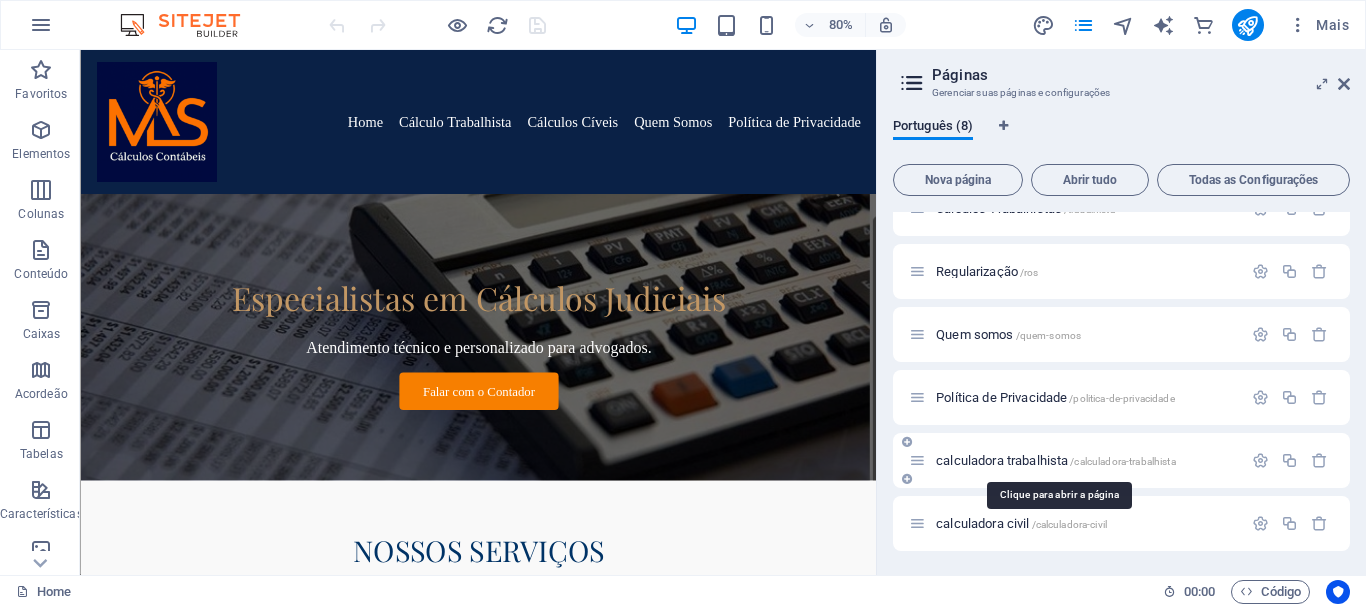 click on "calculadora trabalhista /calculadora-trabalhista" at bounding box center (1056, 460) 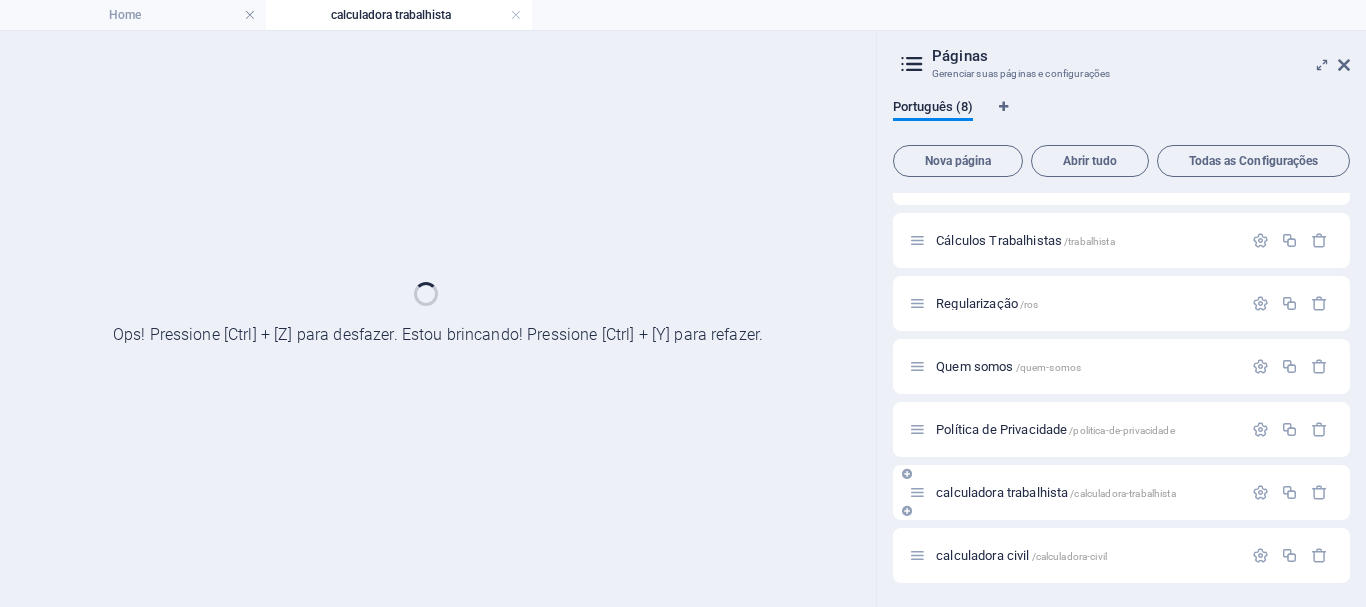 scroll, scrollTop: 106, scrollLeft: 0, axis: vertical 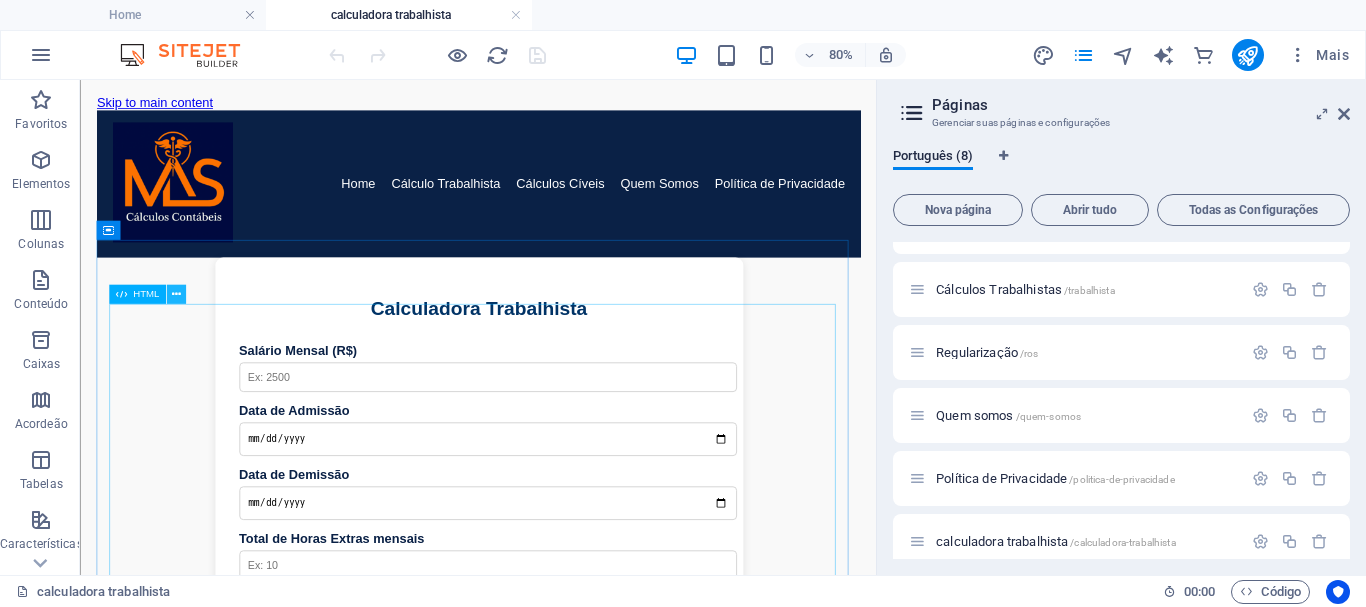 click at bounding box center [175, 294] 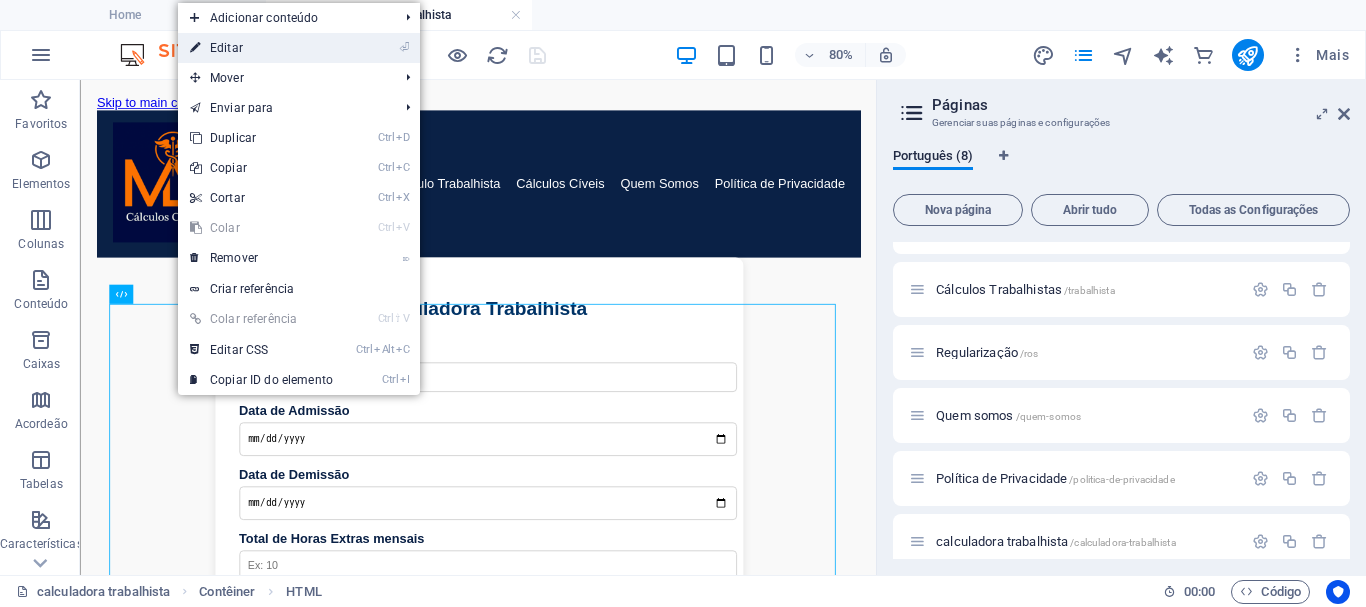 click on "⏎  Editar" at bounding box center [261, 48] 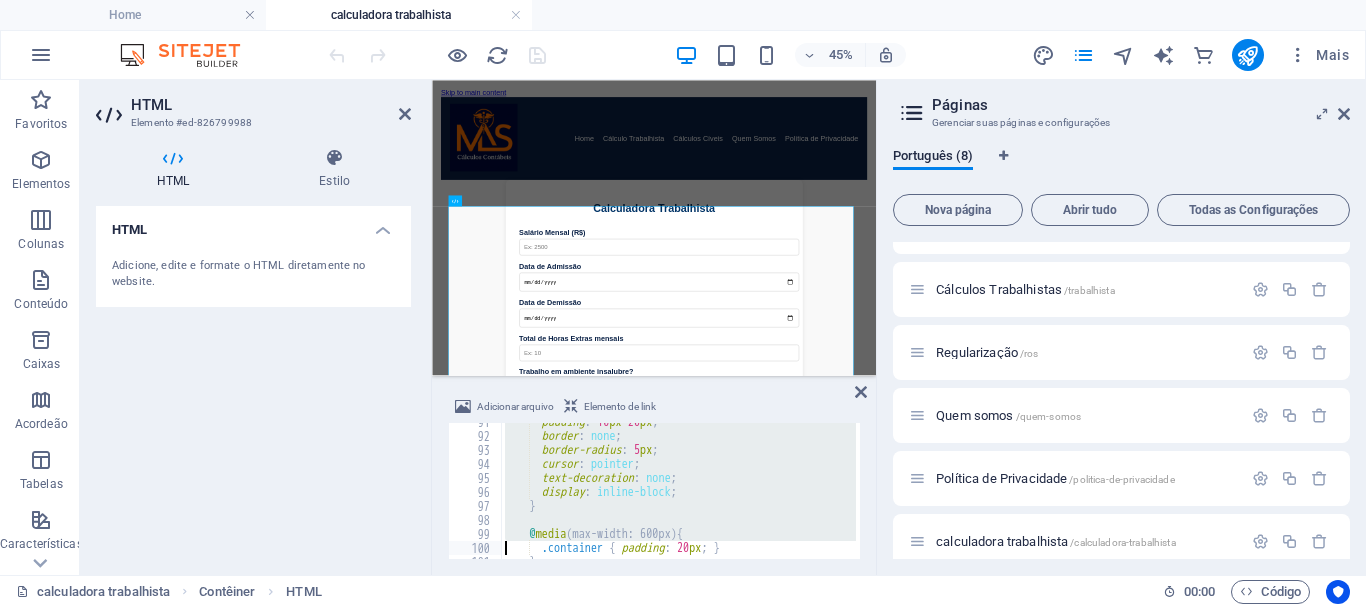 type on "</style>" 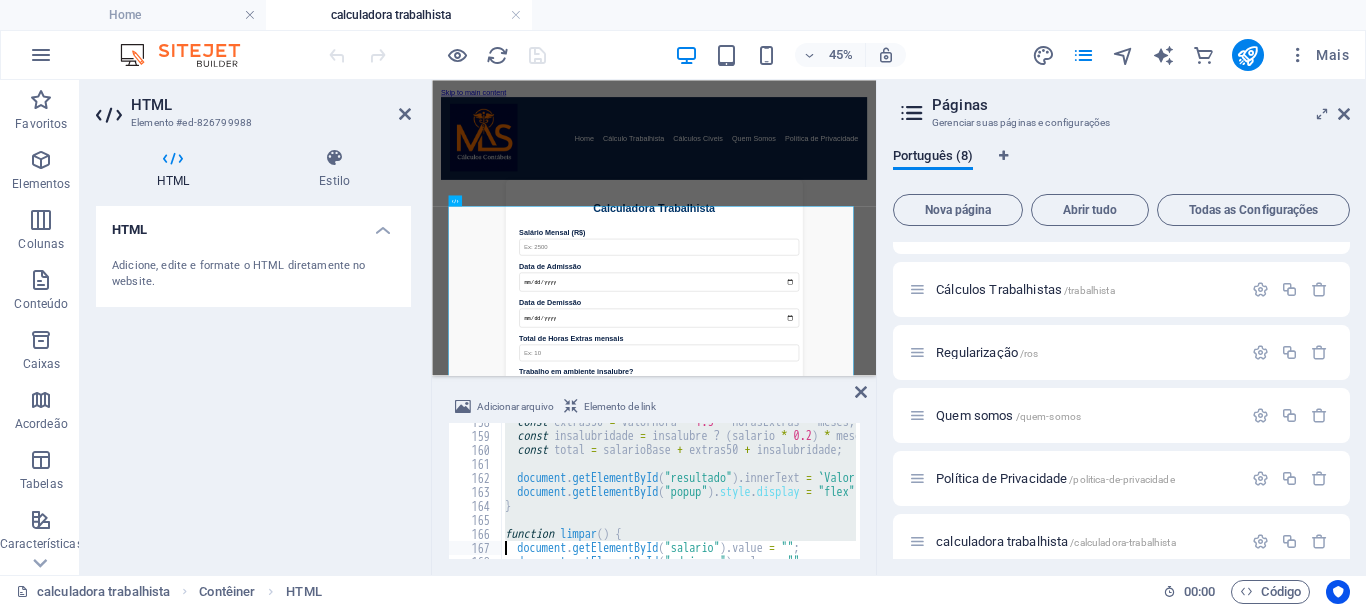 type on "</script>" 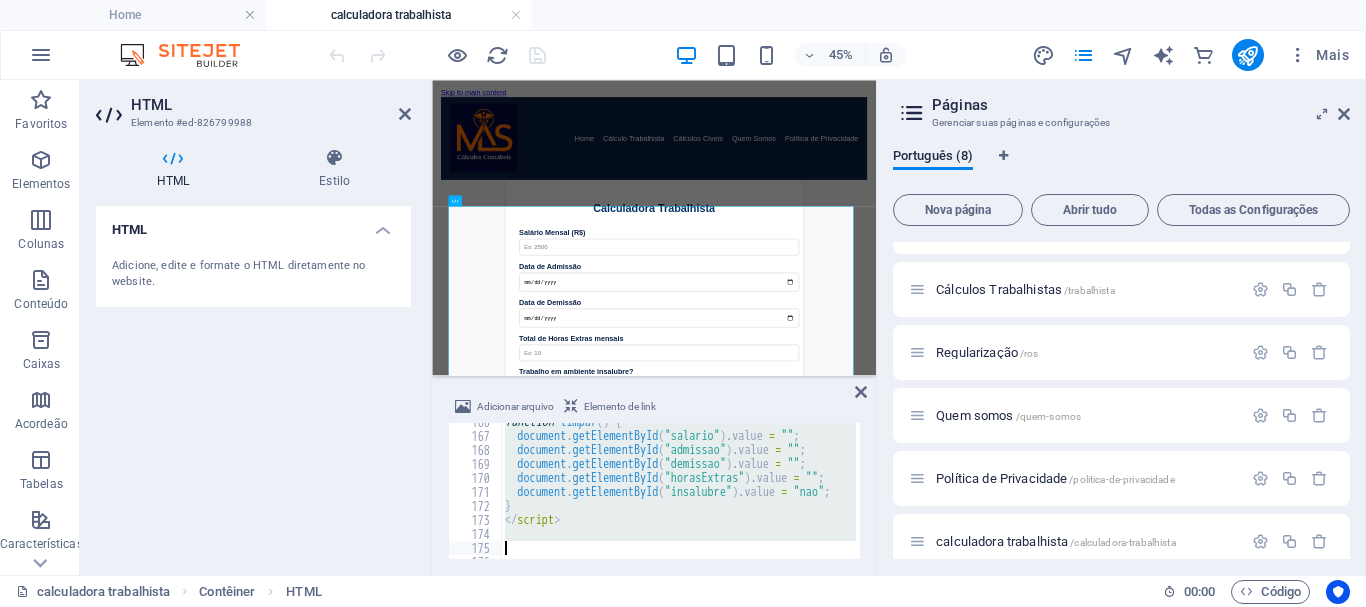 scroll, scrollTop: 2346, scrollLeft: 0, axis: vertical 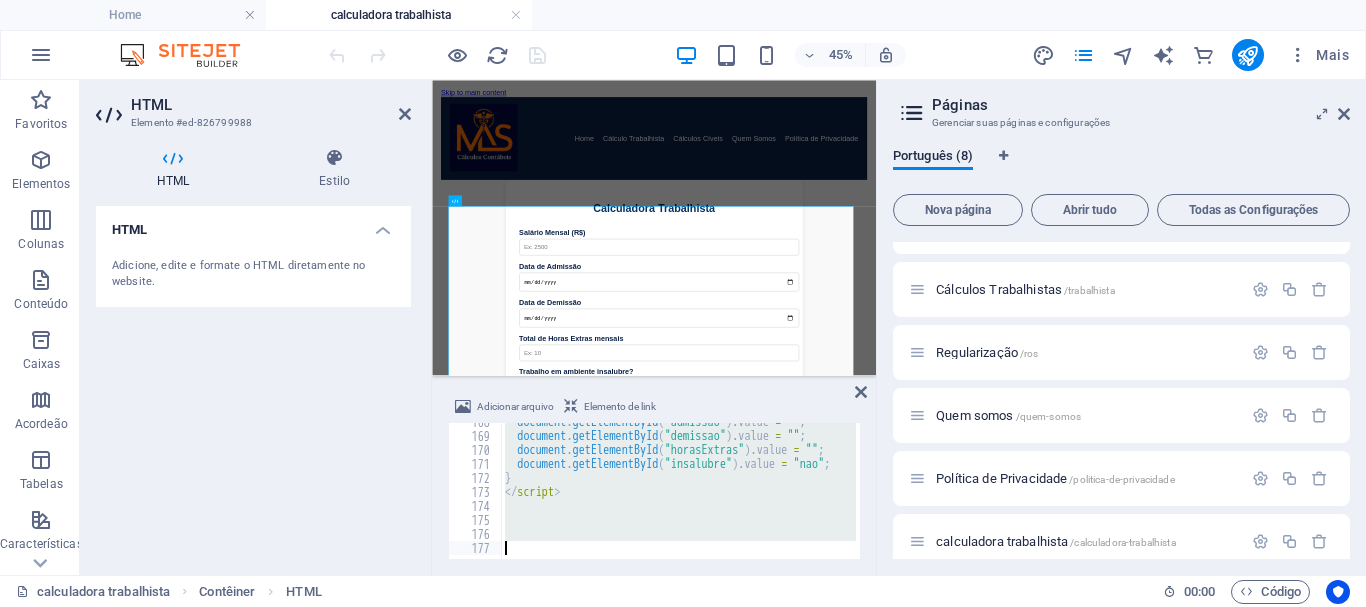 paste 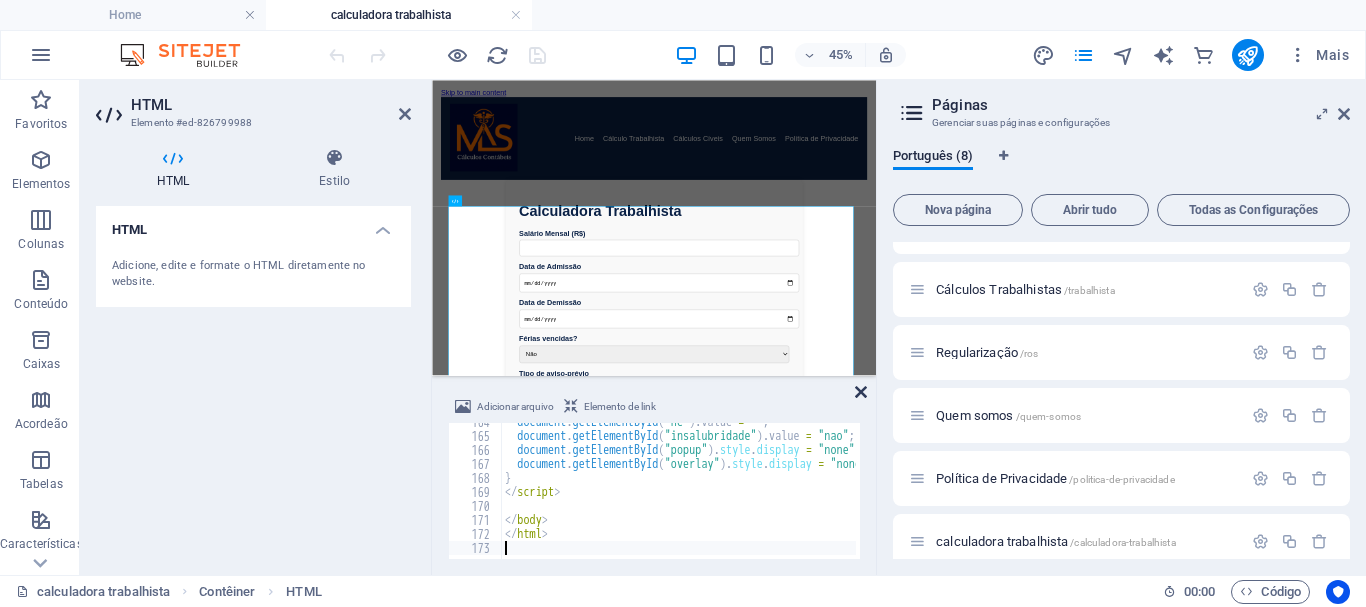 click at bounding box center [861, 392] 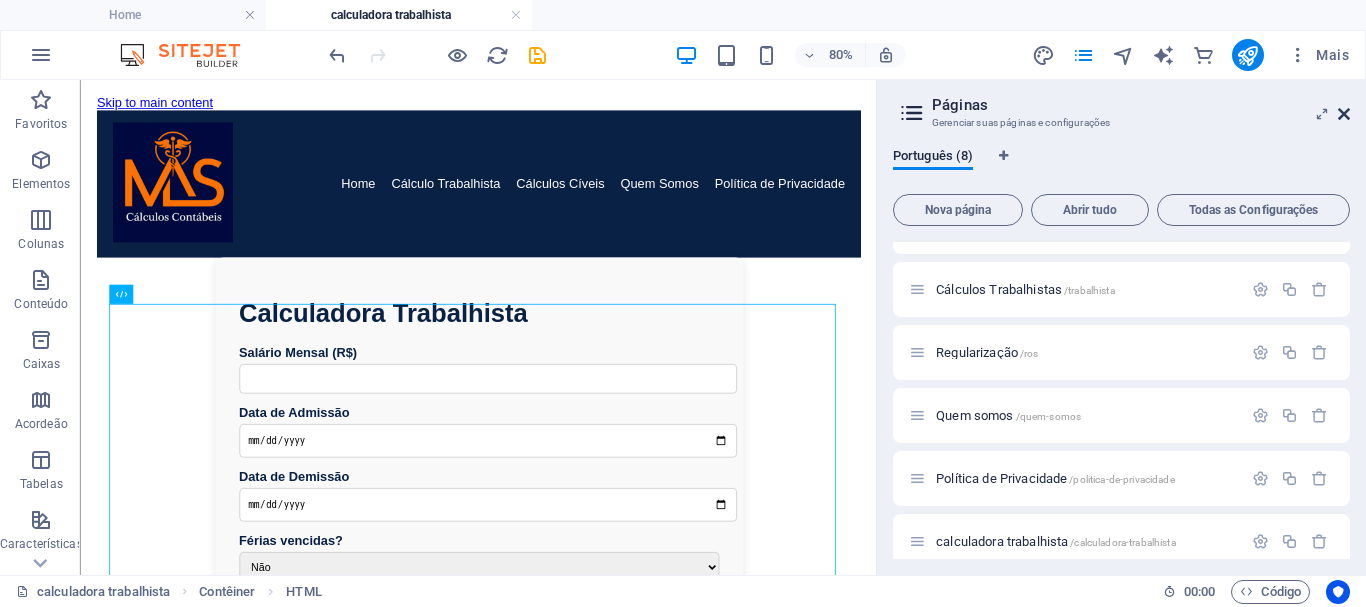 click at bounding box center (1344, 114) 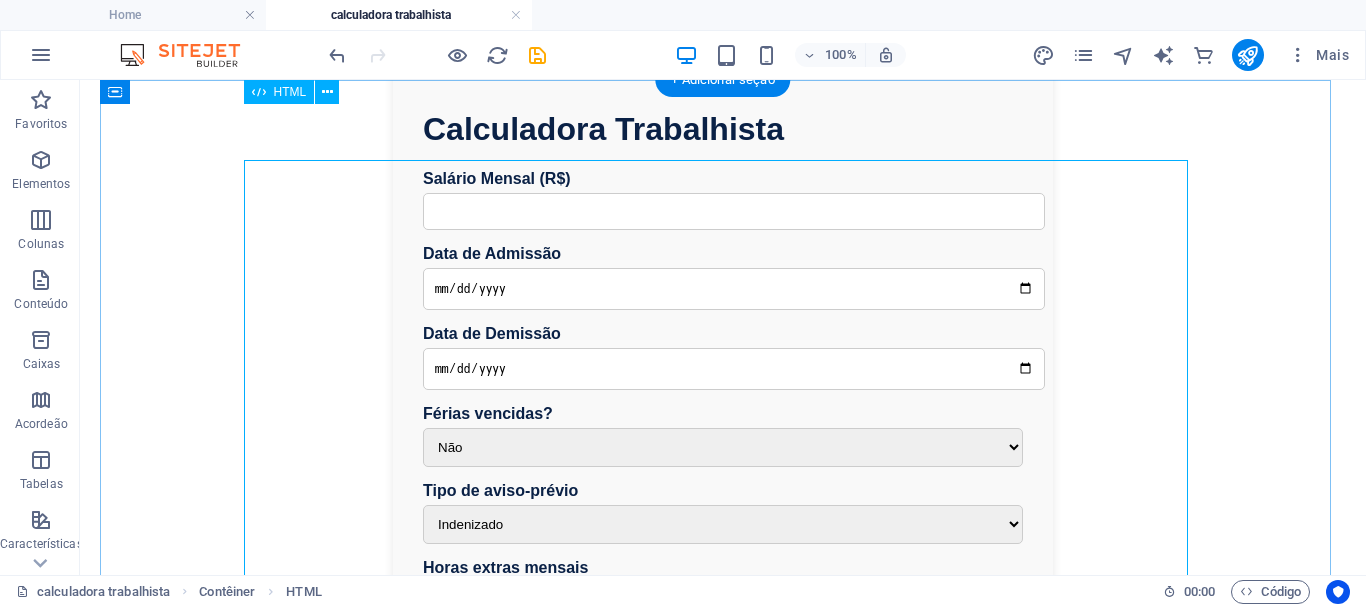 scroll, scrollTop: 200, scrollLeft: 0, axis: vertical 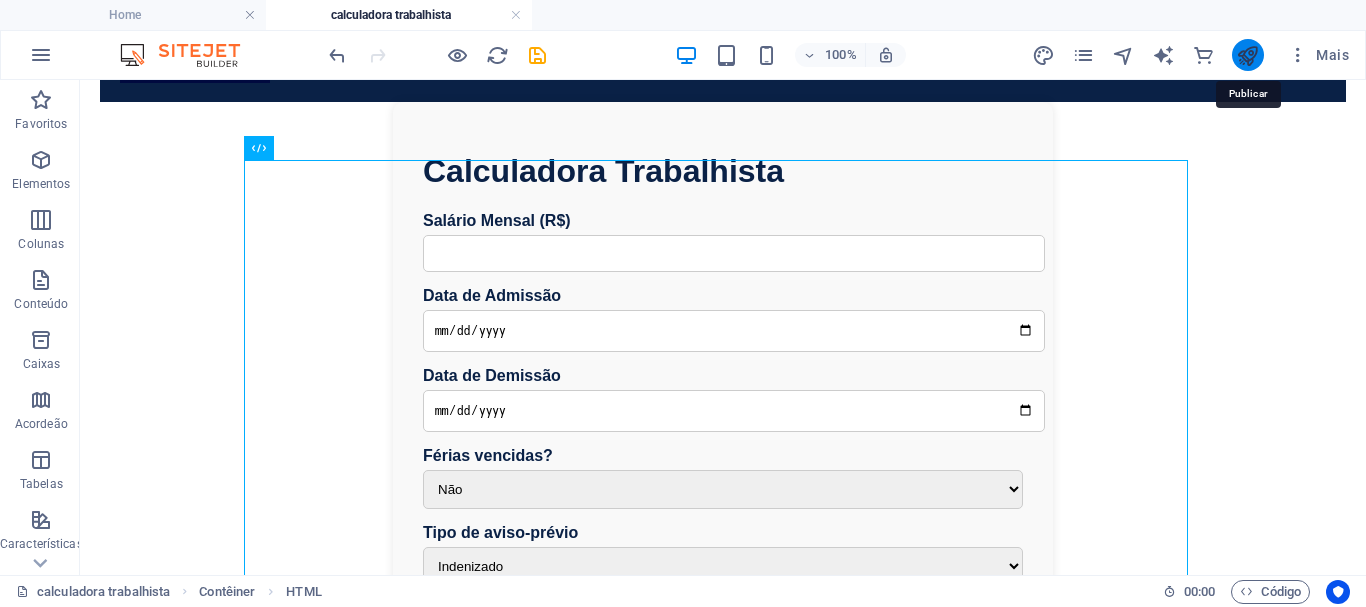 click at bounding box center [1247, 55] 